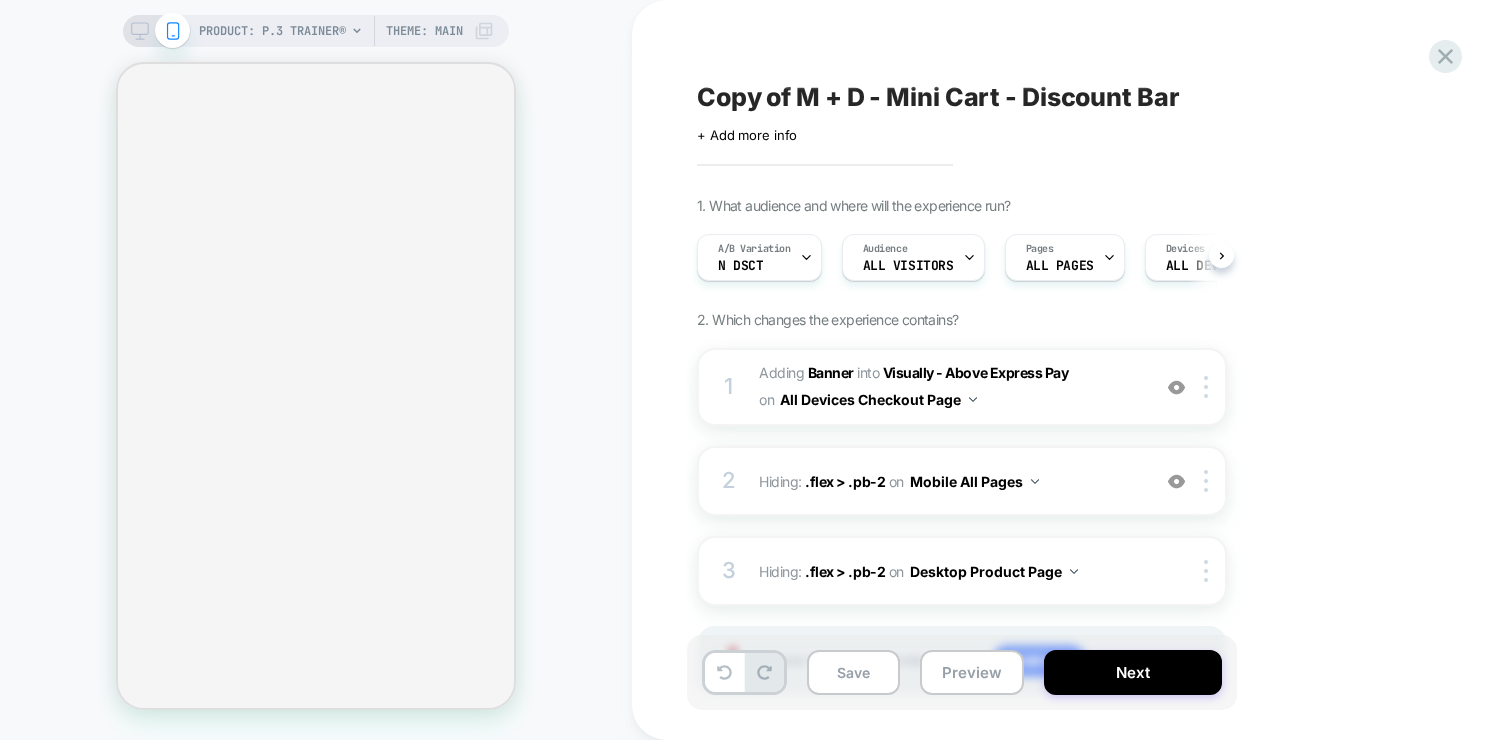 scroll, scrollTop: 0, scrollLeft: 0, axis: both 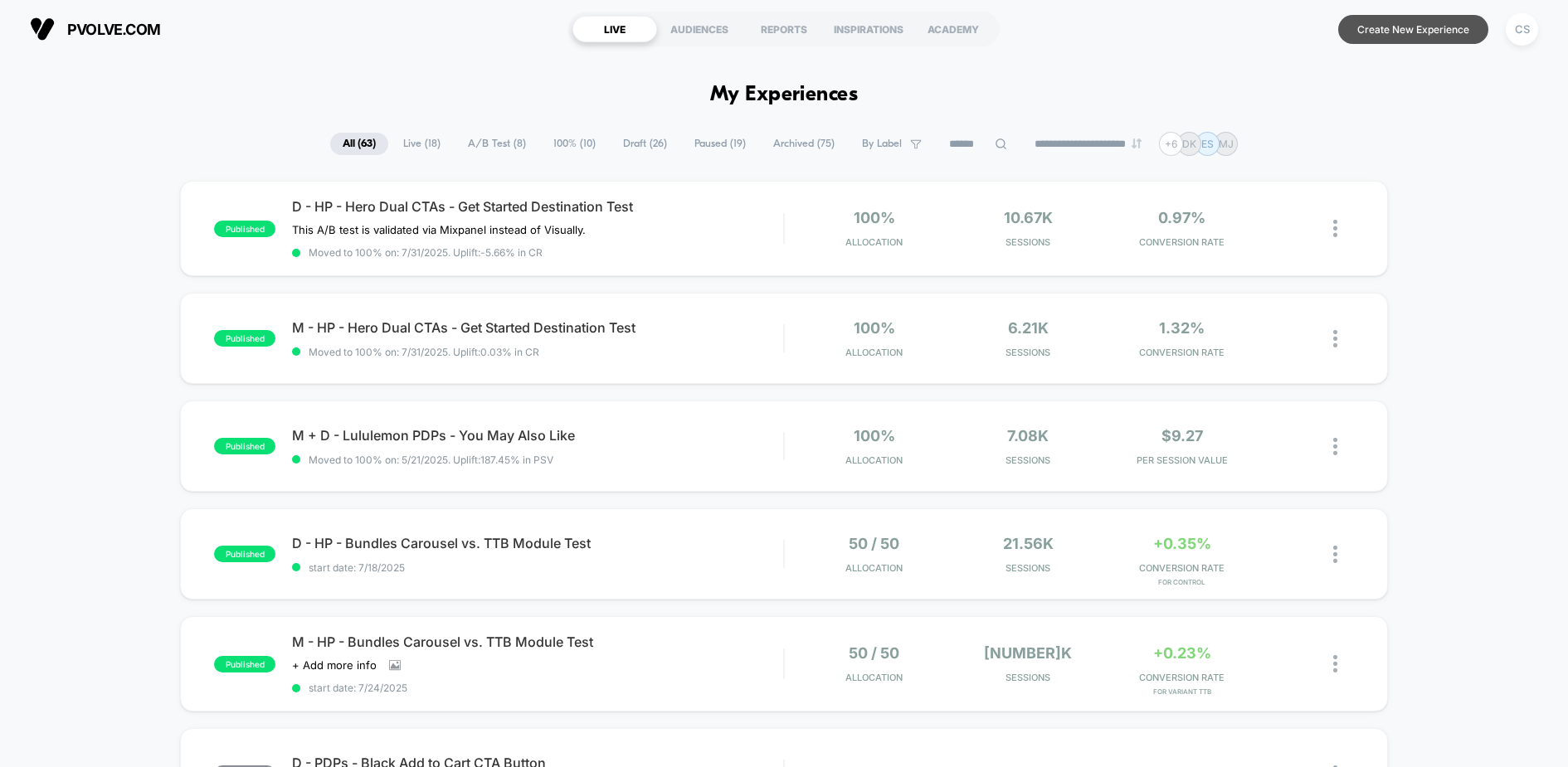 click on "Create New Experience" at bounding box center (1413, 29) 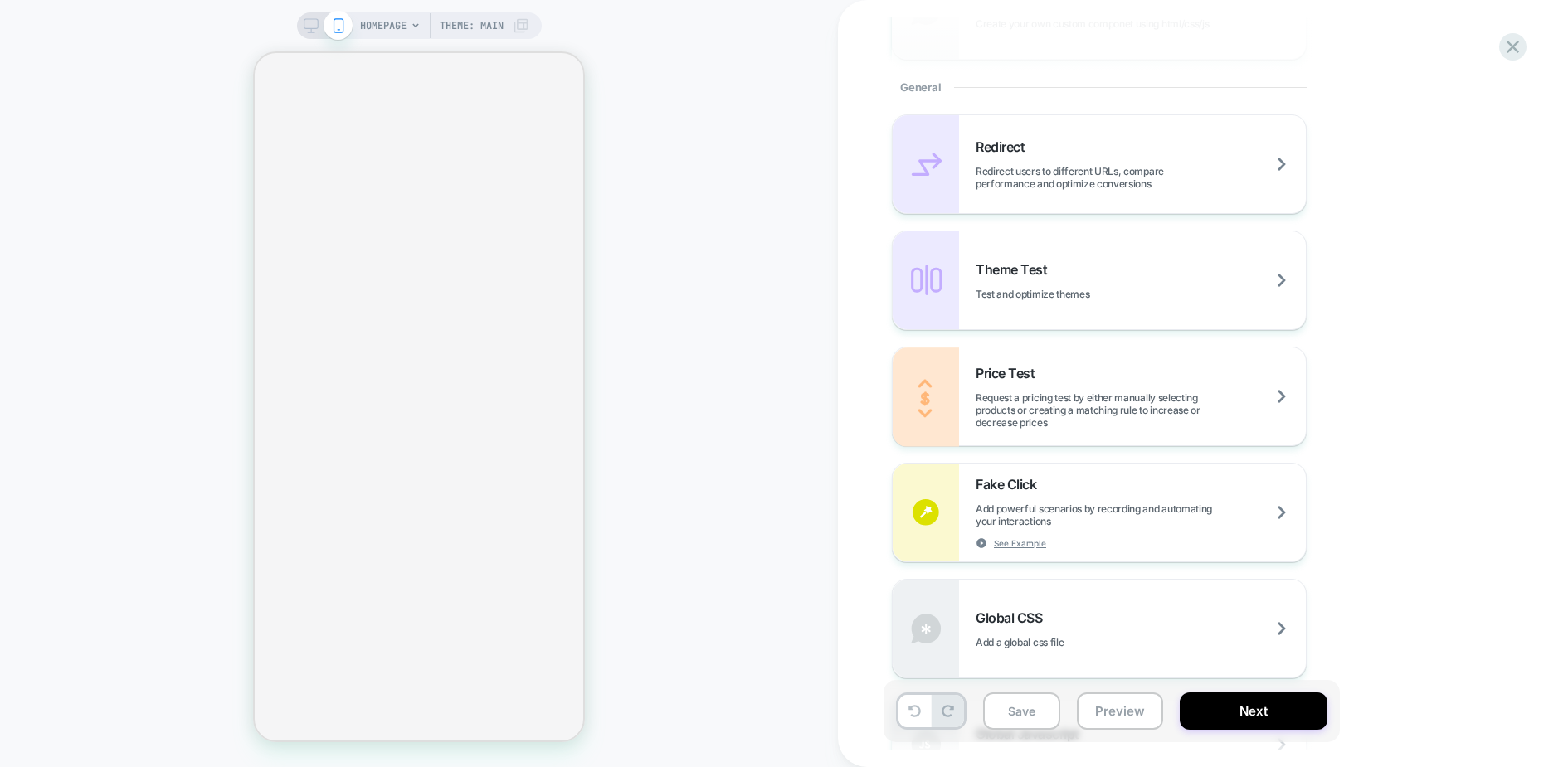 scroll, scrollTop: 676, scrollLeft: 0, axis: vertical 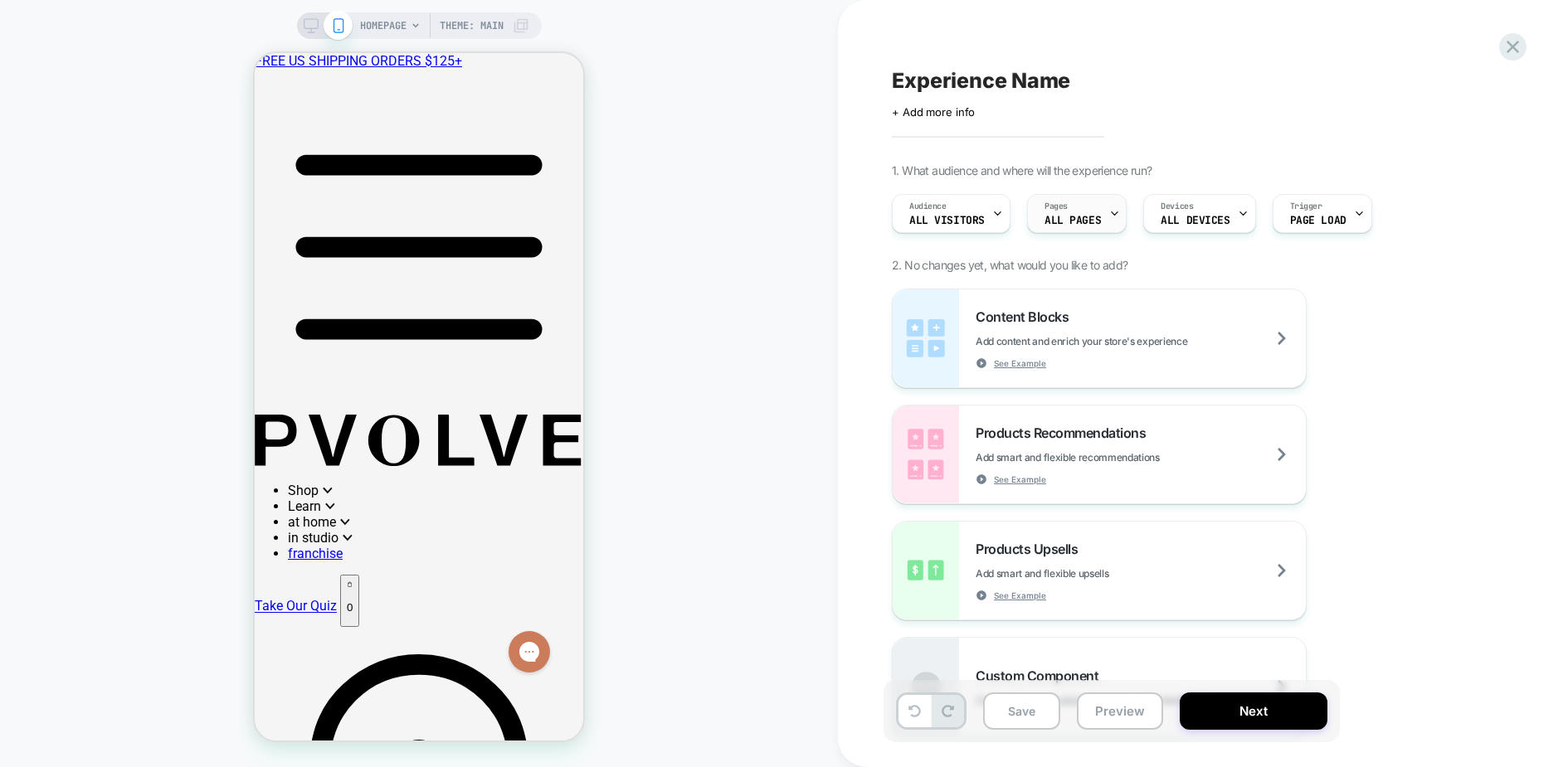 click on "Pages ALL PAGES" at bounding box center [1073, 213] 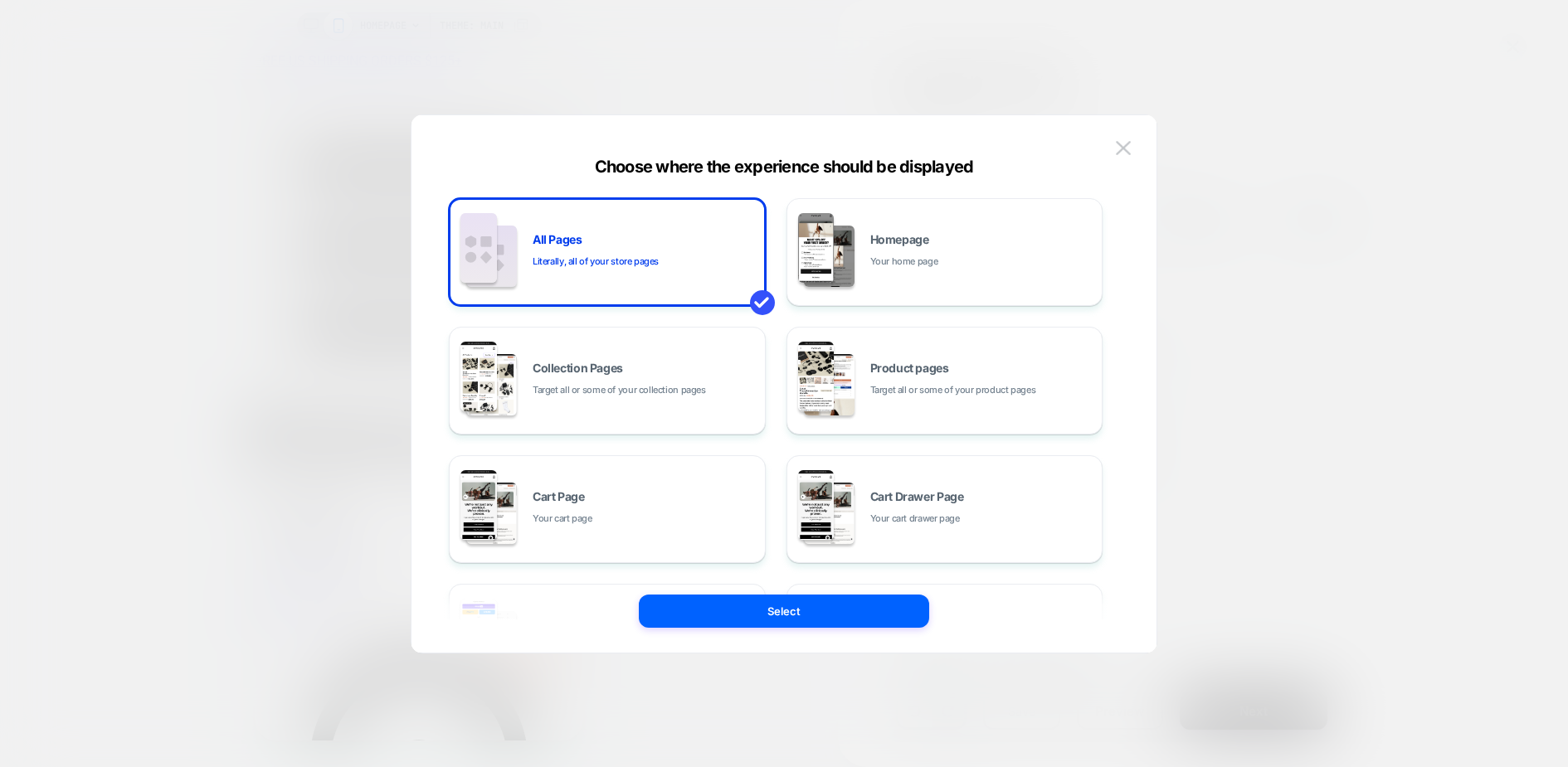 scroll, scrollTop: 250, scrollLeft: 0, axis: vertical 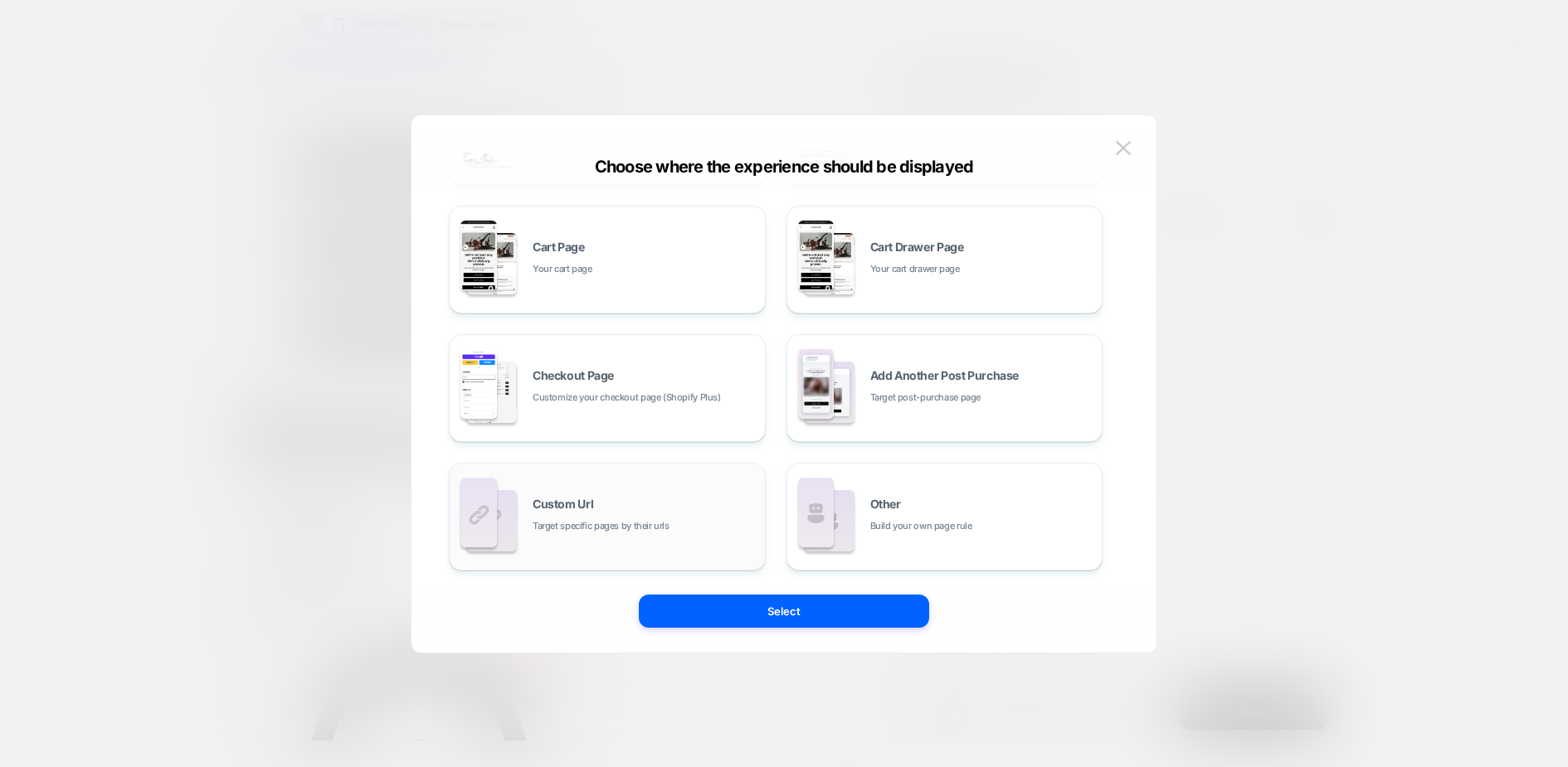 click on "Custom Url Target specific pages by their urls" at bounding box center (645, 516) 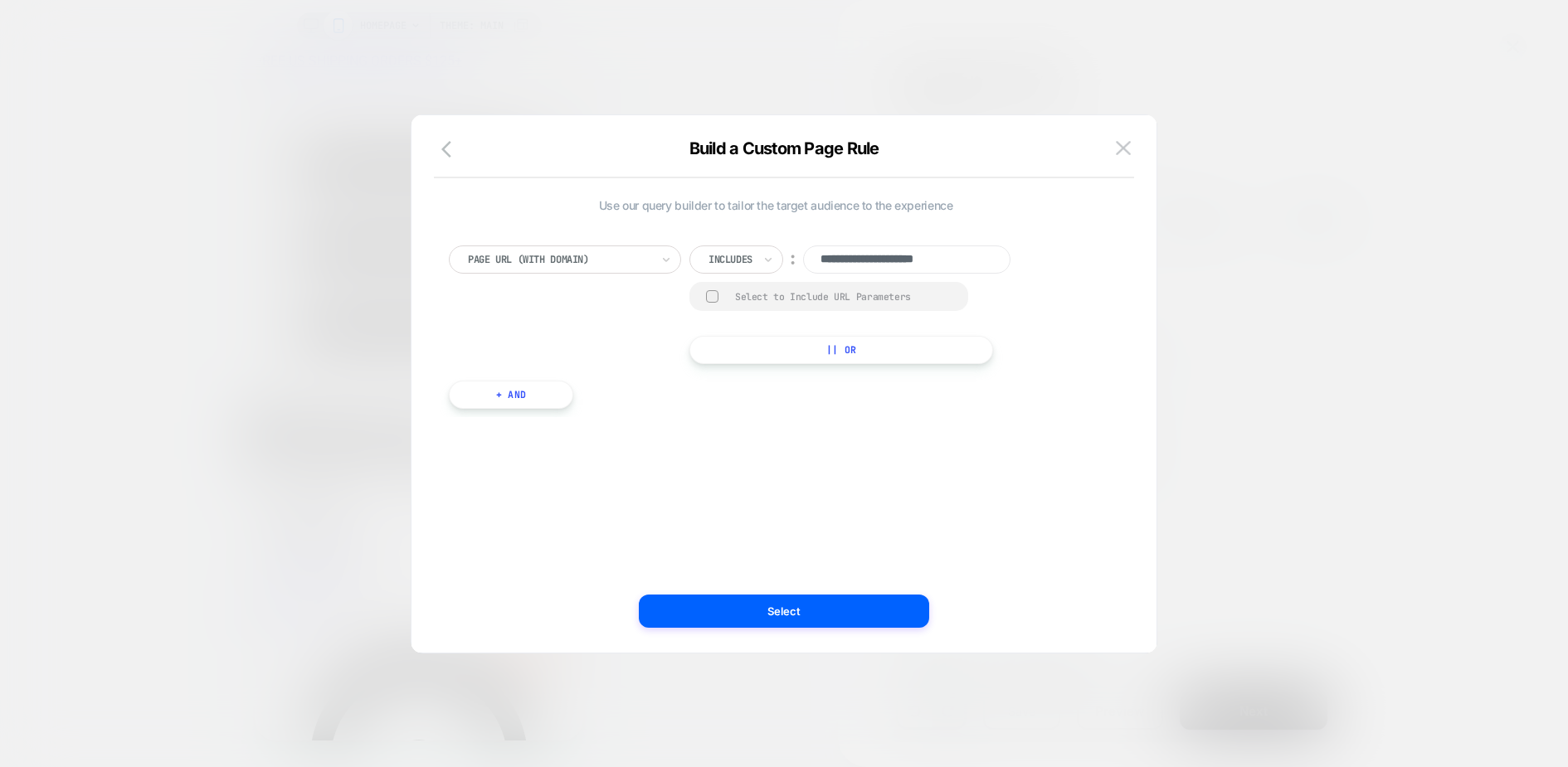 scroll, scrollTop: 0, scrollLeft: 0, axis: both 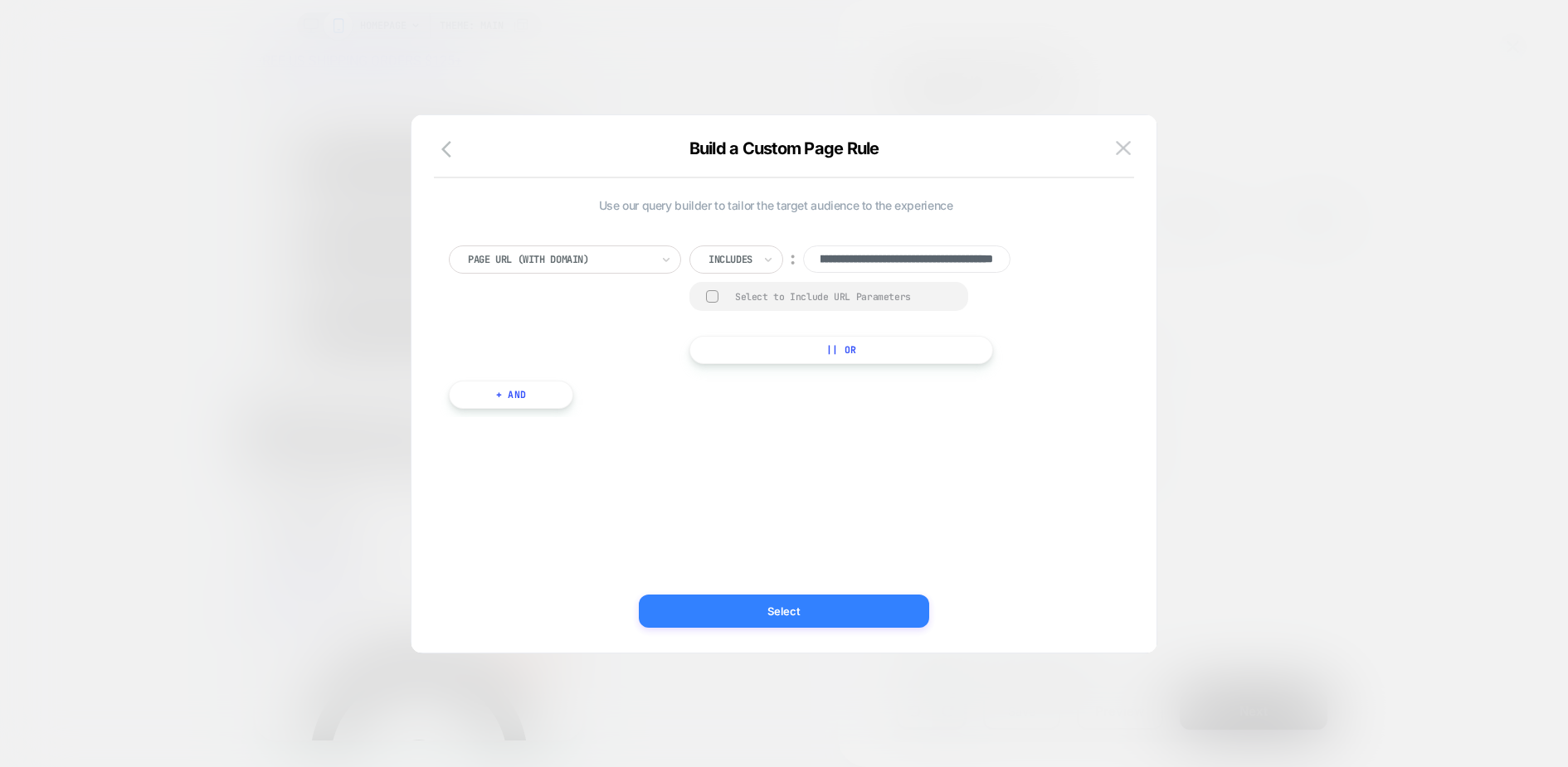 type on "**********" 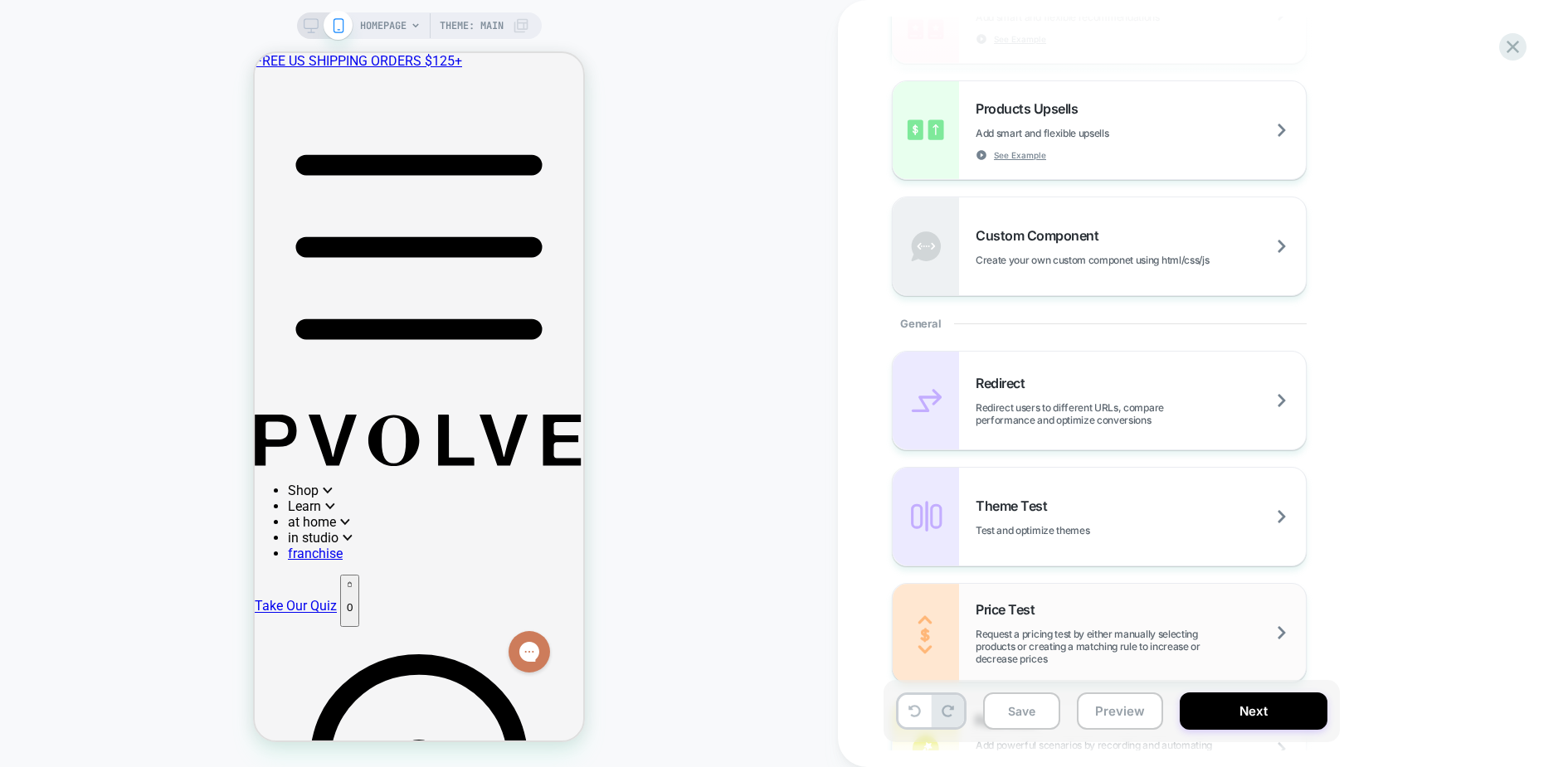 scroll, scrollTop: 441, scrollLeft: 0, axis: vertical 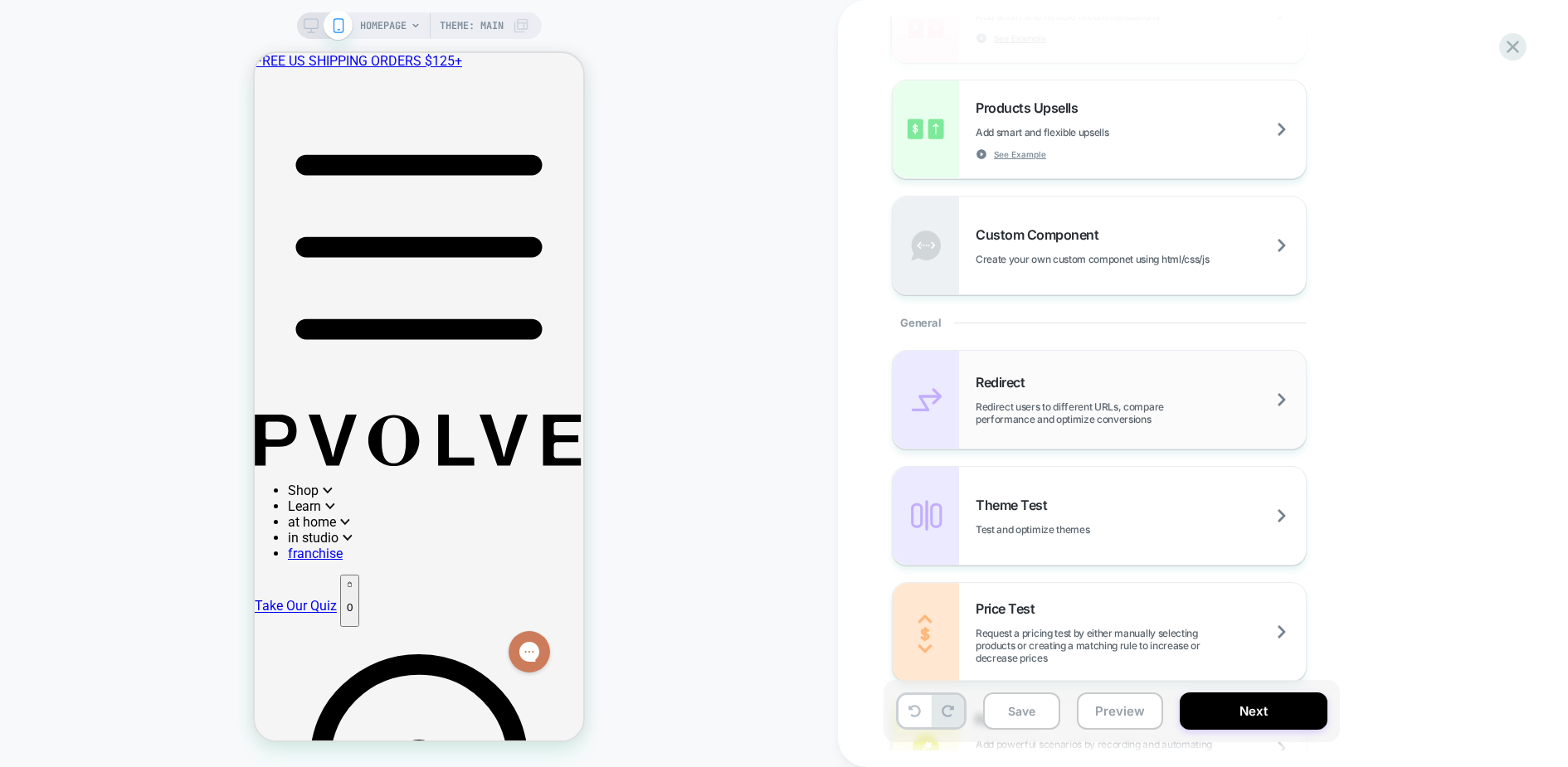click on "Redirect users to different URLs, compare performance and optimize conversions" at bounding box center [1141, 413] 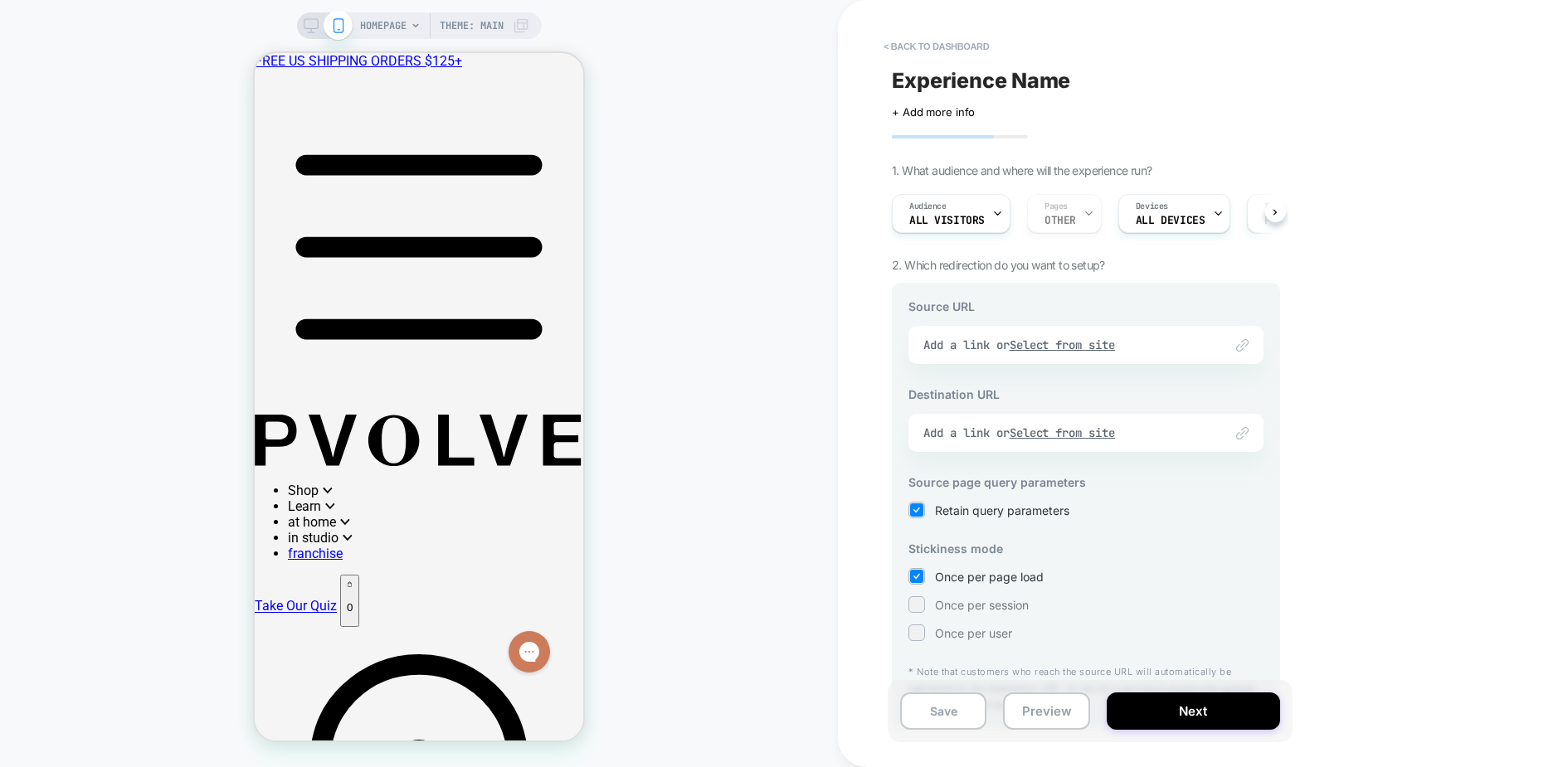 click on "Link to Add a link or  Select from site" at bounding box center (1086, 345) 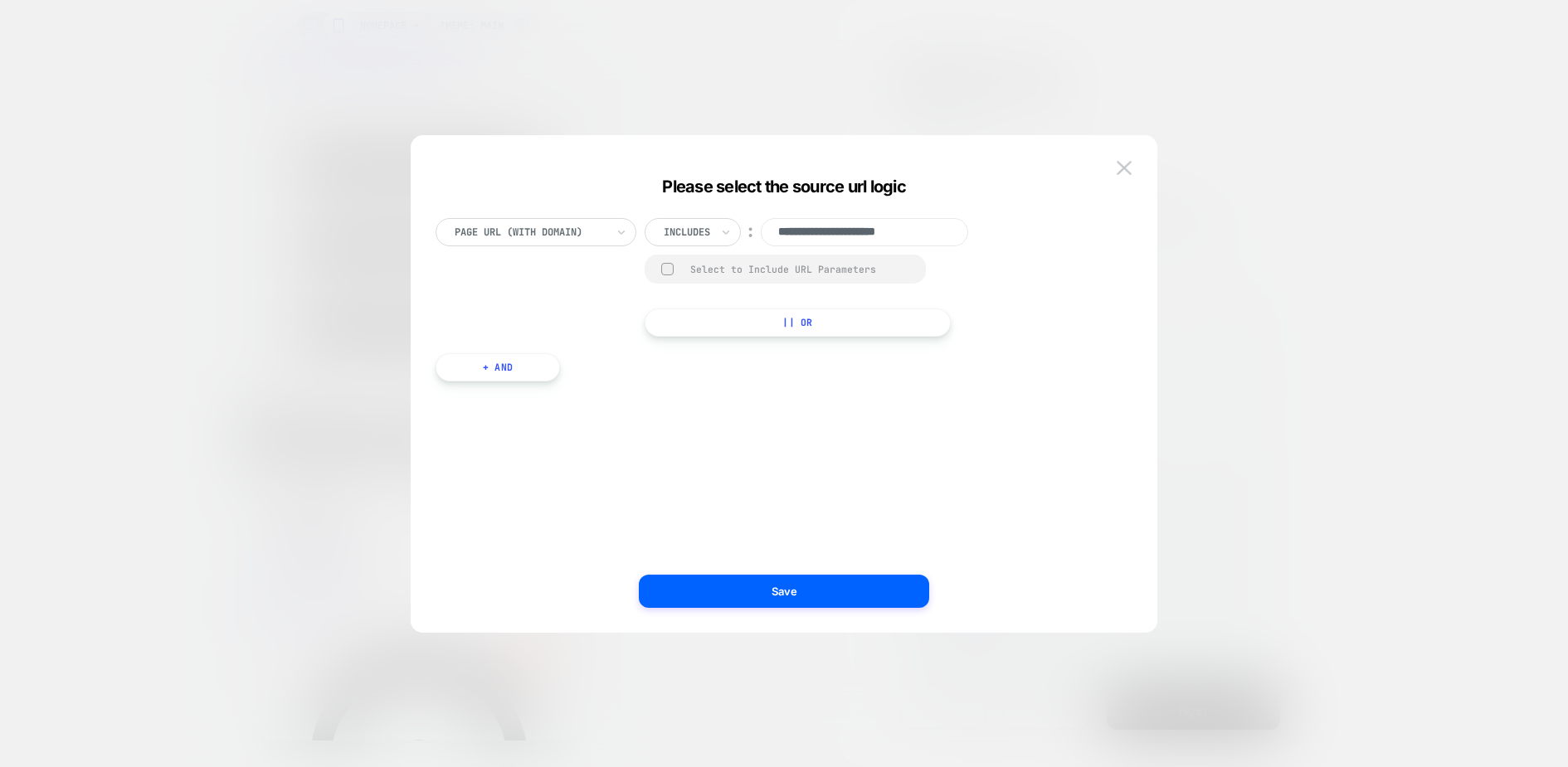click on "**********" at bounding box center (864, 232) 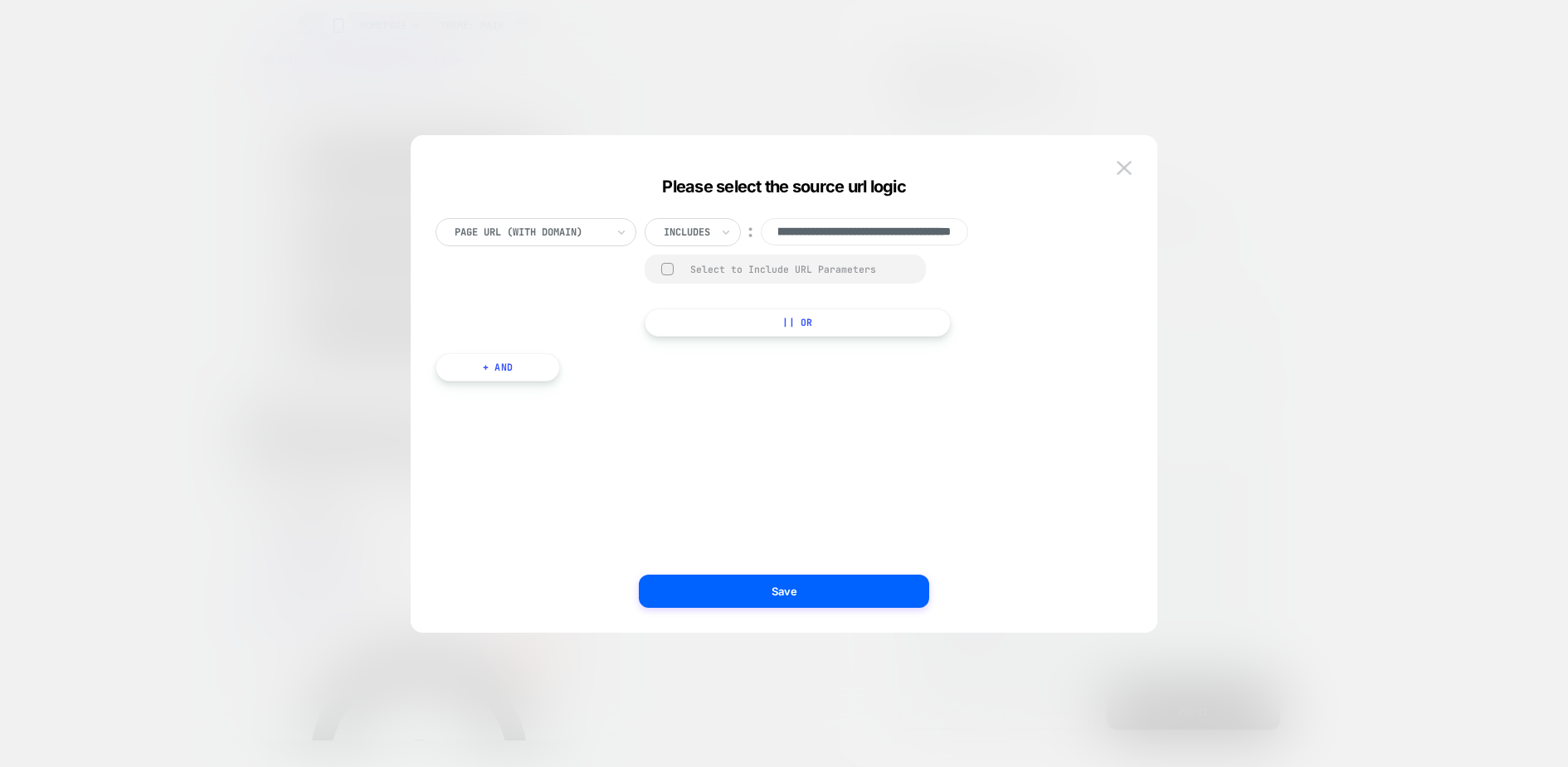 scroll, scrollTop: 0, scrollLeft: 0, axis: both 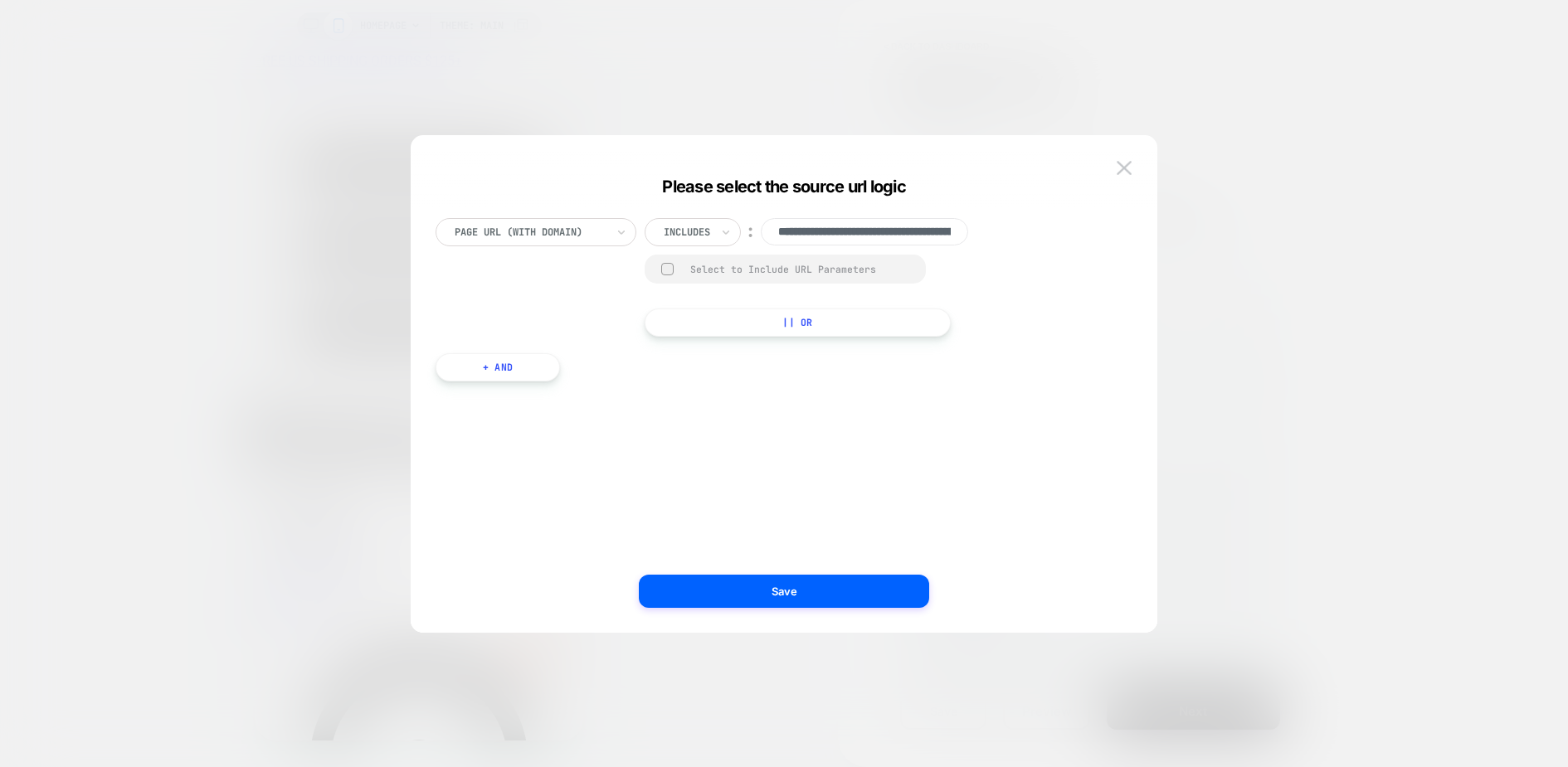 type on "**********" 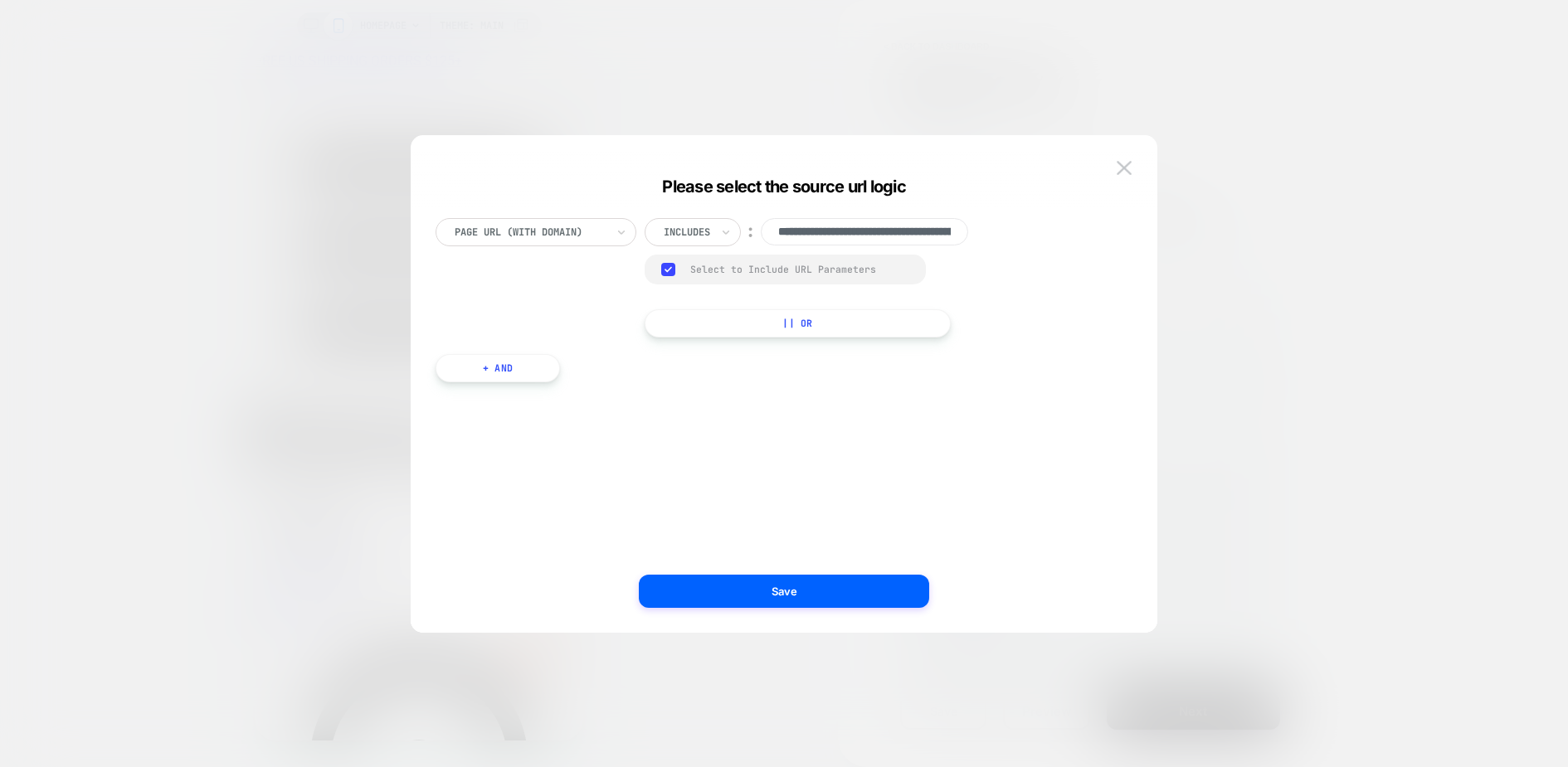 click on "Select to Include URL Parameters" at bounding box center [800, 269] 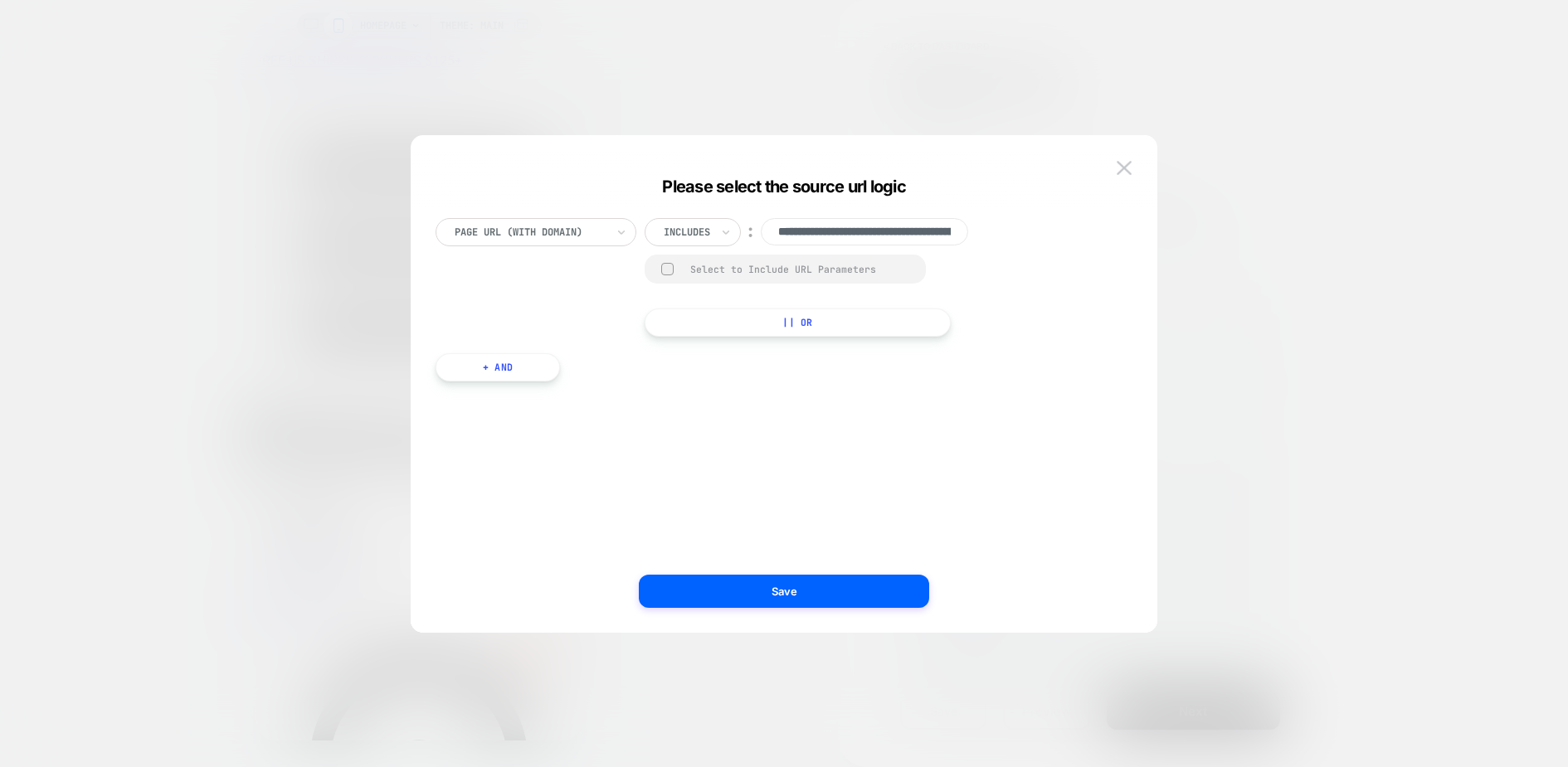click on "**********" at bounding box center (821, 277) 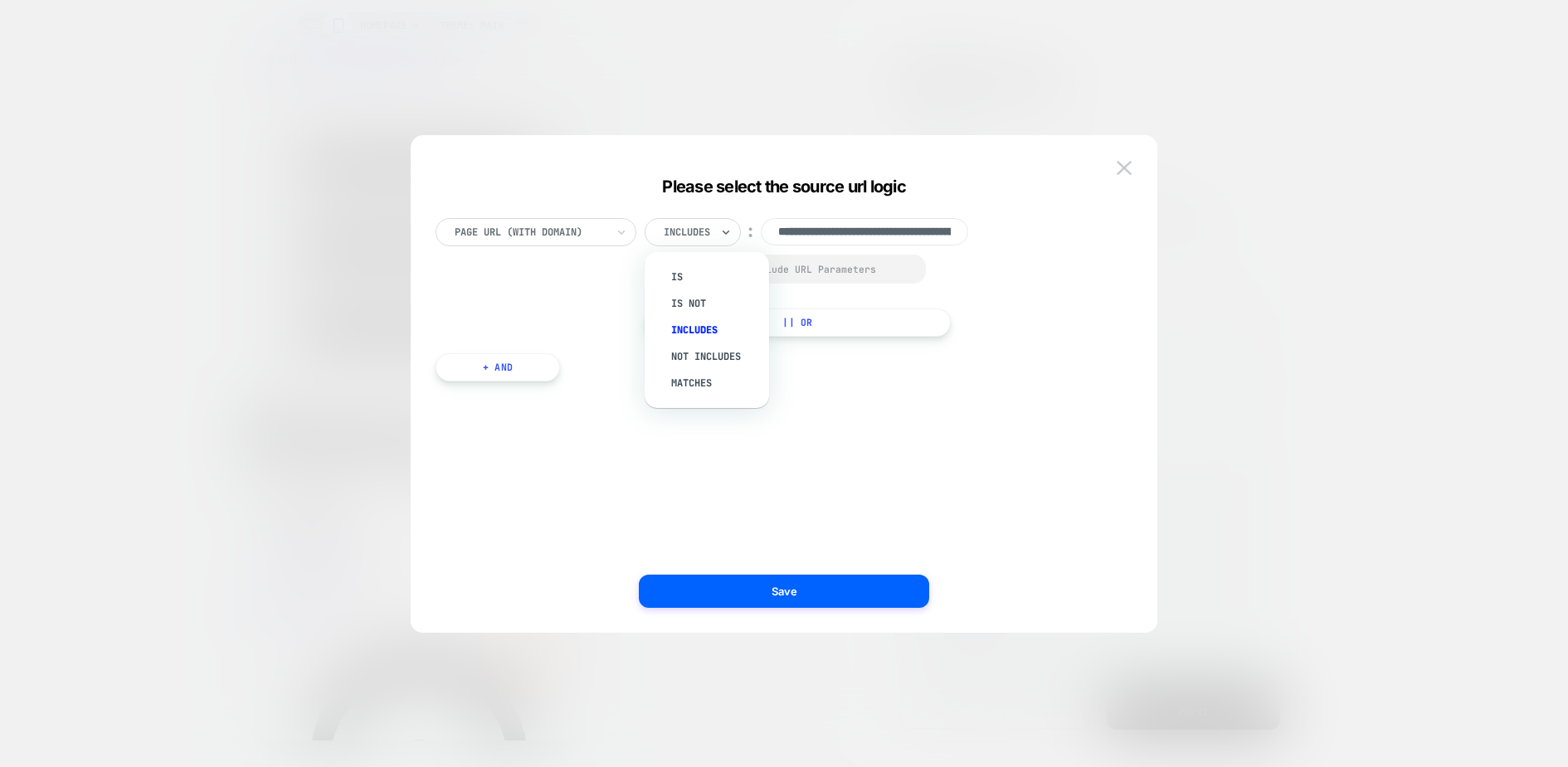 click at bounding box center [687, 232] 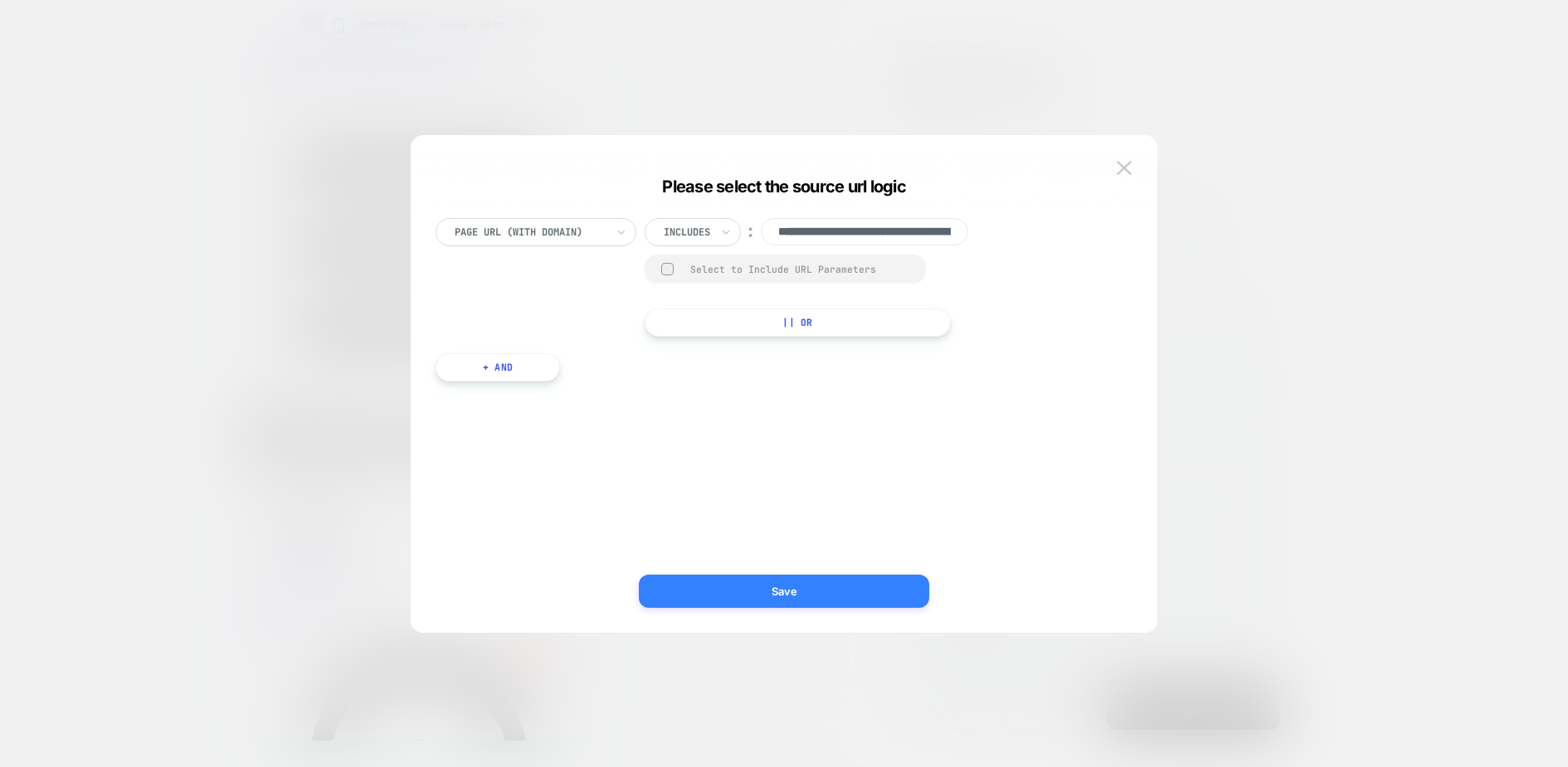 click on "Save" at bounding box center [784, 591] 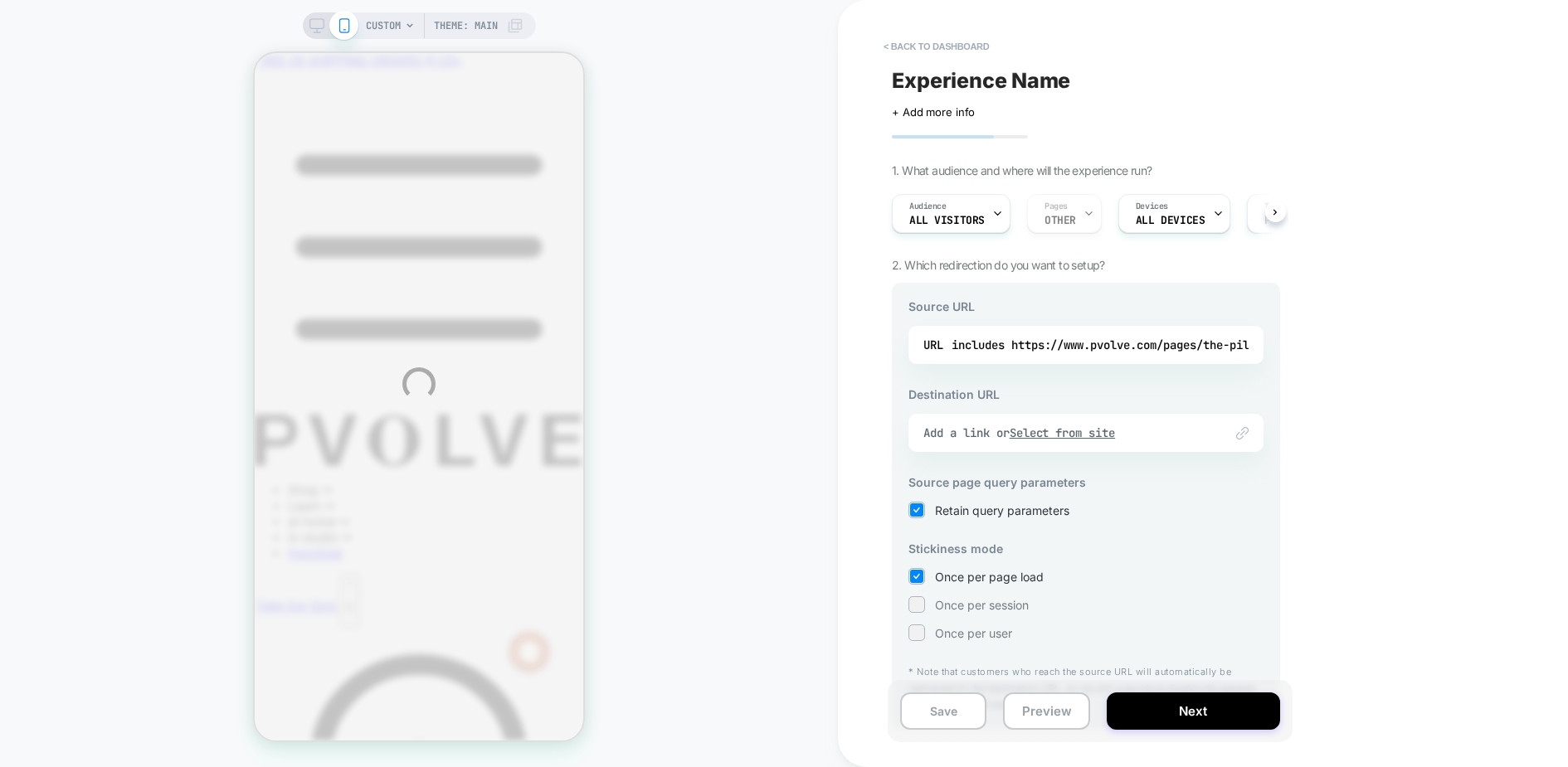 click on "CUSTOM Theme: MAIN < back to dashboard Experience Name Click to edit experience details + Add more info 1. What audience and where will the experience run? Audience All Visitors Pages OTHER Devices ALL DEVICES Trigger Page Load 2. Which redirection do you want to setup? Source URL URL   includes   https://www.pvolve.com/pages/the-pilates-evolved-bundle-is-the-last-gym-equipment-you-will-ever-buy Destination URL Link to Add a link or  Select from site Source page query parameters Retain query parameters Stickiness mode Once per page load Once per session Once per user * Note that customers who reach the source URL will automatically be redirected to the destination URL, so we will override & disable the general page targeting of the experiment Save Preview Next" at bounding box center (784, 383) 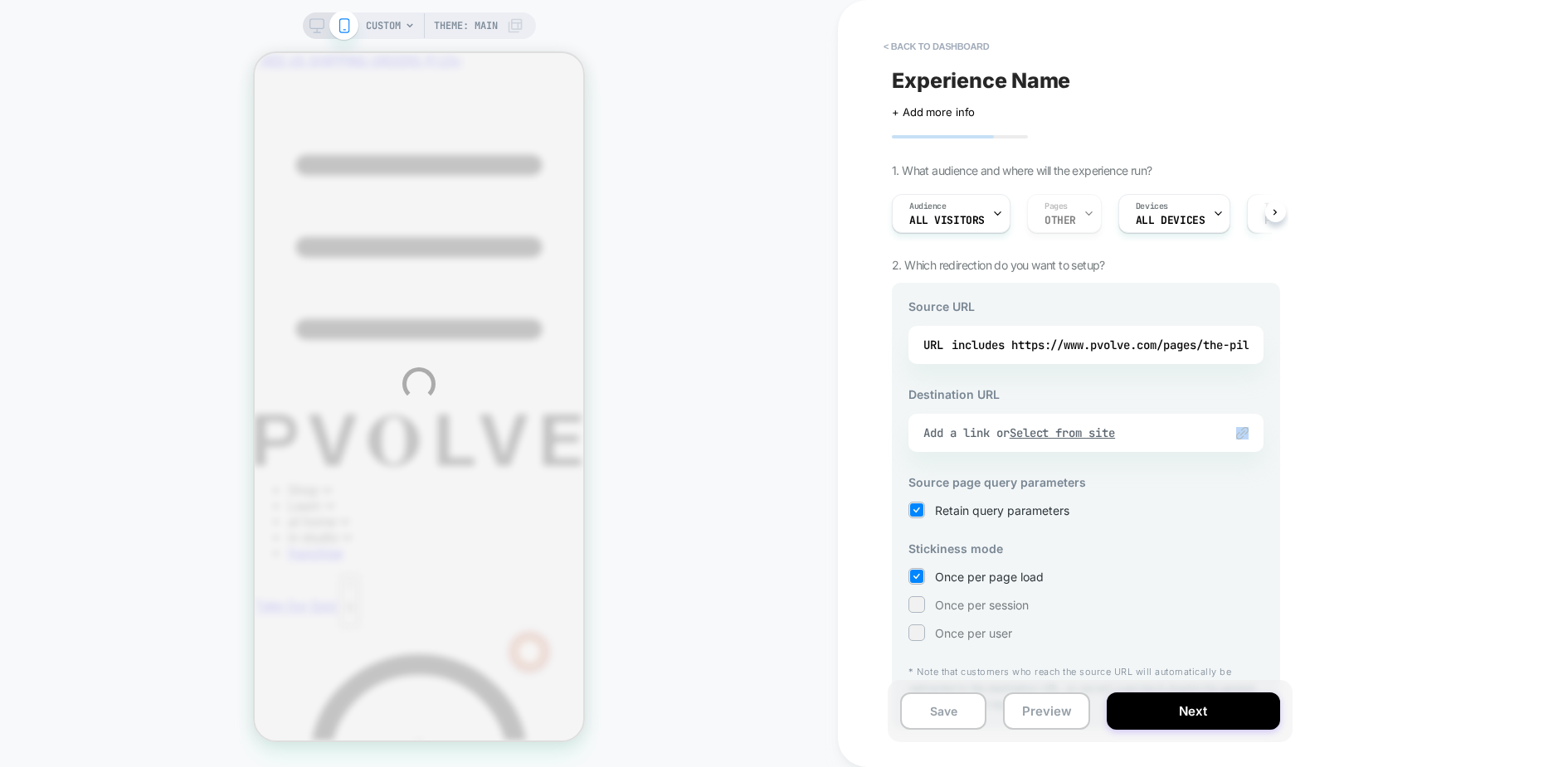 click on "CUSTOM Theme: MAIN < back to dashboard Experience Name Click to edit experience details + Add more info 1. What audience and where will the experience run? Audience All Visitors Pages OTHER Devices ALL DEVICES Trigger Page Load 2. Which redirection do you want to setup? Source URL URL   includes   https://www.pvolve.com/pages/the-pilates-evolved-bundle-is-the-last-gym-equipment-you-will-ever-buy Destination URL Link to Add a link or  Select from site Source page query parameters Retain query parameters Stickiness mode Once per page load Once per session Once per user * Note that customers who reach the source URL will automatically be redirected to the destination URL, so we will override & disable the general page targeting of the experiment Save Preview Next" at bounding box center [784, 383] 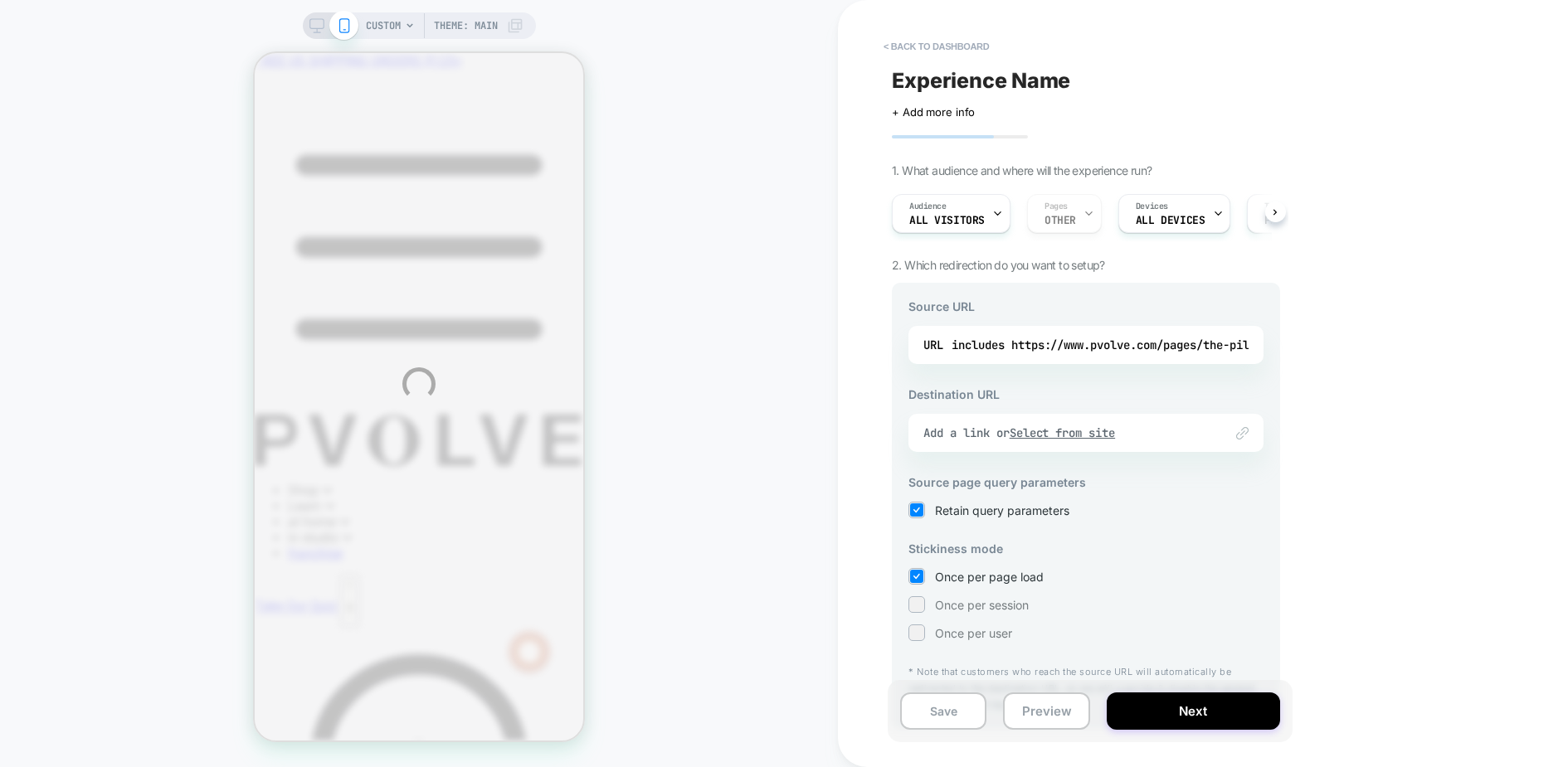 click on "CUSTOM Theme: MAIN < back to dashboard Experience Name Click to edit experience details + Add more info 1. What audience and where will the experience run? Audience All Visitors Pages OTHER Devices ALL DEVICES Trigger Page Load 2. Which redirection do you want to setup? Source URL URL   includes   https://www.pvolve.com/pages/the-pilates-evolved-bundle-is-the-last-gym-equipment-you-will-ever-buy Destination URL Link to Add a link or  Select from site Source page query parameters Retain query parameters Stickiness mode Once per page load Once per session Once per user * Note that customers who reach the source URL will automatically be redirected to the destination URL, so we will override & disable the general page targeting of the experiment Save Preview Next" at bounding box center [784, 383] 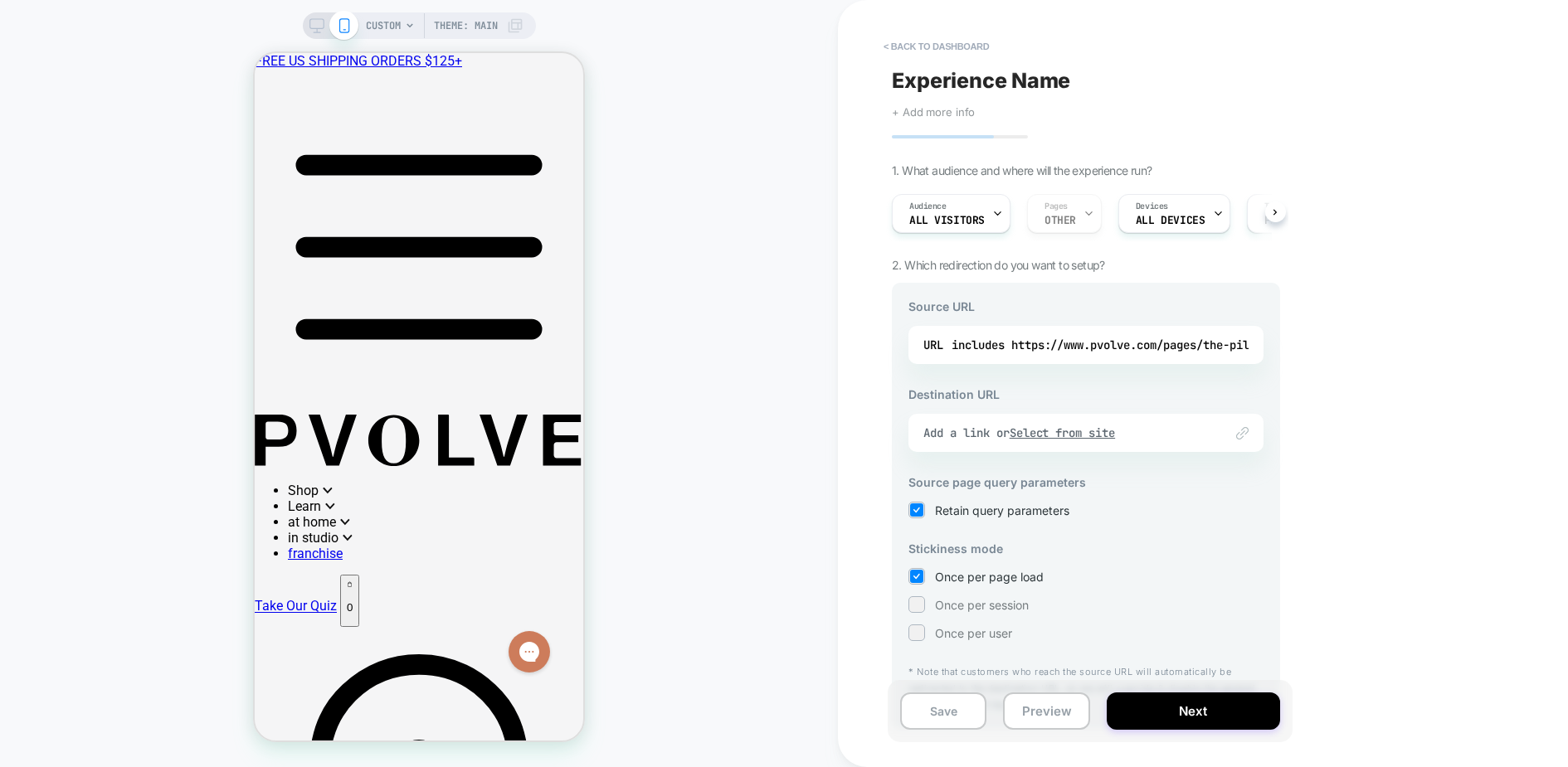 click on "+ Add more info" at bounding box center [933, 112] 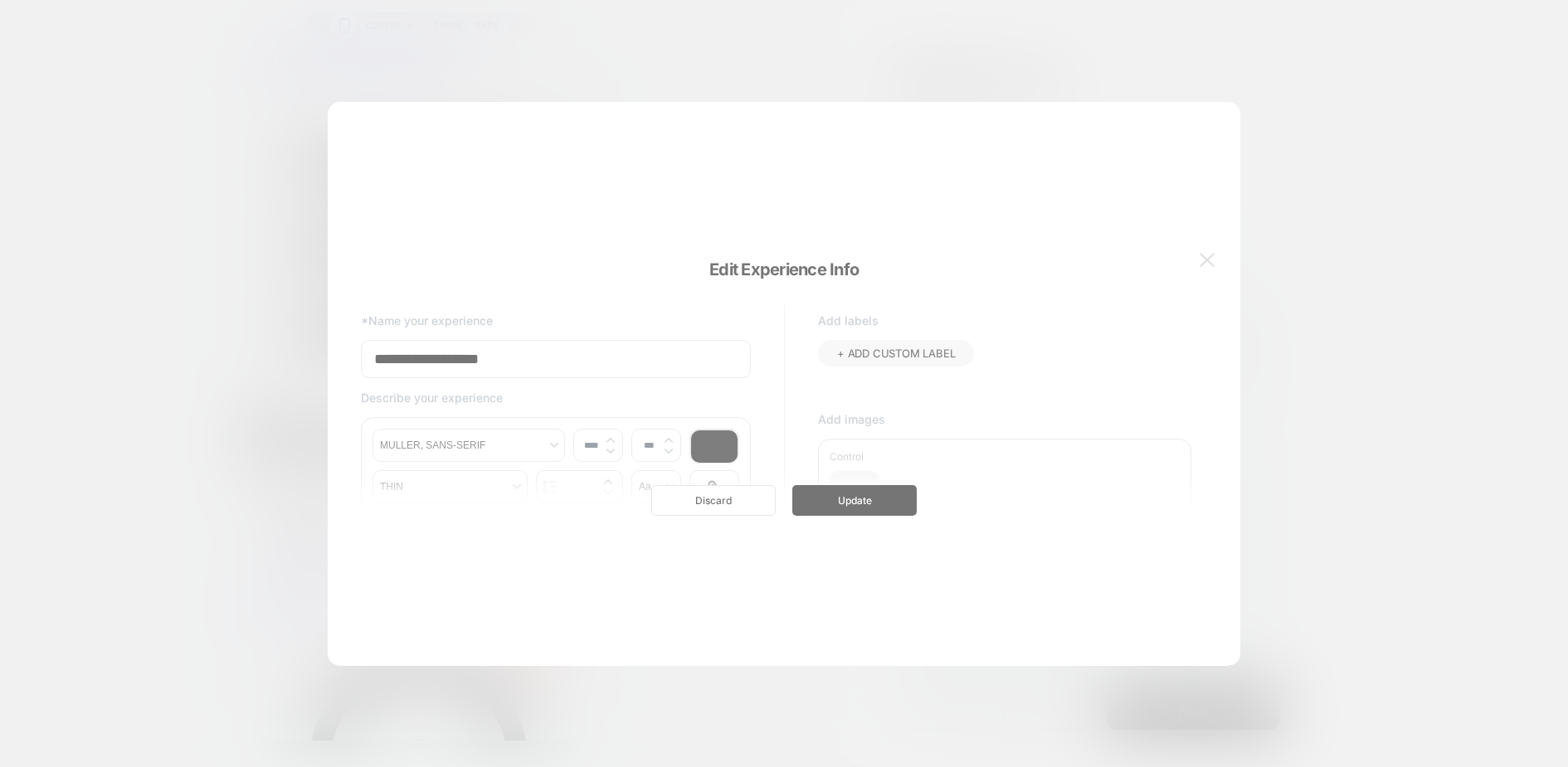 click at bounding box center [784, 383] 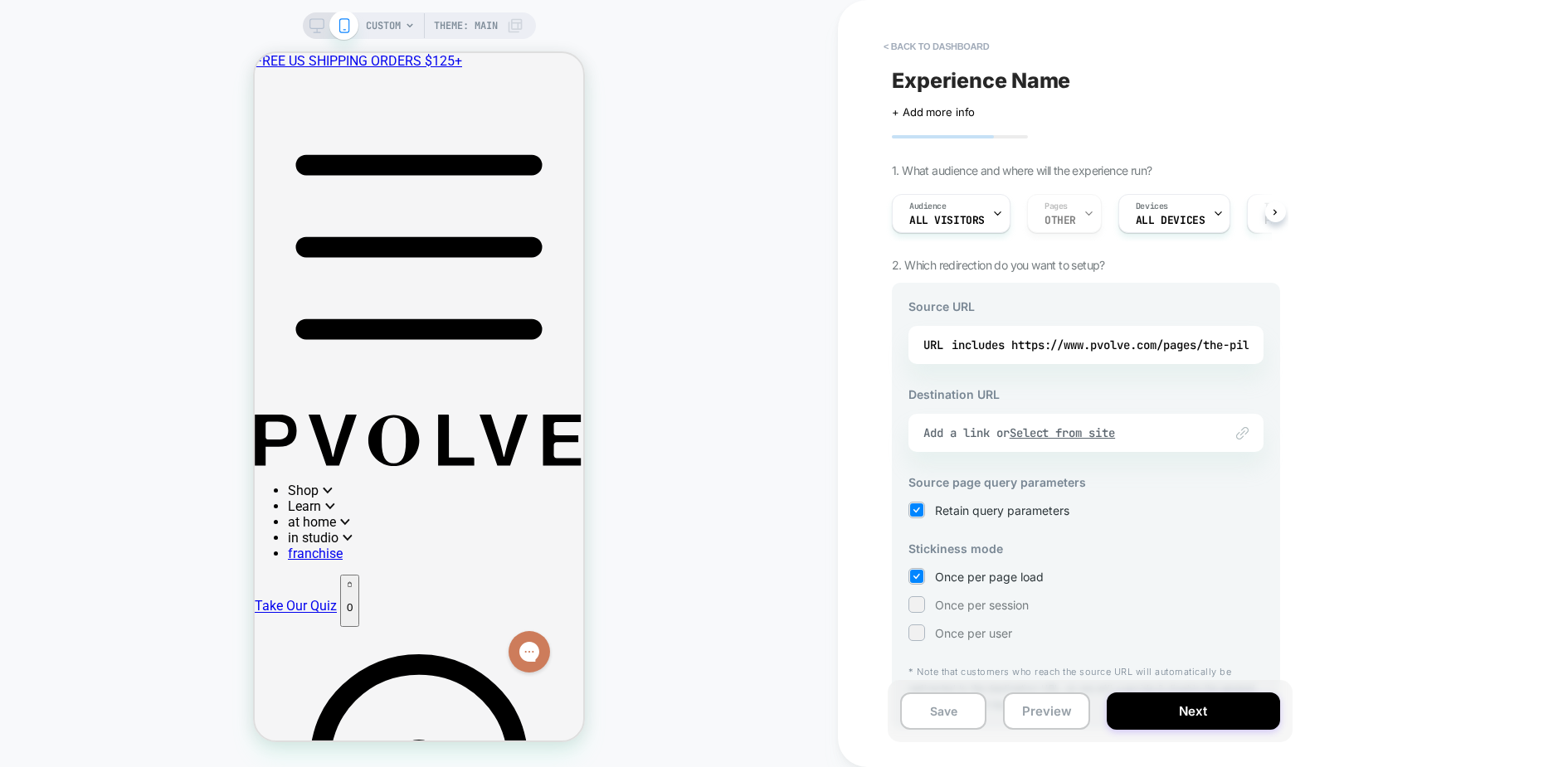click on "Experience Name" at bounding box center (981, 80) 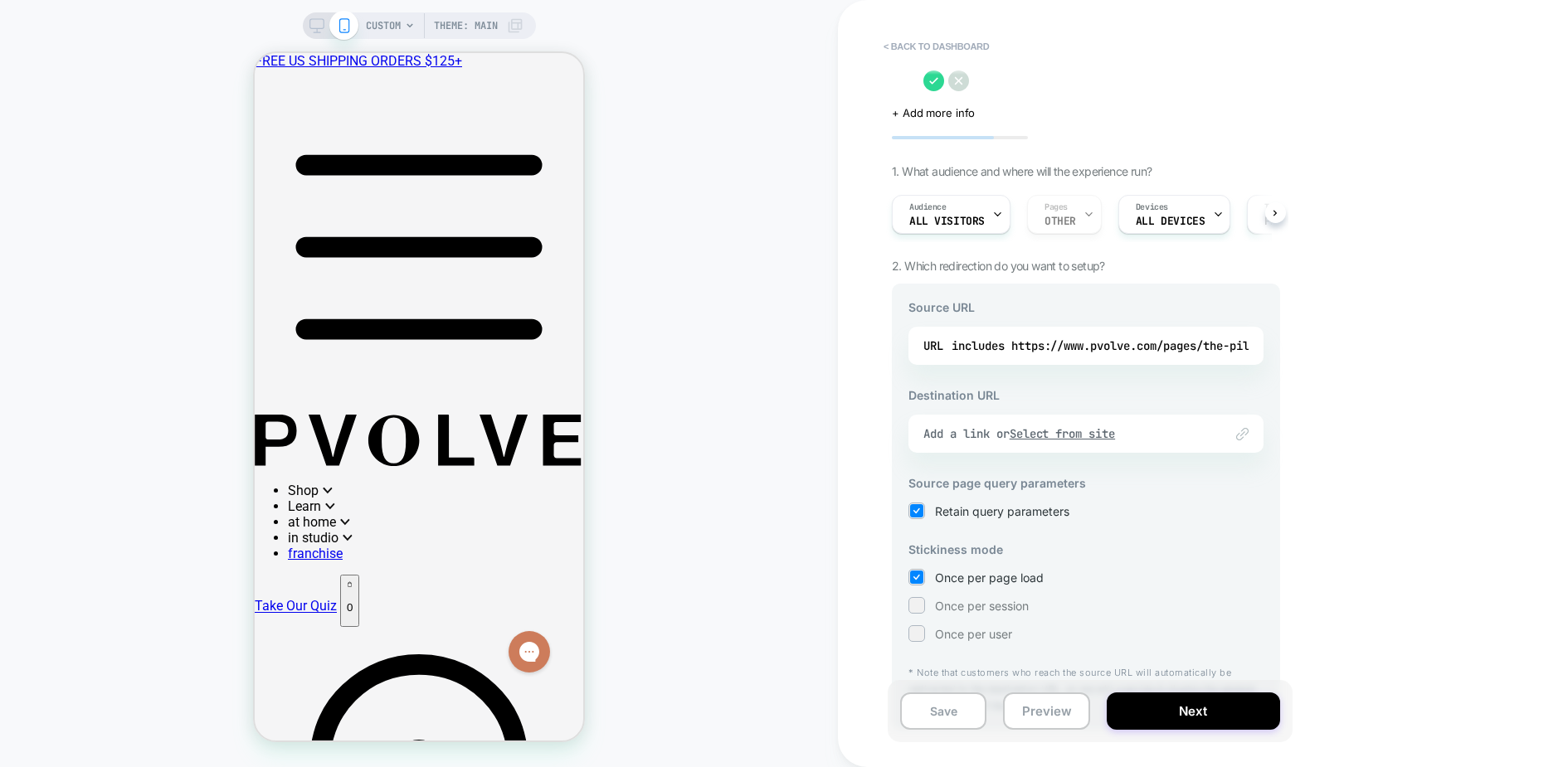 click at bounding box center [903, 80] 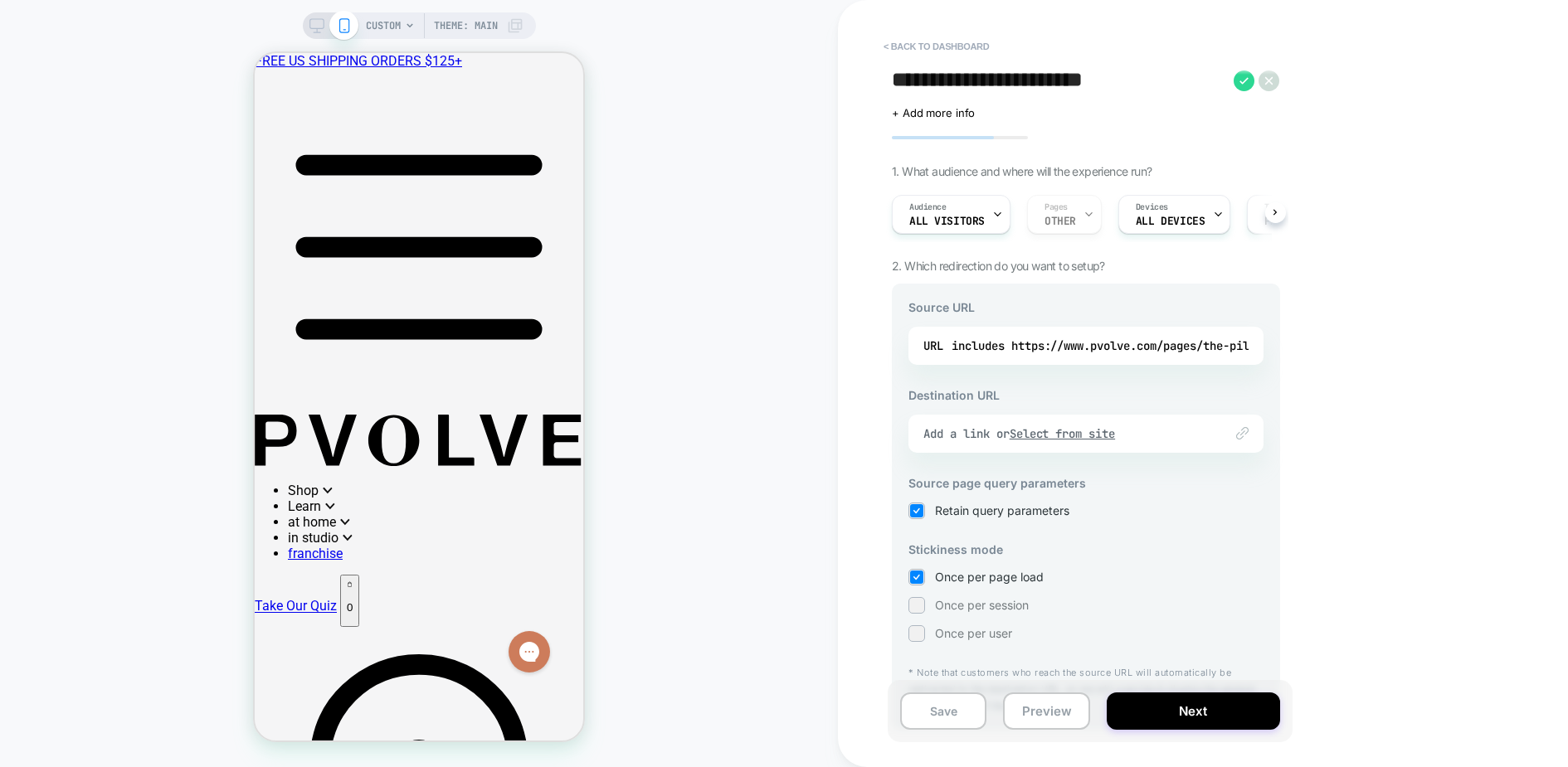 scroll, scrollTop: 0, scrollLeft: 0, axis: both 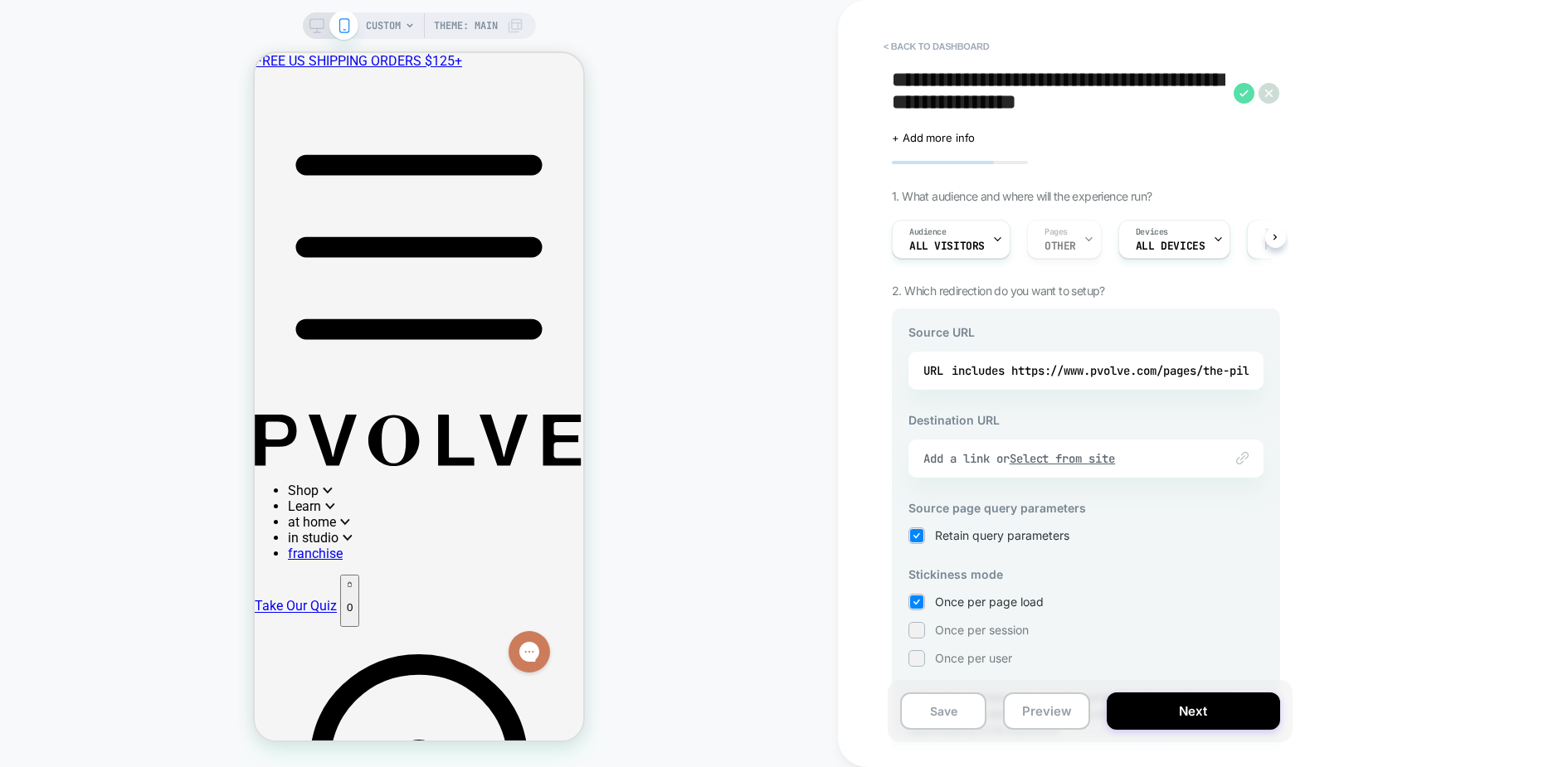 type on "**********" 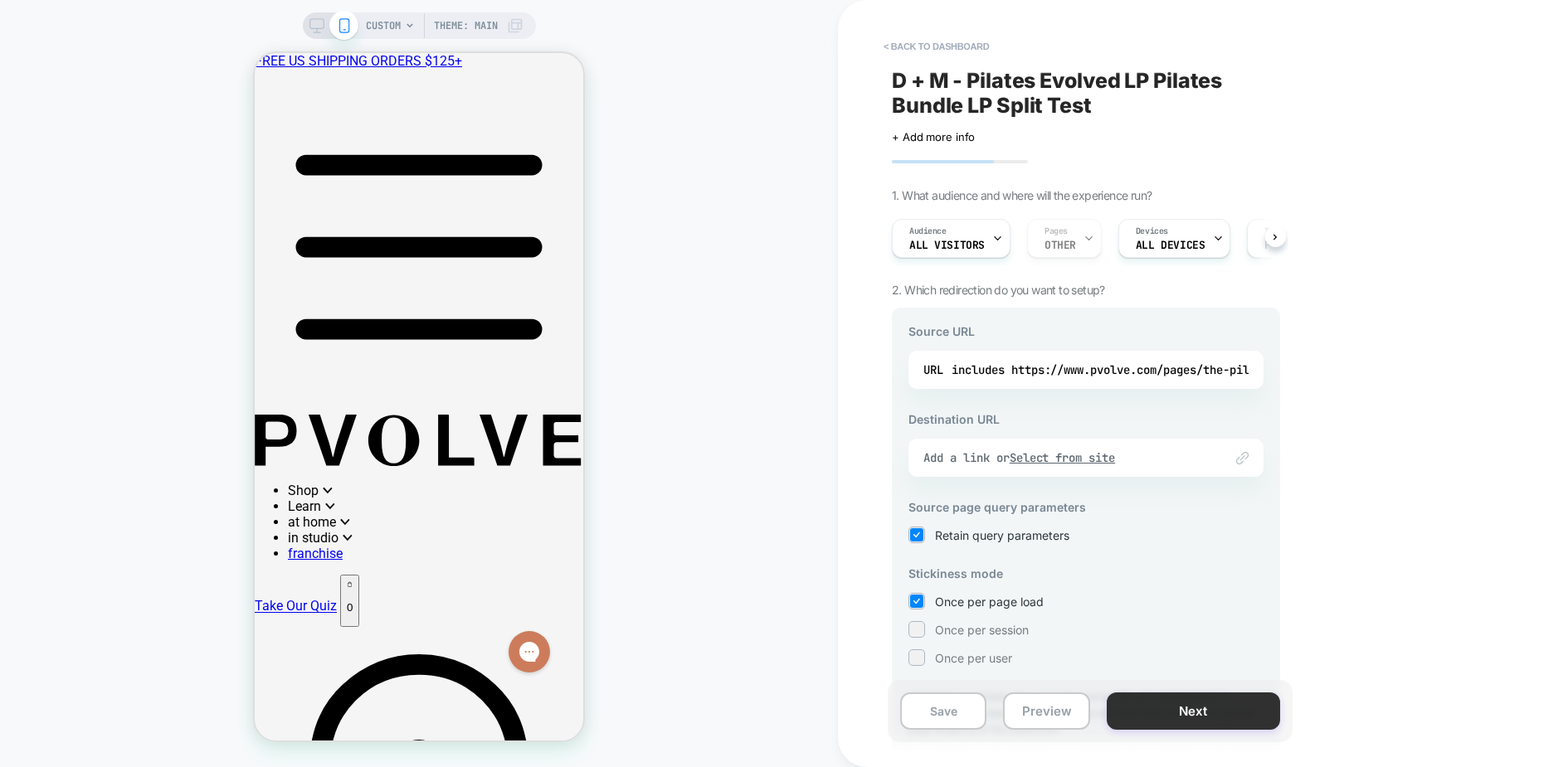 click on "Next" at bounding box center [1193, 711] 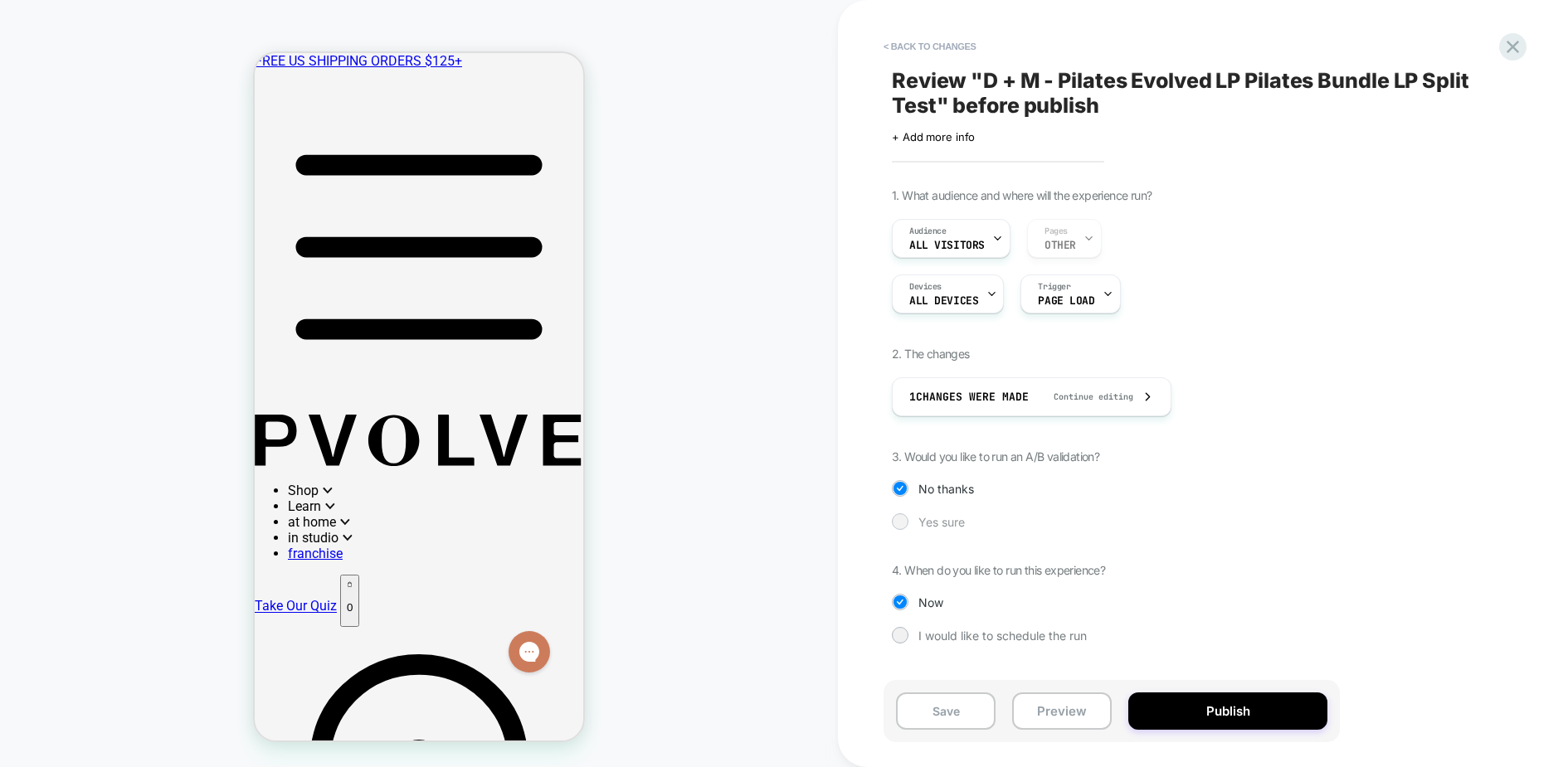 click on "Yes sure" at bounding box center [942, 522] 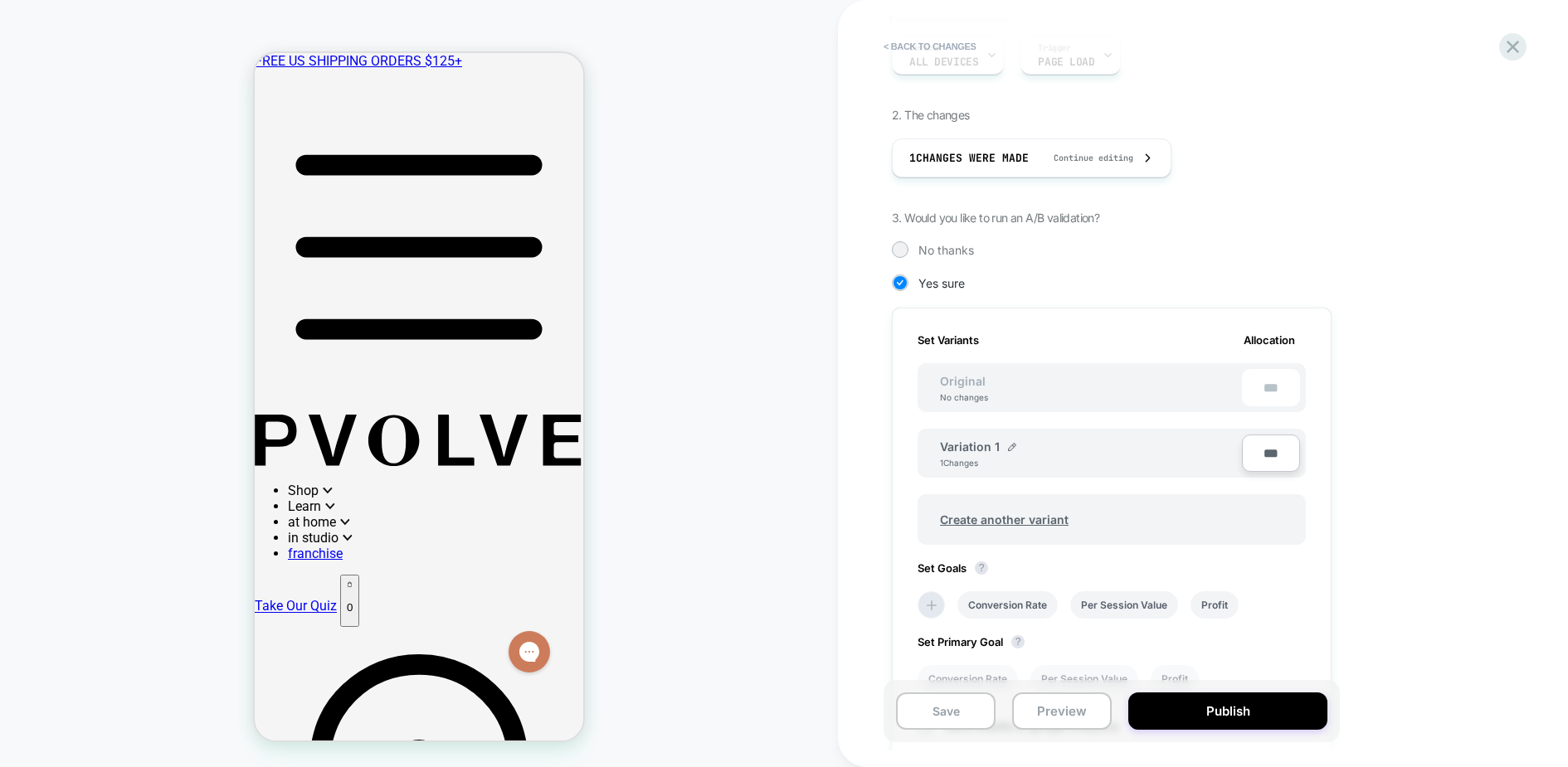 scroll, scrollTop: 250, scrollLeft: 0, axis: vertical 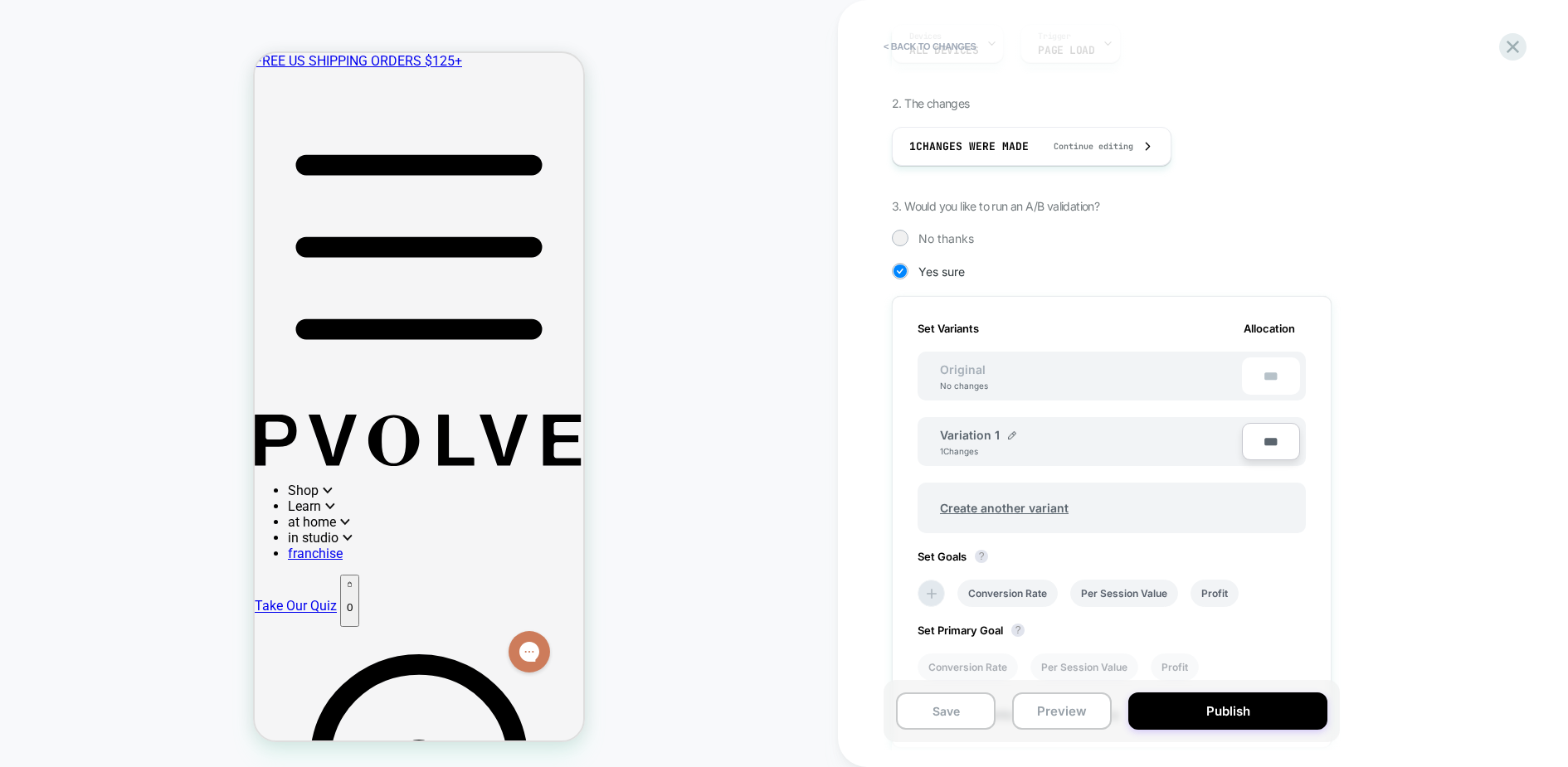 click on "Variation 1 1  Changes" at bounding box center [1083, 442] 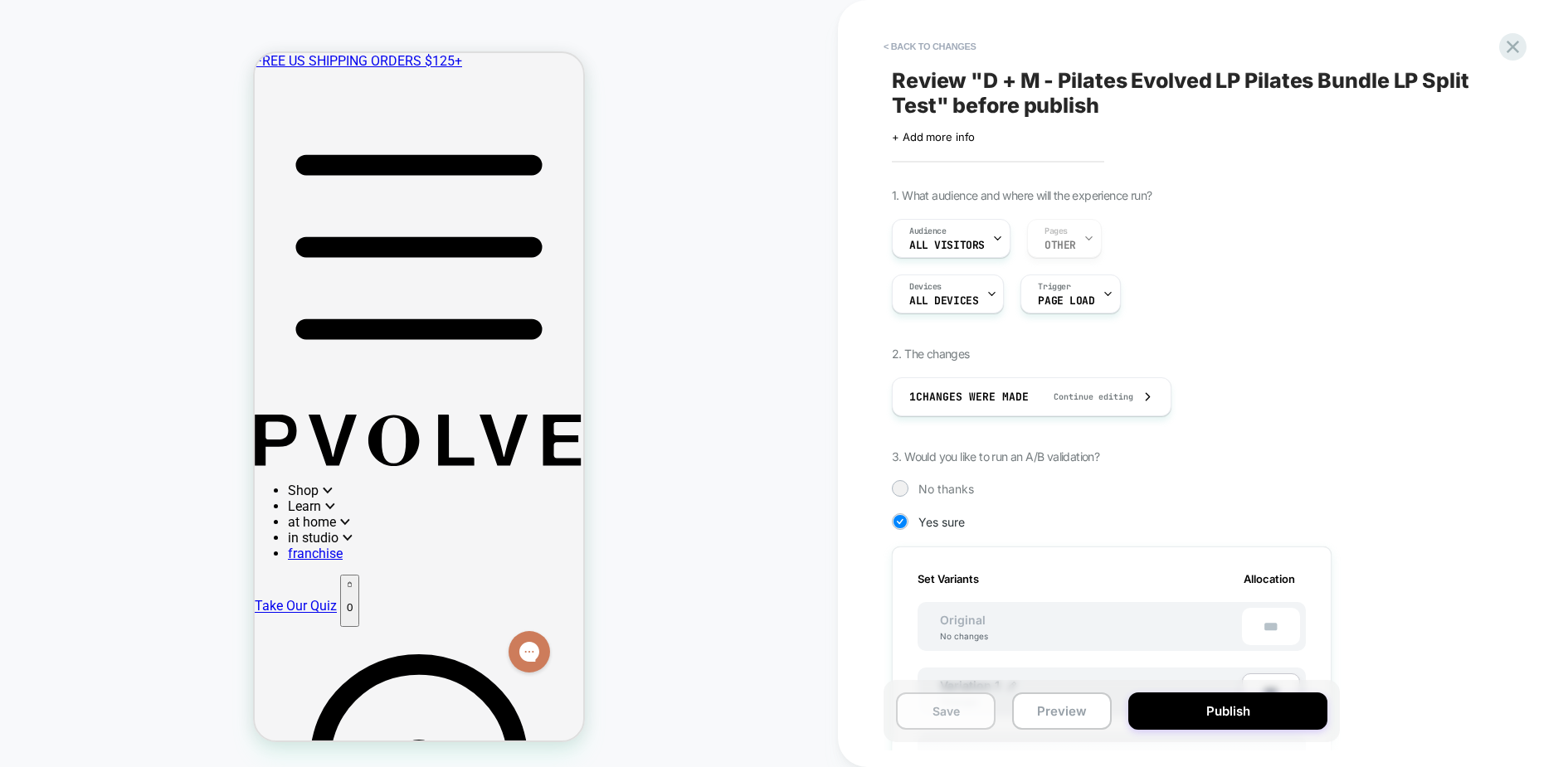 click on "Save" at bounding box center [946, 711] 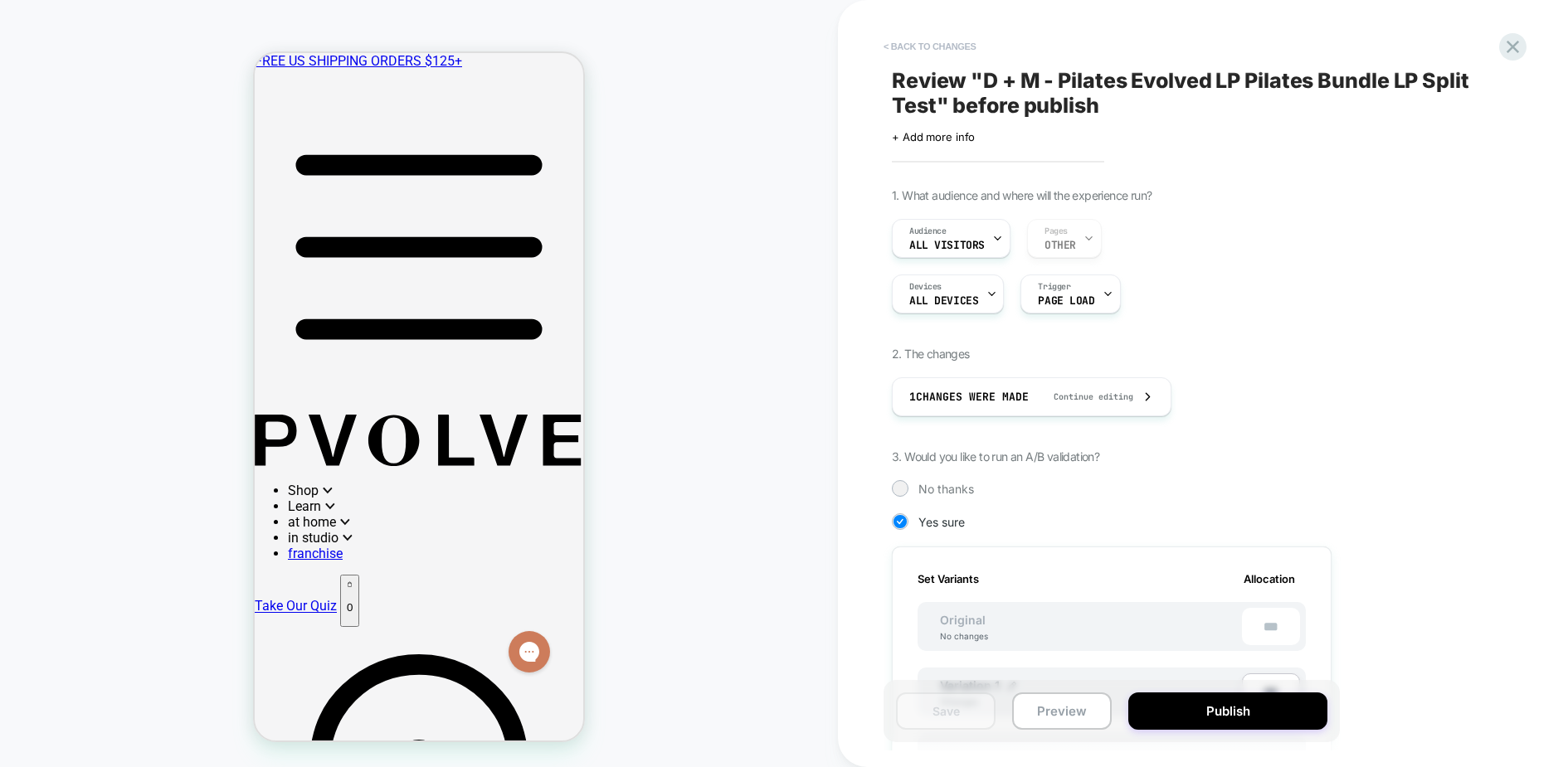 click on "< Back to changes" at bounding box center (930, 46) 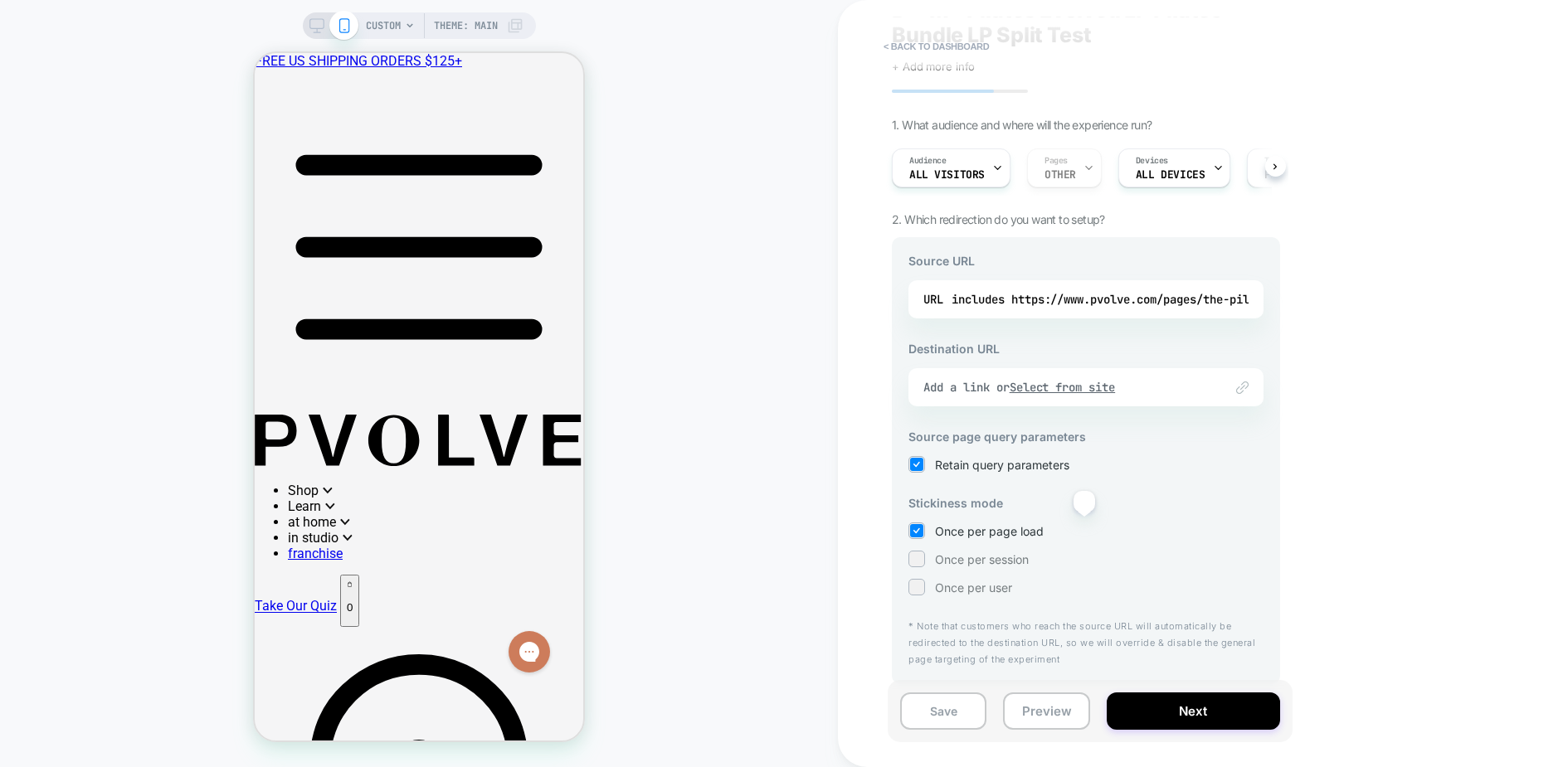 scroll, scrollTop: 0, scrollLeft: 0, axis: both 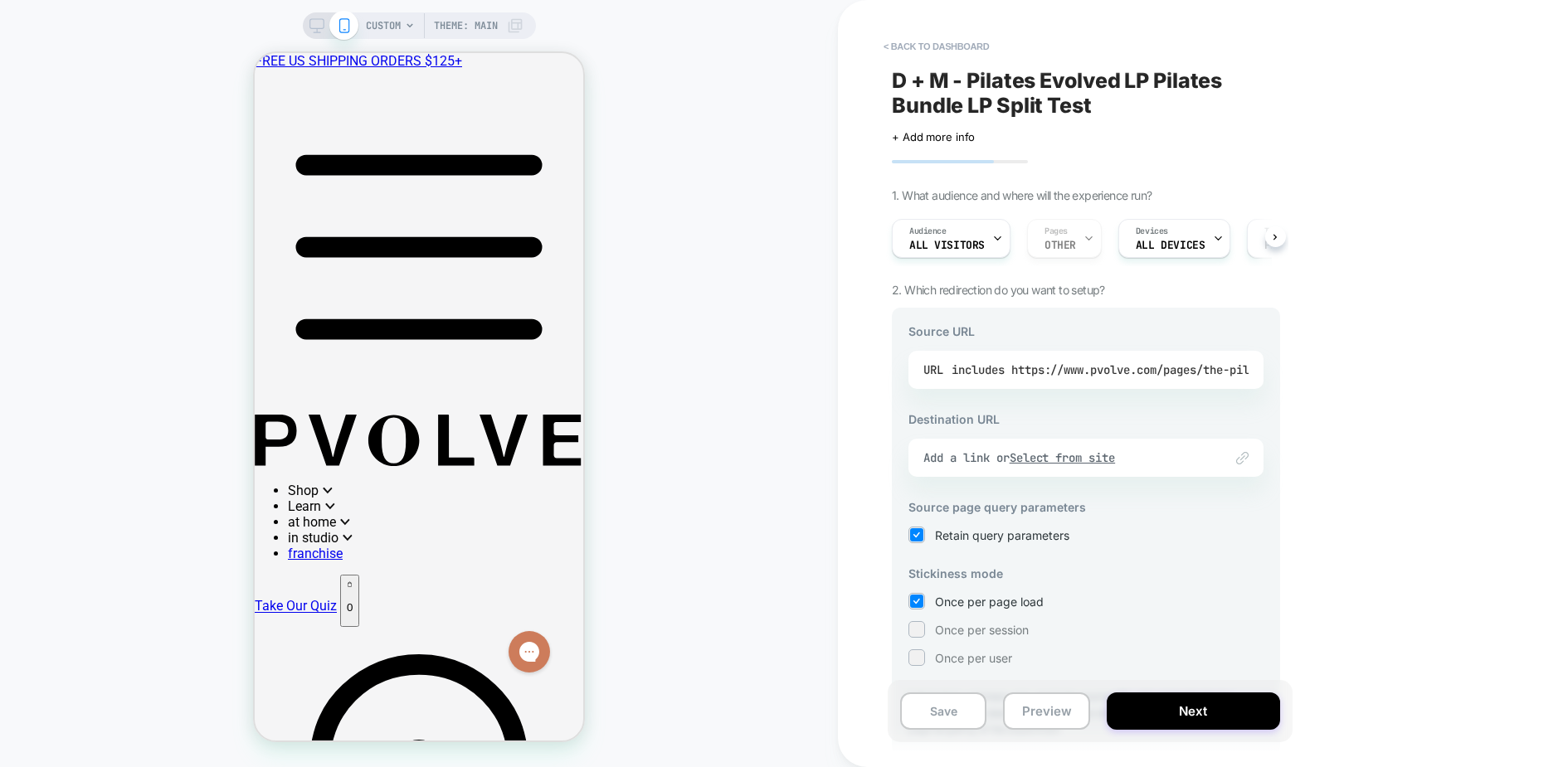 click on "includes   https://www.pvolve.com/pages/the-pilates-evolved-bundle-is-the-last-gym-equipment-you-will-ever-buy" at bounding box center [1308, 370] 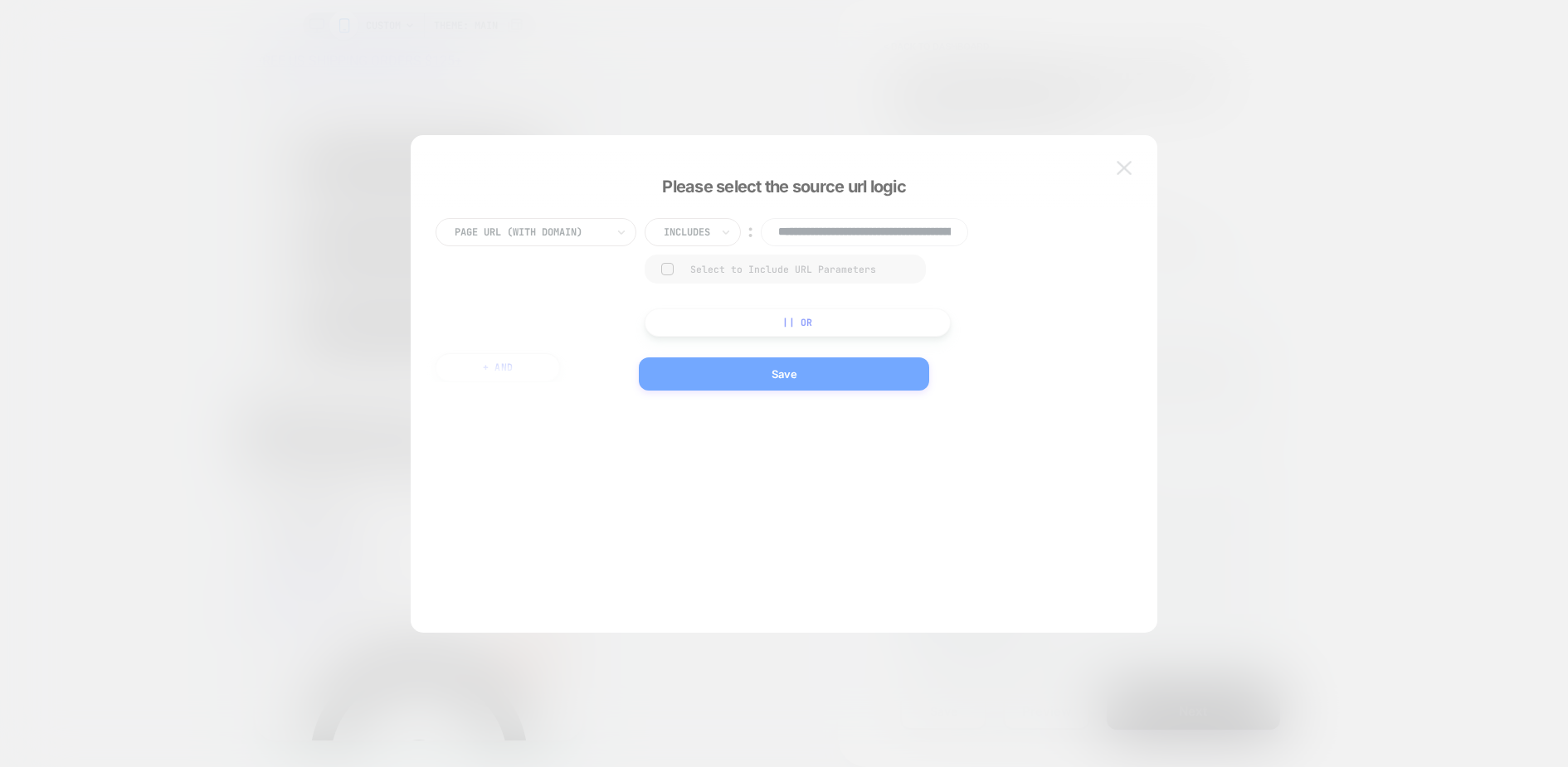 click at bounding box center (784, 383) 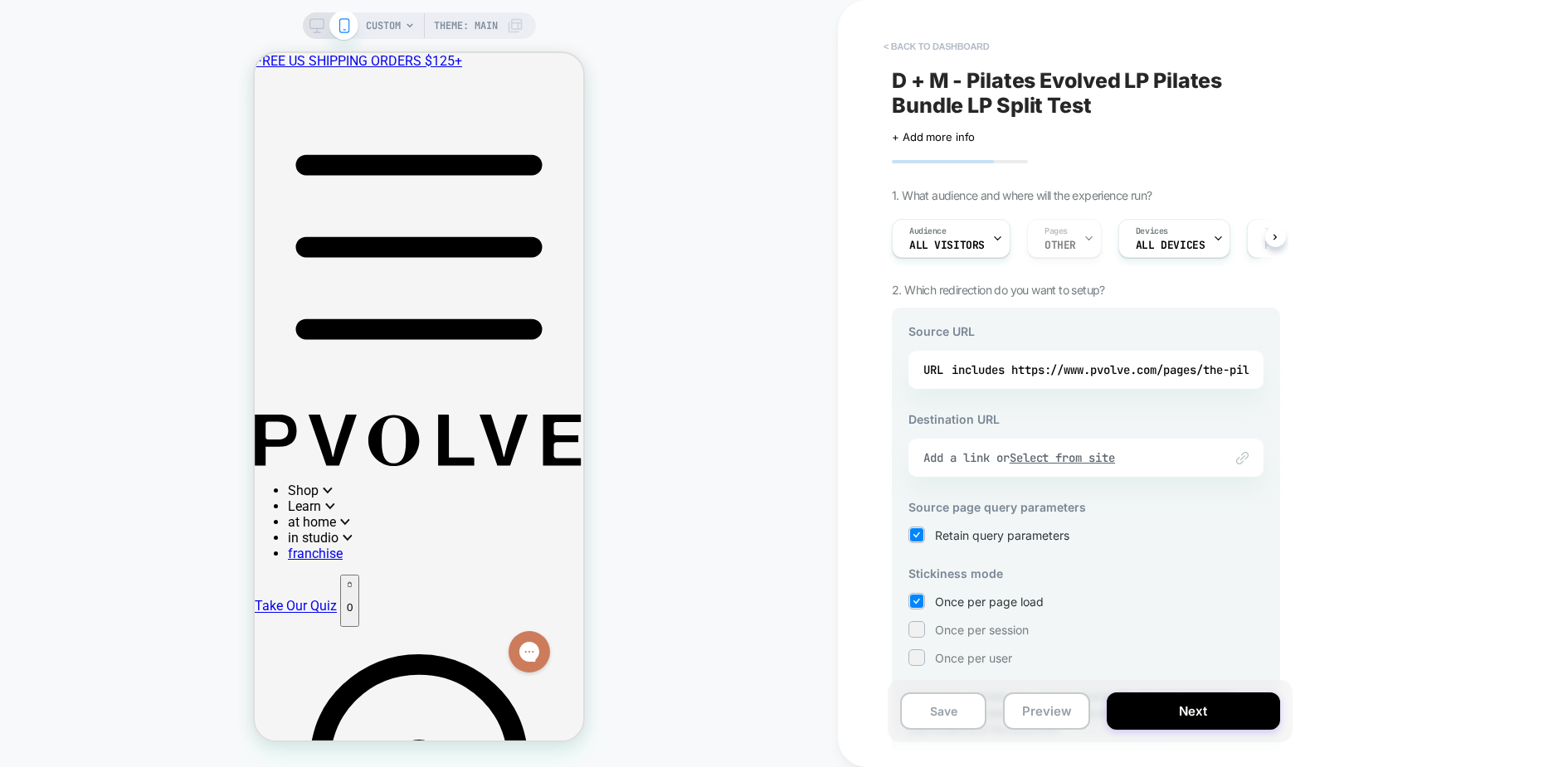 click on "< back to dashboard" at bounding box center [936, 46] 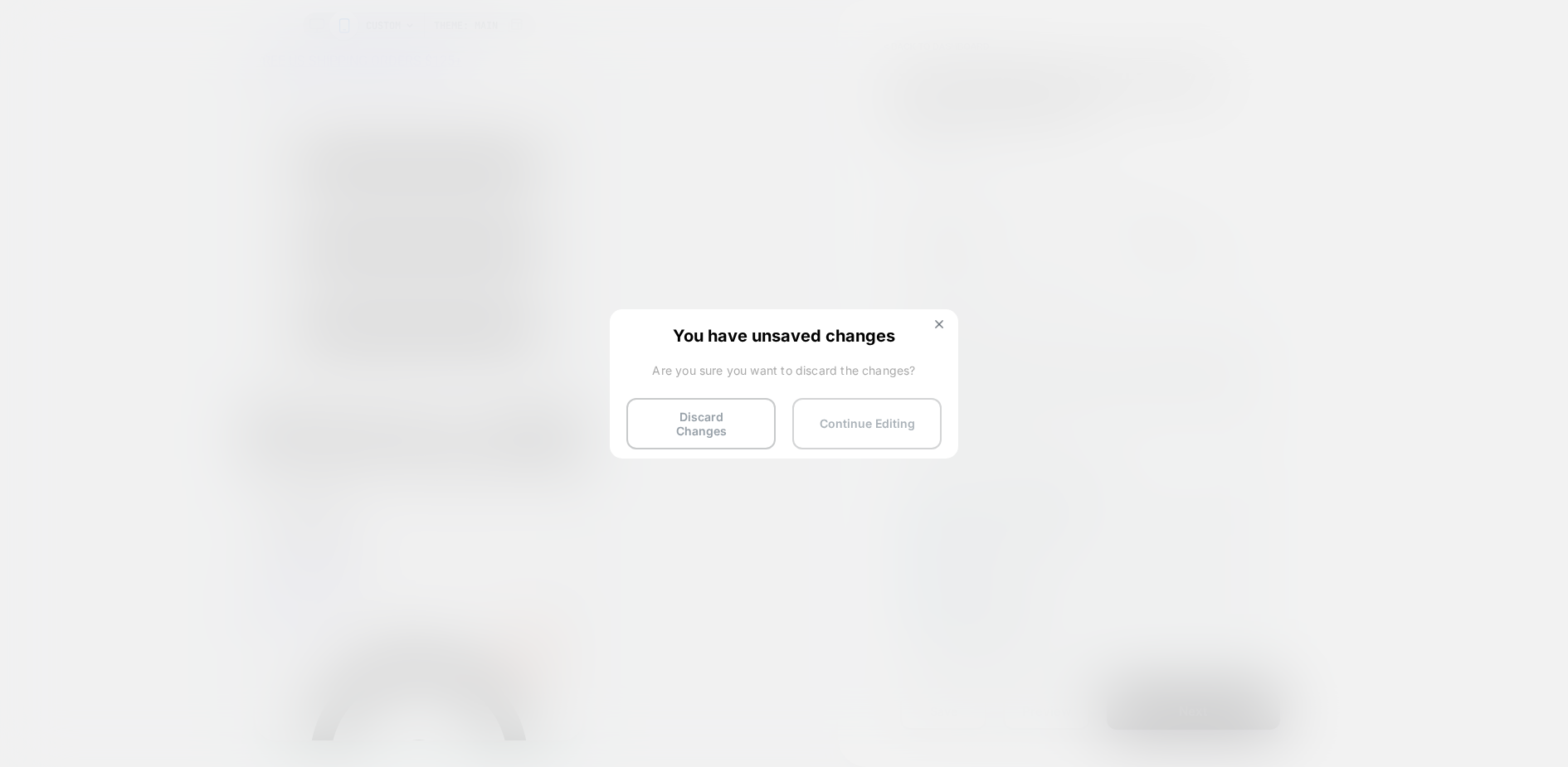 click on "Continue Editing" at bounding box center [867, 424] 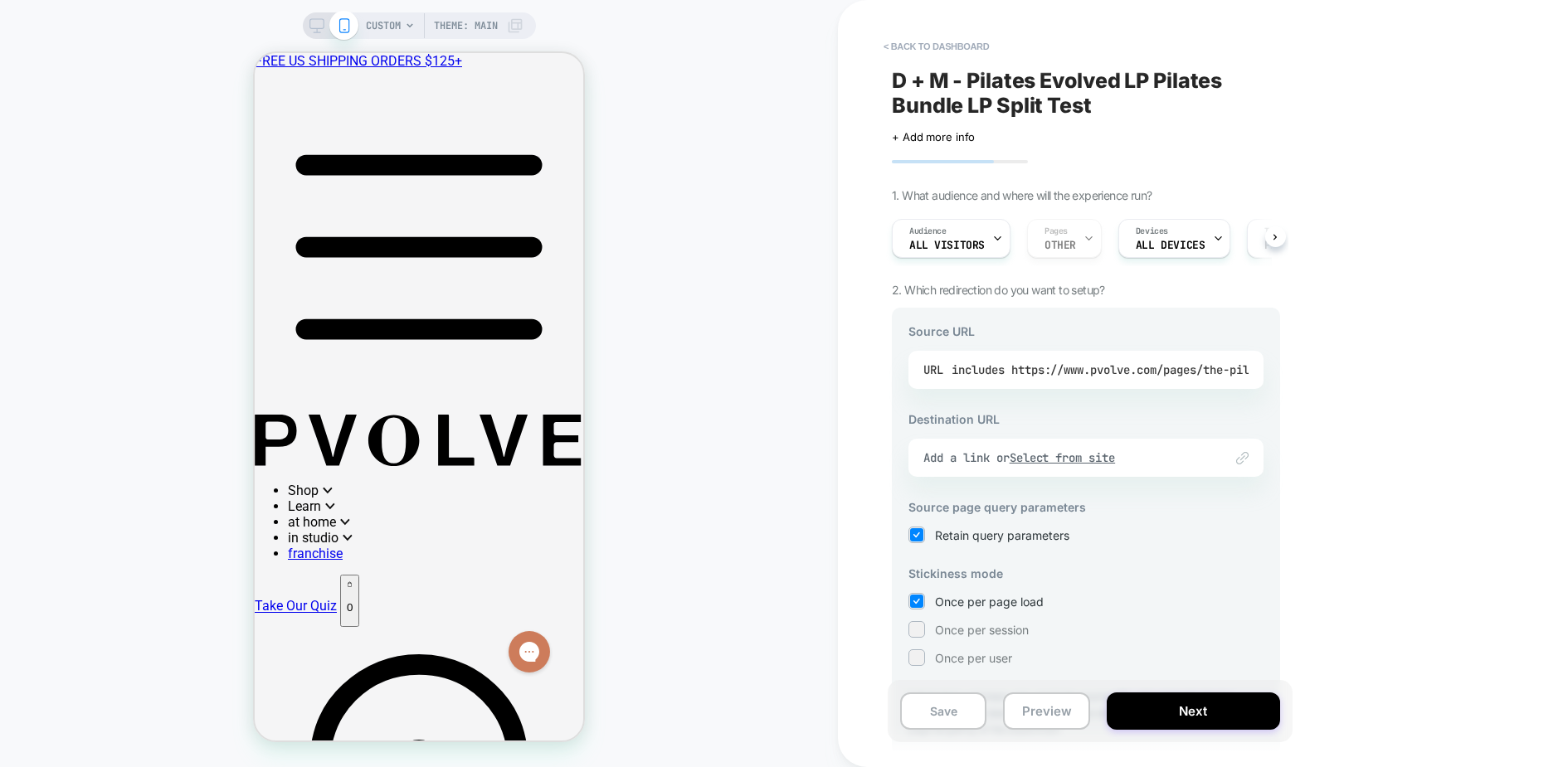 click on "includes   https://www.pvolve.com/pages/the-pilates-evolved-bundle-is-the-last-gym-equipment-you-will-ever-buy" at bounding box center [1308, 370] 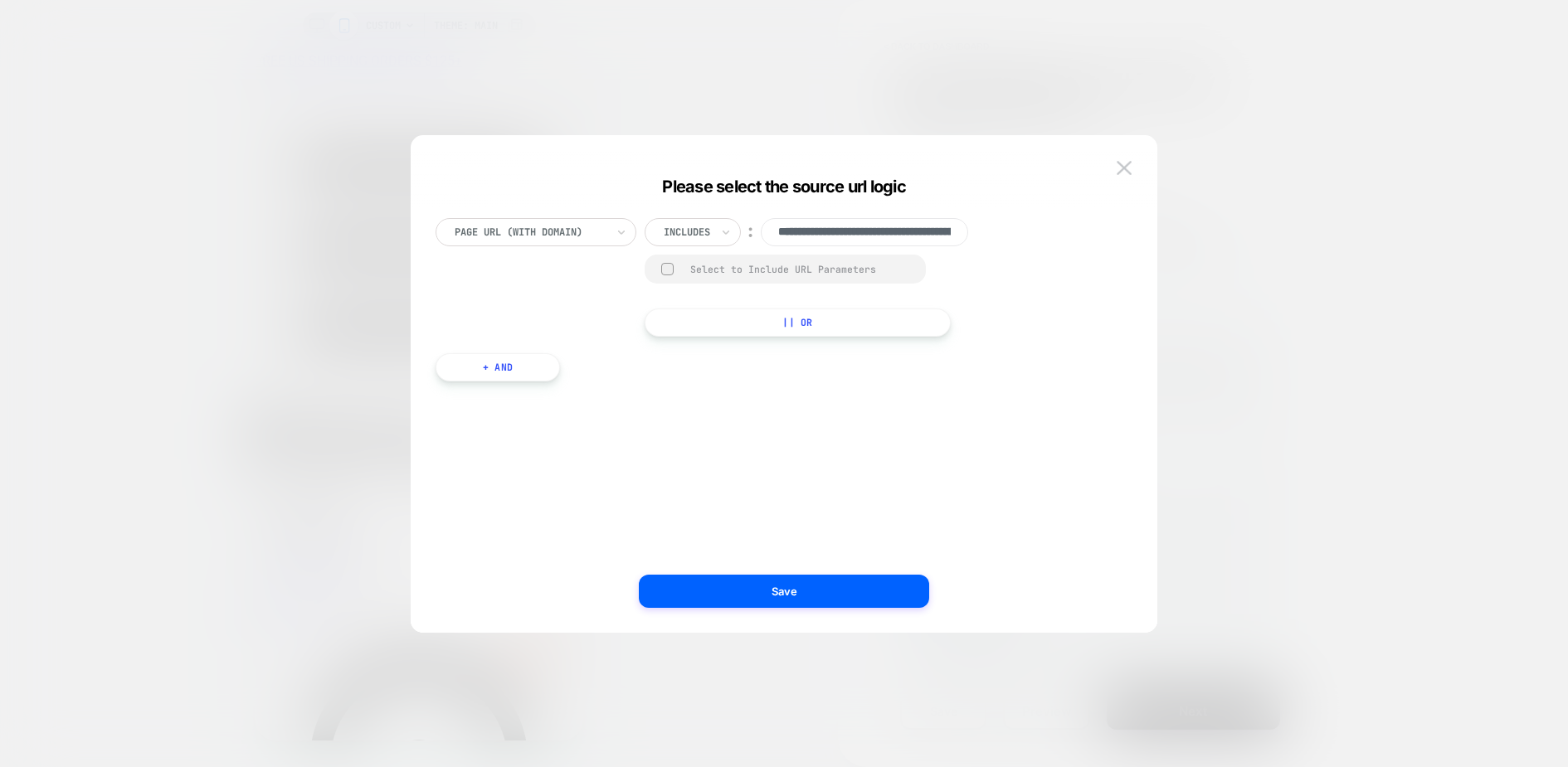 scroll, scrollTop: 0, scrollLeft: 518, axis: horizontal 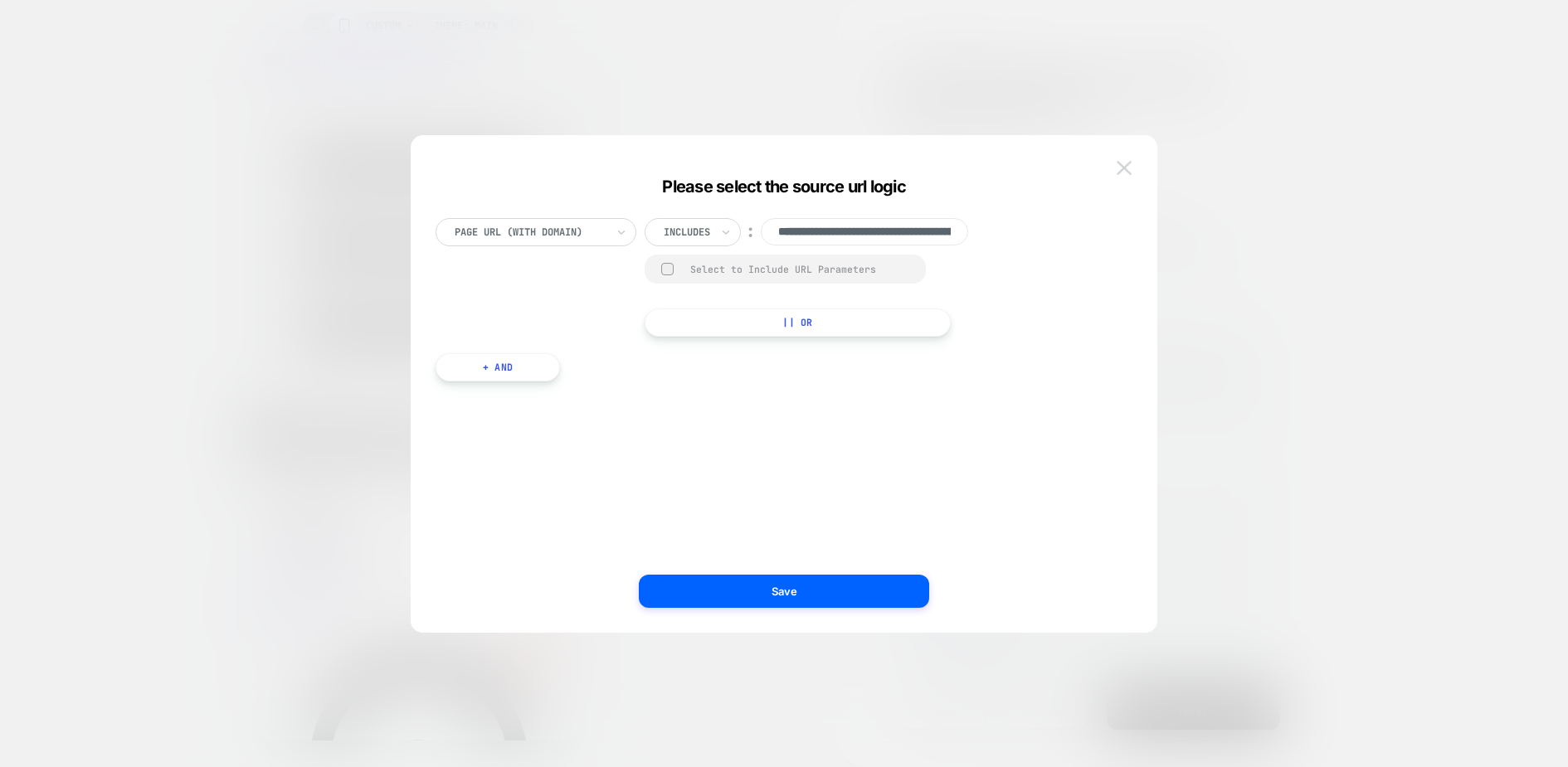 click at bounding box center (1124, 168) 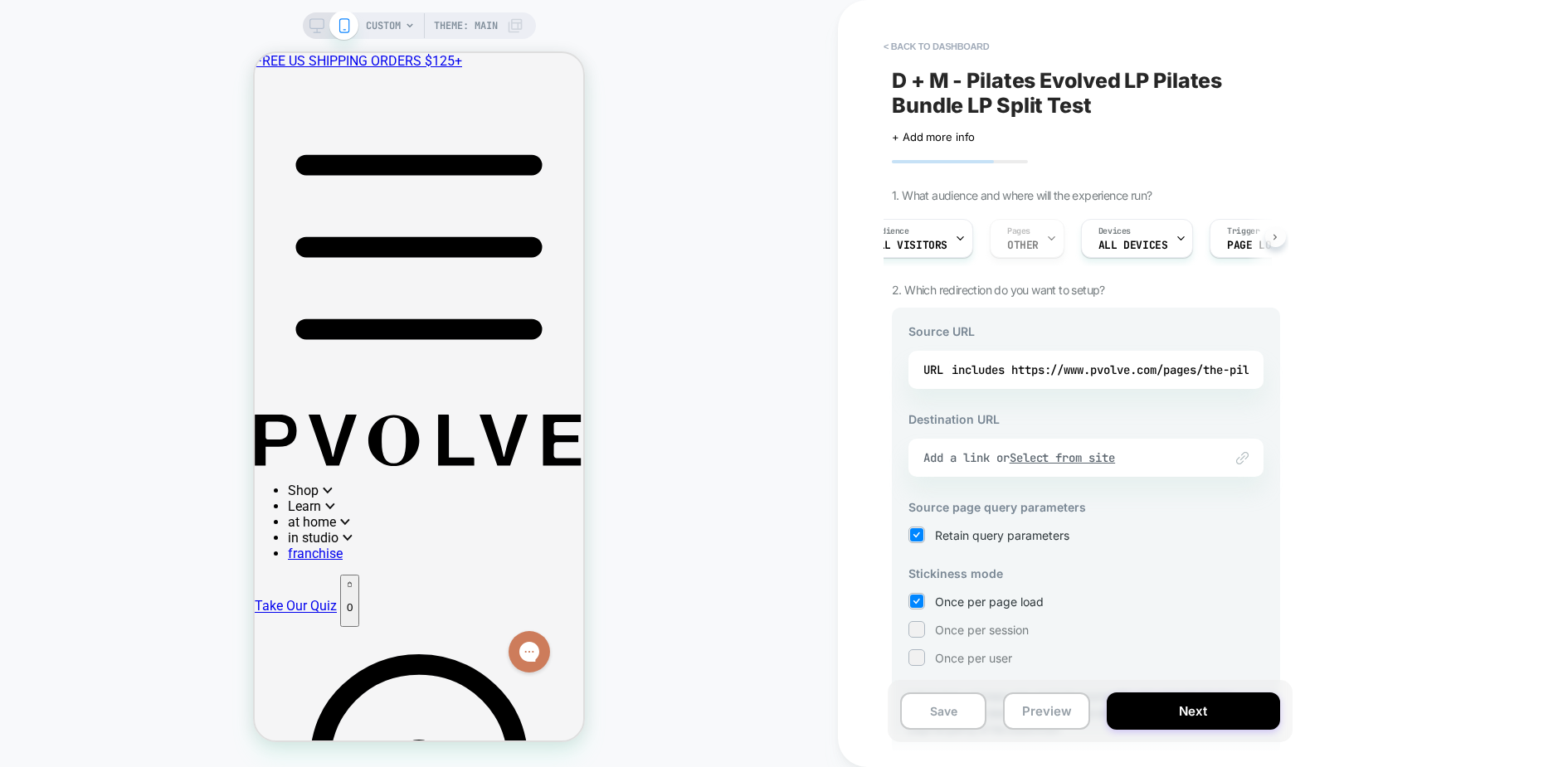 click at bounding box center (1275, 236) 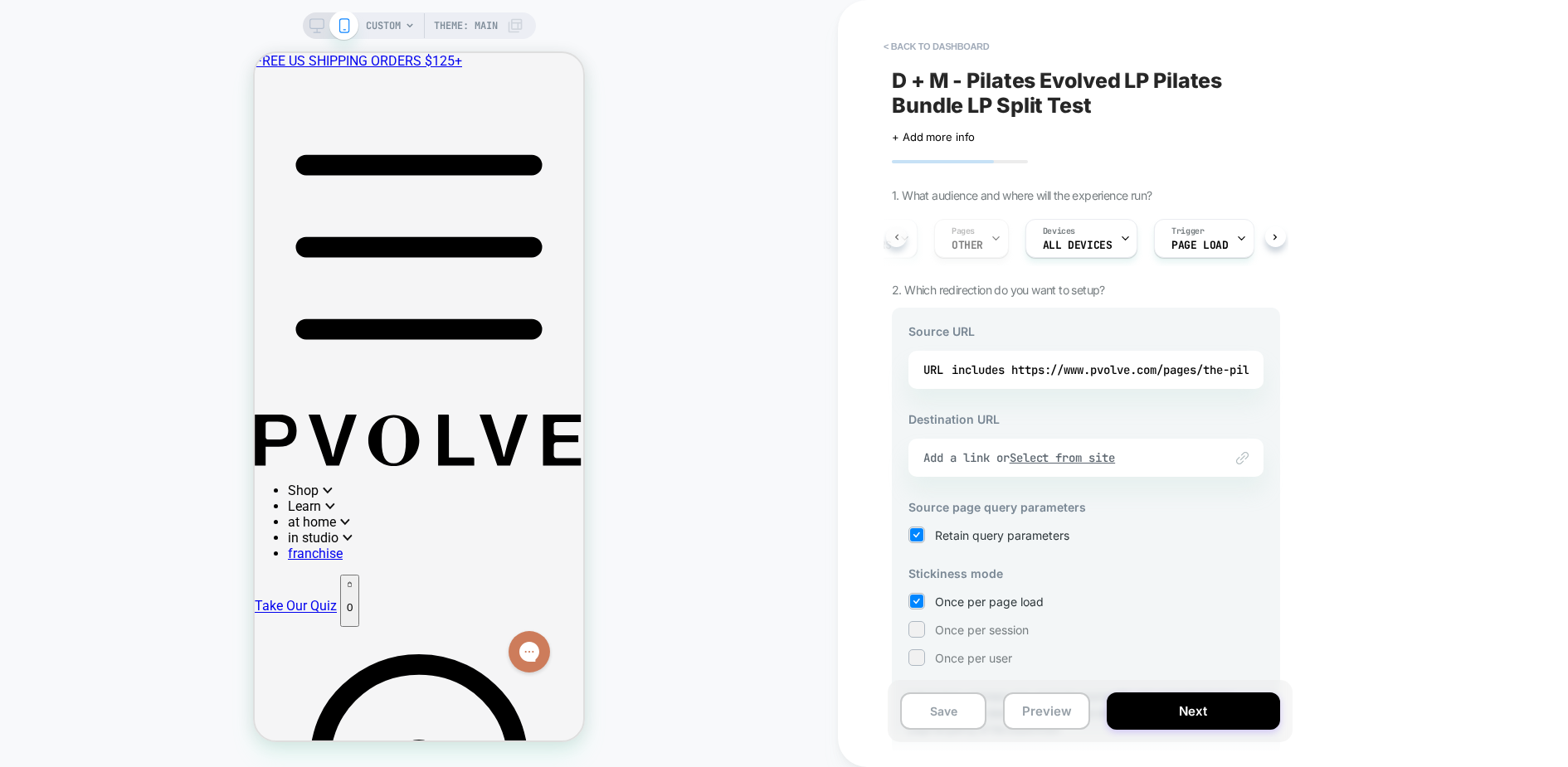 click at bounding box center (896, 236) 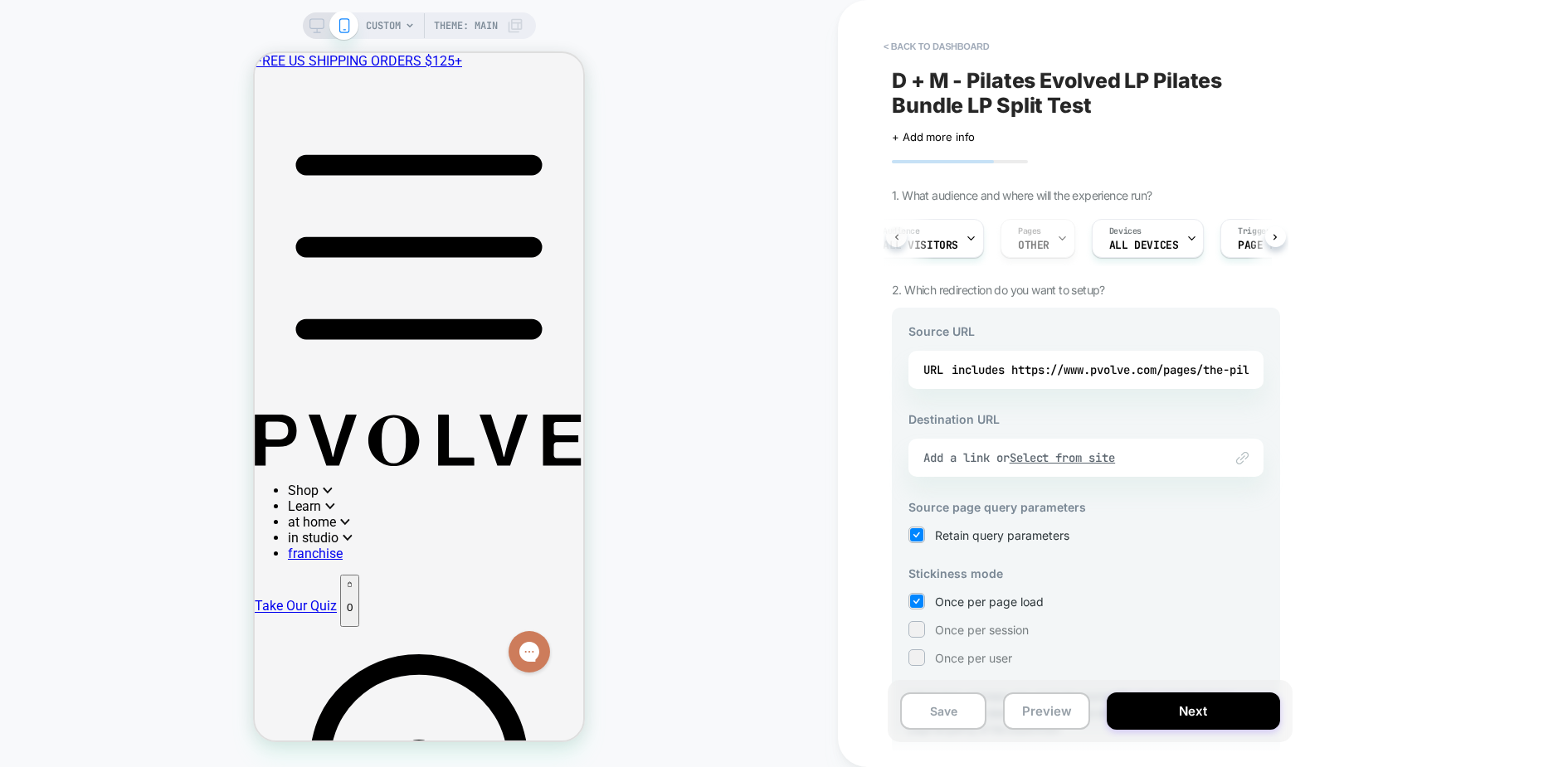 click at bounding box center (896, 236) 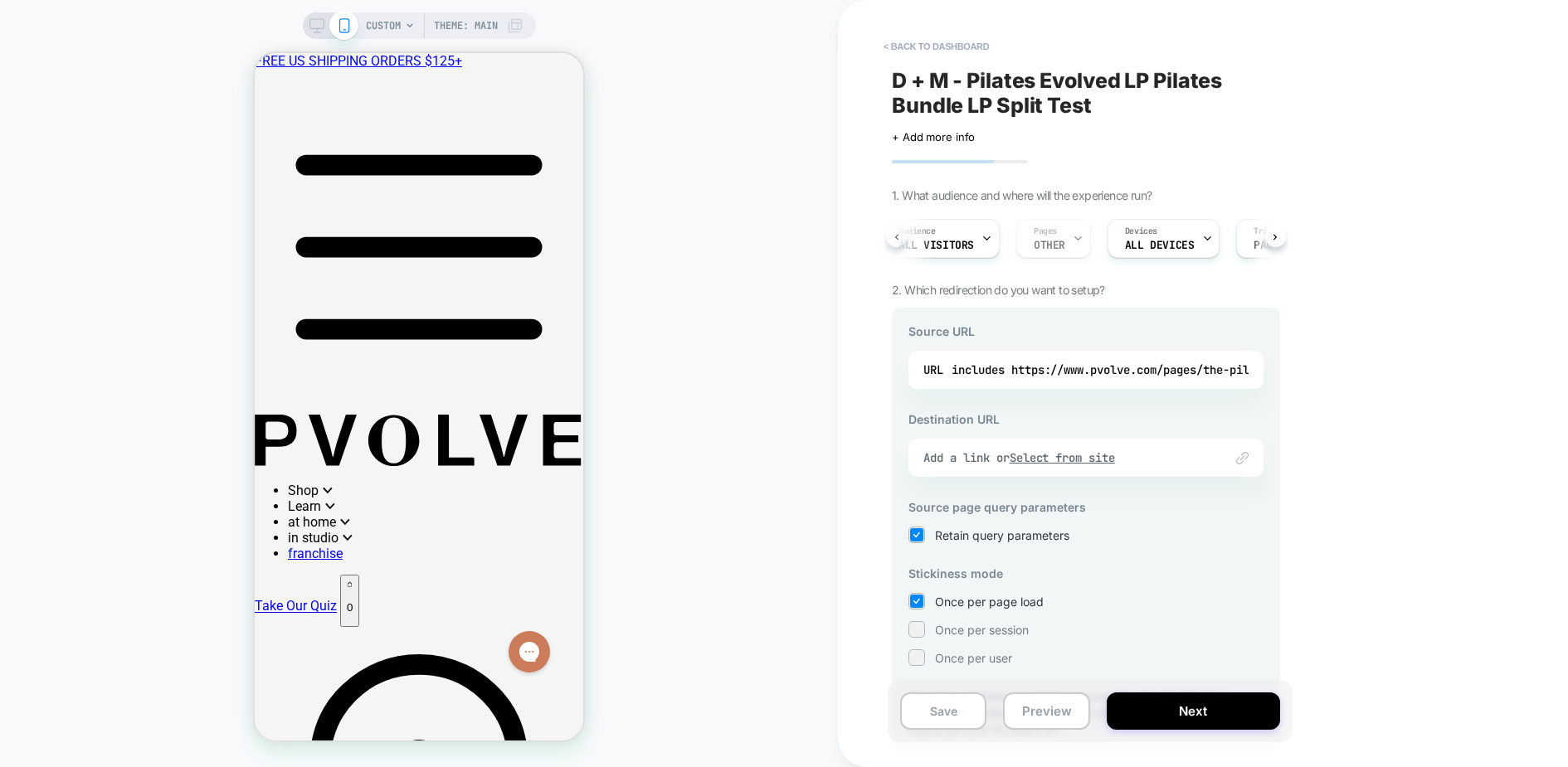 scroll, scrollTop: 0, scrollLeft: 6, axis: horizontal 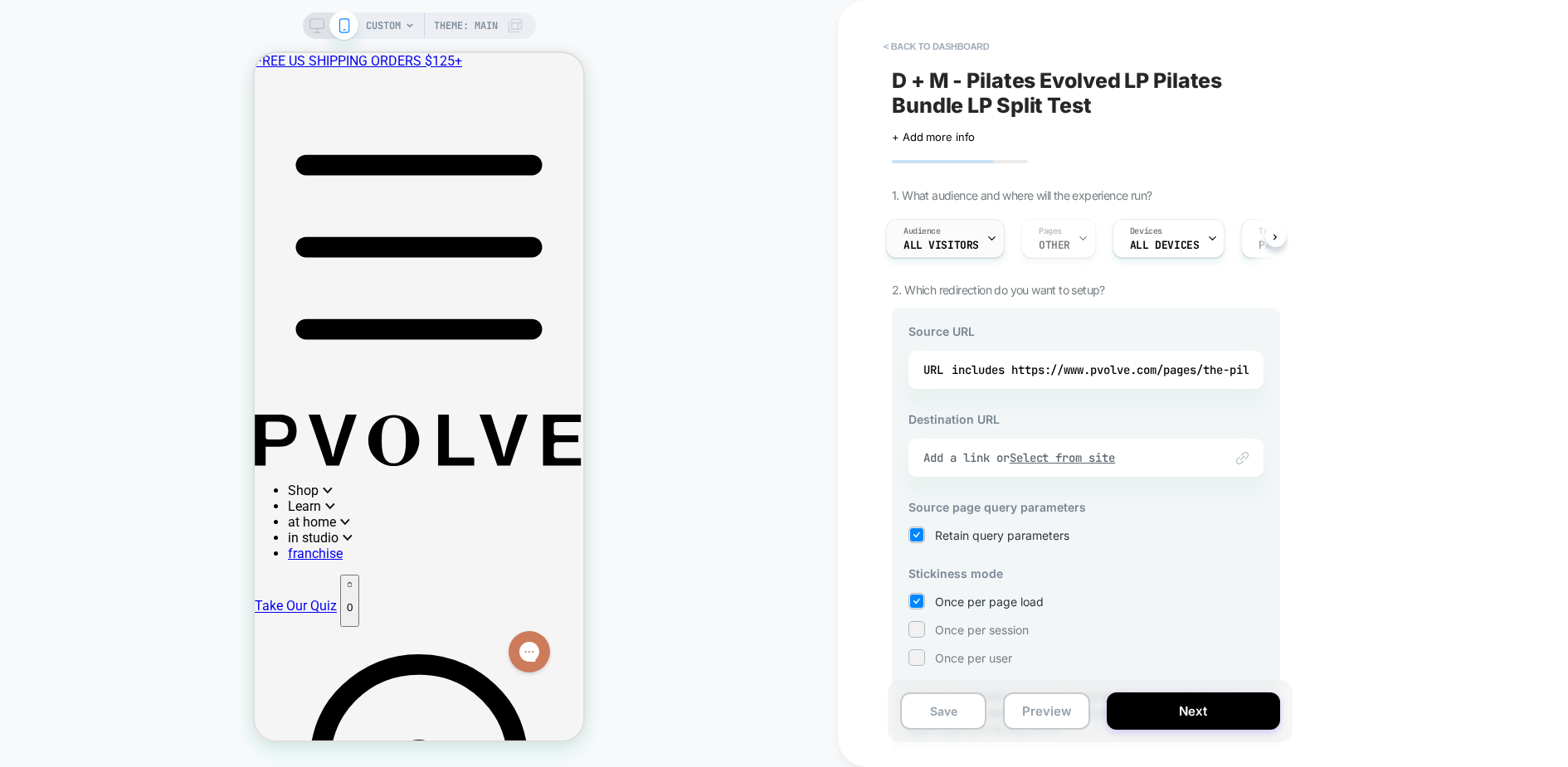 click on "Audience All Visitors" at bounding box center [941, 238] 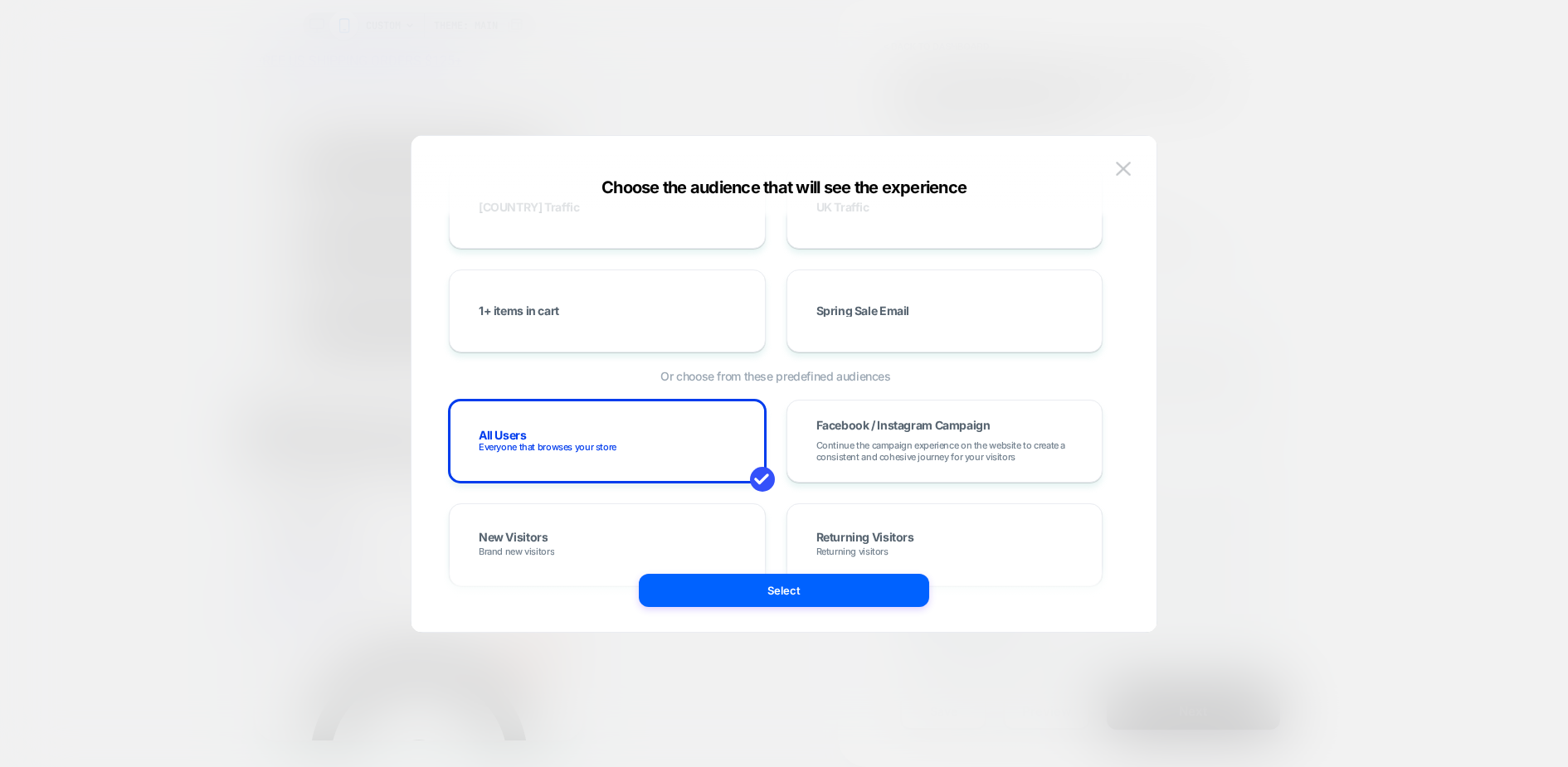 scroll, scrollTop: 187, scrollLeft: 0, axis: vertical 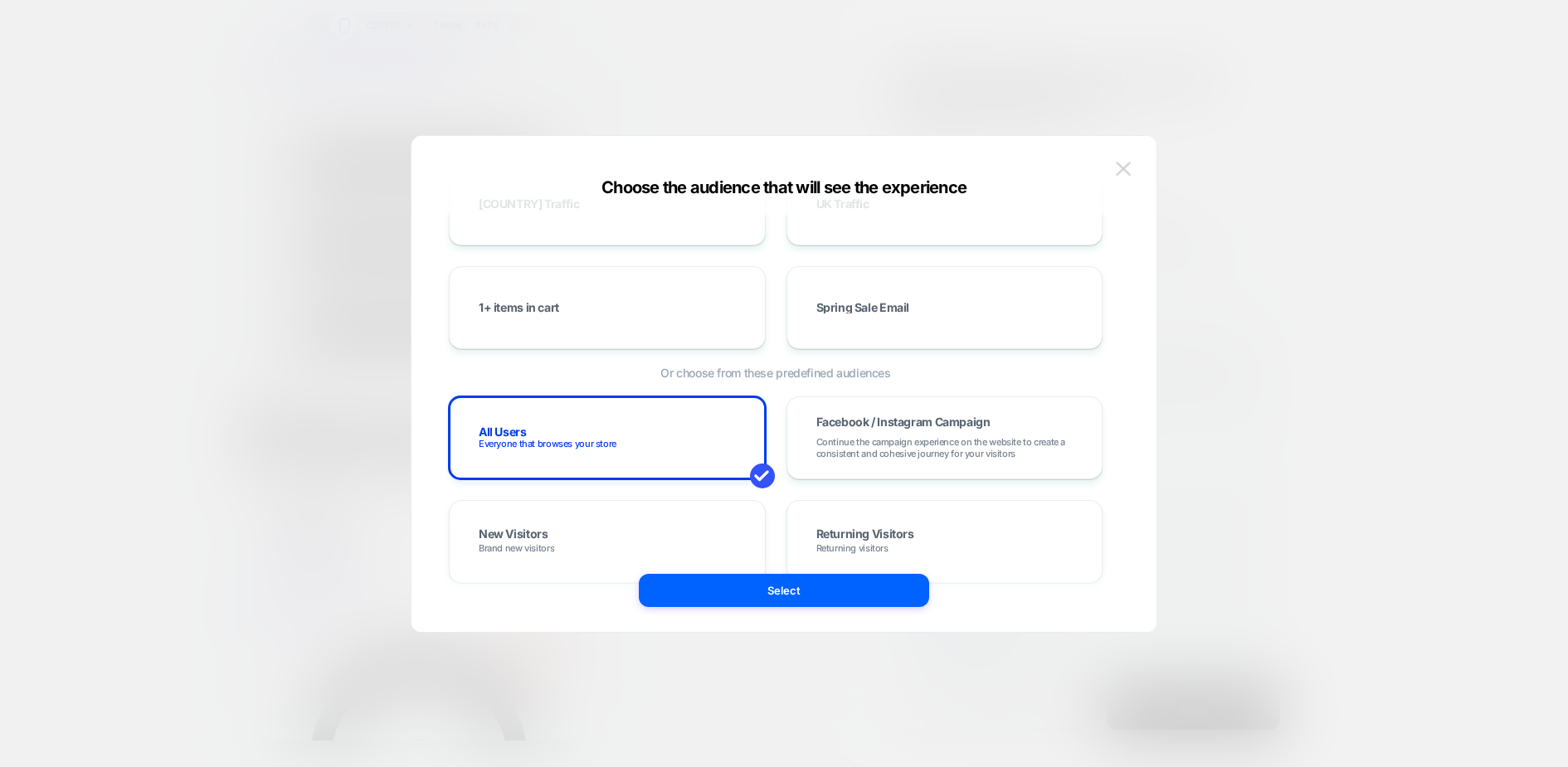 click at bounding box center [1123, 168] 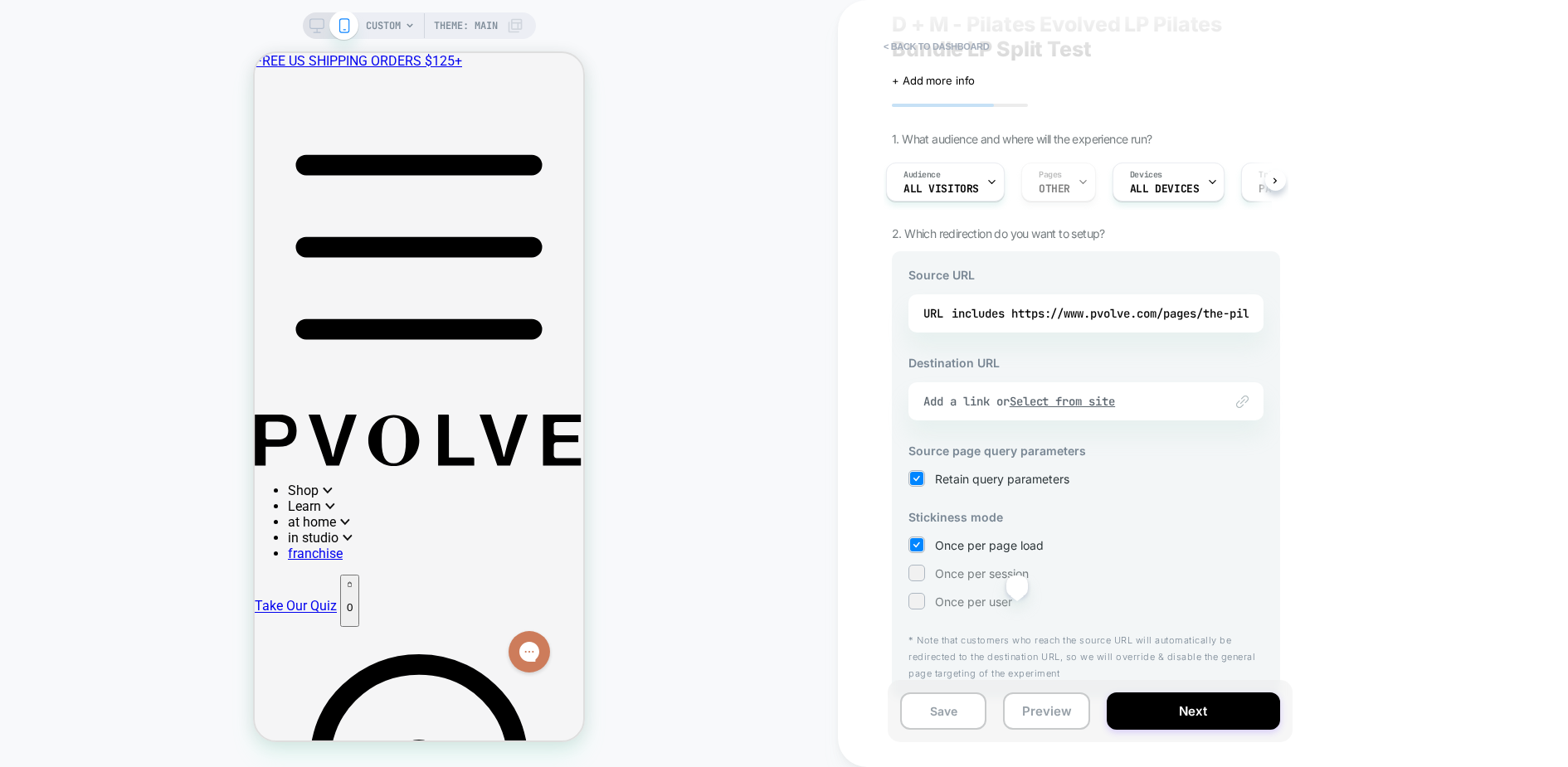 scroll, scrollTop: 70, scrollLeft: 0, axis: vertical 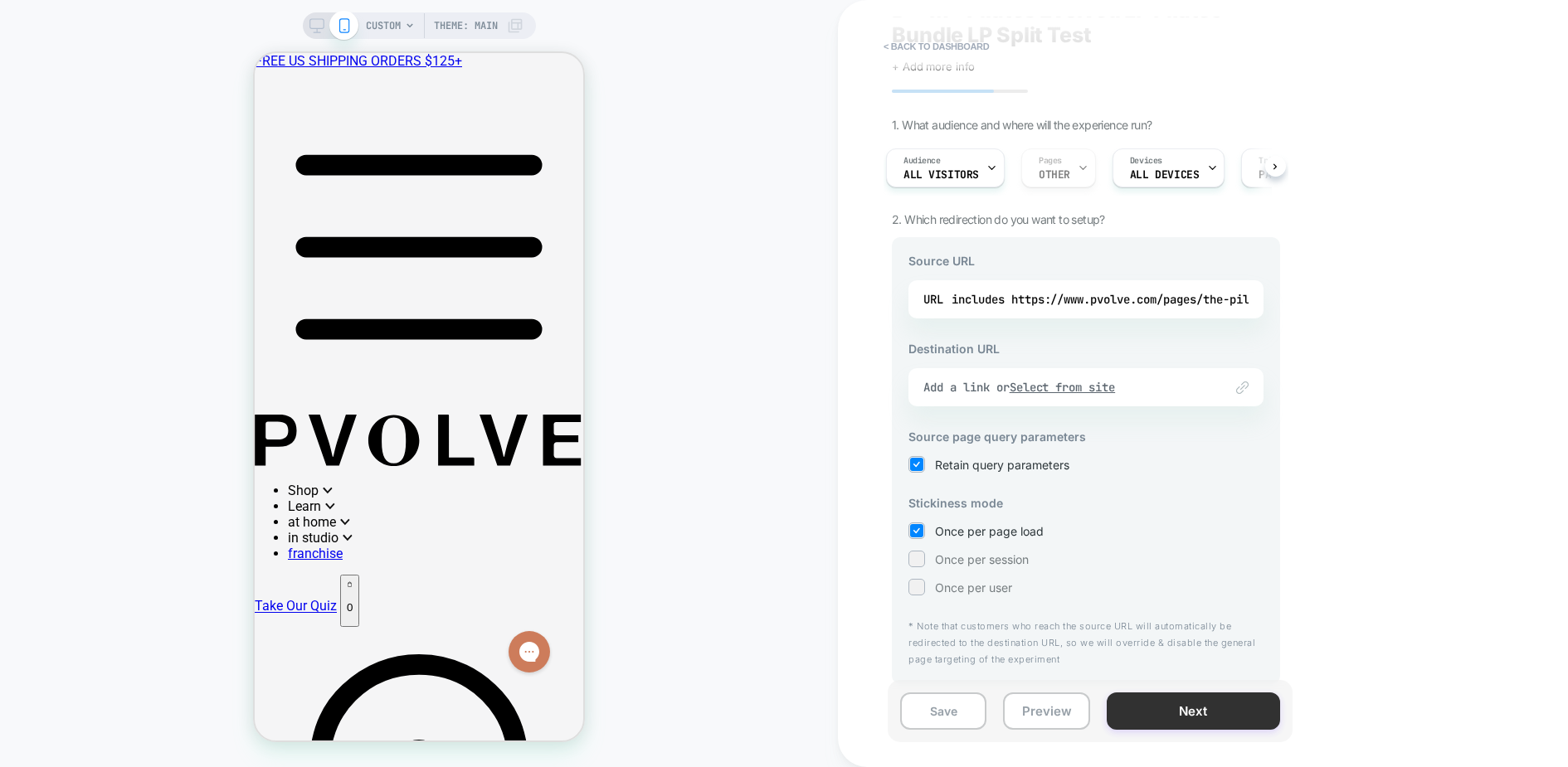 click on "Next" at bounding box center [1193, 711] 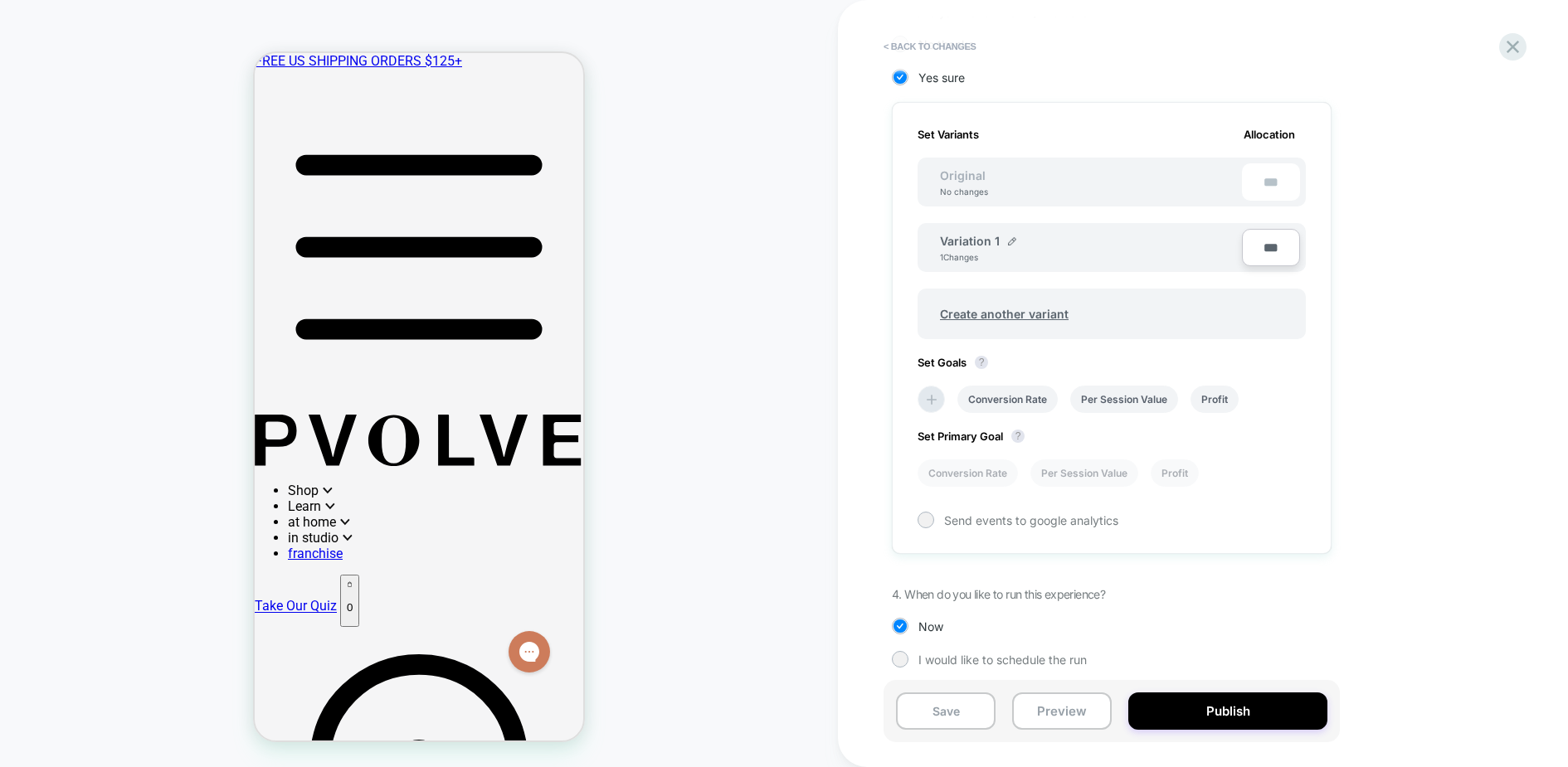 scroll, scrollTop: 450, scrollLeft: 0, axis: vertical 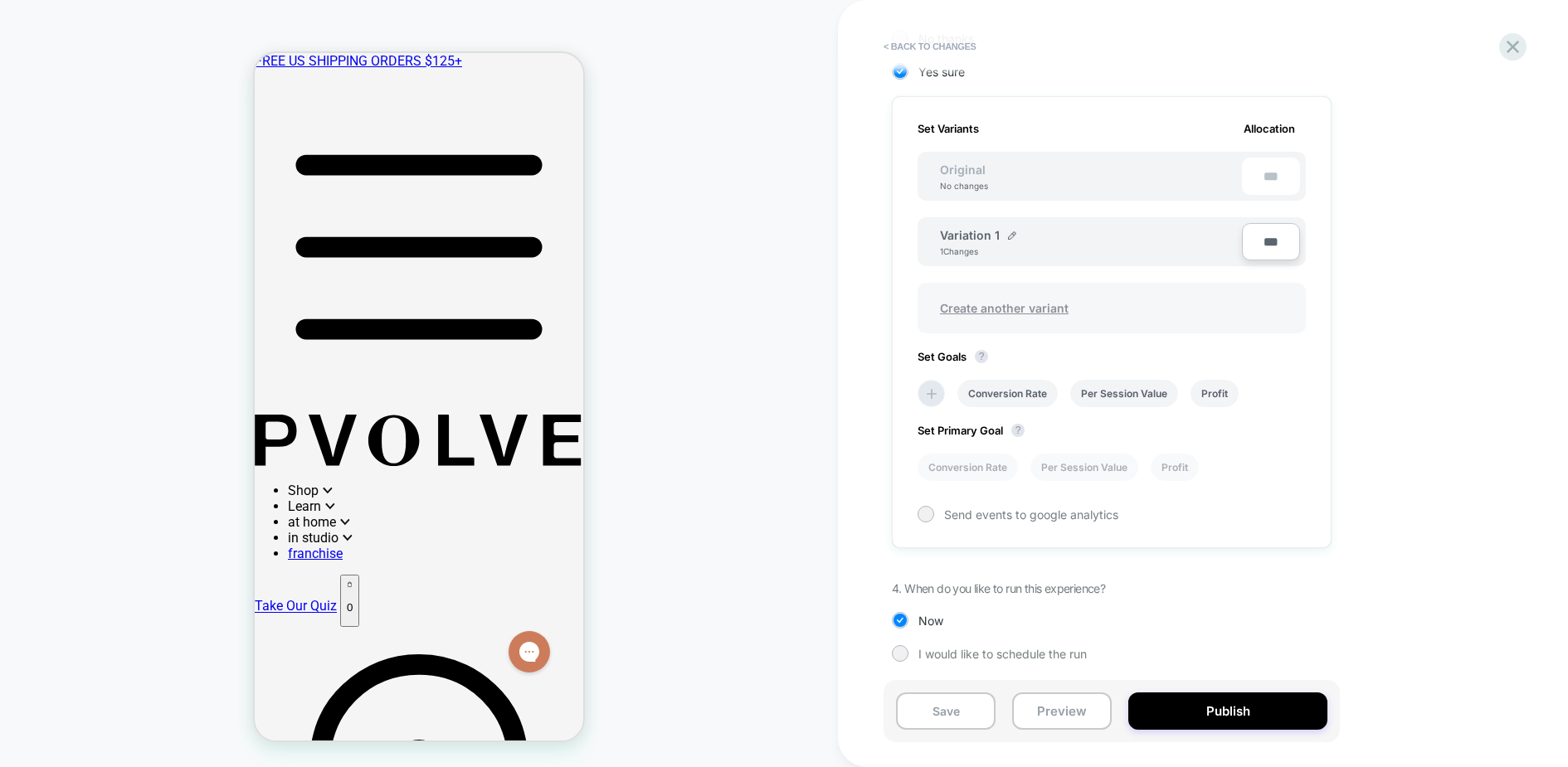 click on "Create another variant" at bounding box center [1004, 308] 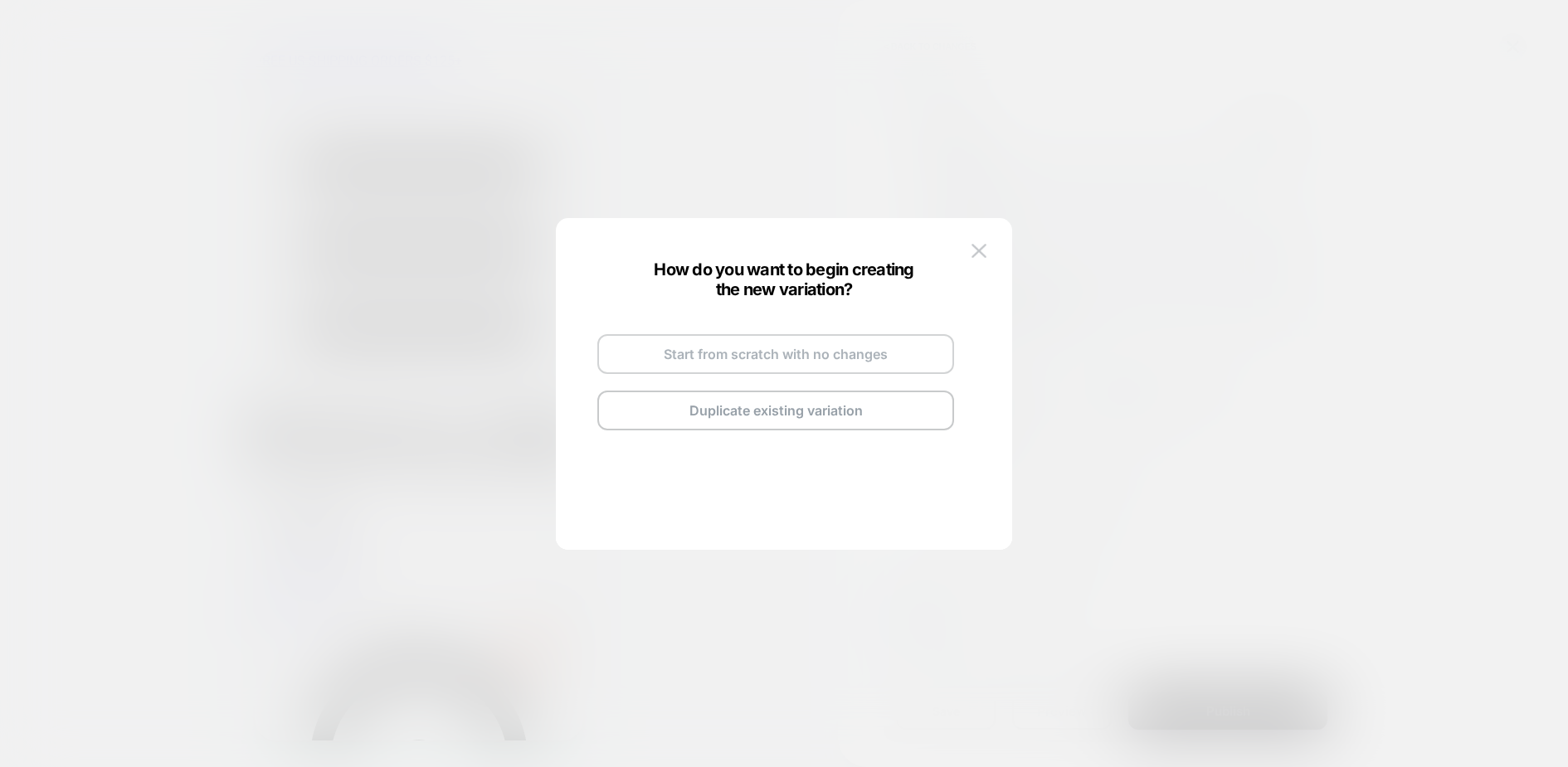 click on "Start from scratch with no changes" at bounding box center (776, 354) 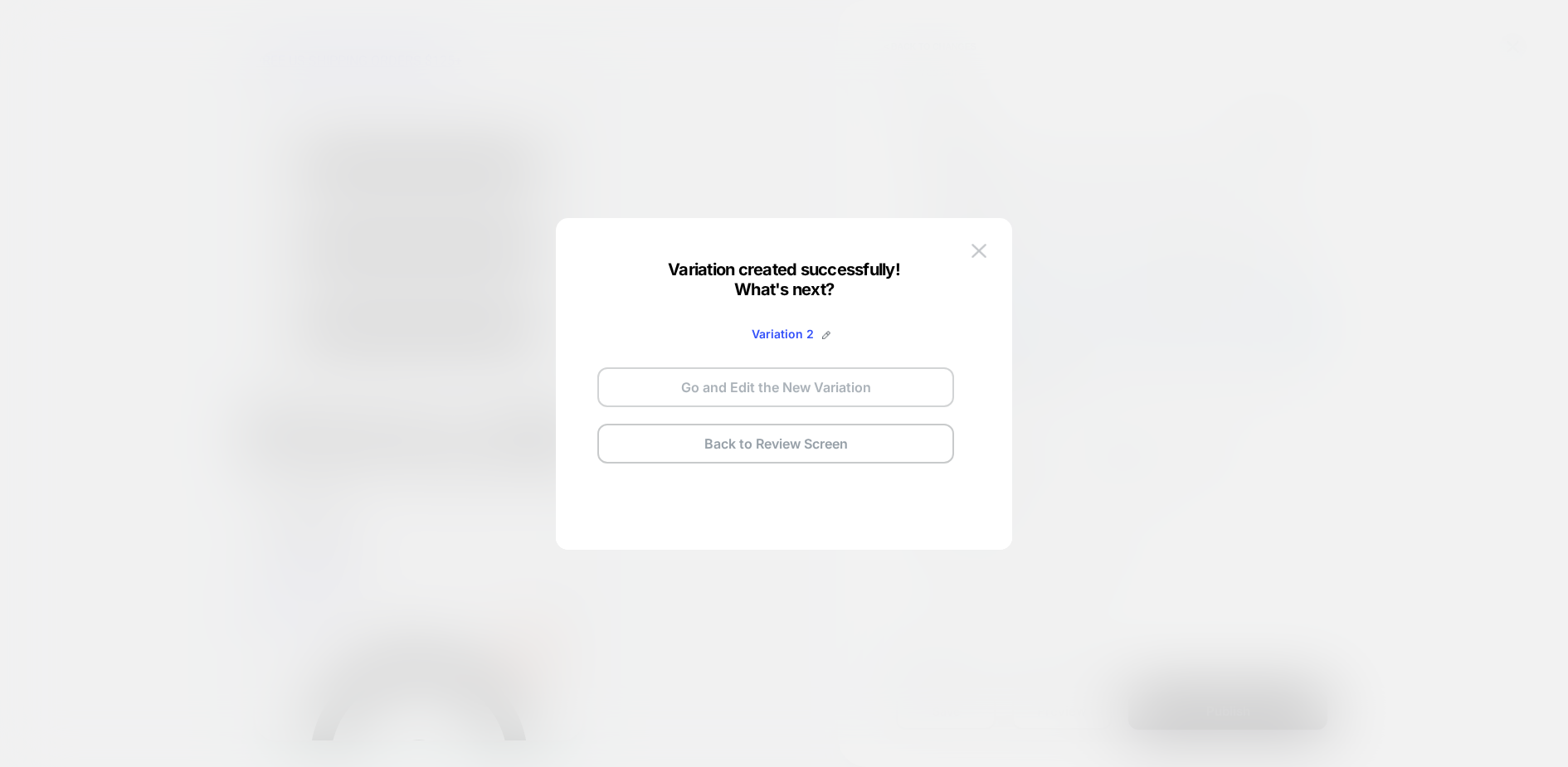 click on "Go and Edit the New Variation" at bounding box center [776, 387] 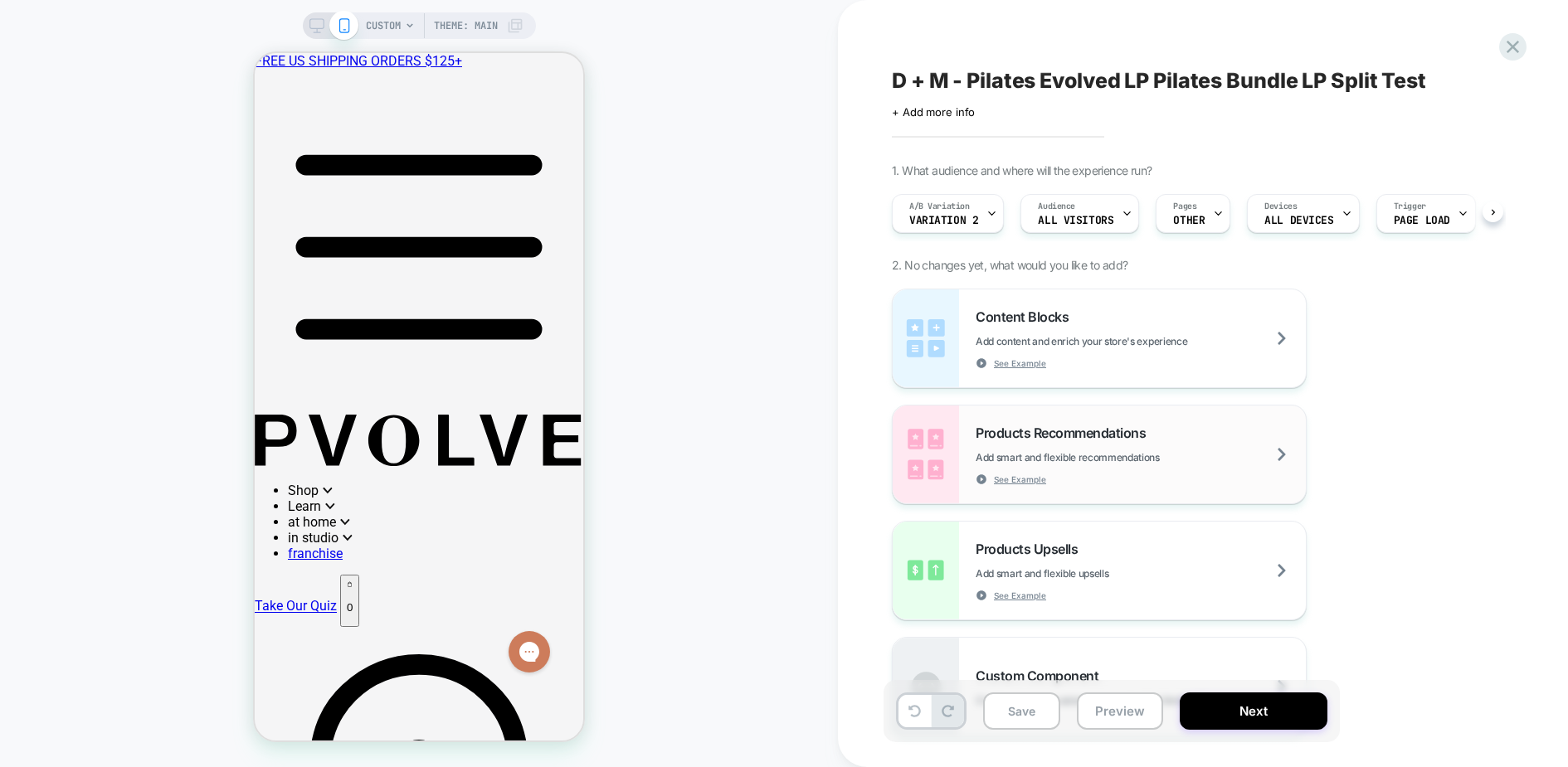 scroll, scrollTop: 0, scrollLeft: 1, axis: horizontal 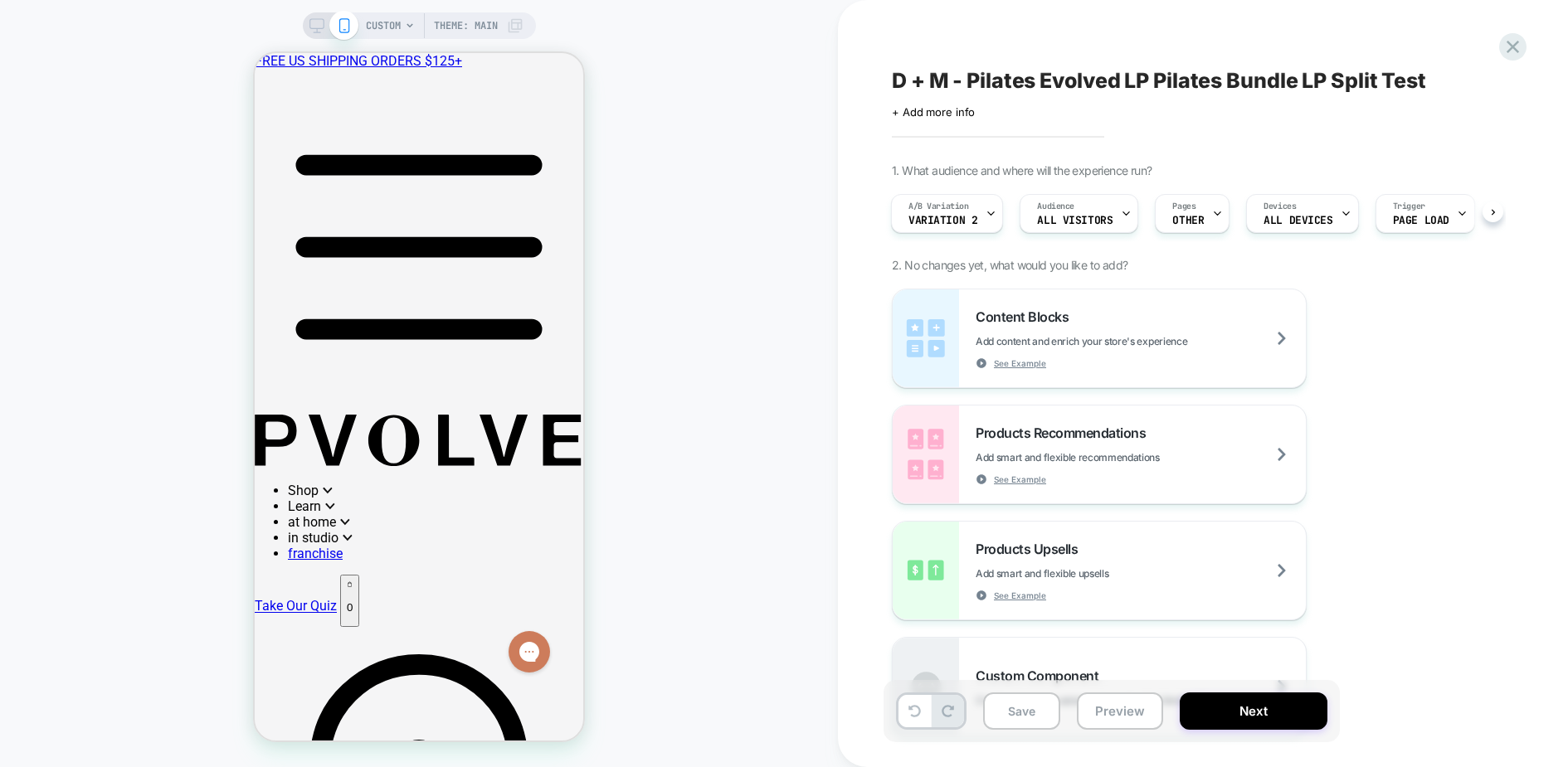 click on "A/B Variation Variation 2 Audience All Visitors Pages OTHER Devices ALL DEVICES Trigger Page Load" at bounding box center [1186, 213] 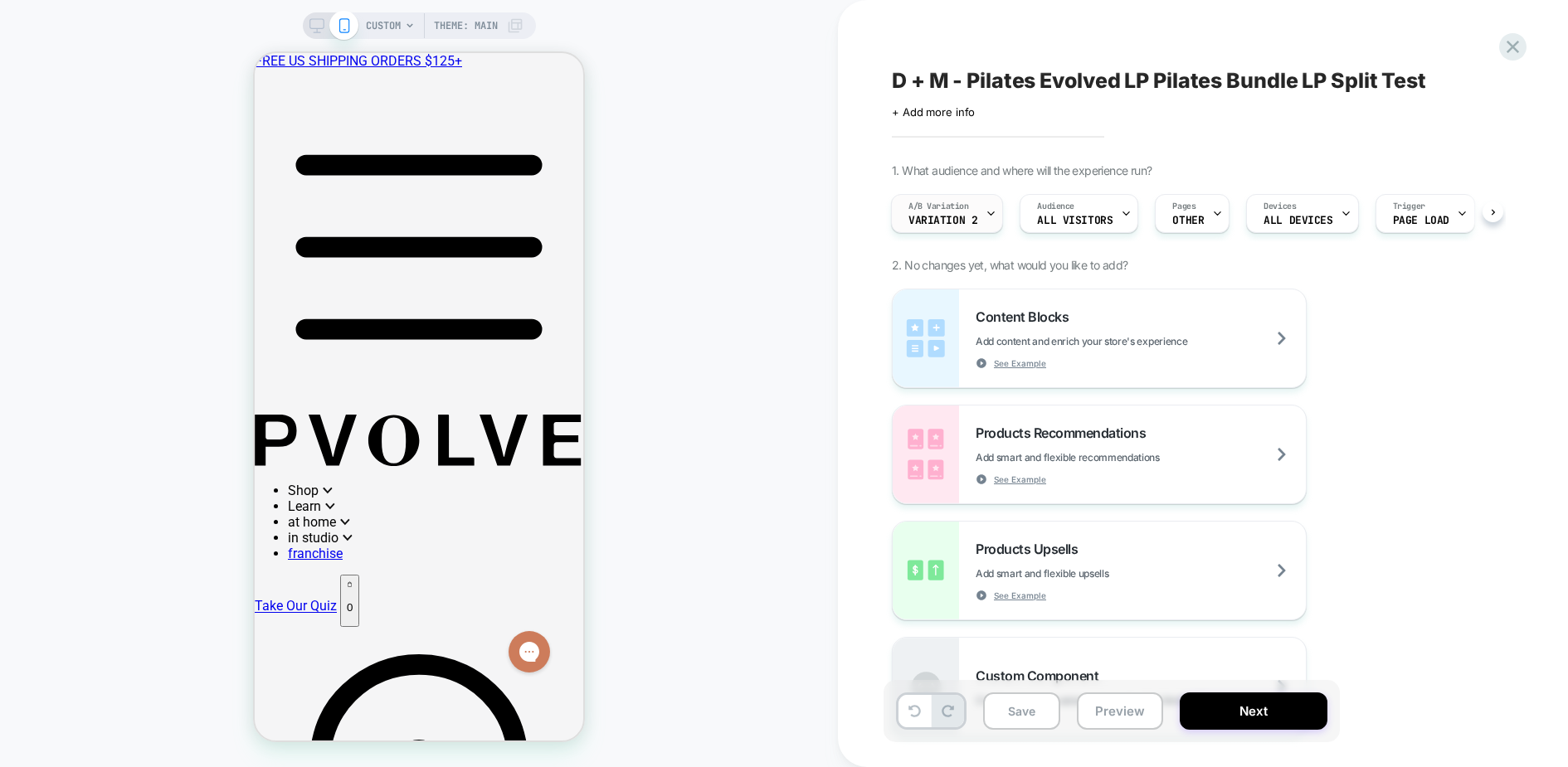 click on "Variation 2" at bounding box center [942, 221] 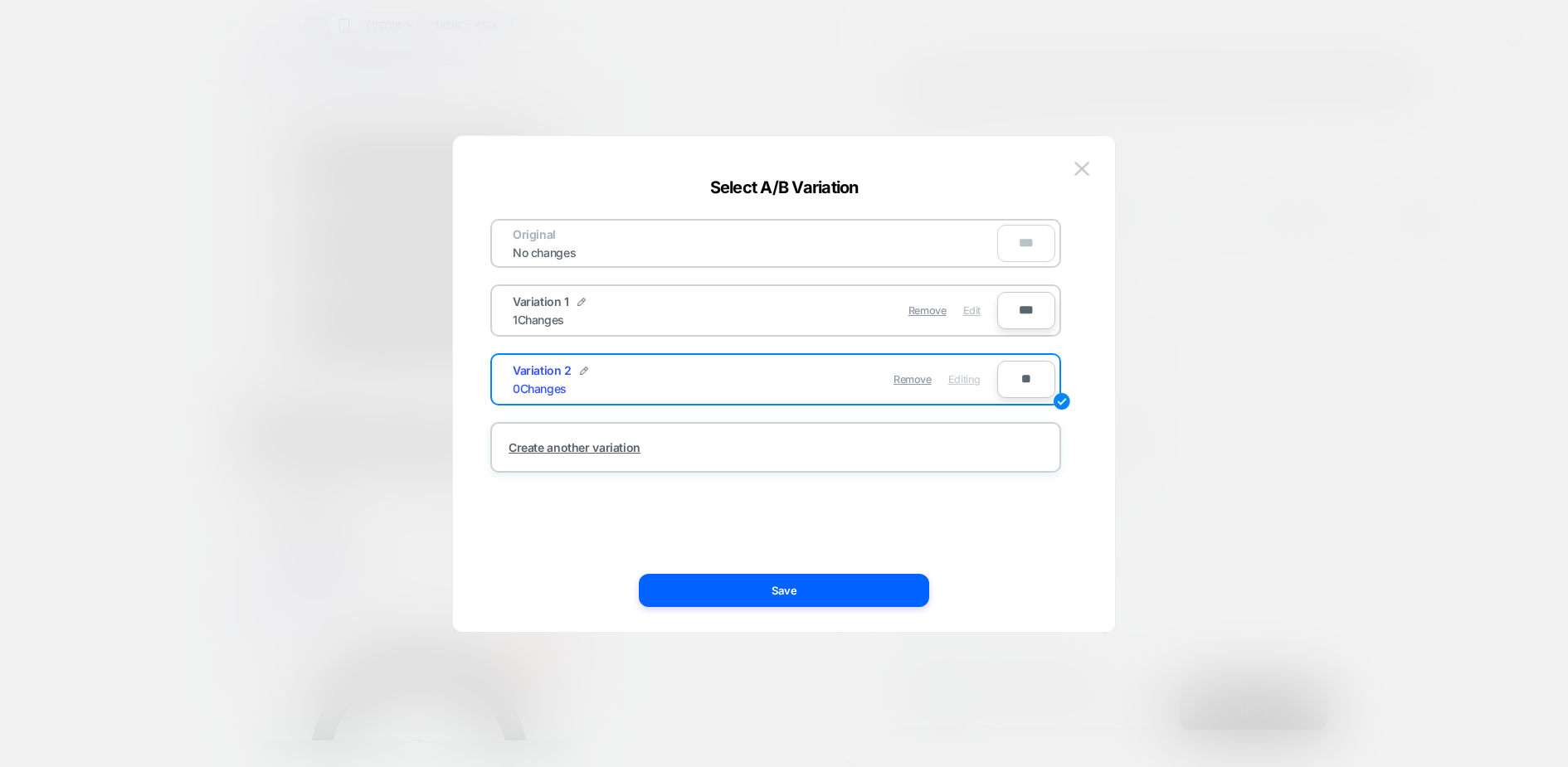 drag, startPoint x: 929, startPoint y: 306, endPoint x: 967, endPoint y: 312, distance: 38.47077 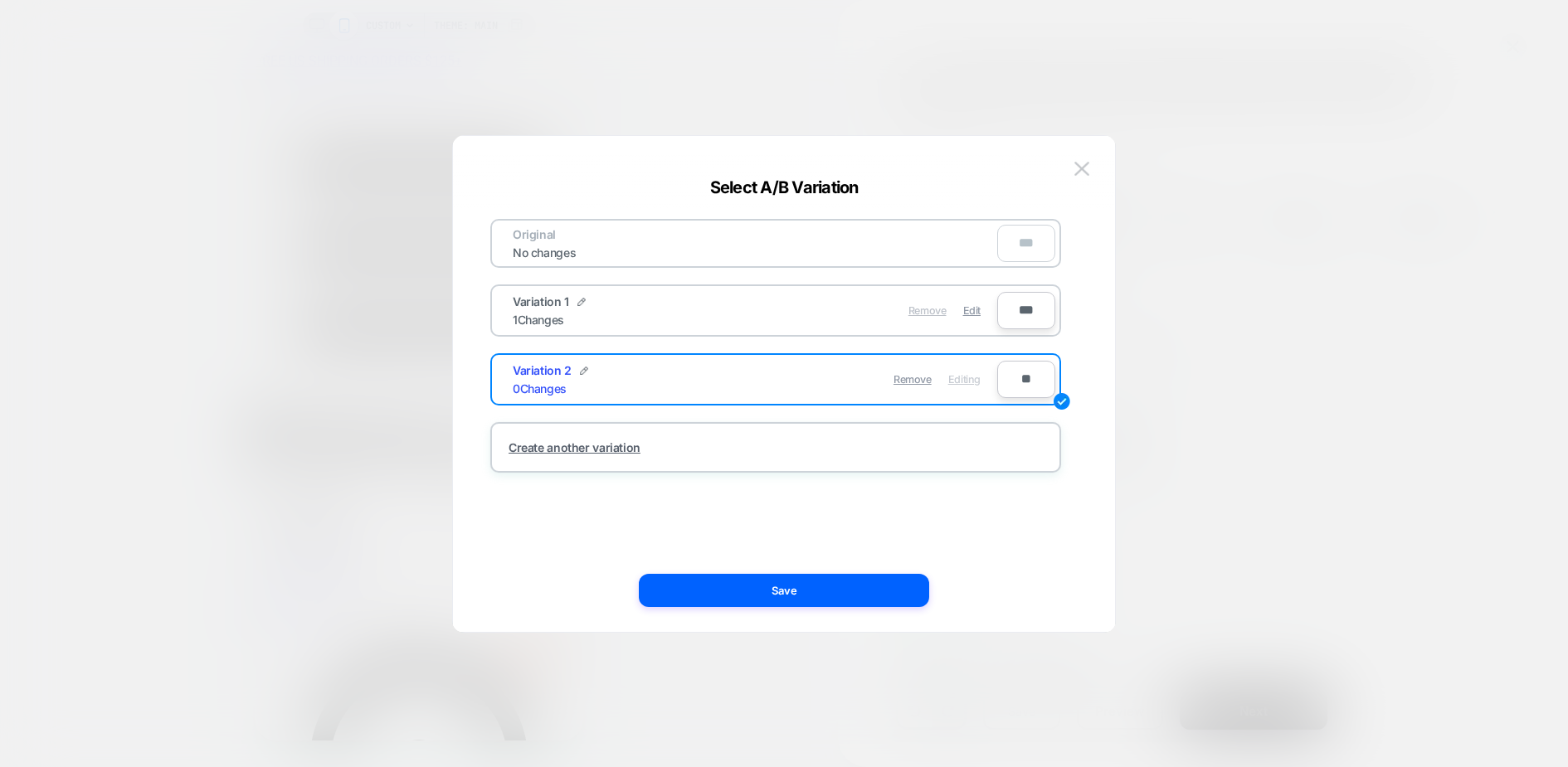 click on "Remove" at bounding box center (928, 310) 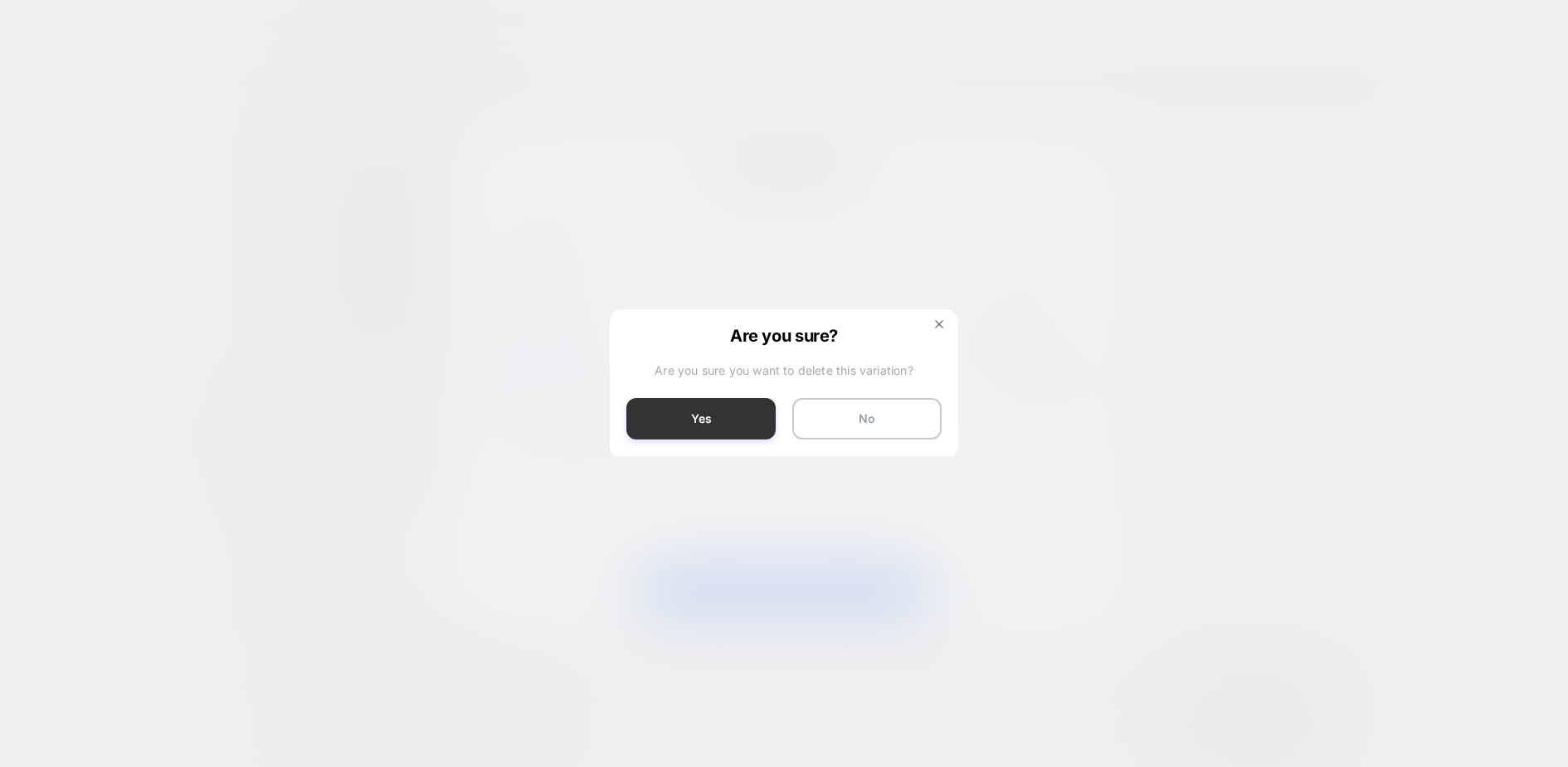 click on "Yes" at bounding box center (701, 419) 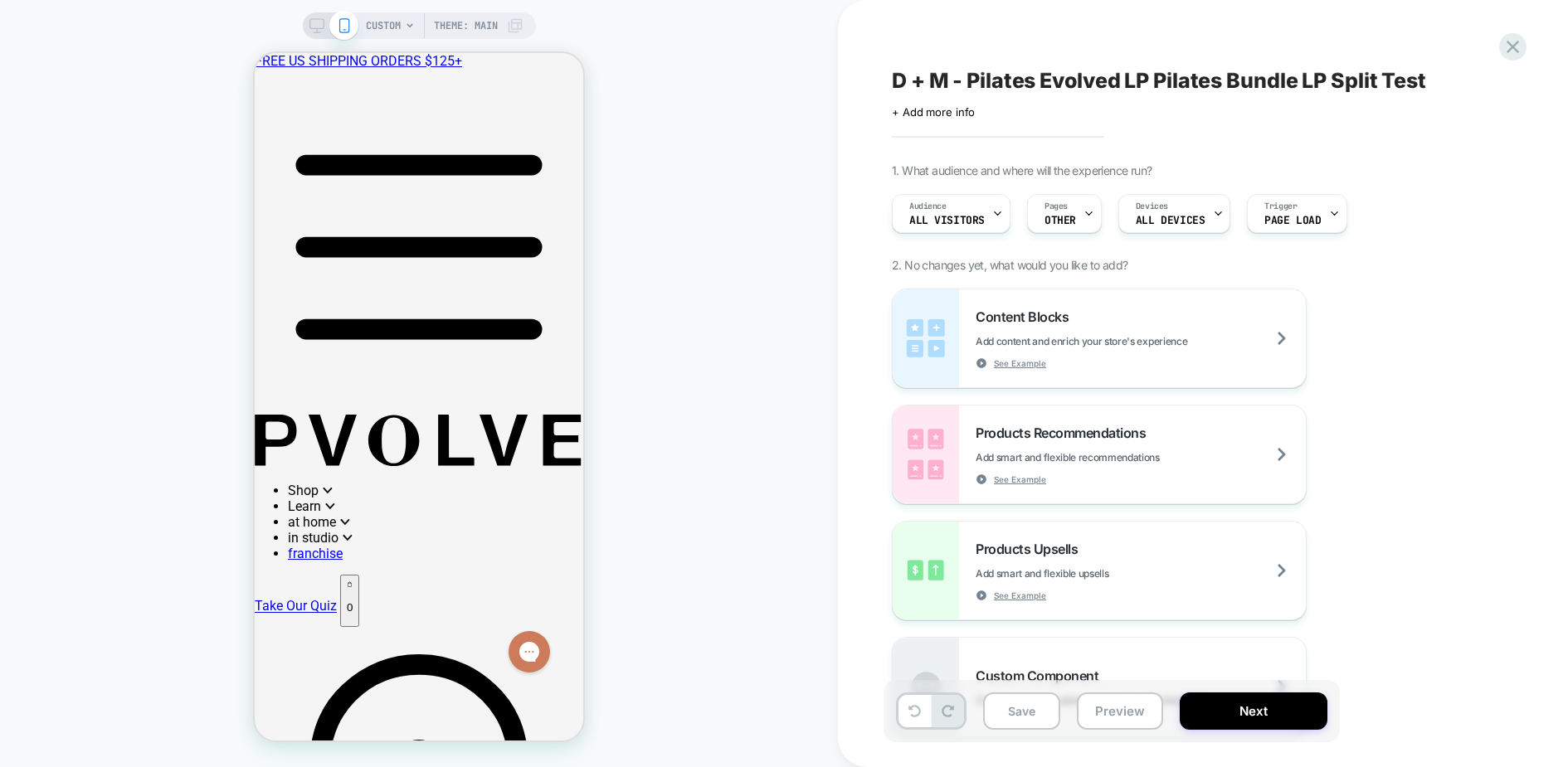 click on "CUSTOM Theme: MAIN" at bounding box center [419, 383] 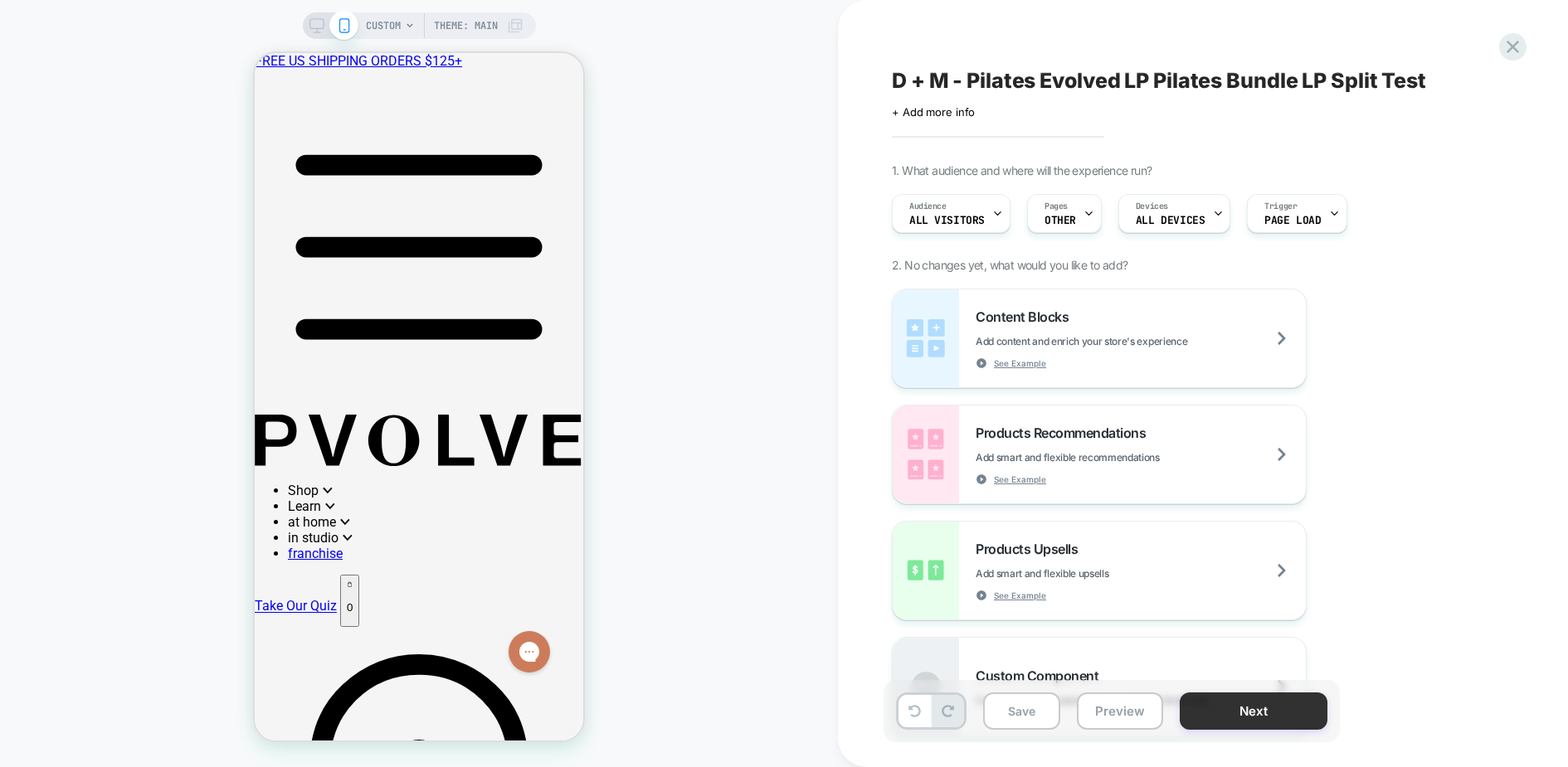 click on "Next" at bounding box center (1254, 711) 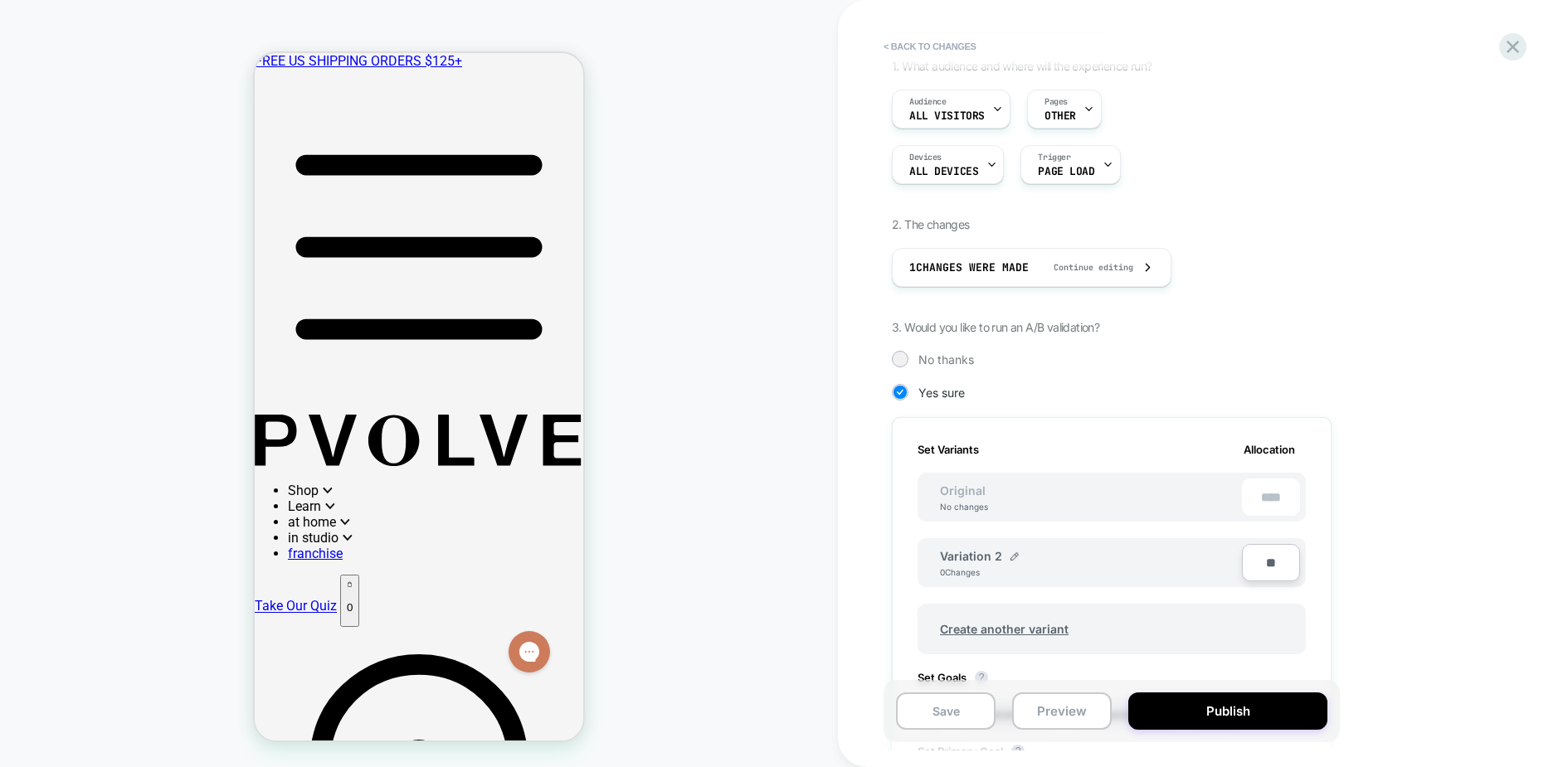 scroll, scrollTop: 204, scrollLeft: 0, axis: vertical 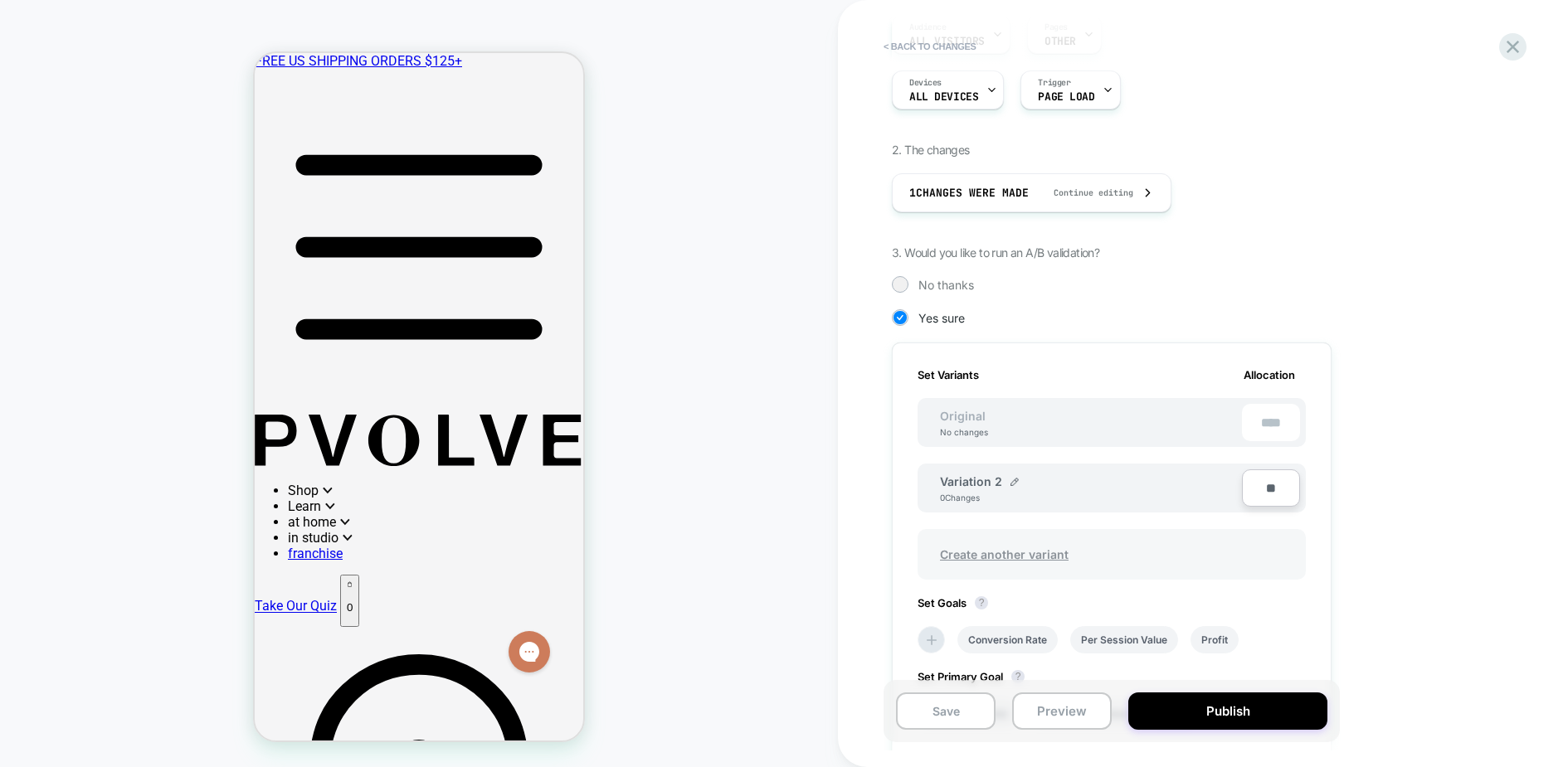 click on "Create another variant" at bounding box center [1004, 554] 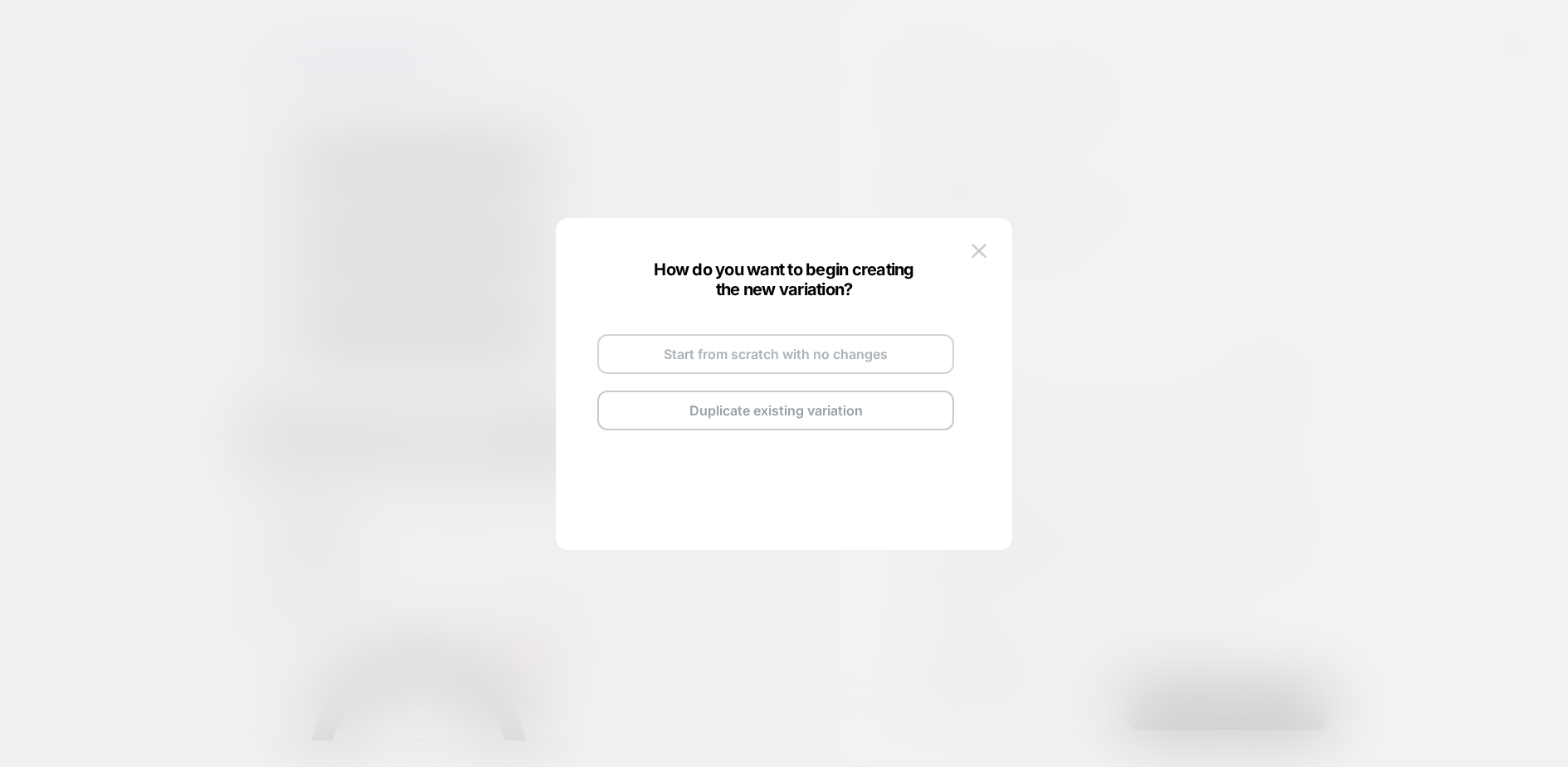 click on "Start from scratch with no changes" at bounding box center [776, 354] 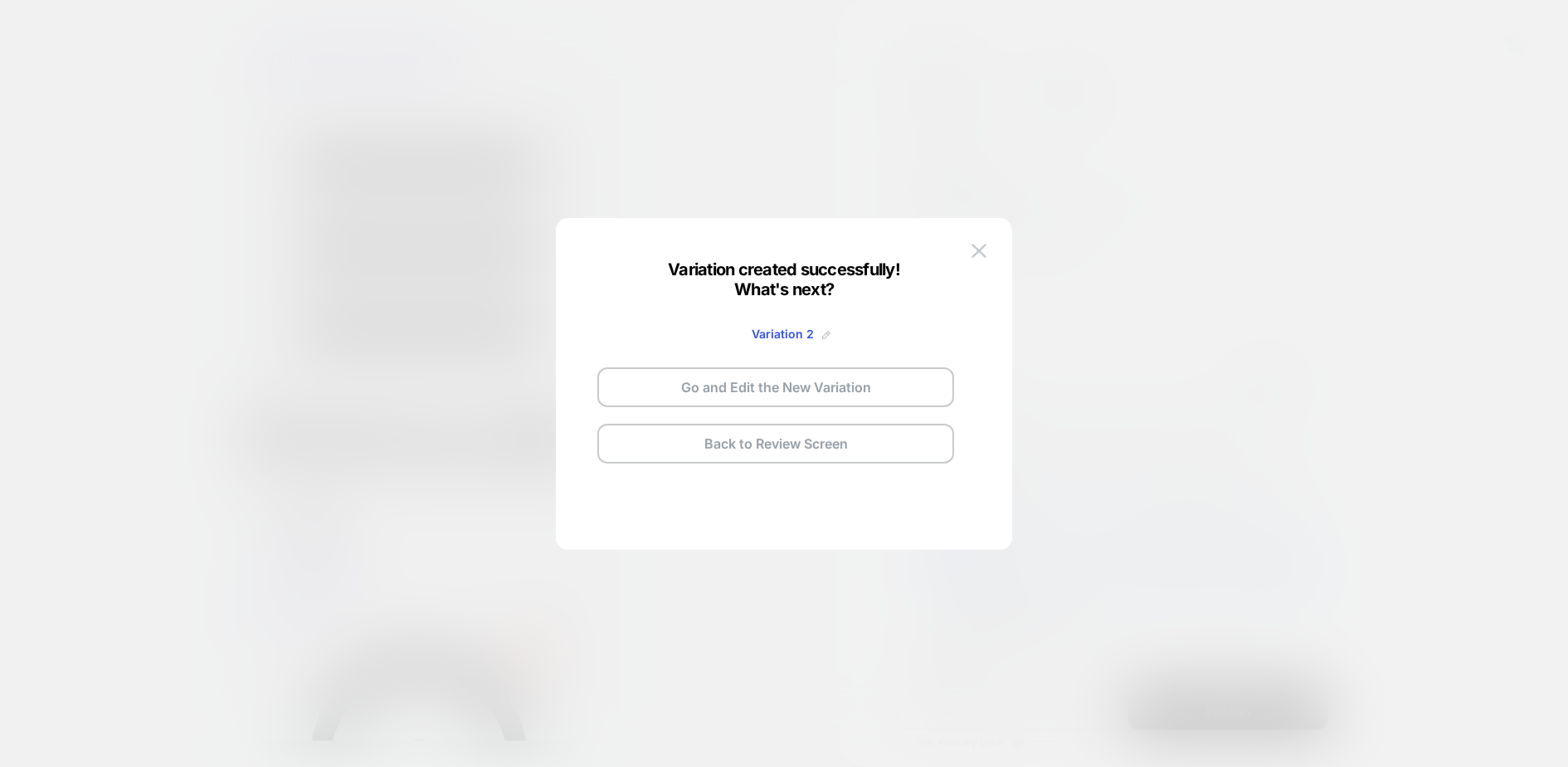click at bounding box center (826, 335) 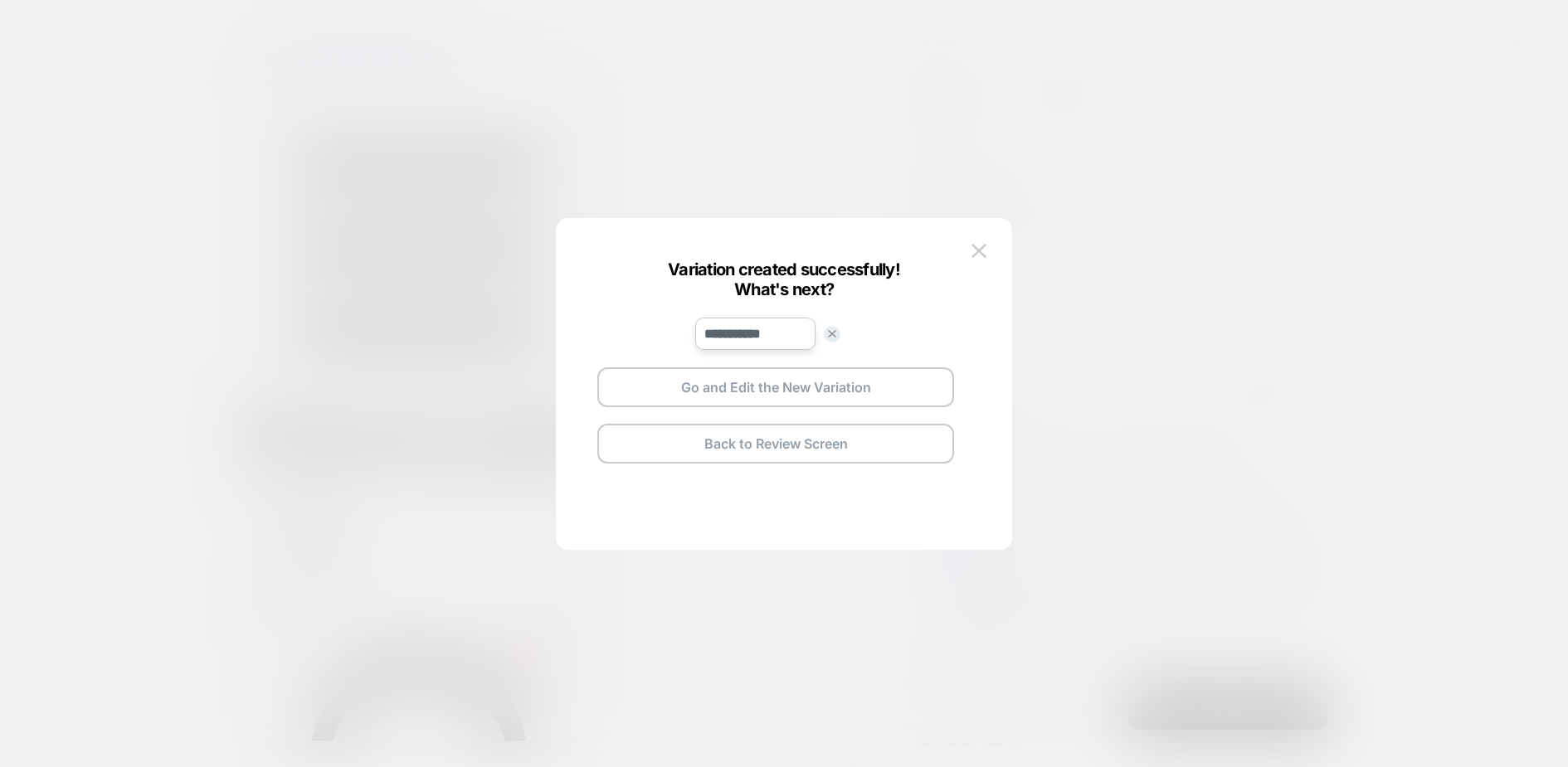 click on "**********" at bounding box center [755, 333] 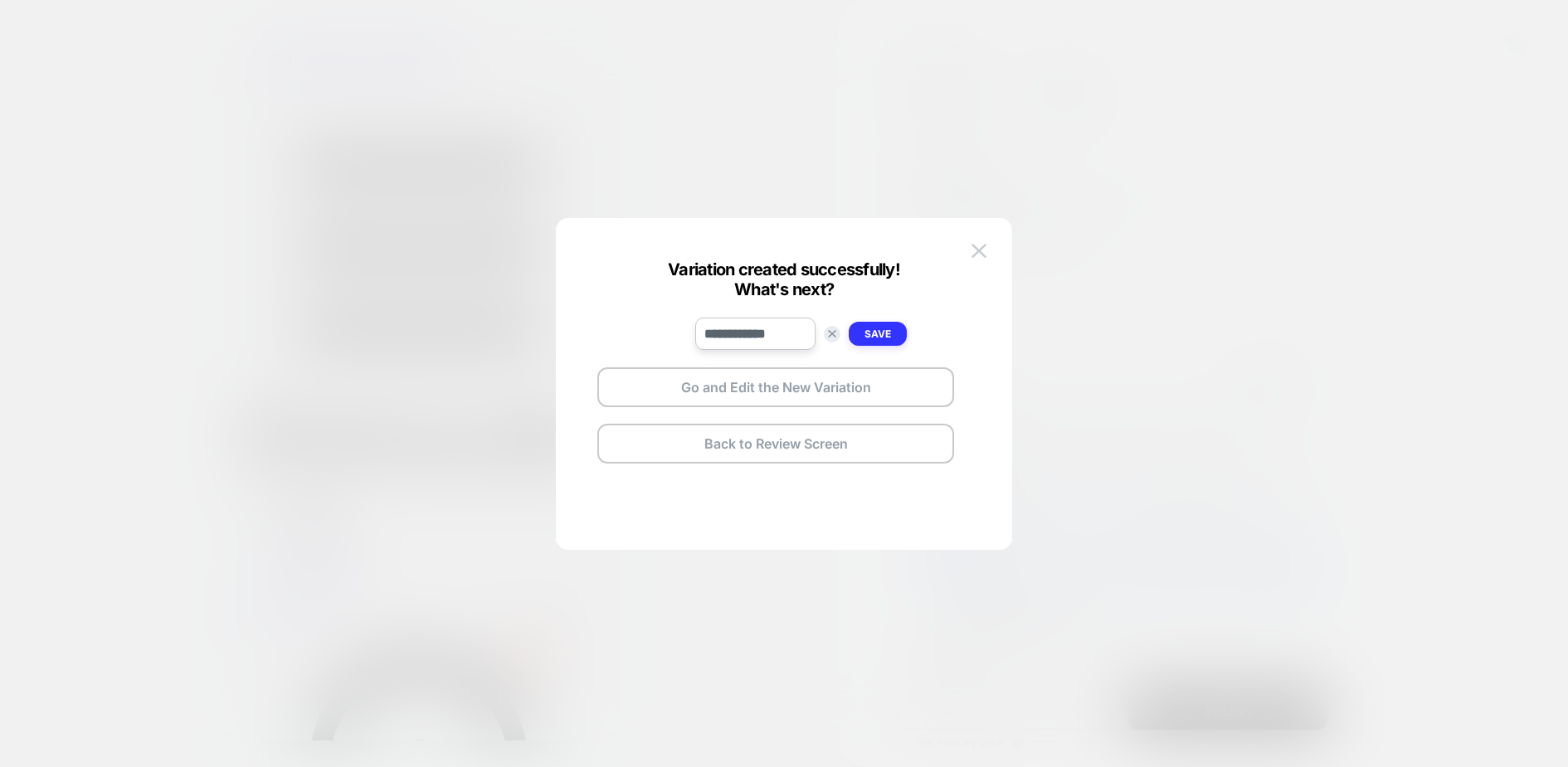 type on "**********" 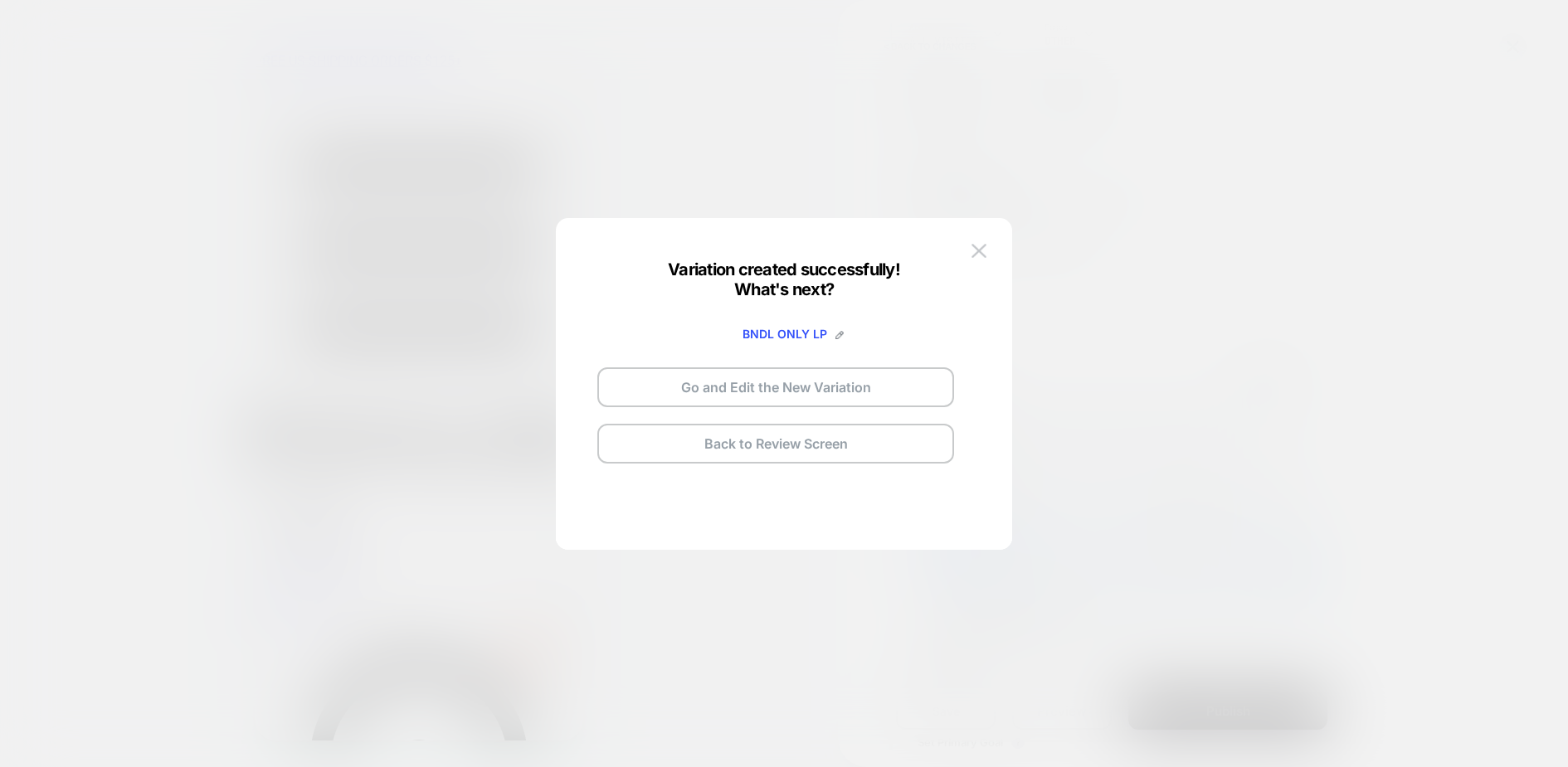 click at bounding box center (784, 383) 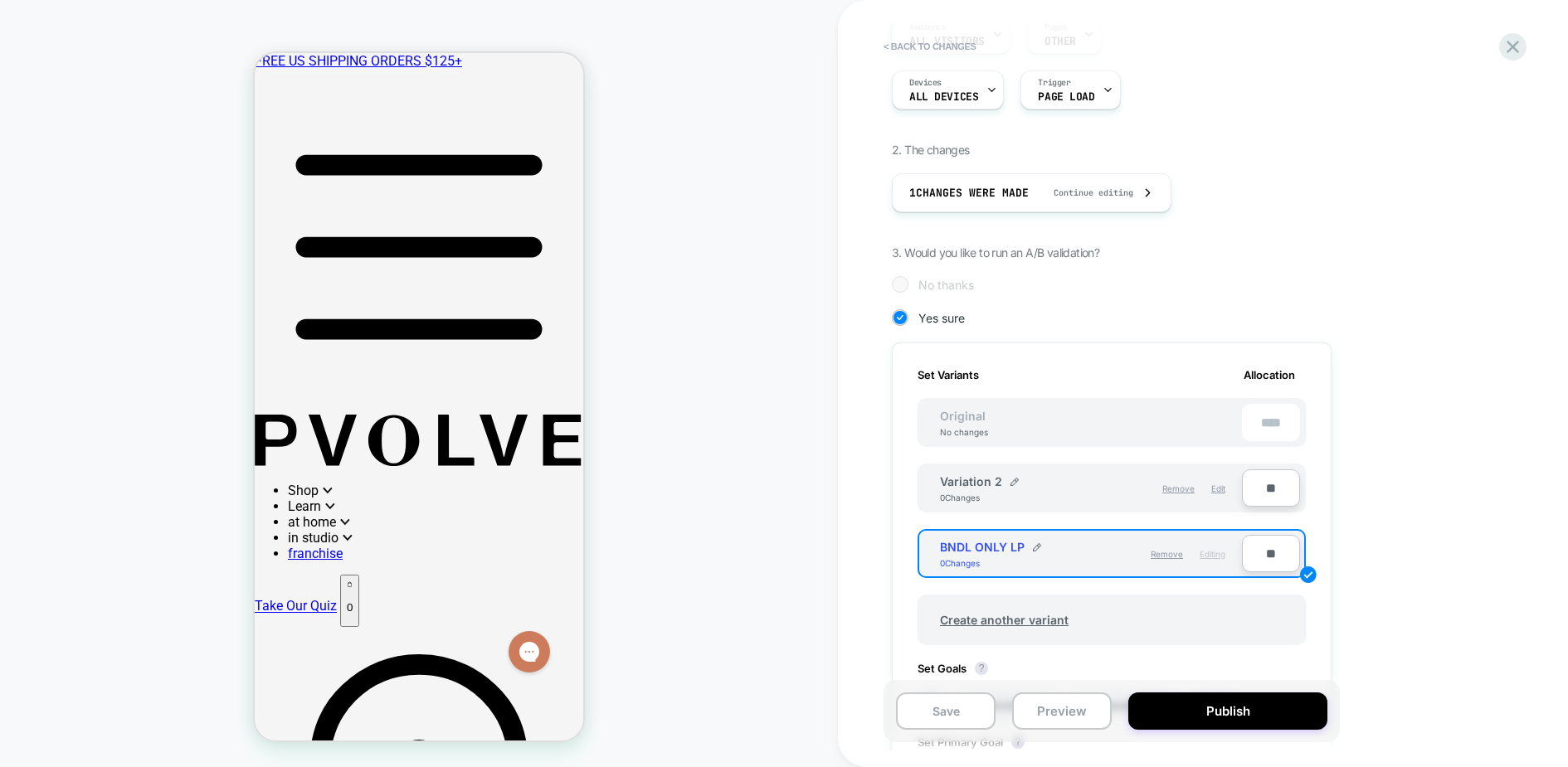 click on "Variation 2 0  Changes" at bounding box center [1015, 488] 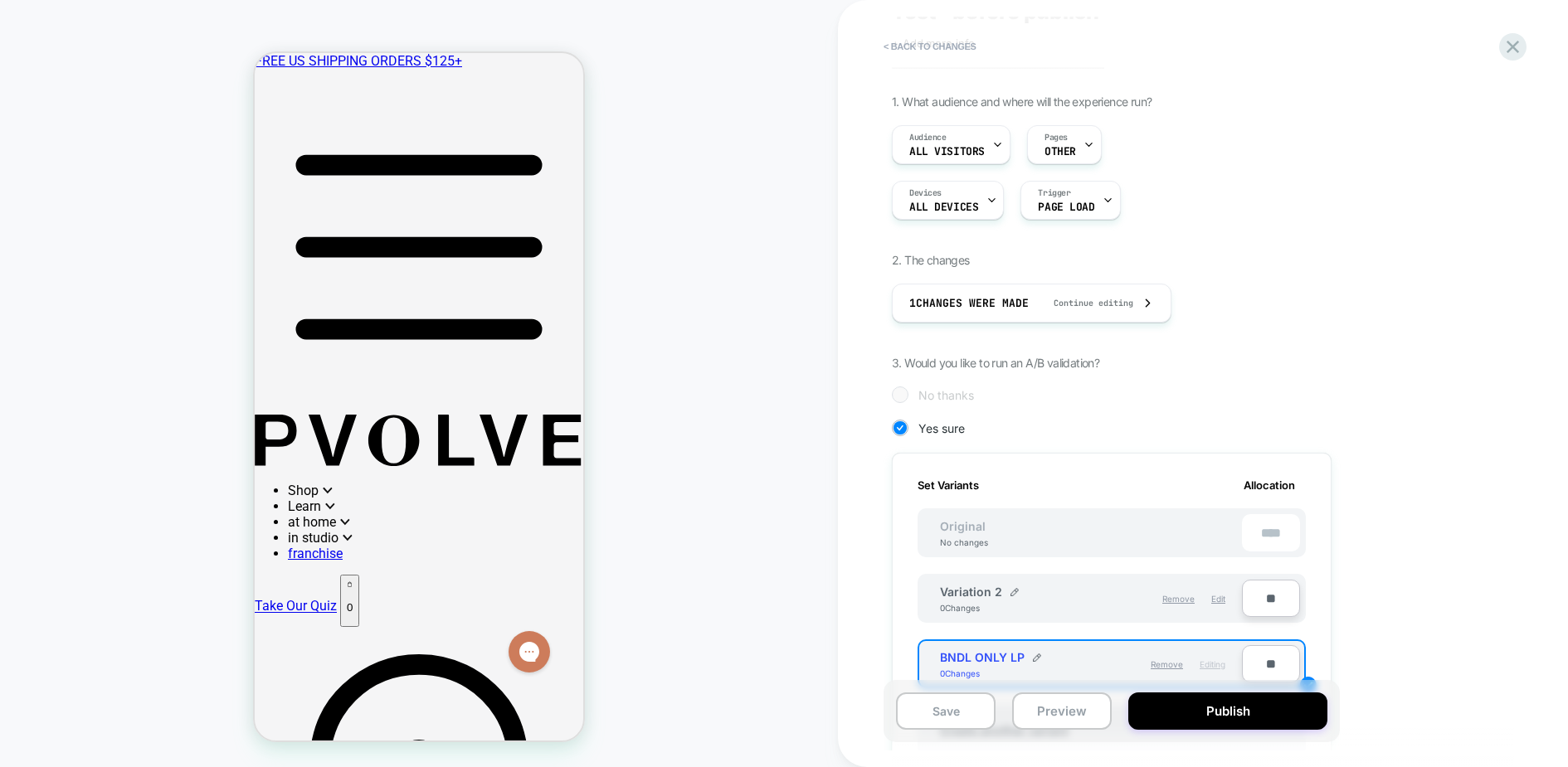 scroll, scrollTop: 87, scrollLeft: 0, axis: vertical 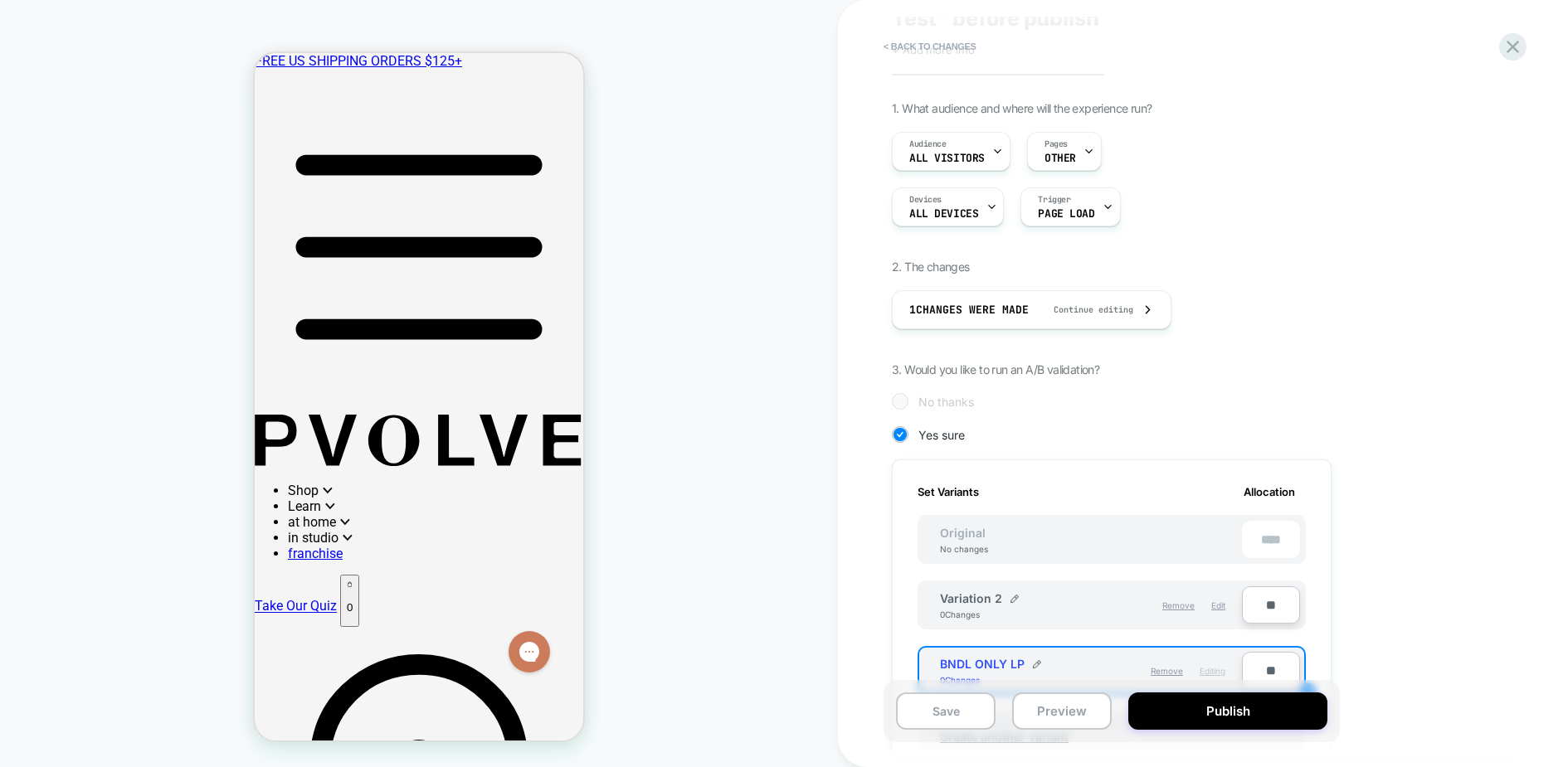 click on "Remove Edit" at bounding box center (1162, 605) 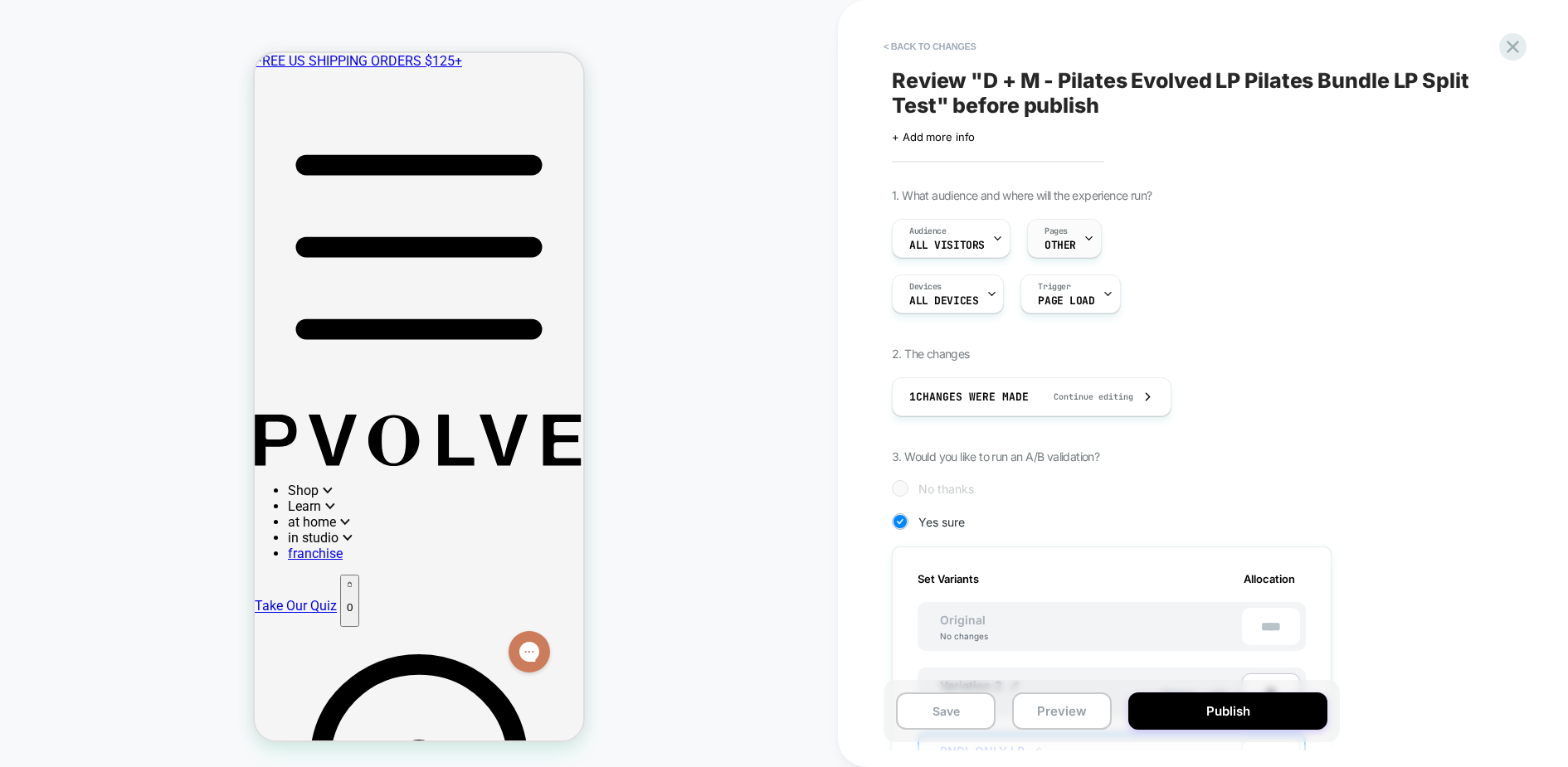 click on "Pages OTHER" at bounding box center (1060, 238) 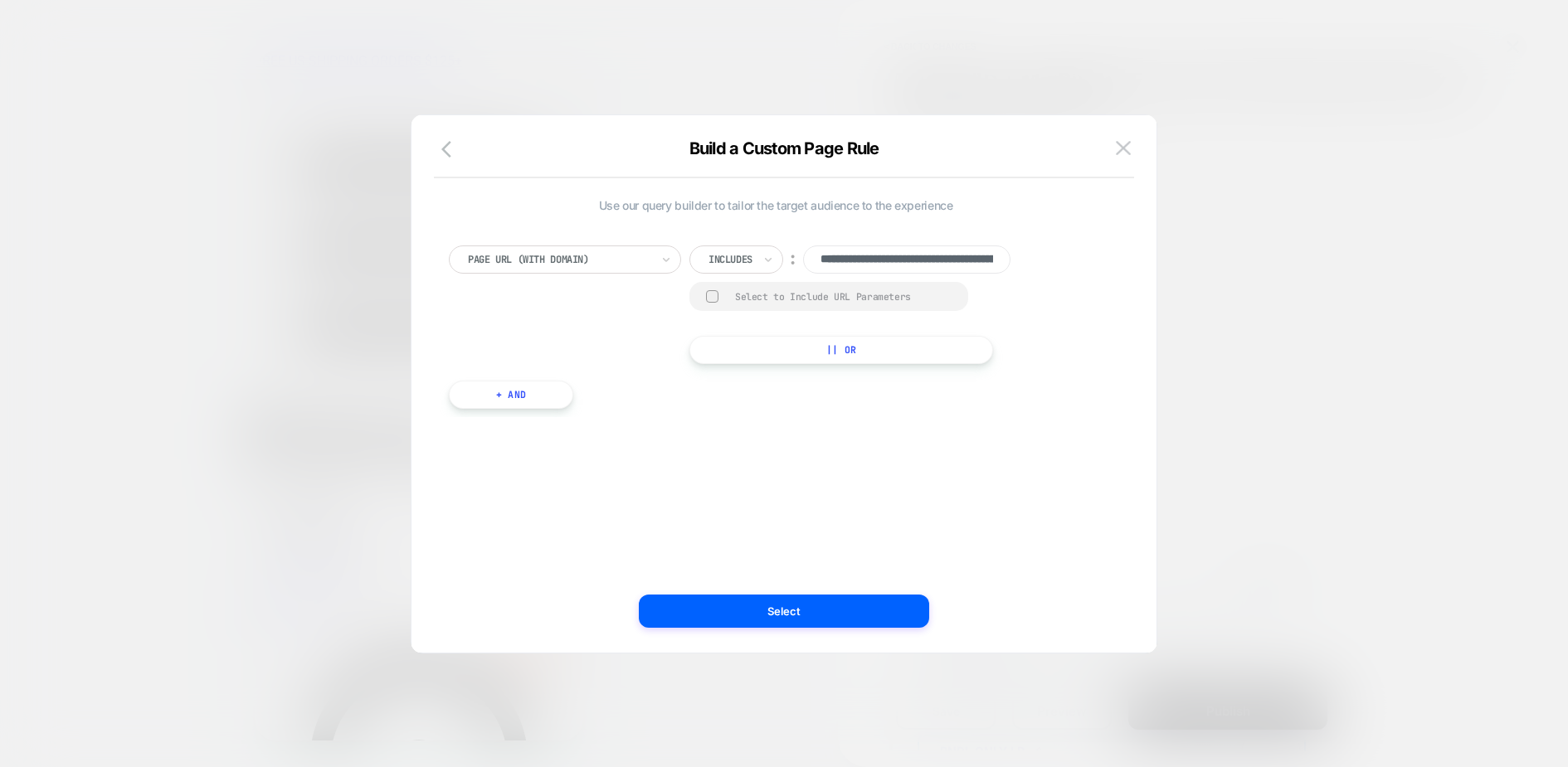 scroll, scrollTop: 0, scrollLeft: 518, axis: horizontal 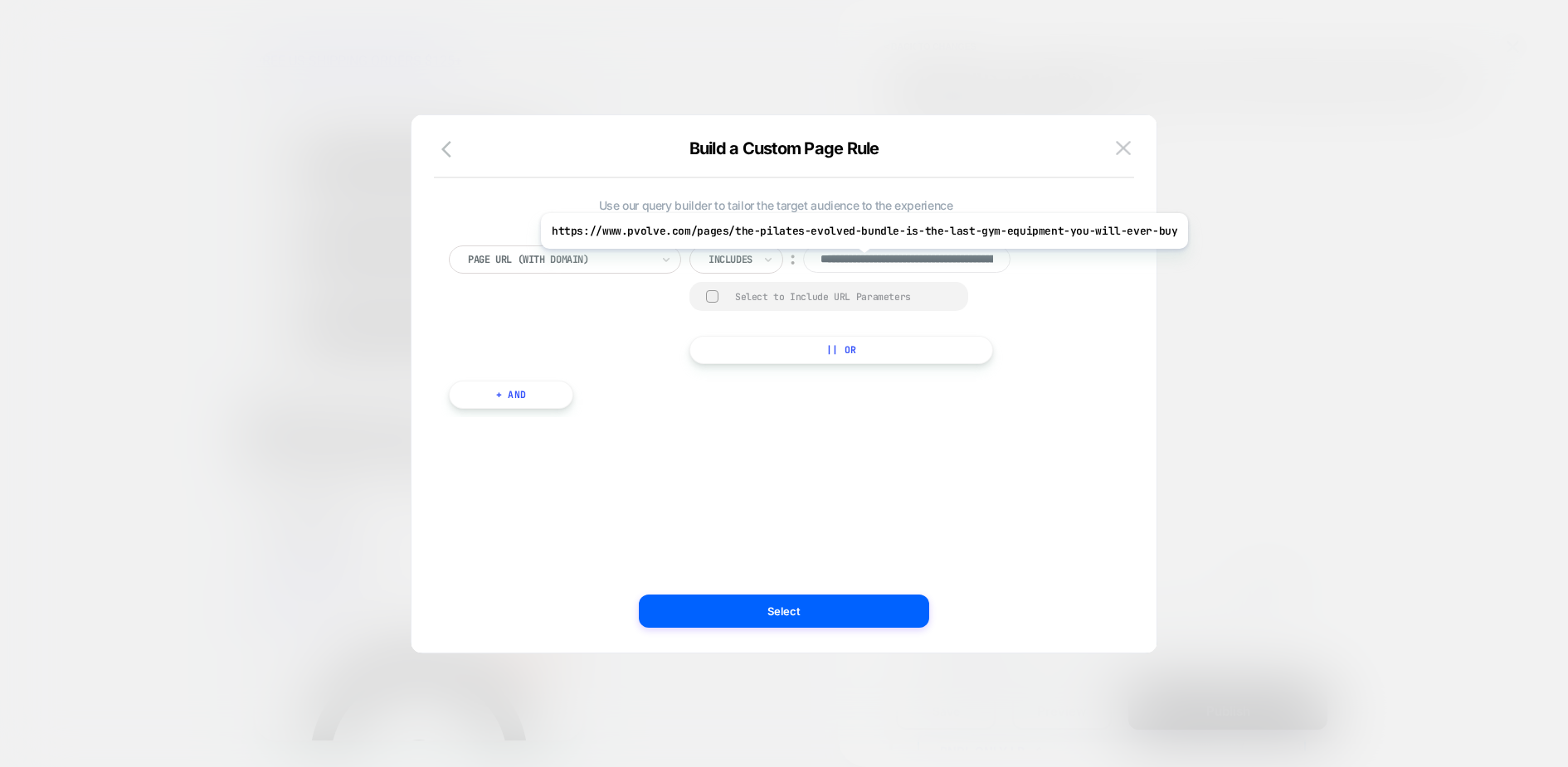 click on "**********" at bounding box center (907, 260) 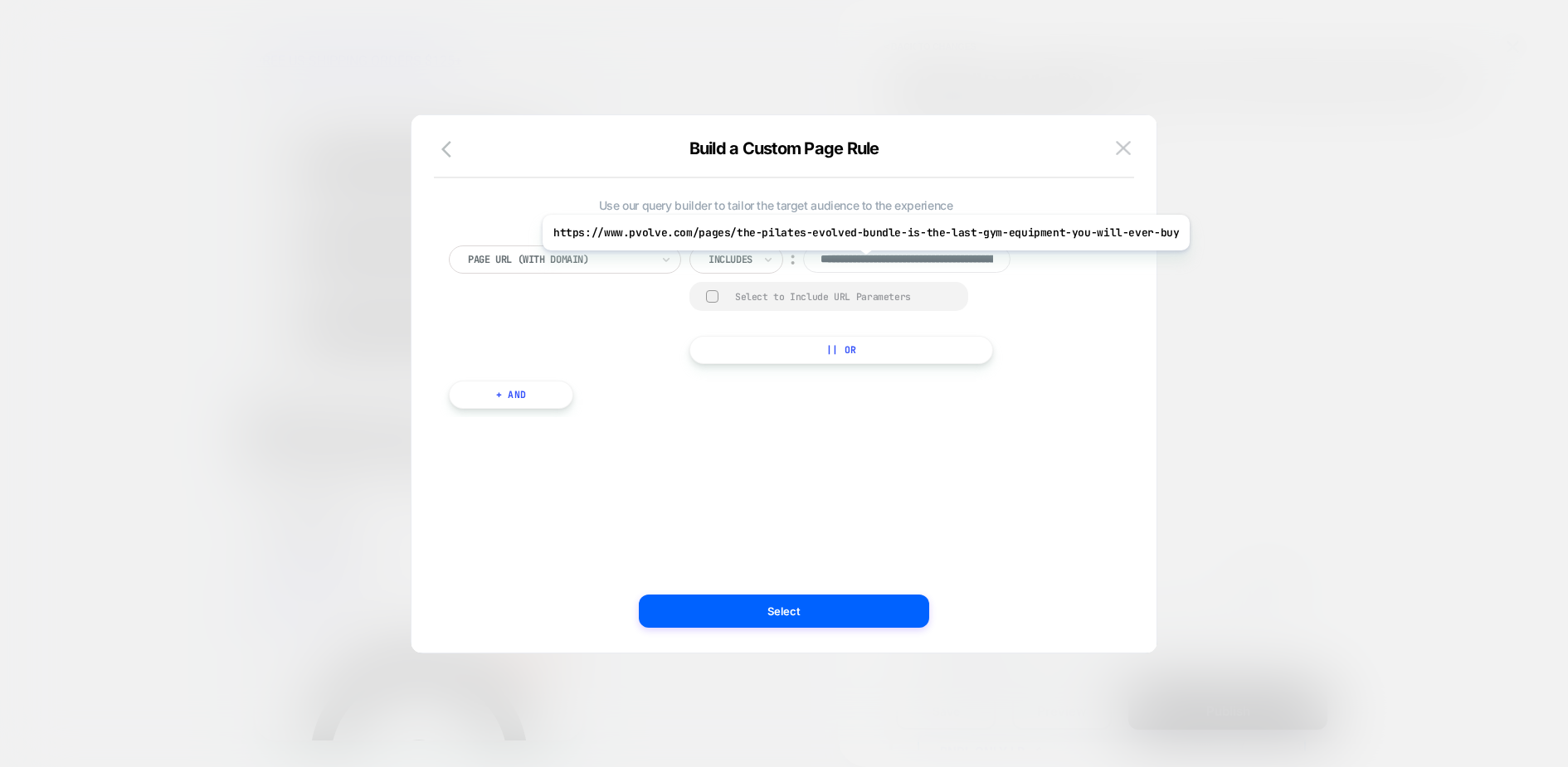 click on "**********" at bounding box center [907, 260] 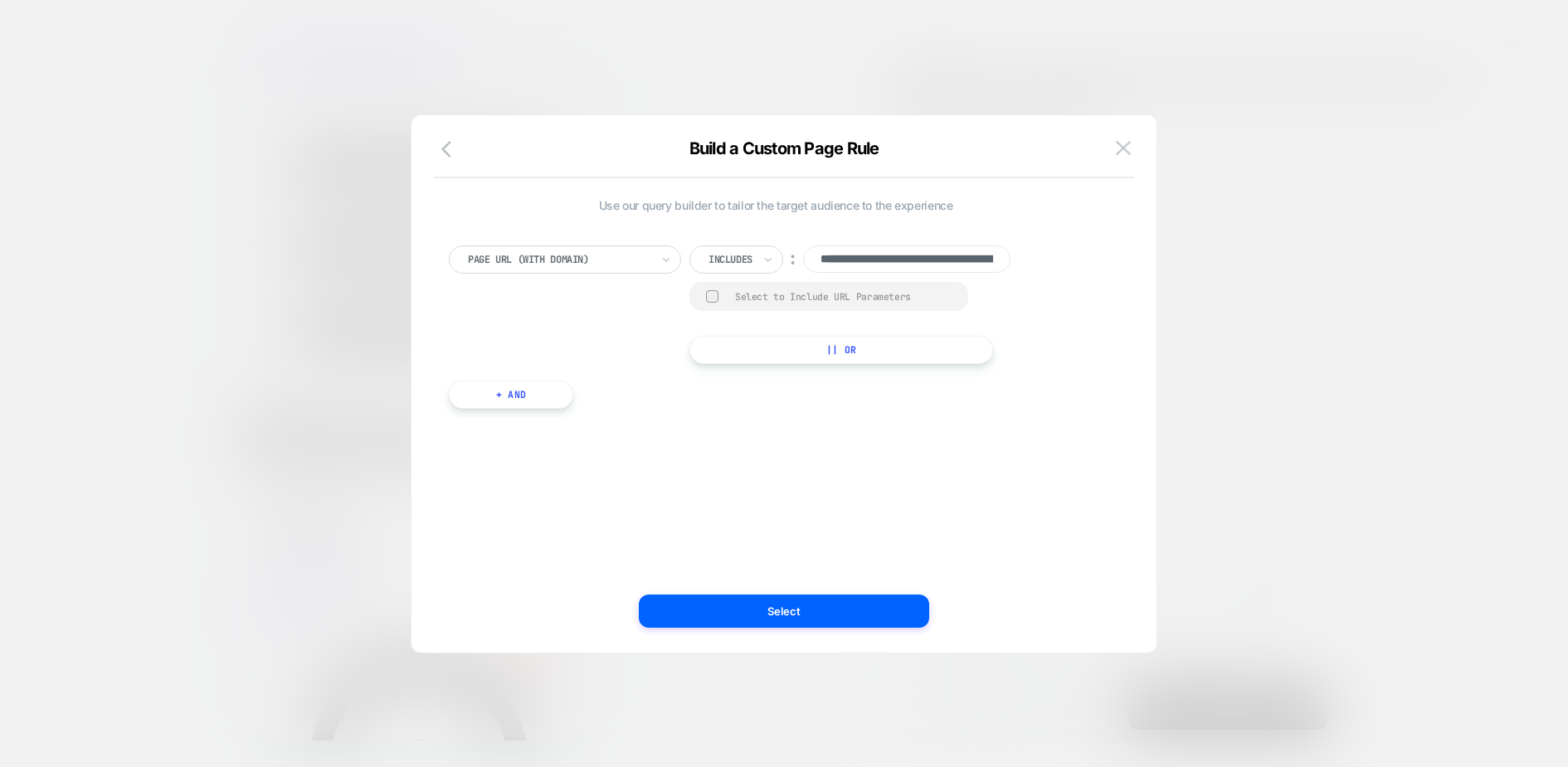 scroll, scrollTop: 0, scrollLeft: 134, axis: horizontal 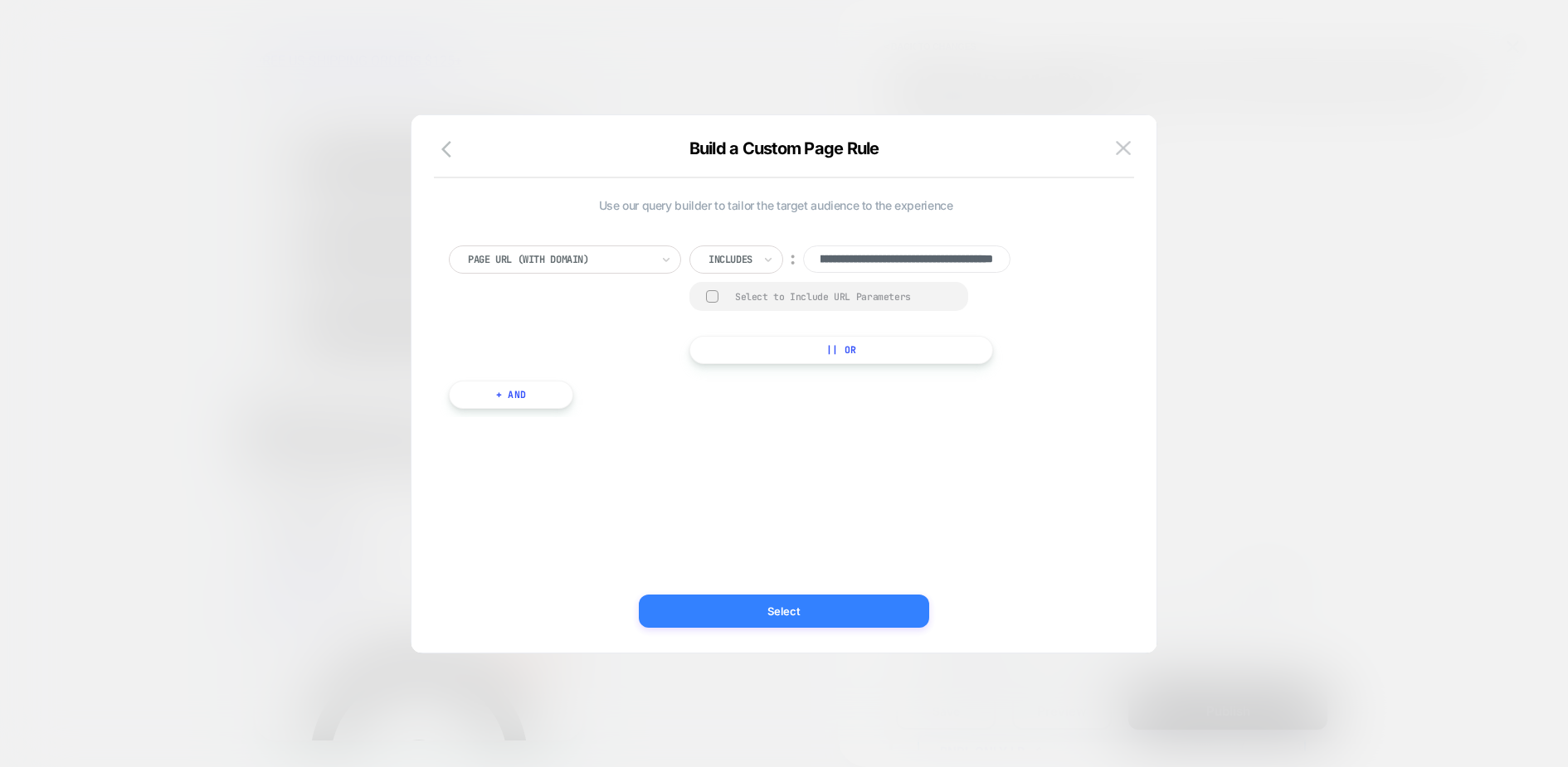 type on "**********" 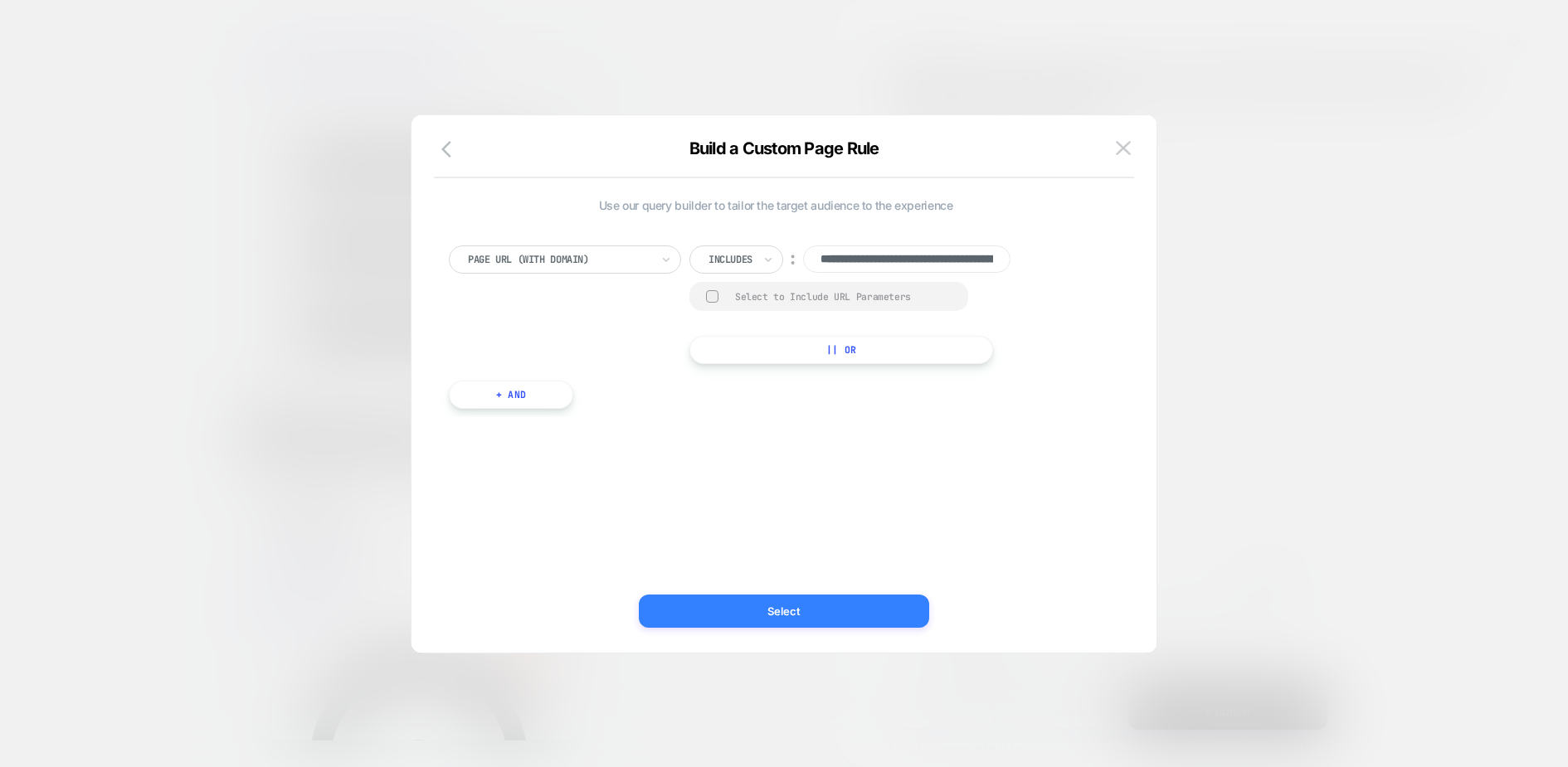 click on "Select" at bounding box center [784, 611] 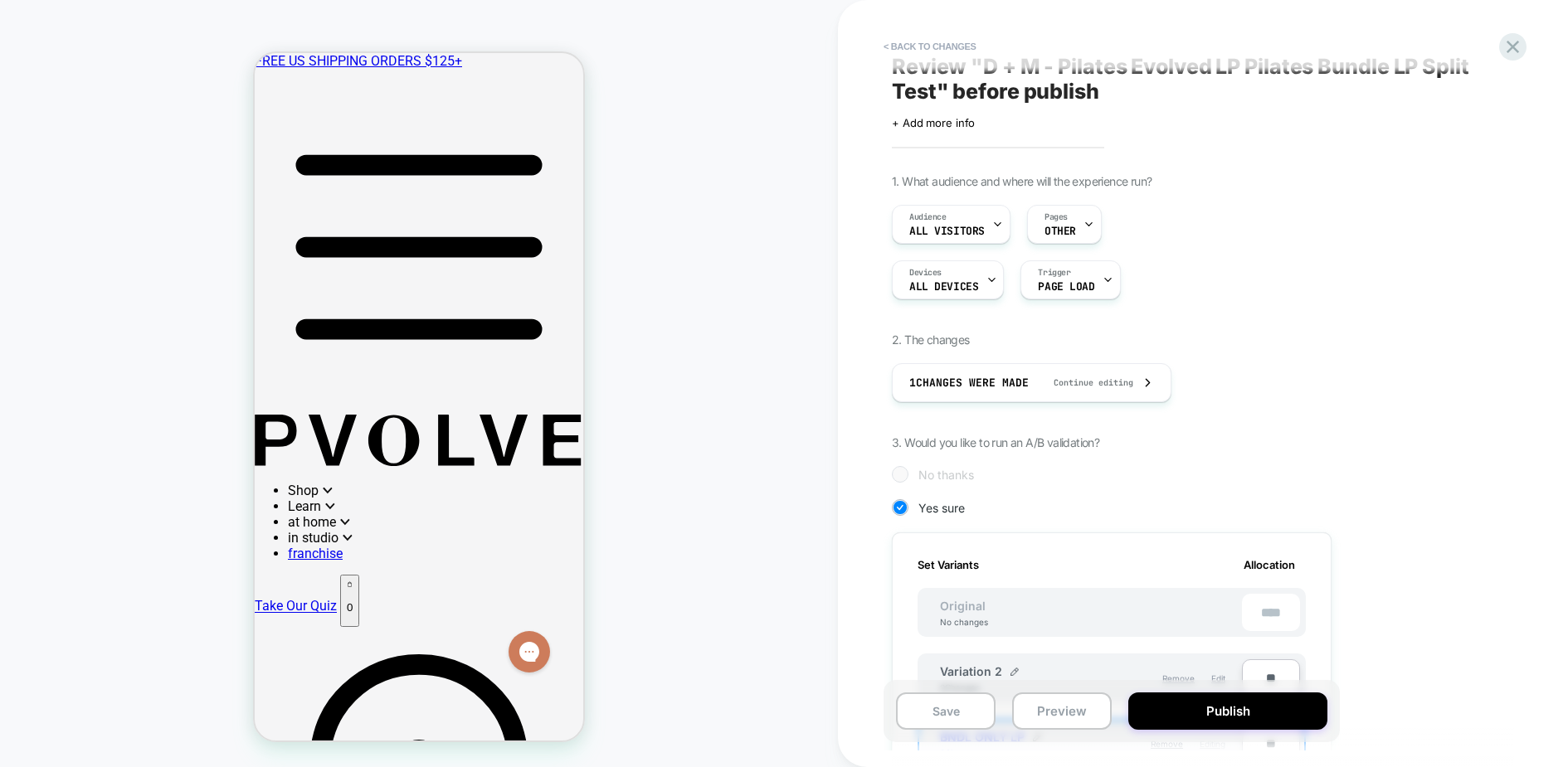 scroll, scrollTop: 0, scrollLeft: 0, axis: both 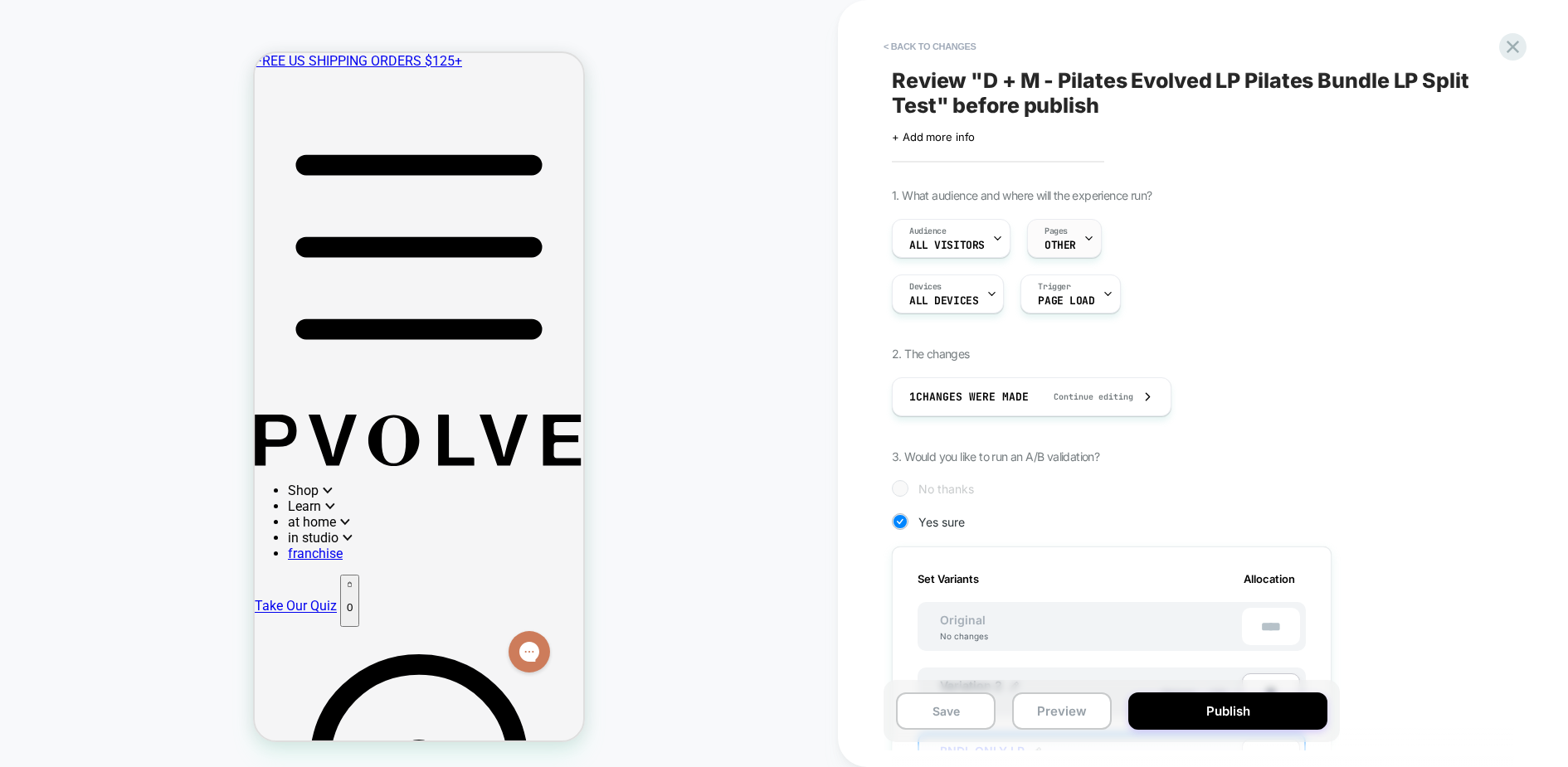 click on "OTHER" at bounding box center (1060, 245) 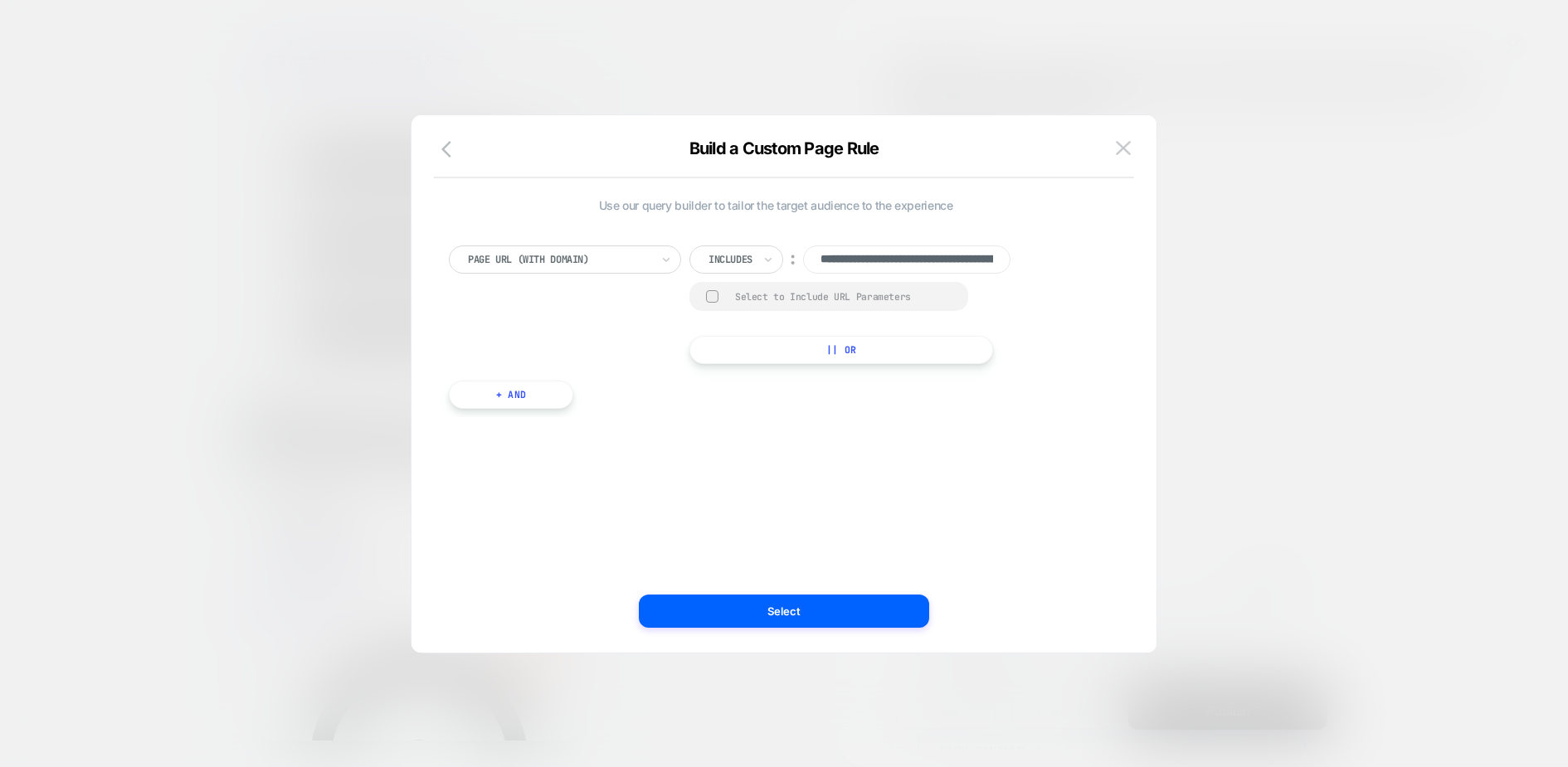 scroll, scrollTop: 0, scrollLeft: 134, axis: horizontal 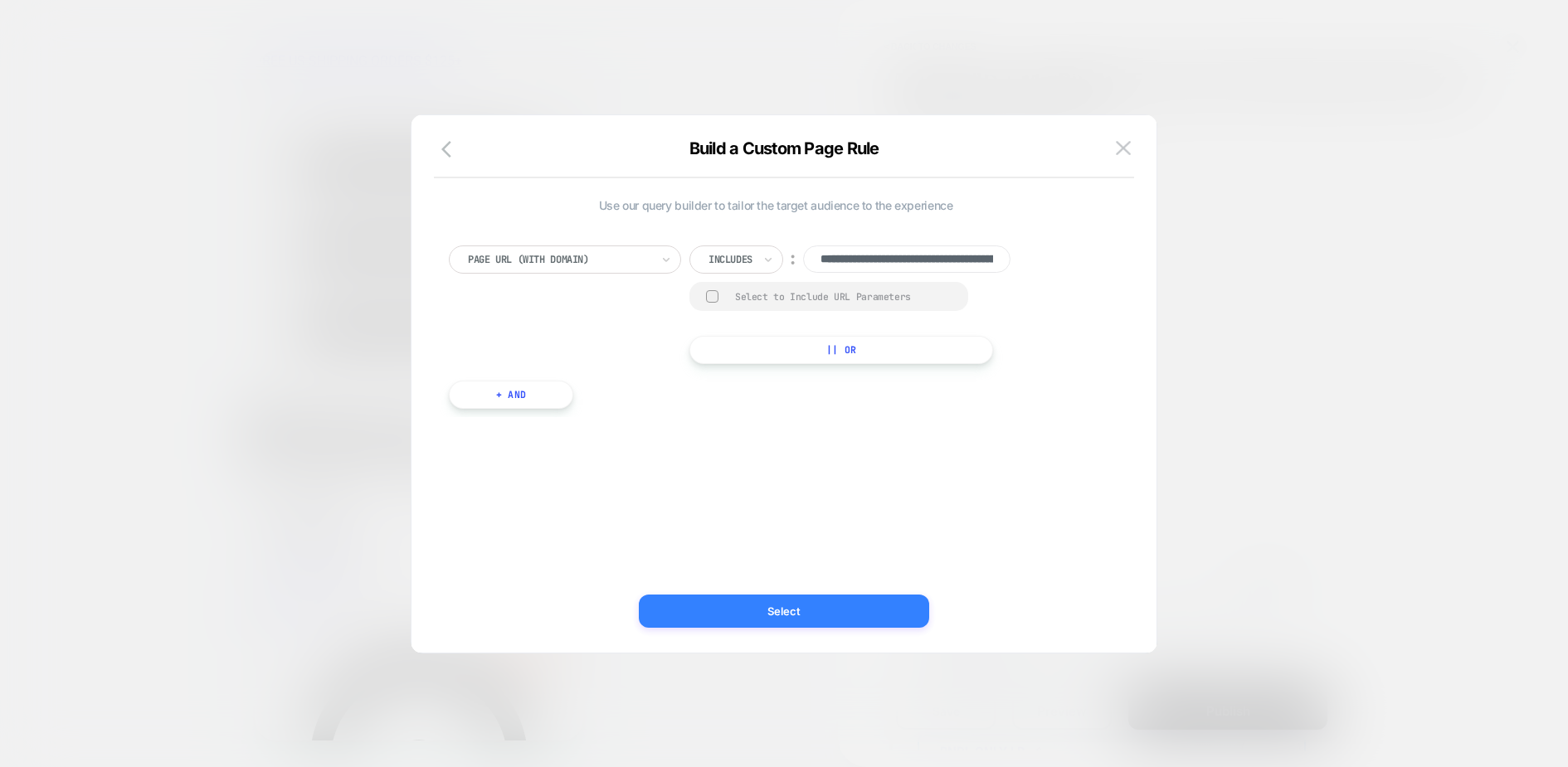 click on "Select" at bounding box center [784, 611] 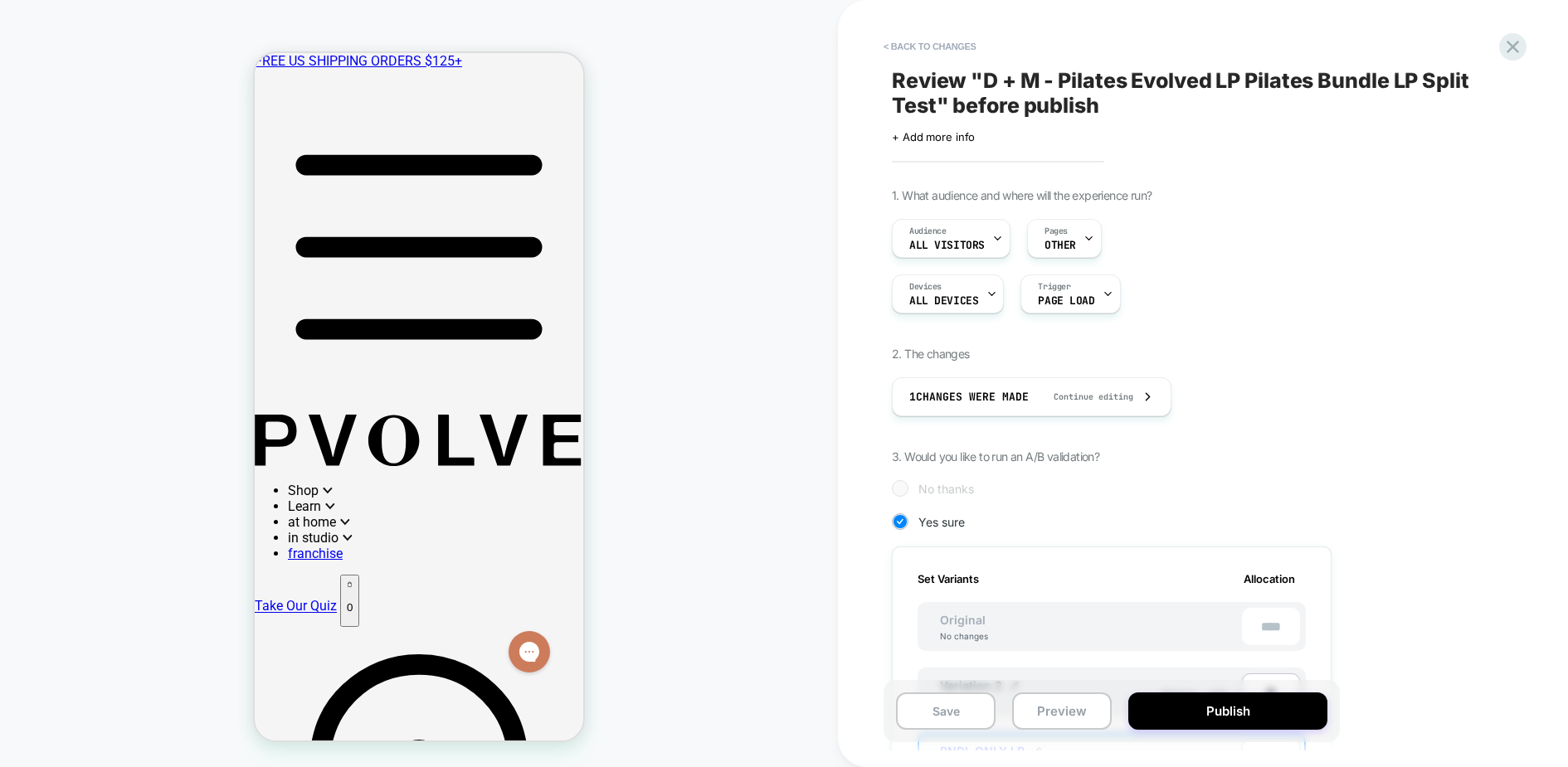 click on "1. What audience and where will the experience run? Audience All Visitors Pages OTHER Devices ALL DEVICES Trigger Page Load 2. The changes 1  Changes were made Continue editing 3. Would you like to run an A/B validation? Set the required variant to 100%, or remove the excess variants No thanks Yes sure Set Variants Allocation Original No changes **** Variation 2 0  Changes Remove Edit ** BNDL ONLY LP 0  Changes Remove Editing ** Create another variant Set Goals ? Conversion Rate Per Session Value Profit Set Primary Goal ? Conversion Rate Per Session Value Profit Send events to google analytics 4. When do you like to run this experience? Now I would like to schedule the run" at bounding box center (1195, 695) 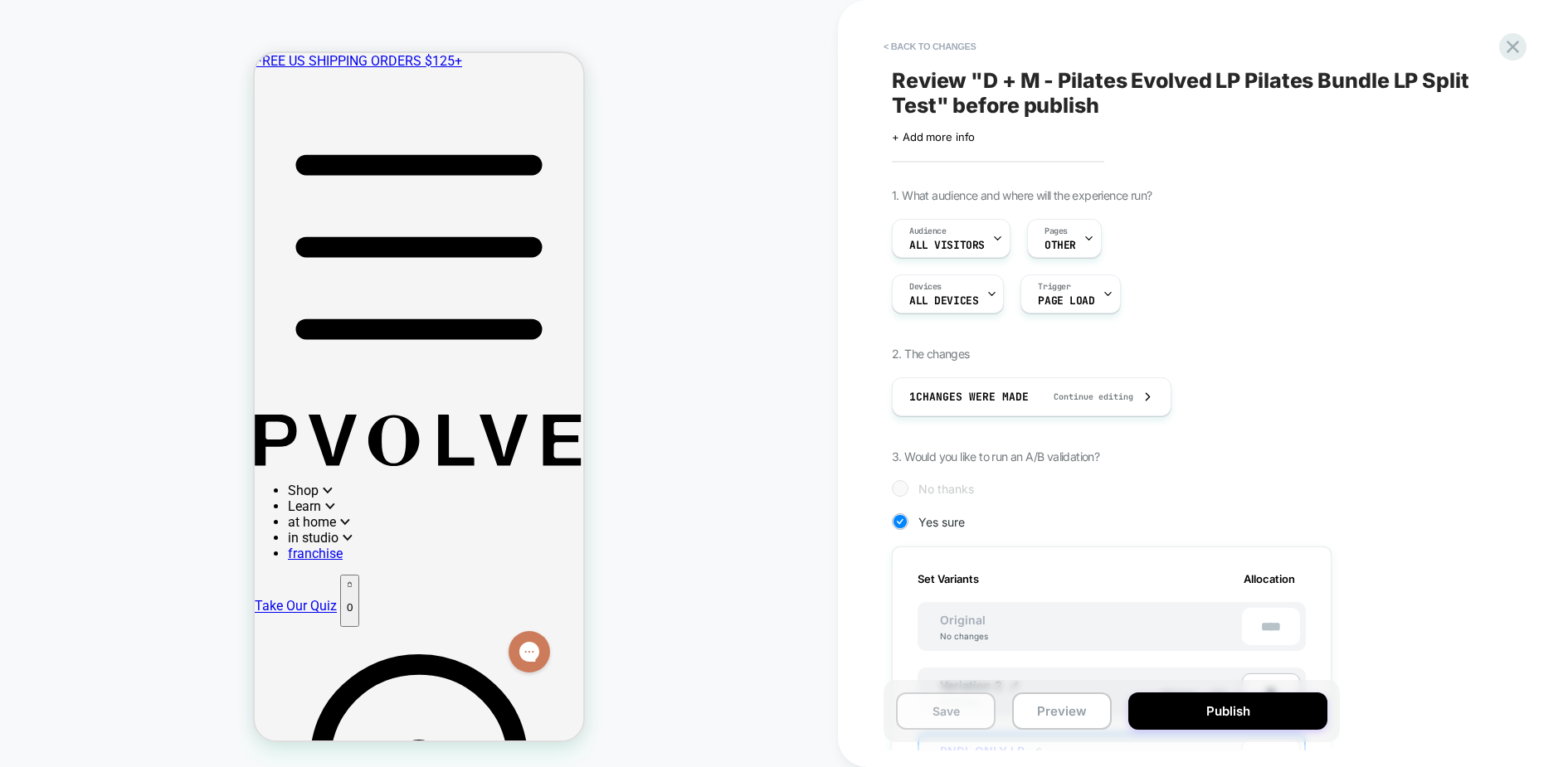 click on "Save" at bounding box center [946, 711] 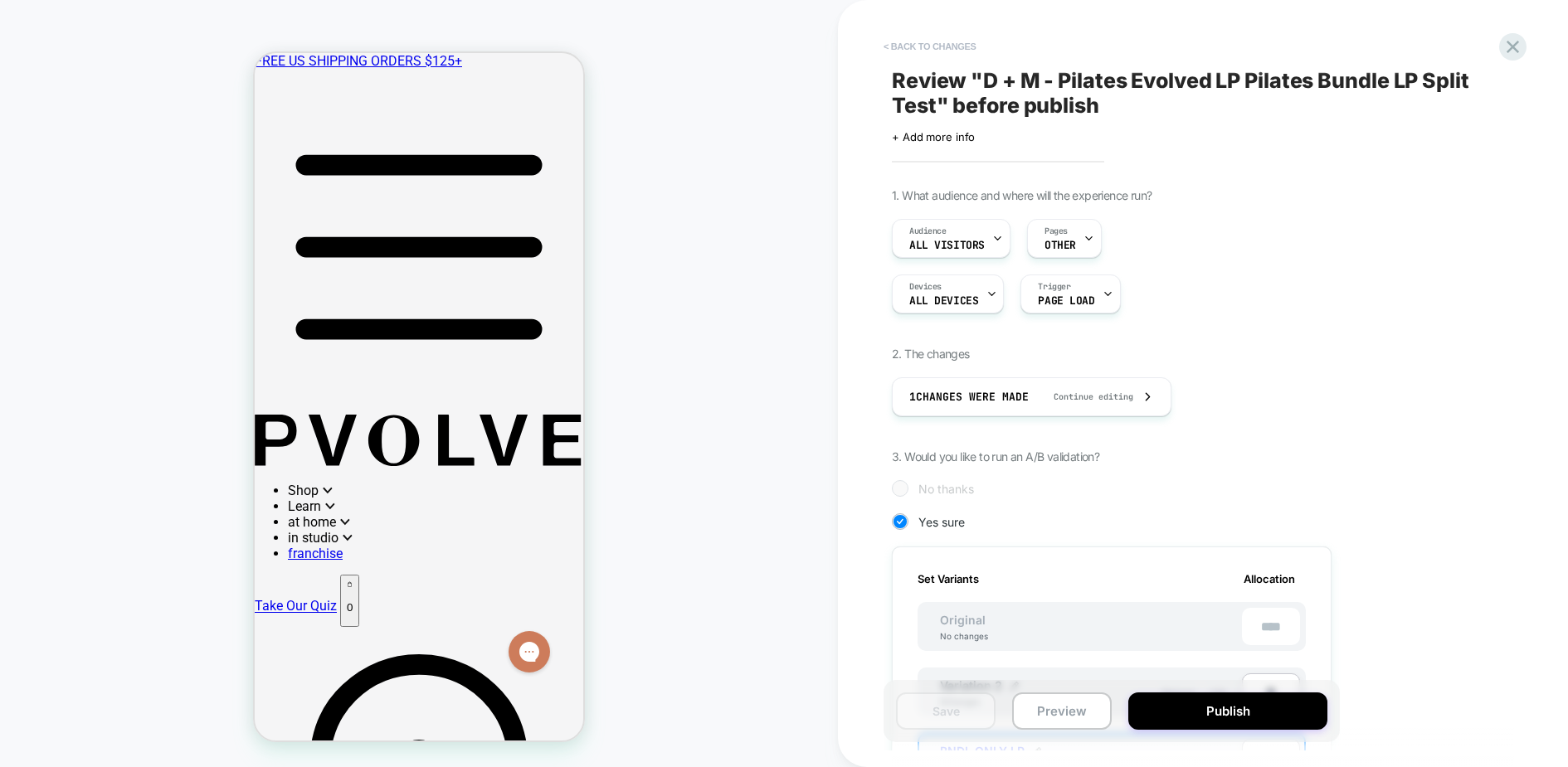 click on "< Back to changes" at bounding box center (930, 46) 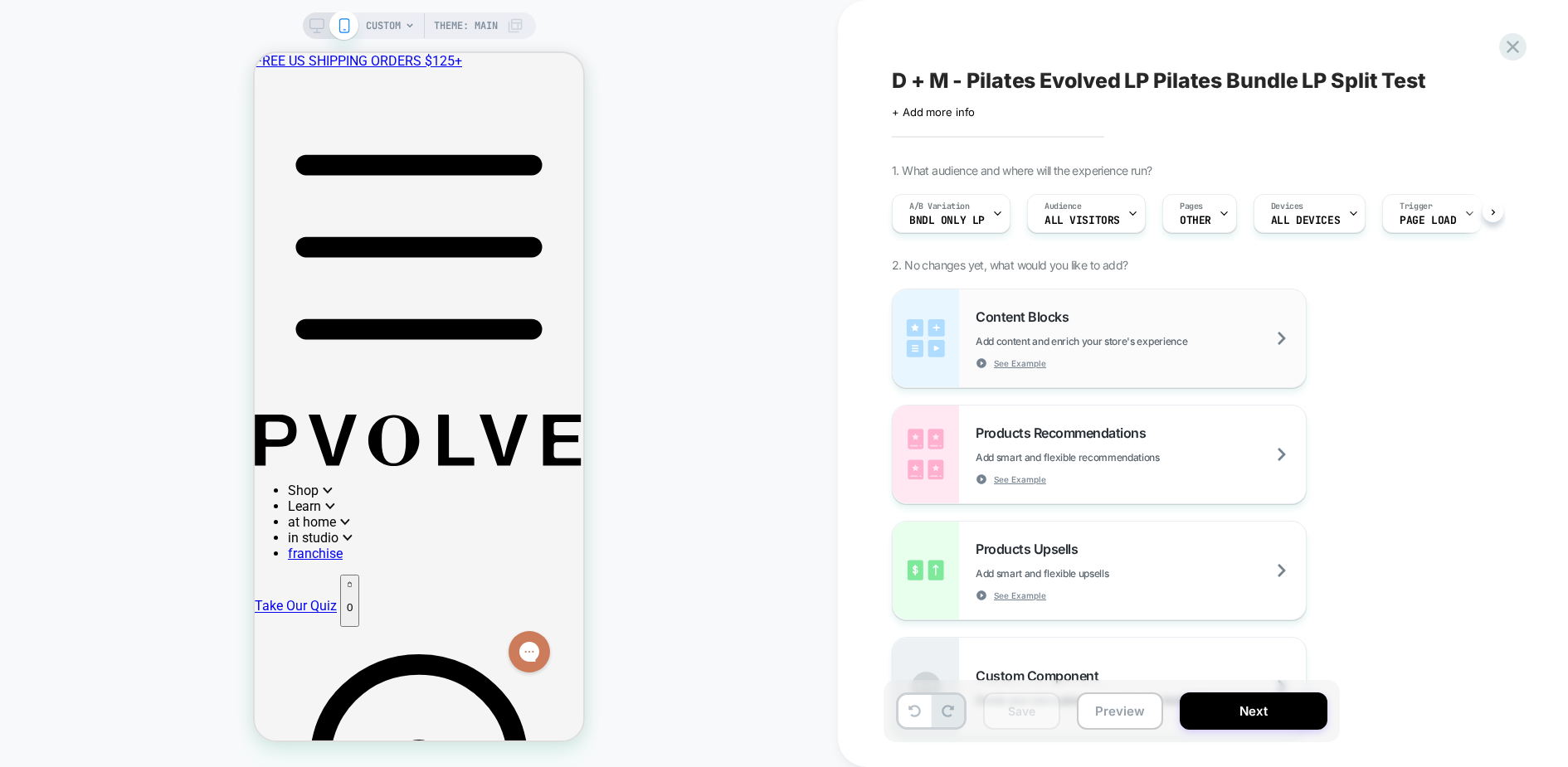 scroll, scrollTop: 0, scrollLeft: 1, axis: horizontal 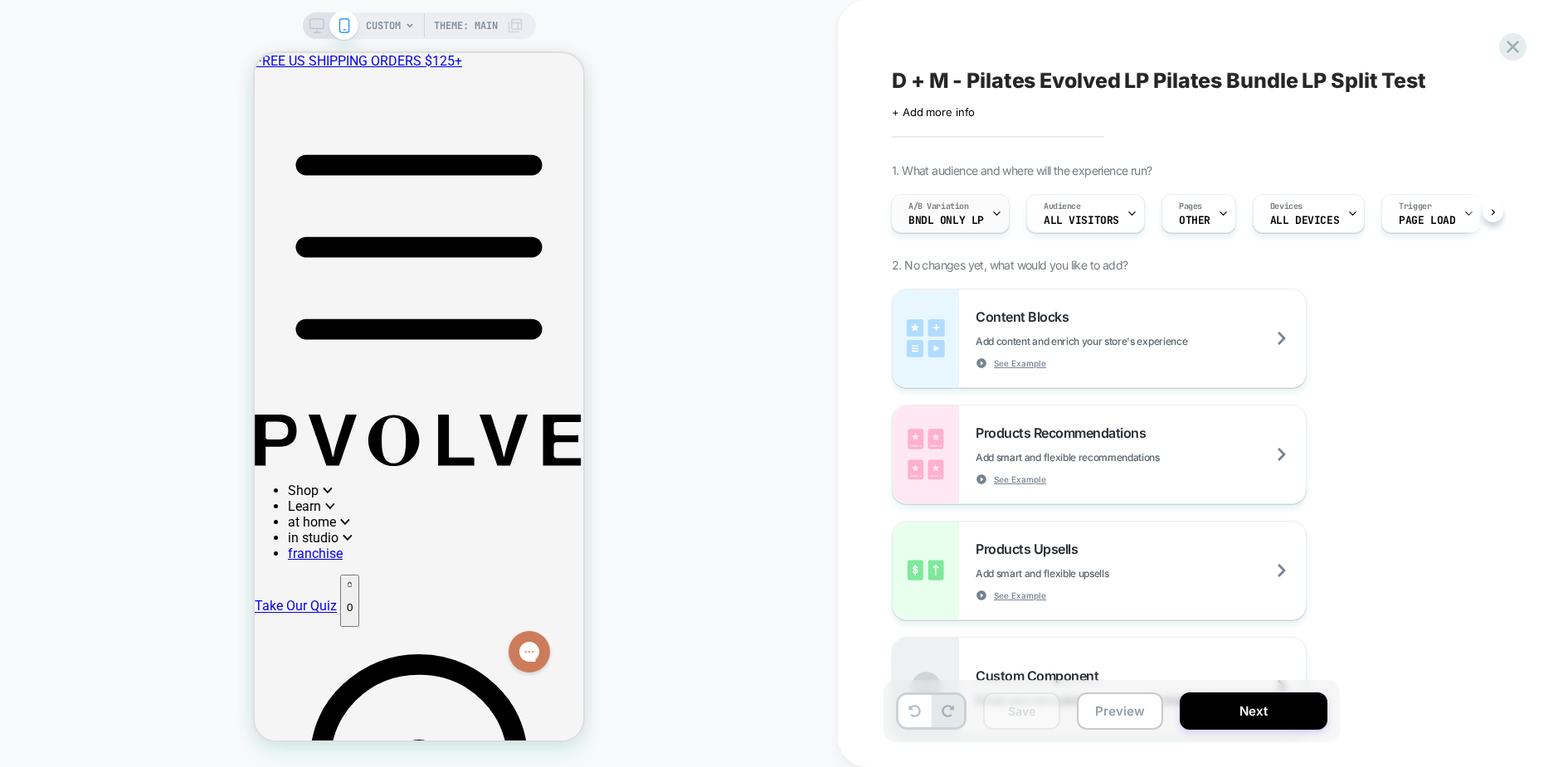 click on "A/B Variation BNDL ONLY LP" at bounding box center [946, 213] 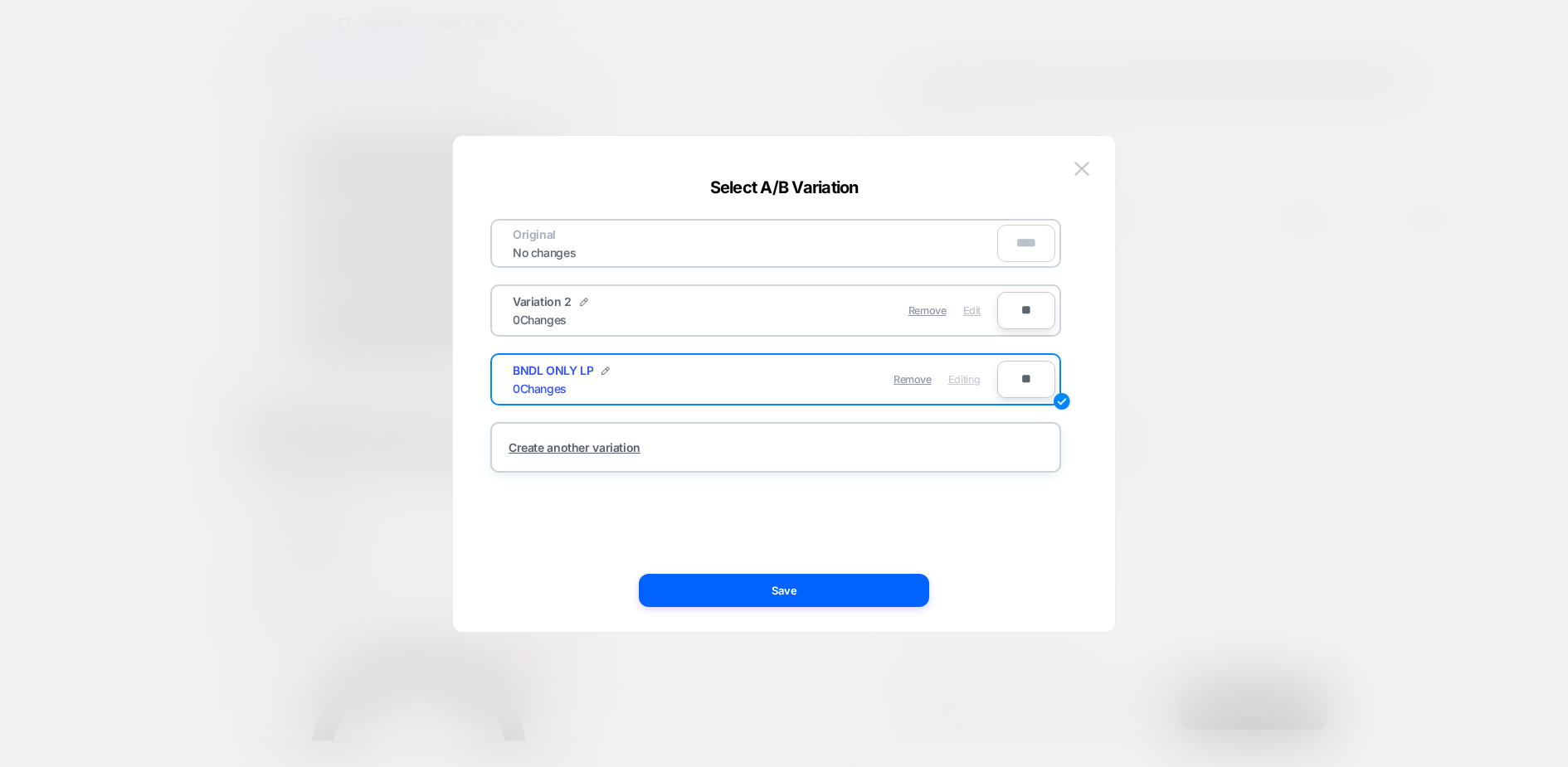 click on "Edit" at bounding box center (971, 310) 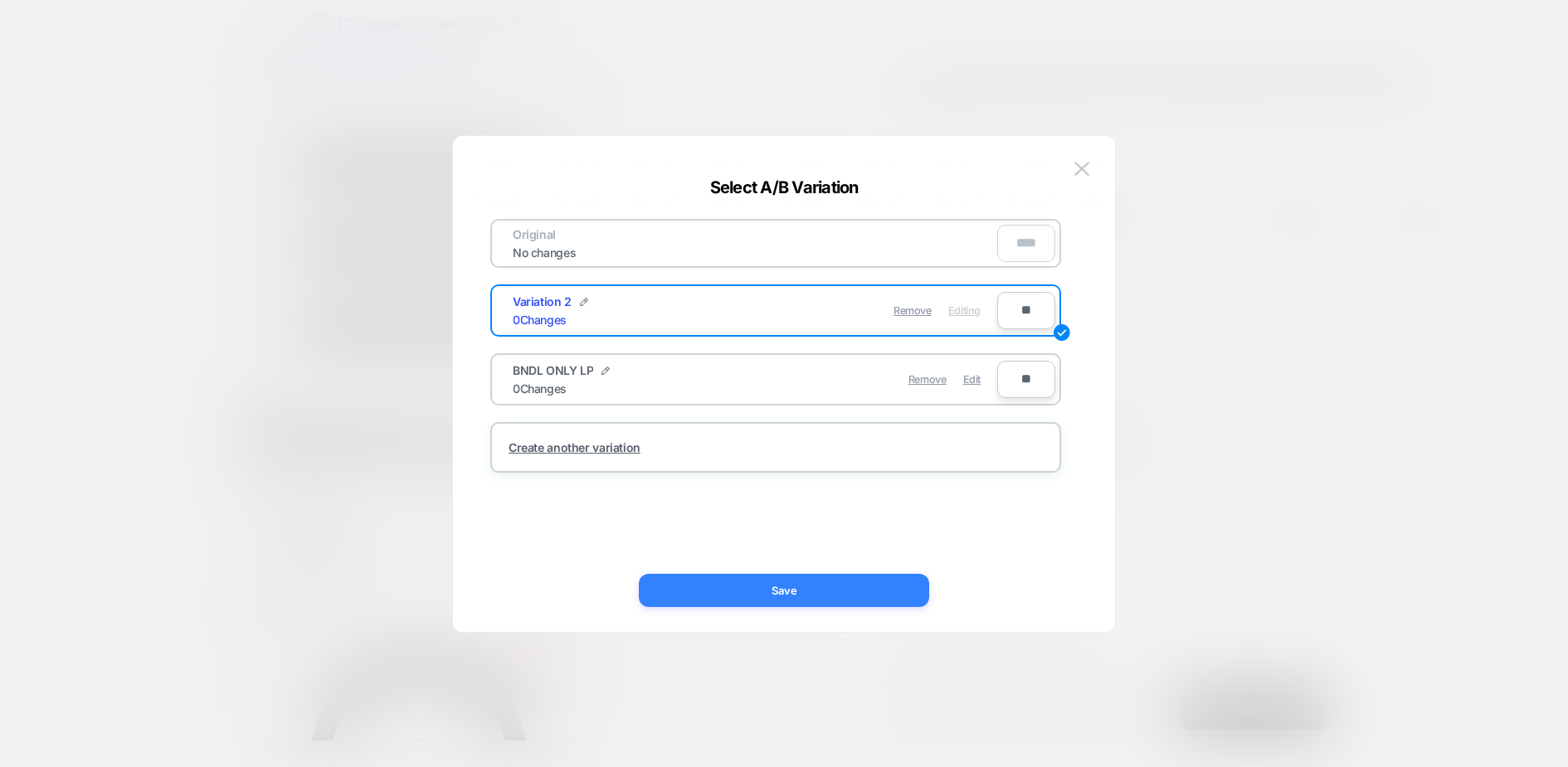 click on "Save" at bounding box center (784, 590) 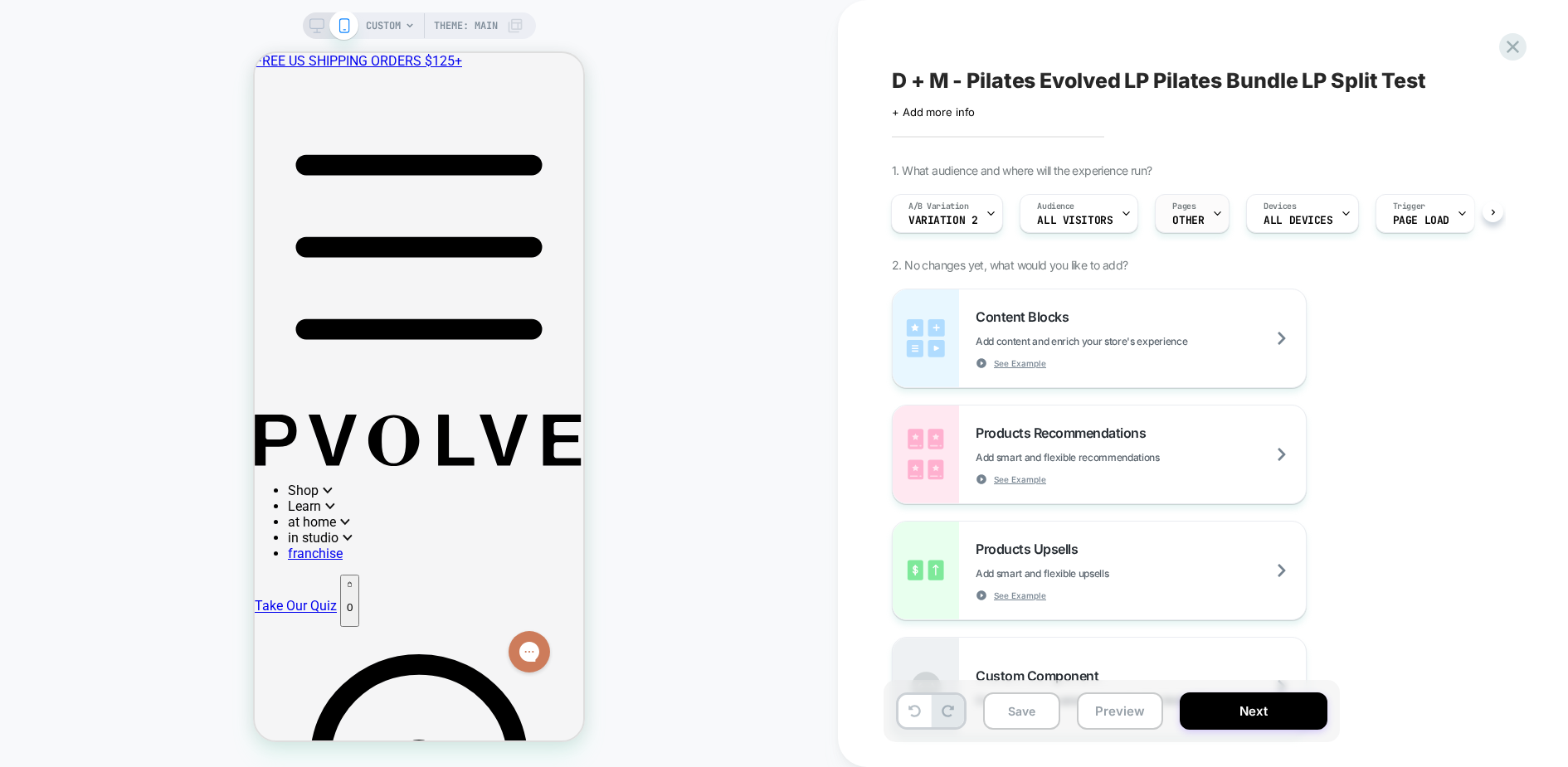 click on "Pages OTHER" at bounding box center [1188, 213] 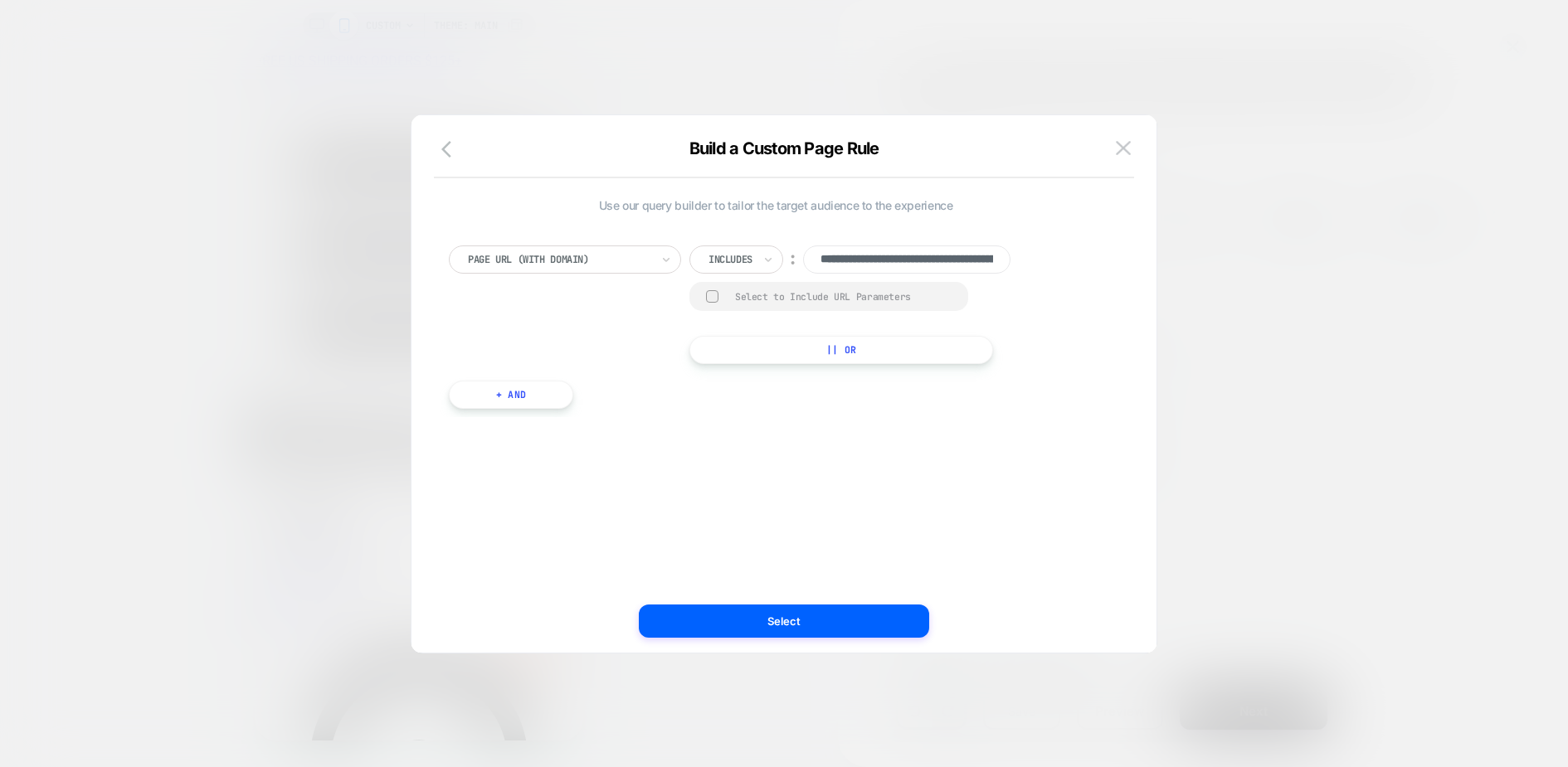 click on "**********" at bounding box center [907, 260] 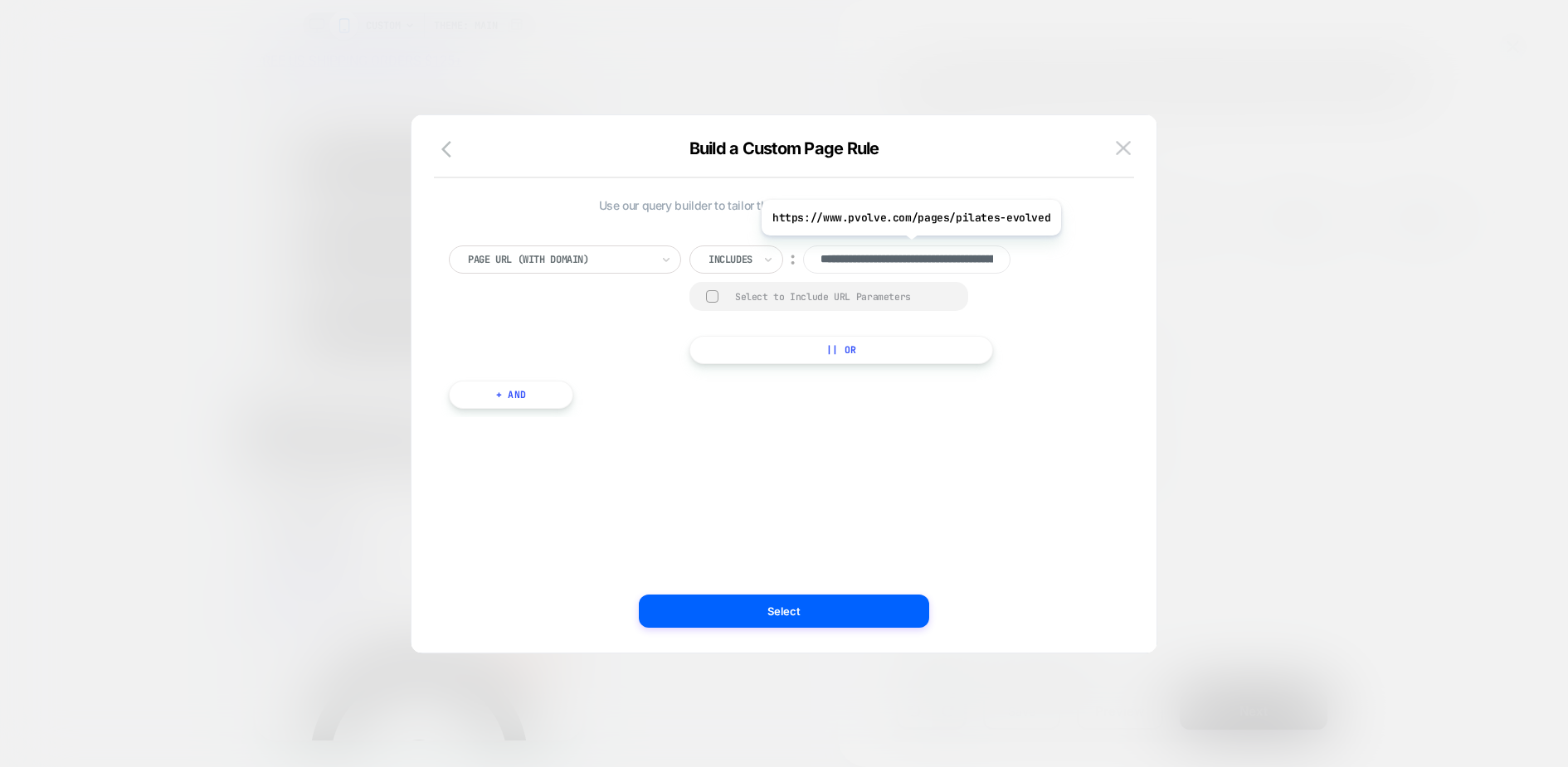 click on "**********" at bounding box center [907, 260] 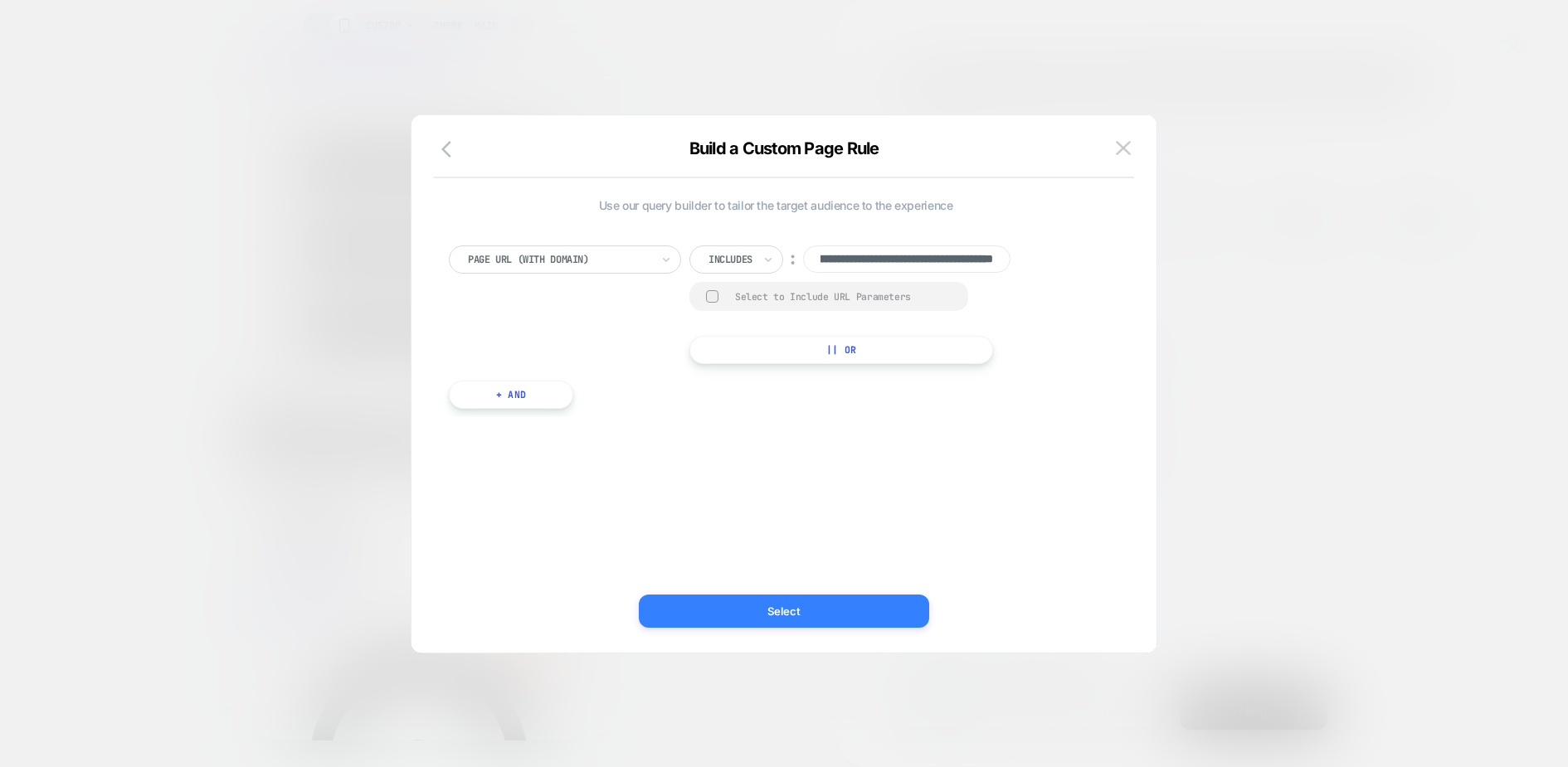 click on "Select" at bounding box center [784, 611] 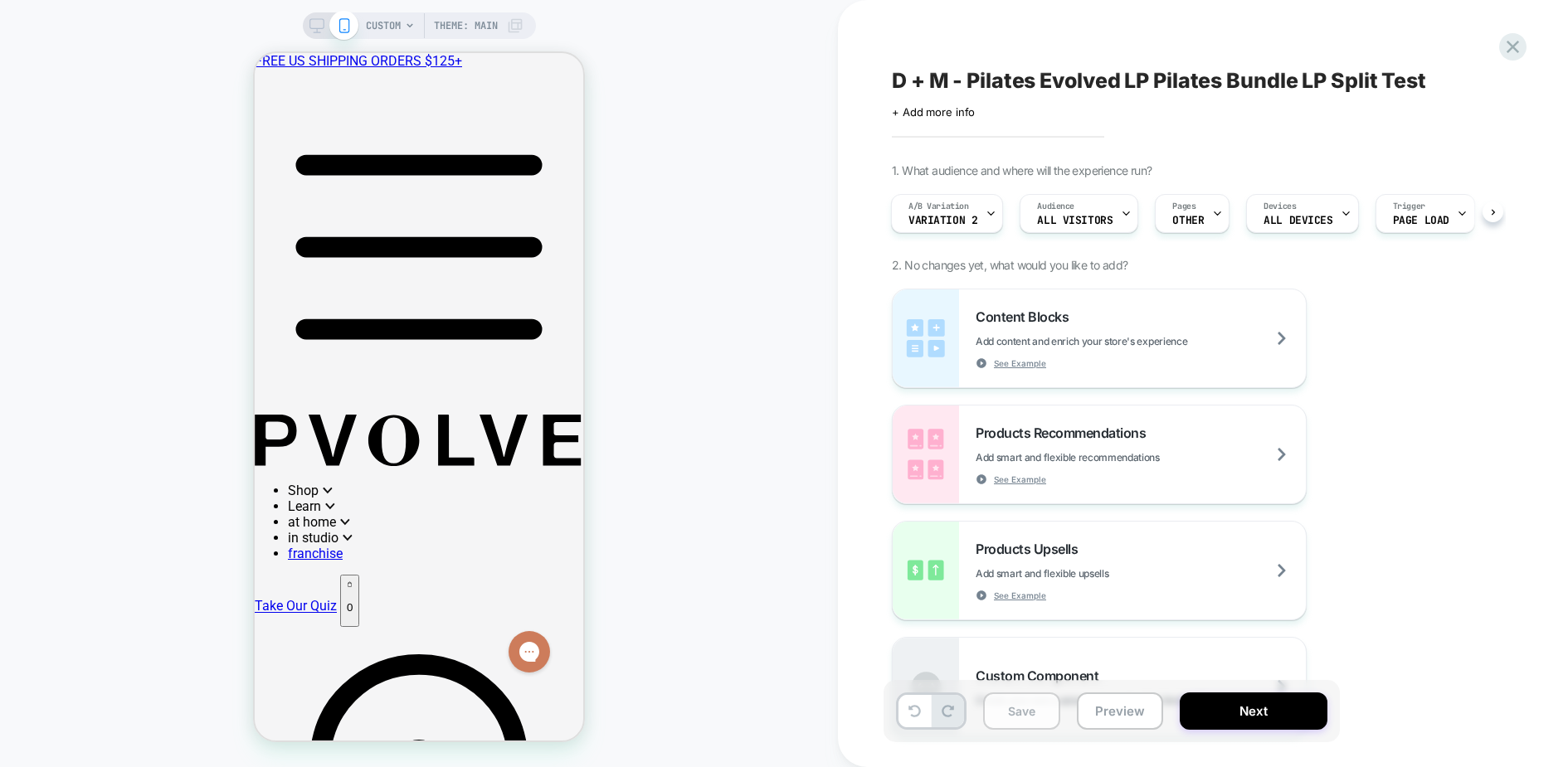 click on "Save" at bounding box center [1021, 711] 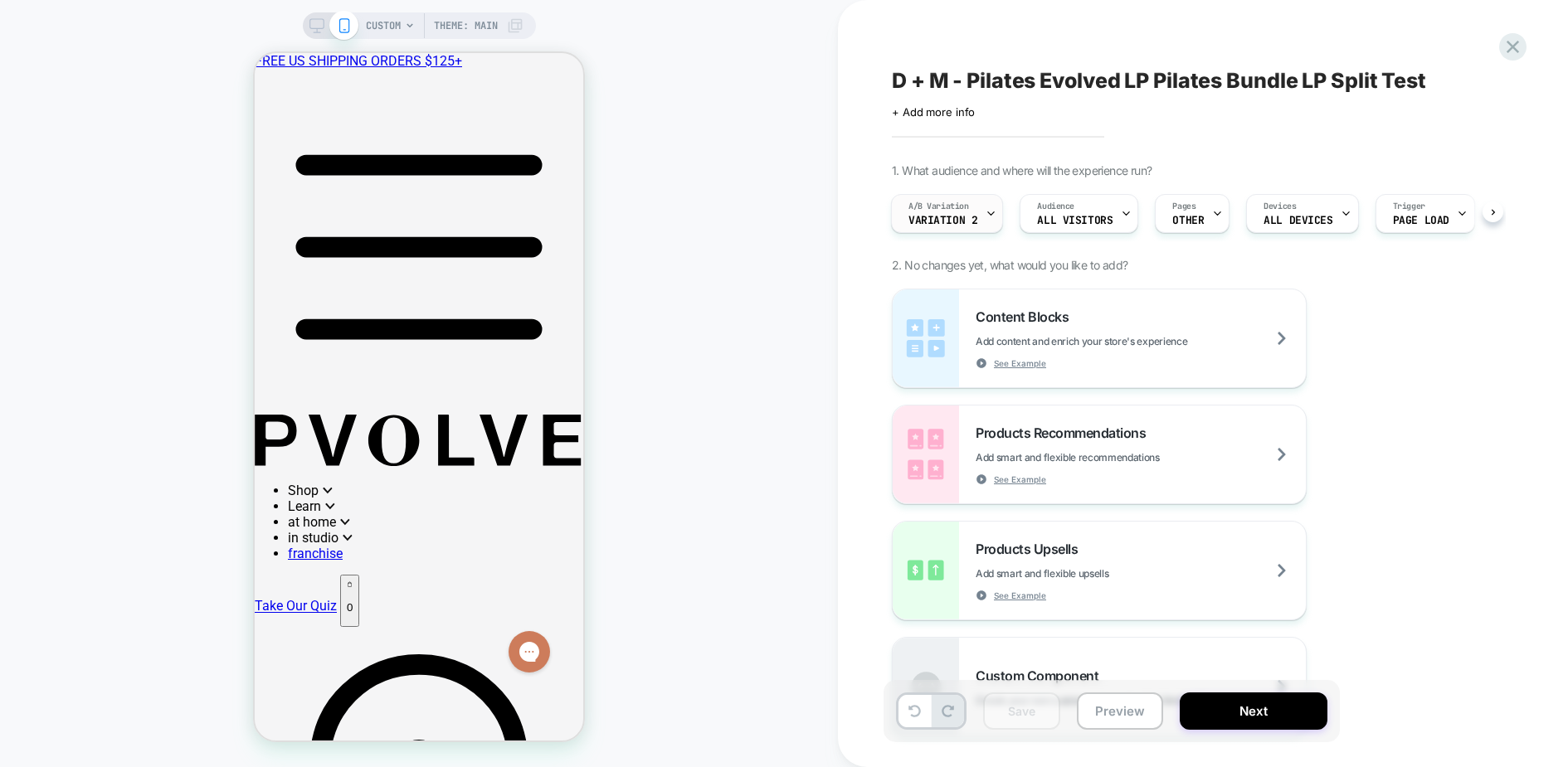 click on "A/B Variation Variation 2" at bounding box center [942, 213] 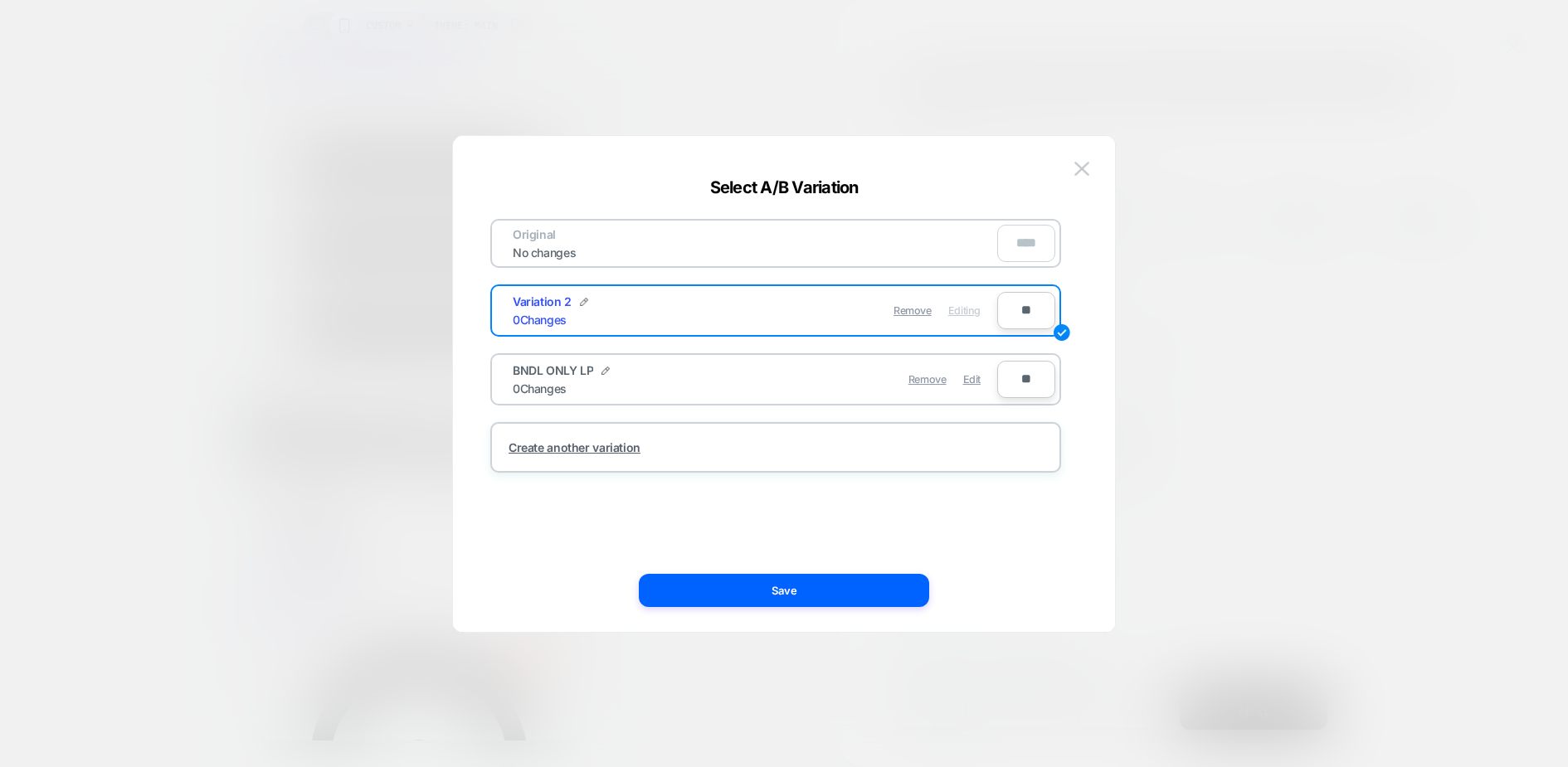 click on "Variation 2" at bounding box center [550, 301] 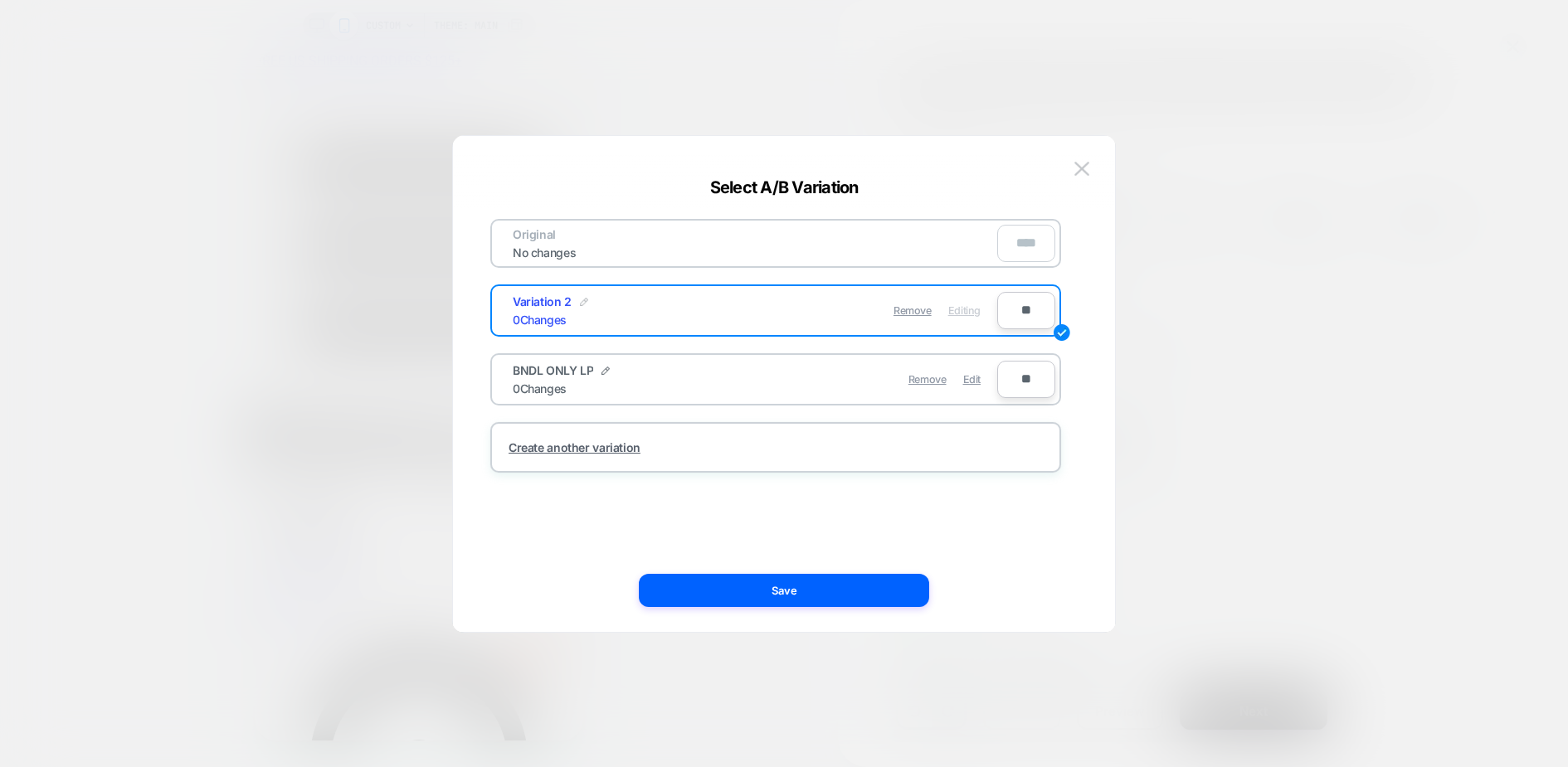 click at bounding box center (584, 302) 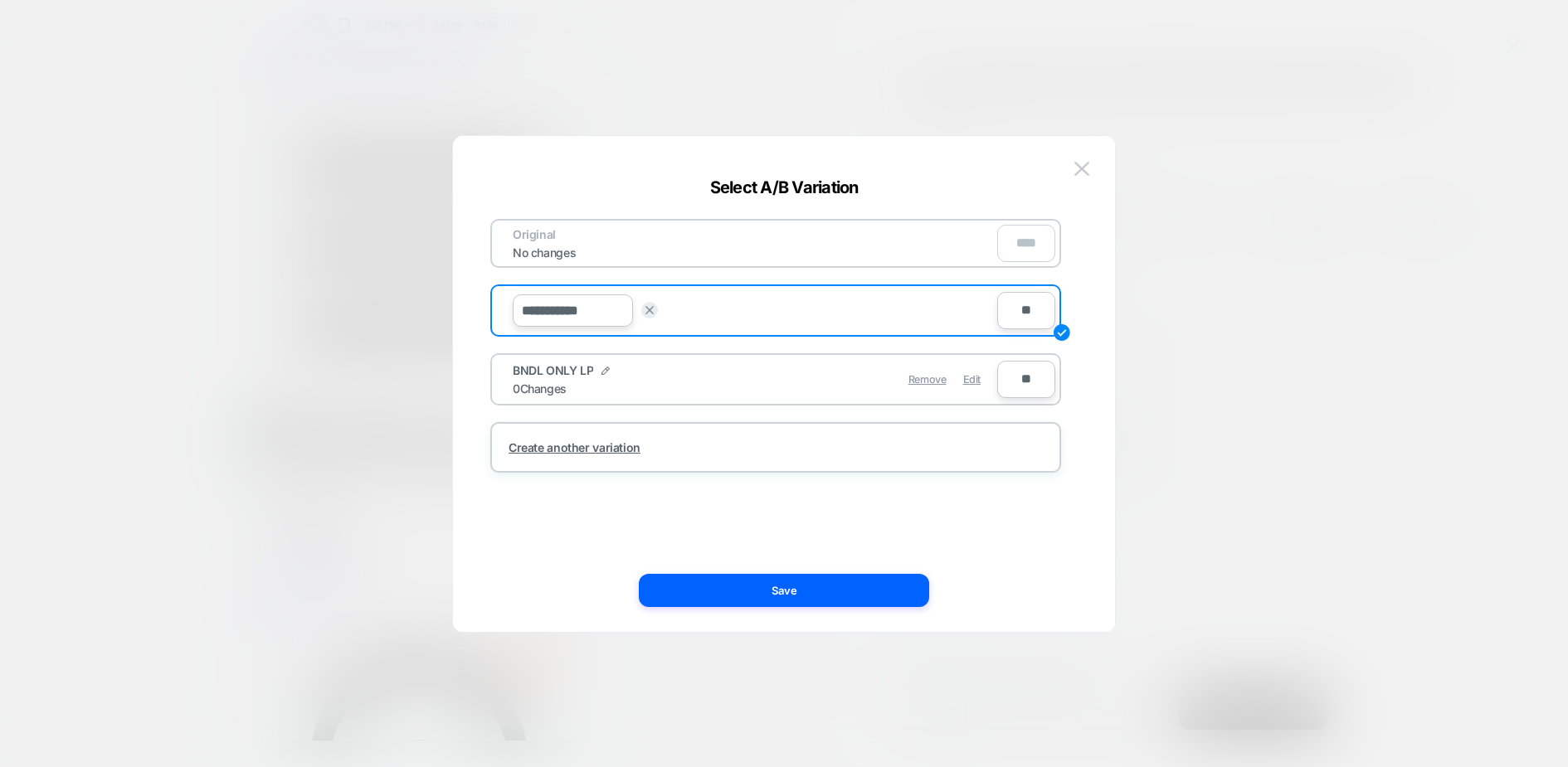 click on "**********" at bounding box center [572, 310] 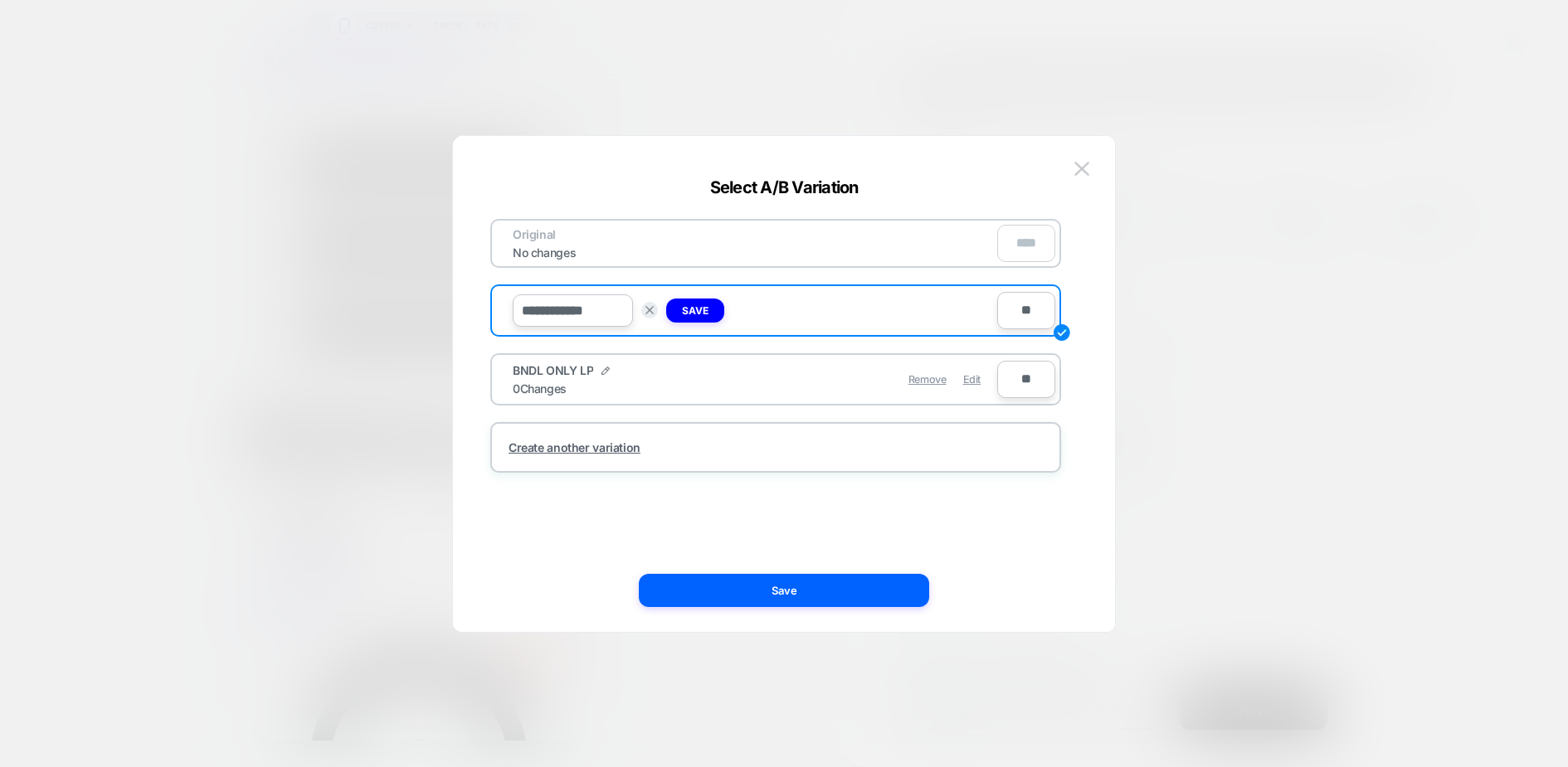 click on "**********" at bounding box center (572, 310) 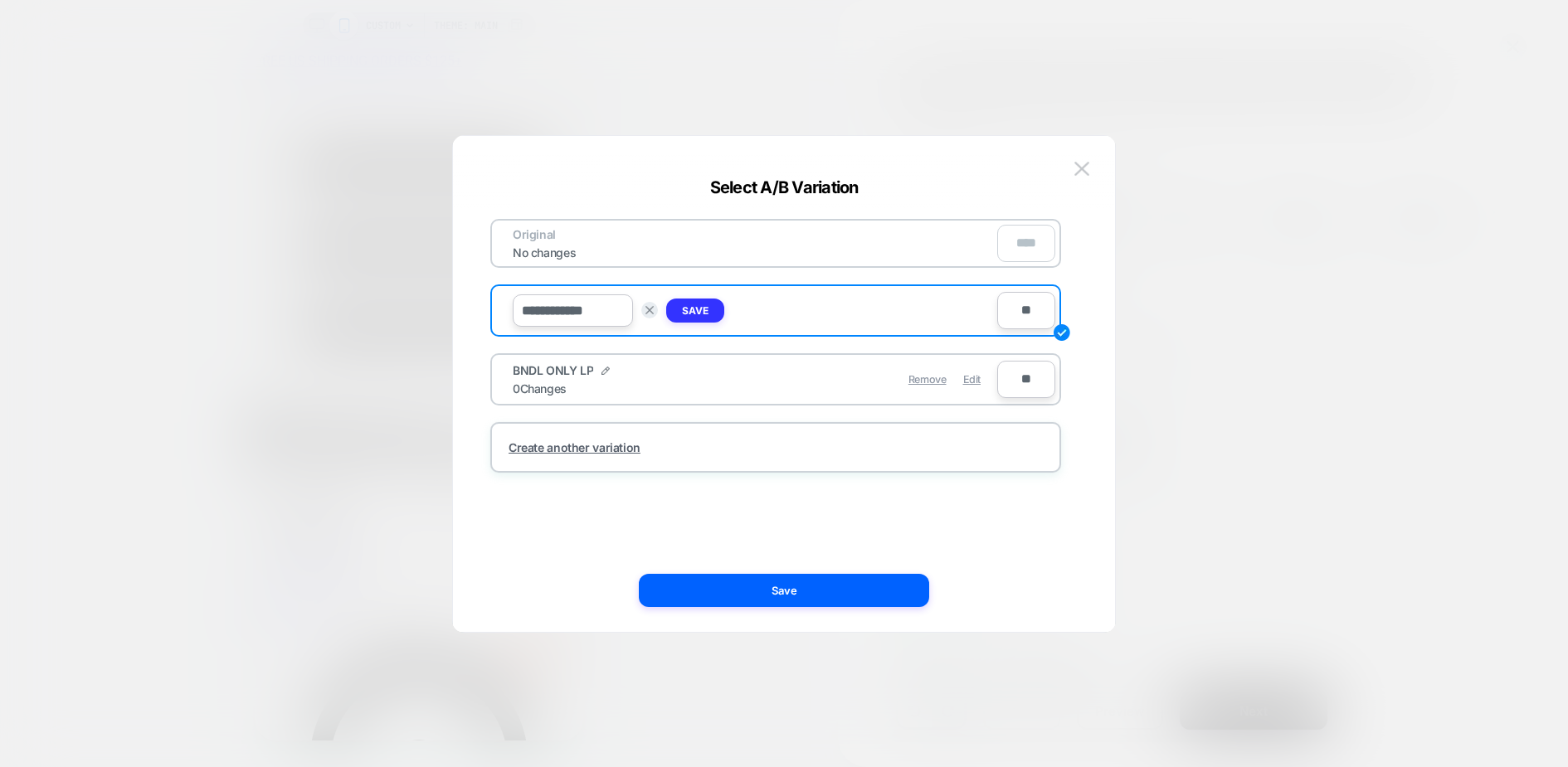 type on "**********" 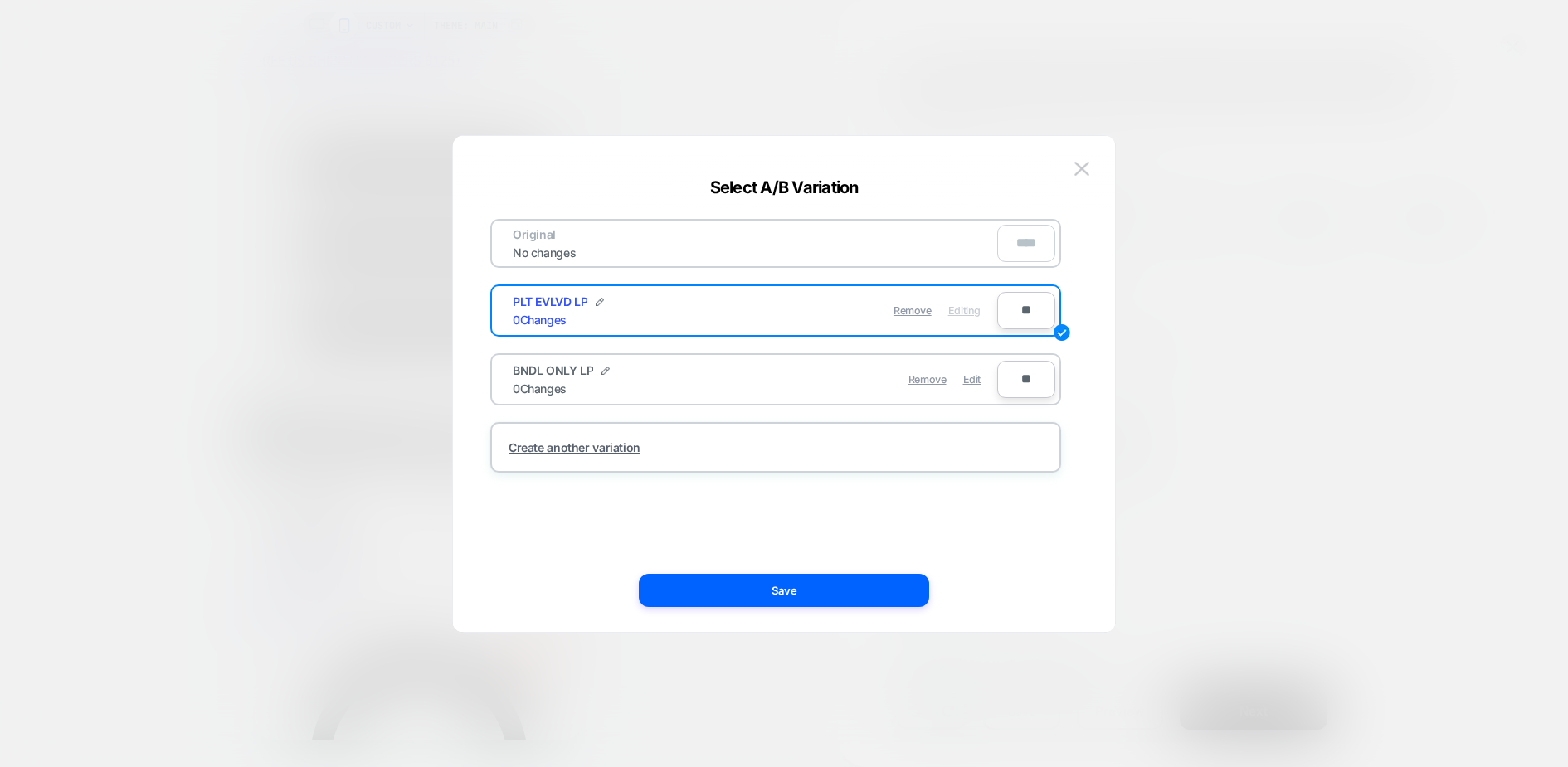 click on "BNDL ONLY LP" at bounding box center [553, 370] 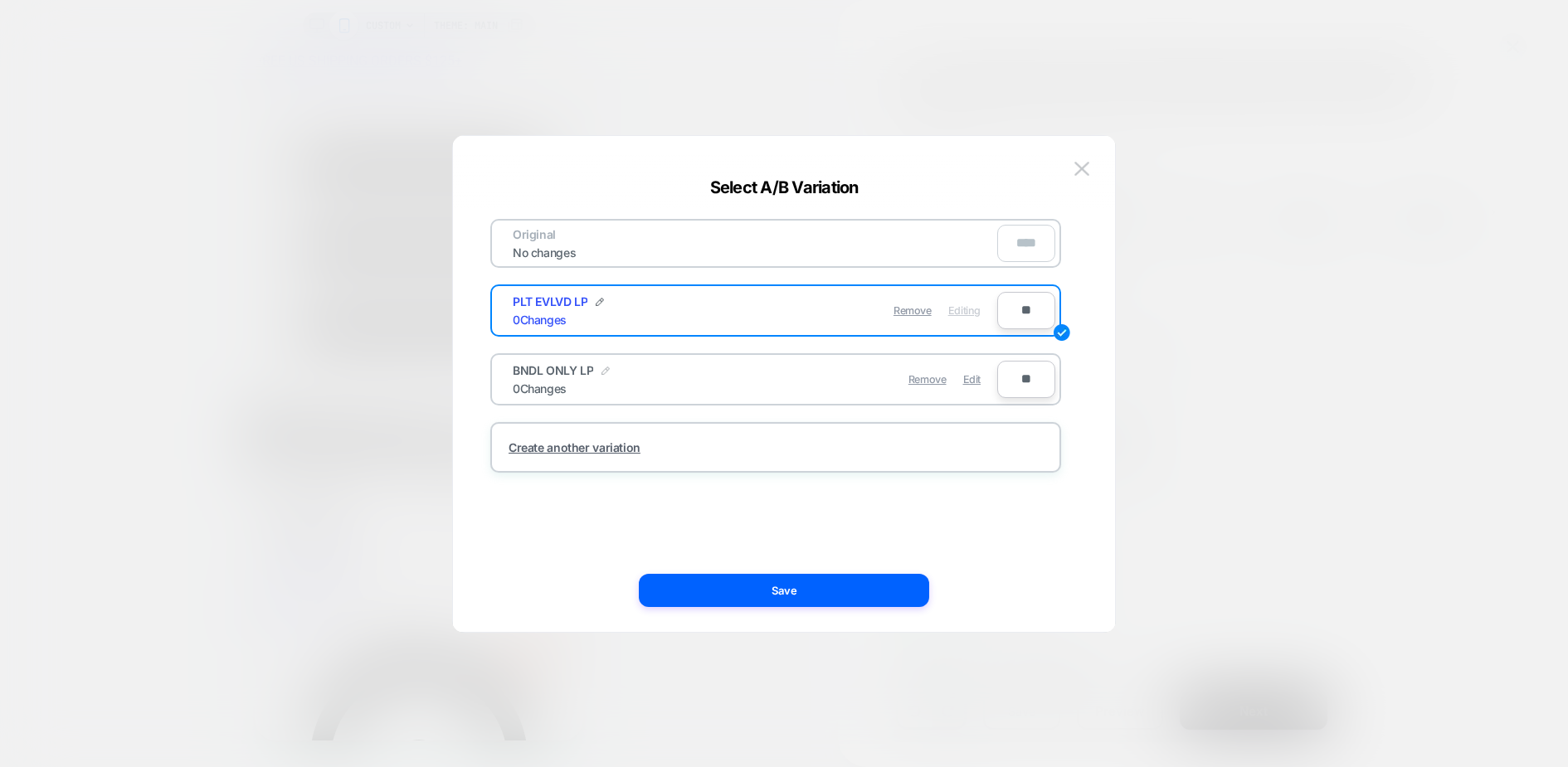 click at bounding box center (606, 371) 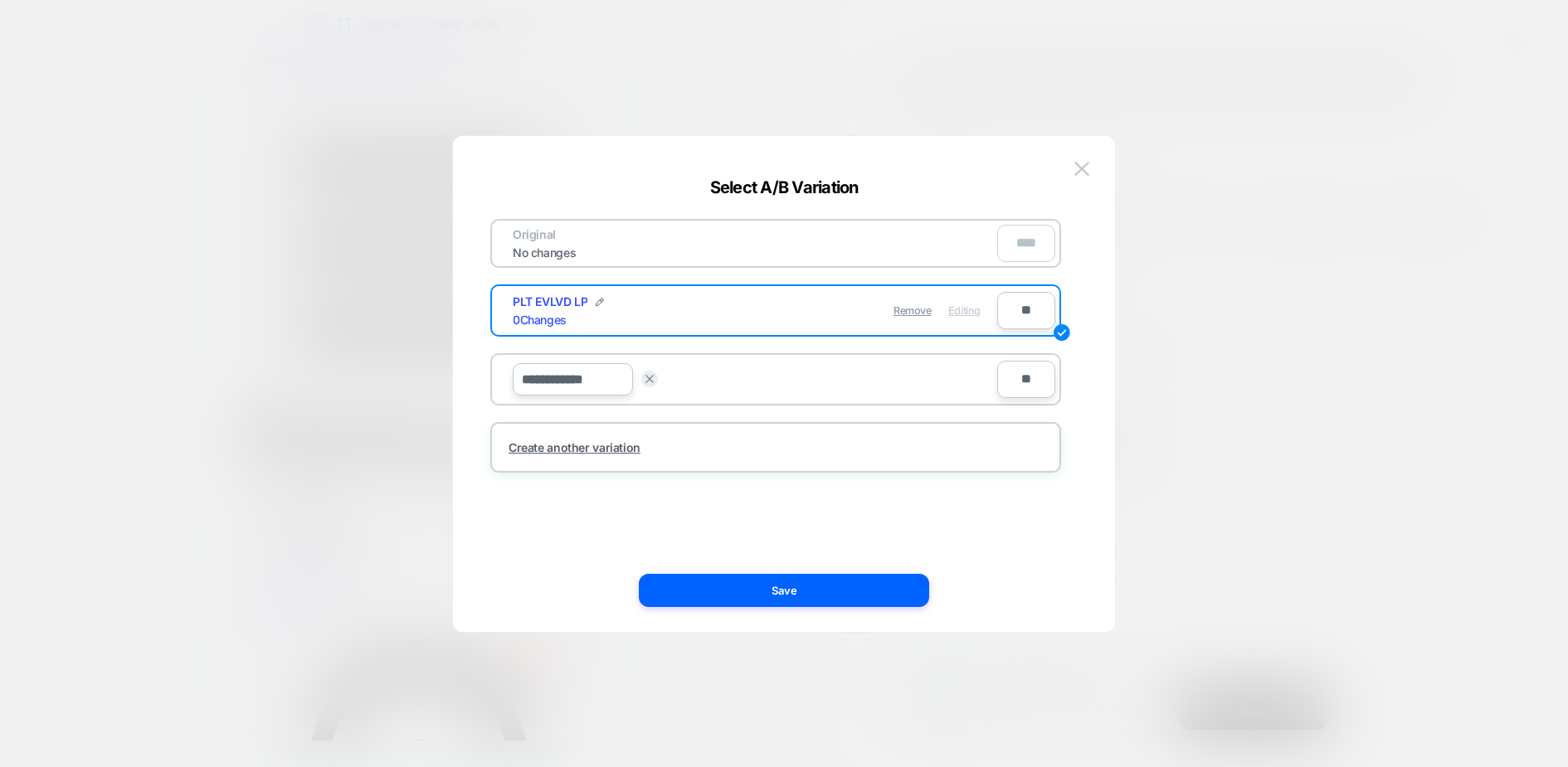 click on "**********" at bounding box center (572, 379) 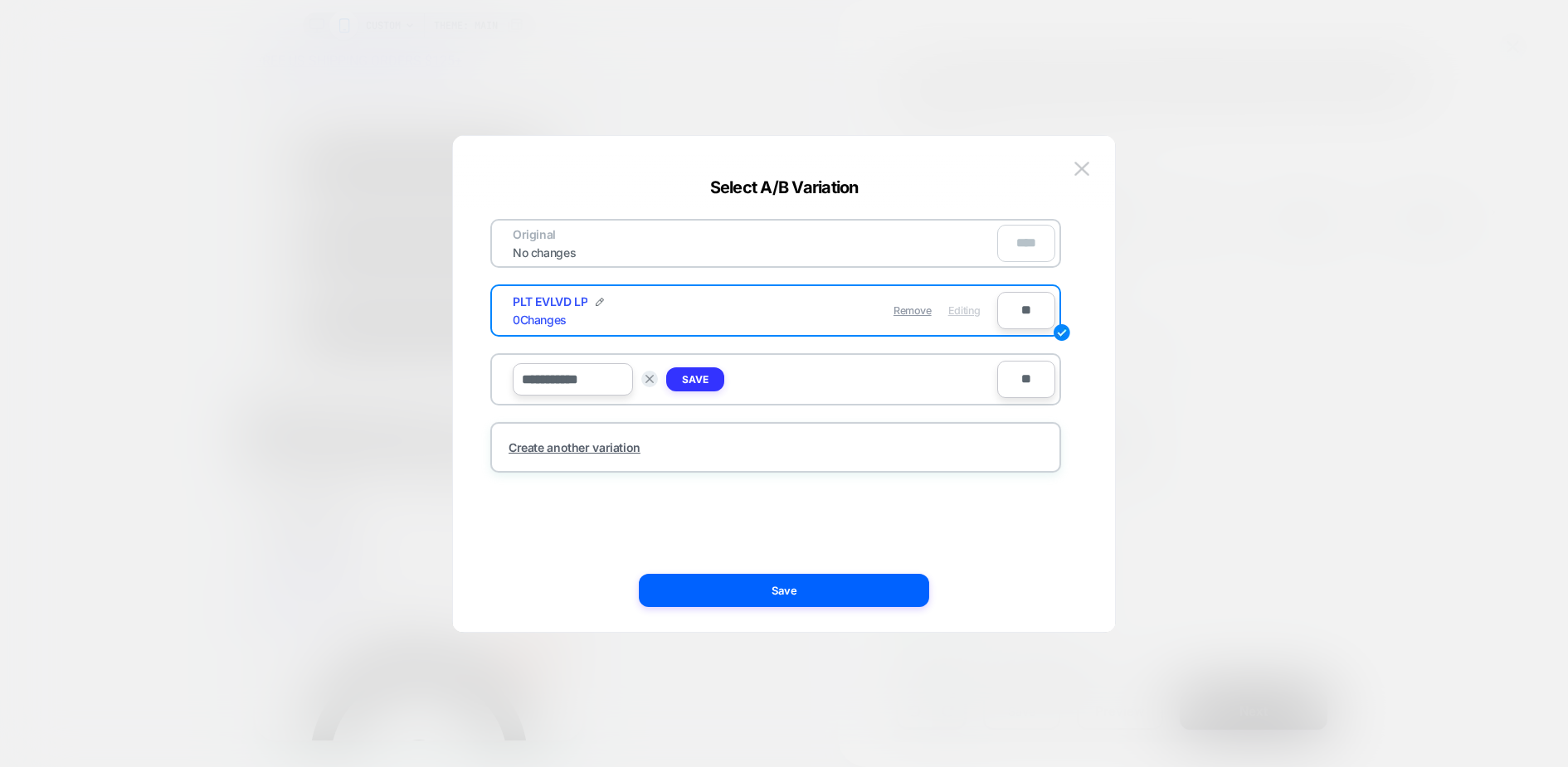 type on "**********" 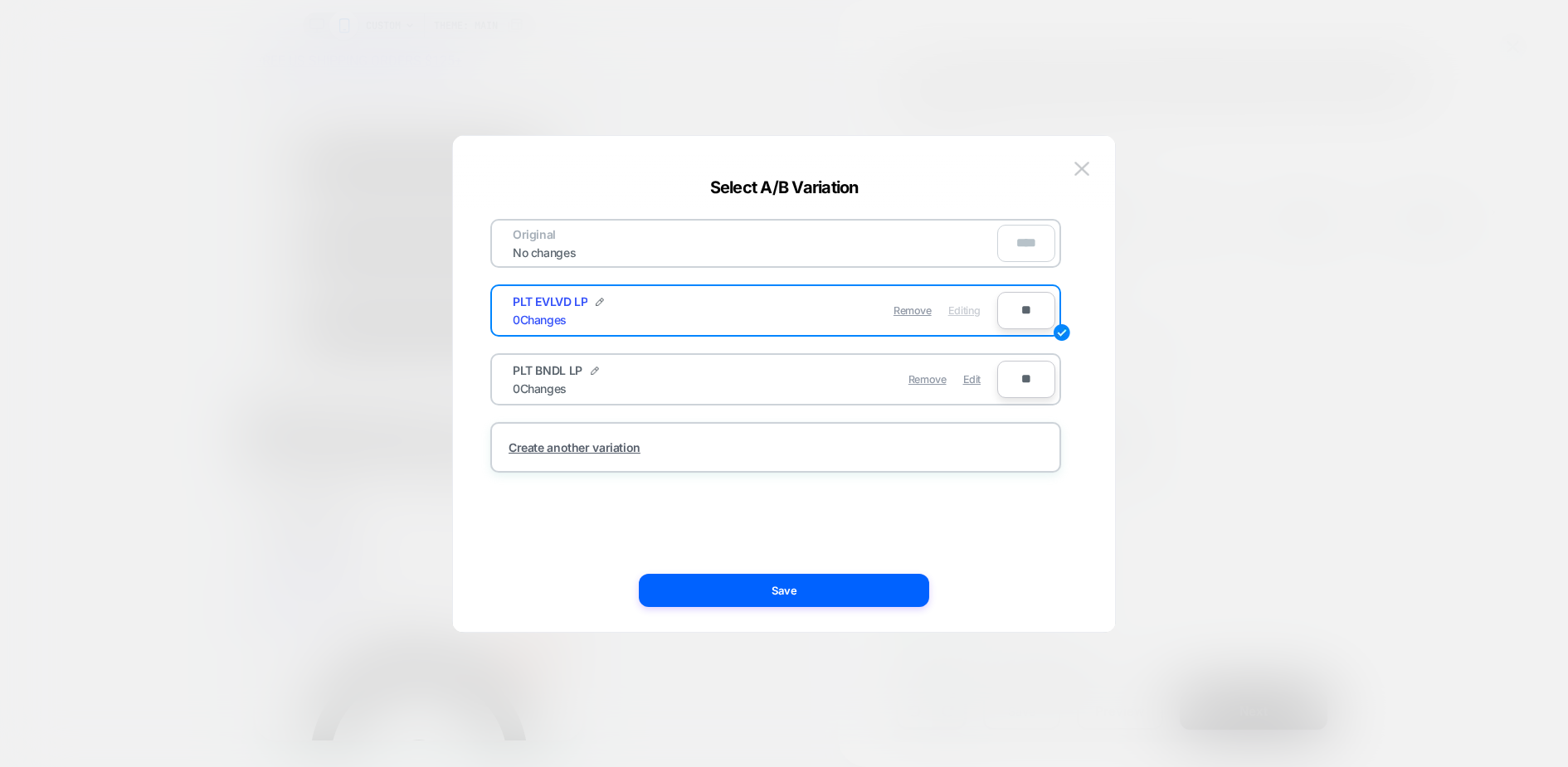 click on "**" at bounding box center (1026, 310) 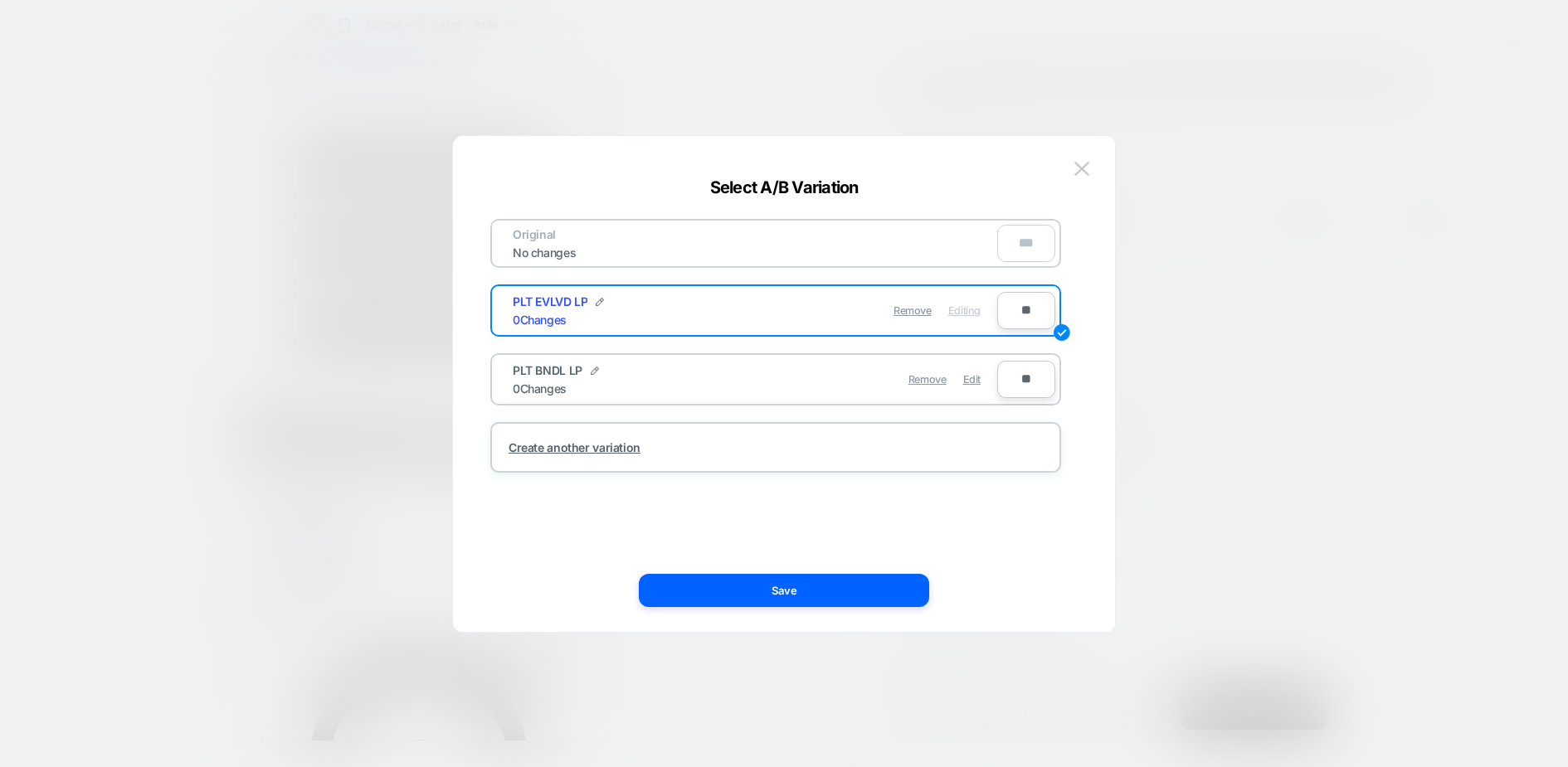 type on "***" 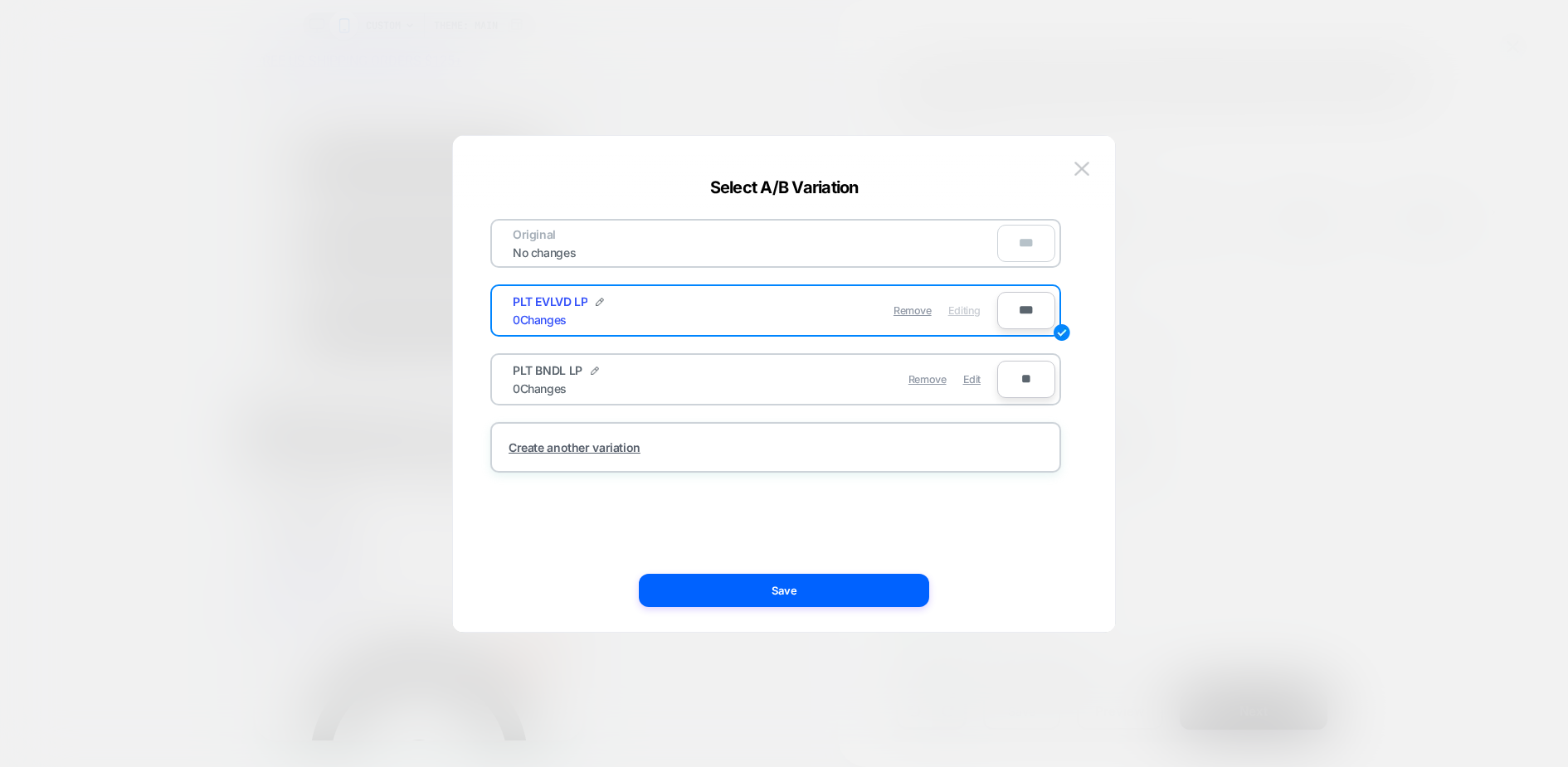 type on "***" 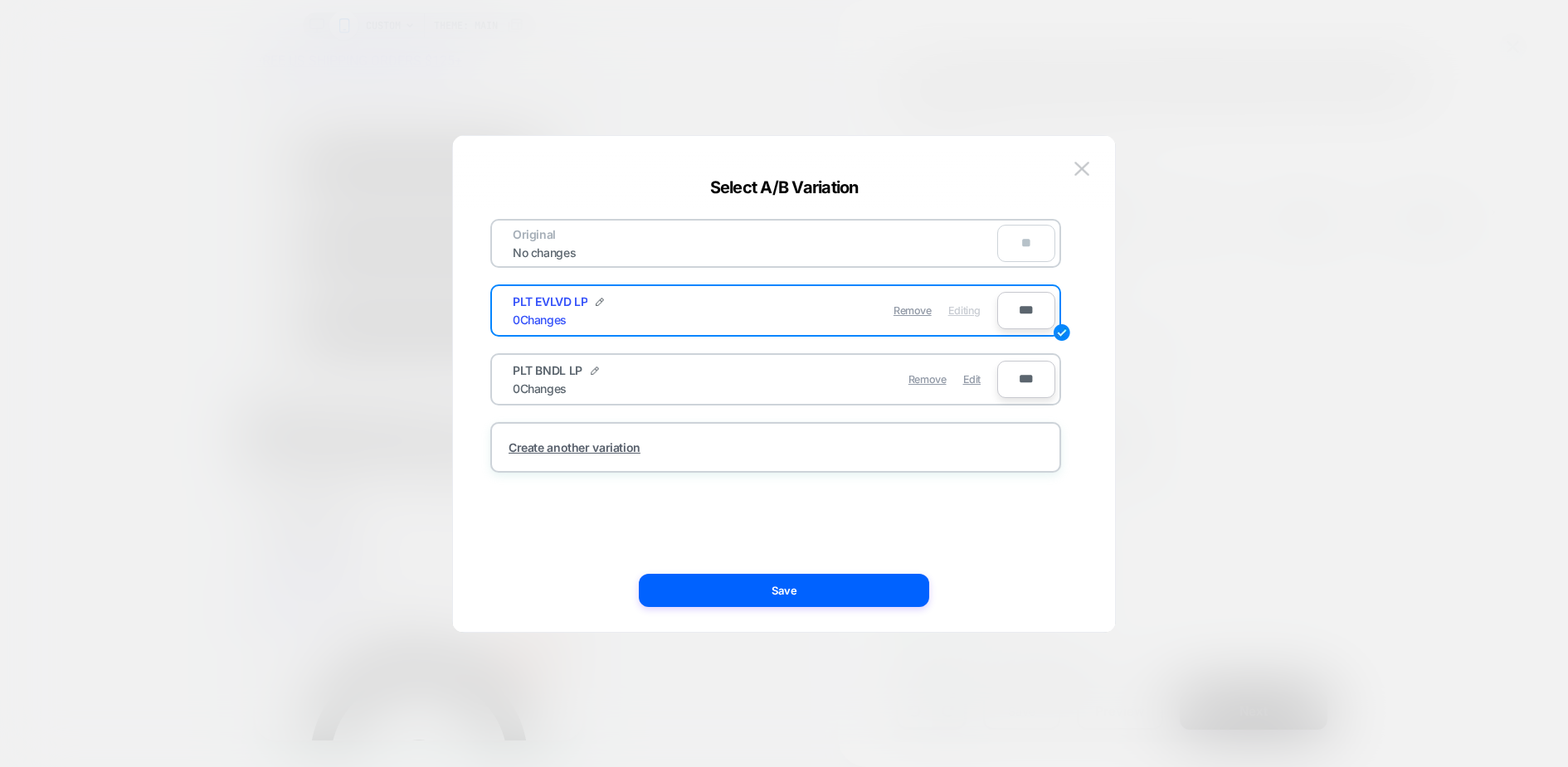 type on "***" 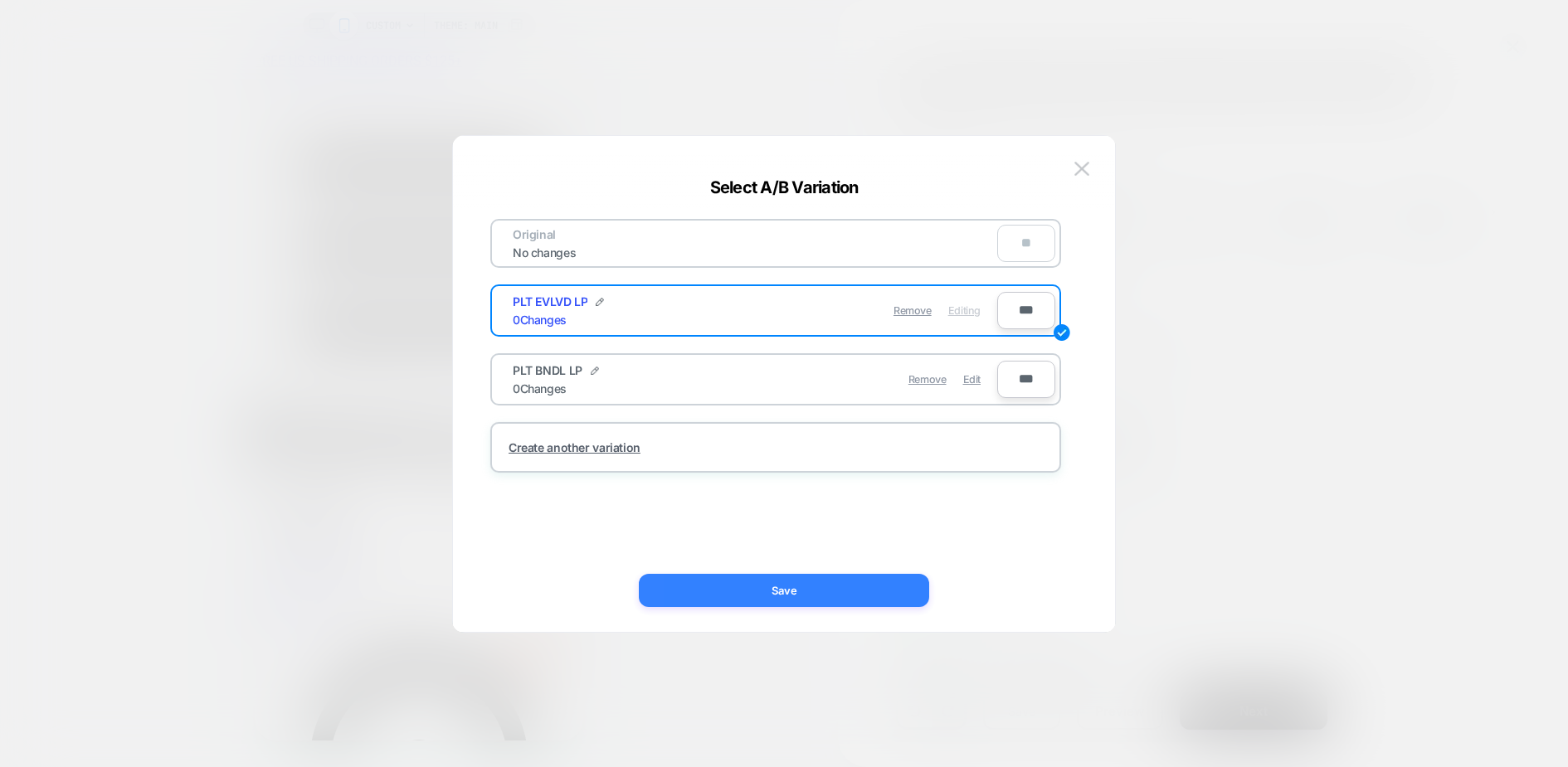 click on "Save" at bounding box center (784, 590) 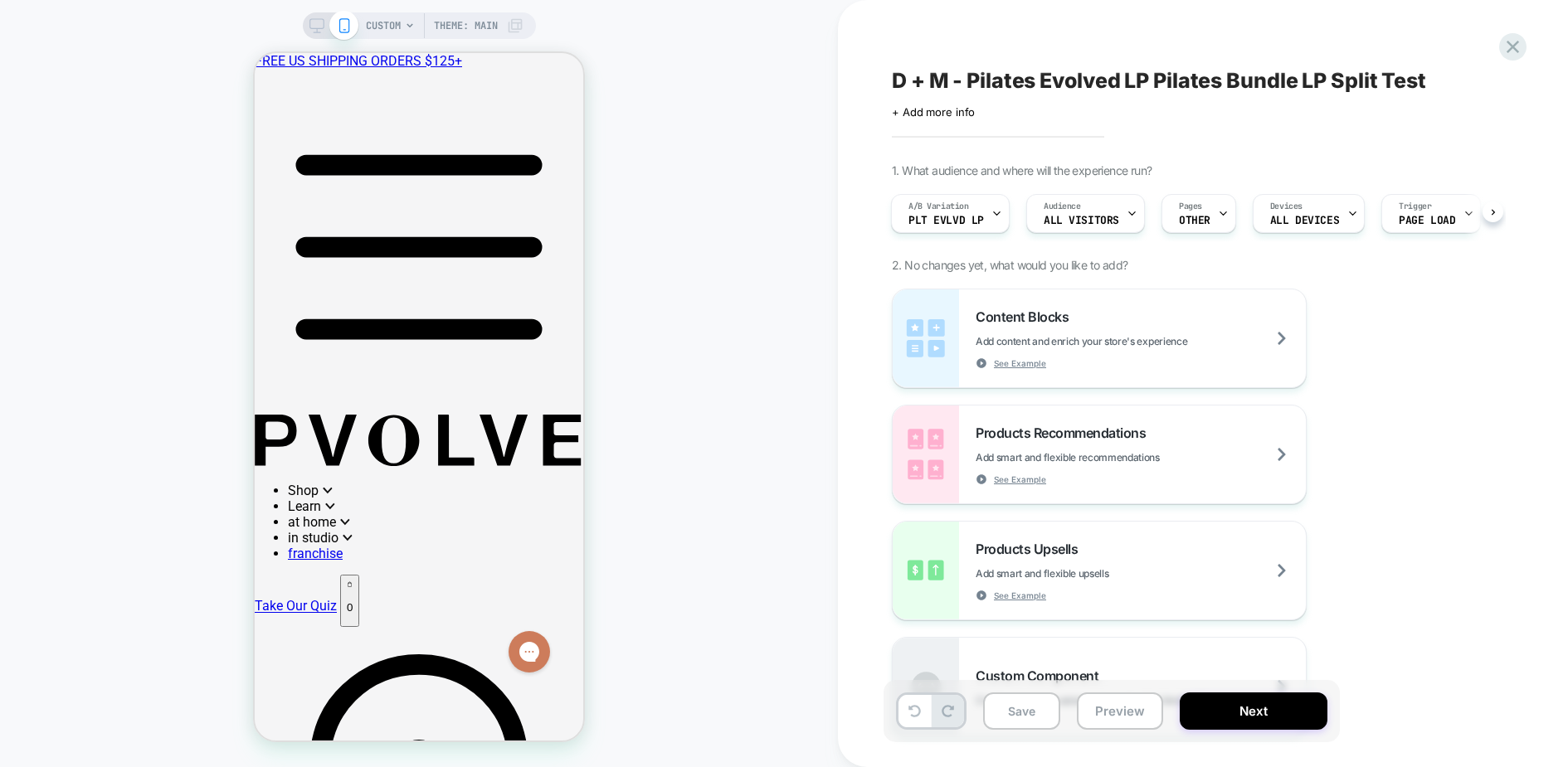 click on "1. What audience and where will the experience run? A/B Variation PLT EVLVD LP Audience All Visitors Pages OTHER Devices ALL DEVICES Trigger Page Load 2. No changes yet, what would you like to add? Content Blocks Add content and enrich your store's experience See Example Products Recommendations Add smart and flexible recommendations See Example Products Upsells Add smart and flexible upsells See Example Custom Component Create your own custom componet using html/css/js General Redirect Redirect users to different URLs, compare performance and optimize conversions Theme Test Test and optimize themes Price Test Request a pricing test by either manually selecting products or creating a matching rule to increase or decrease prices Fake Click Add powerful scenarios  by recording and automating your interactions See Example Global CSS Add a global css file Global Javascript Add a global javascript file New Pages Add Another Post Purchase Page Add special offers right after the checkout step" at bounding box center (1195, 906) 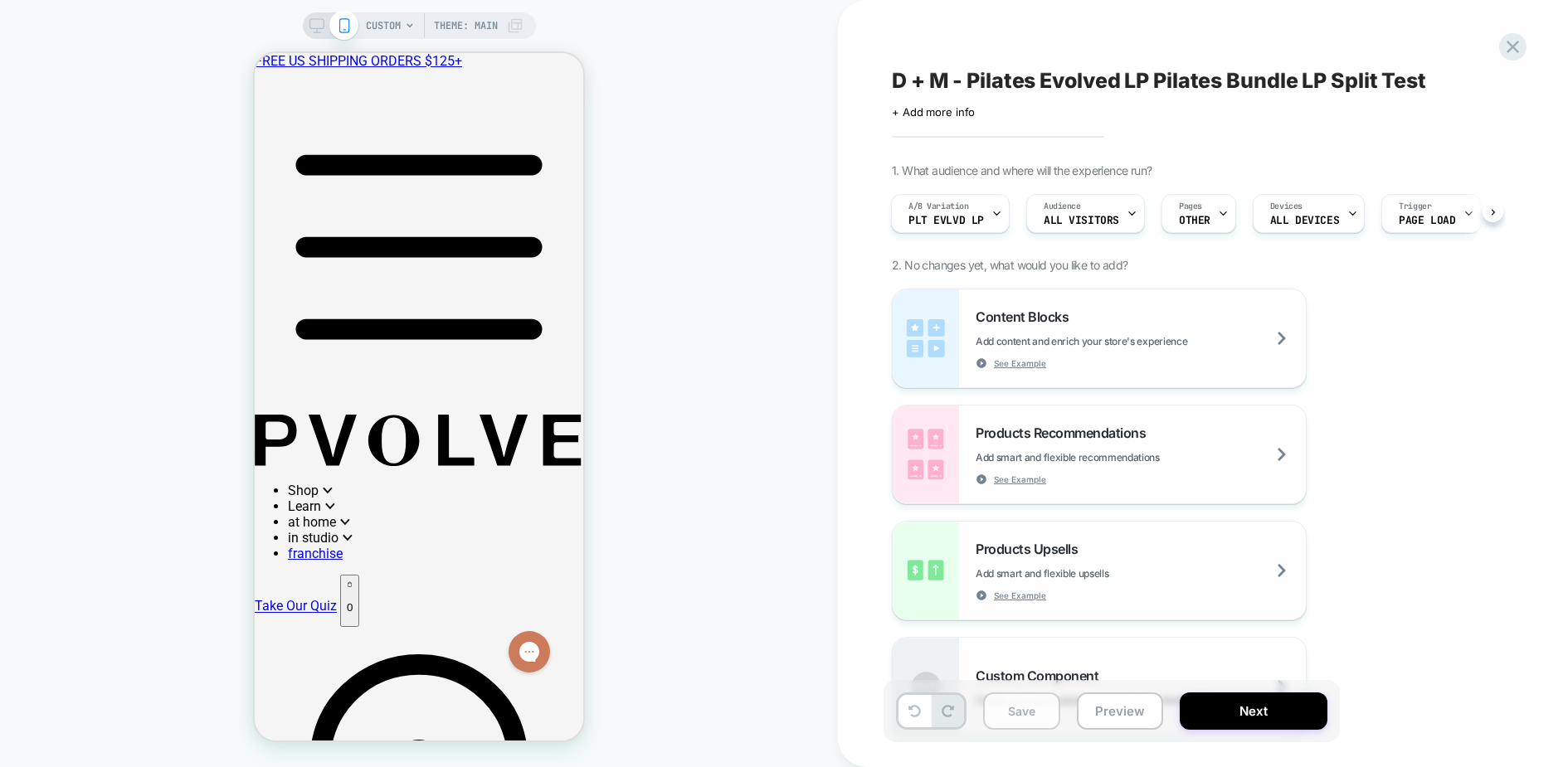 click on "Save" at bounding box center (1021, 711) 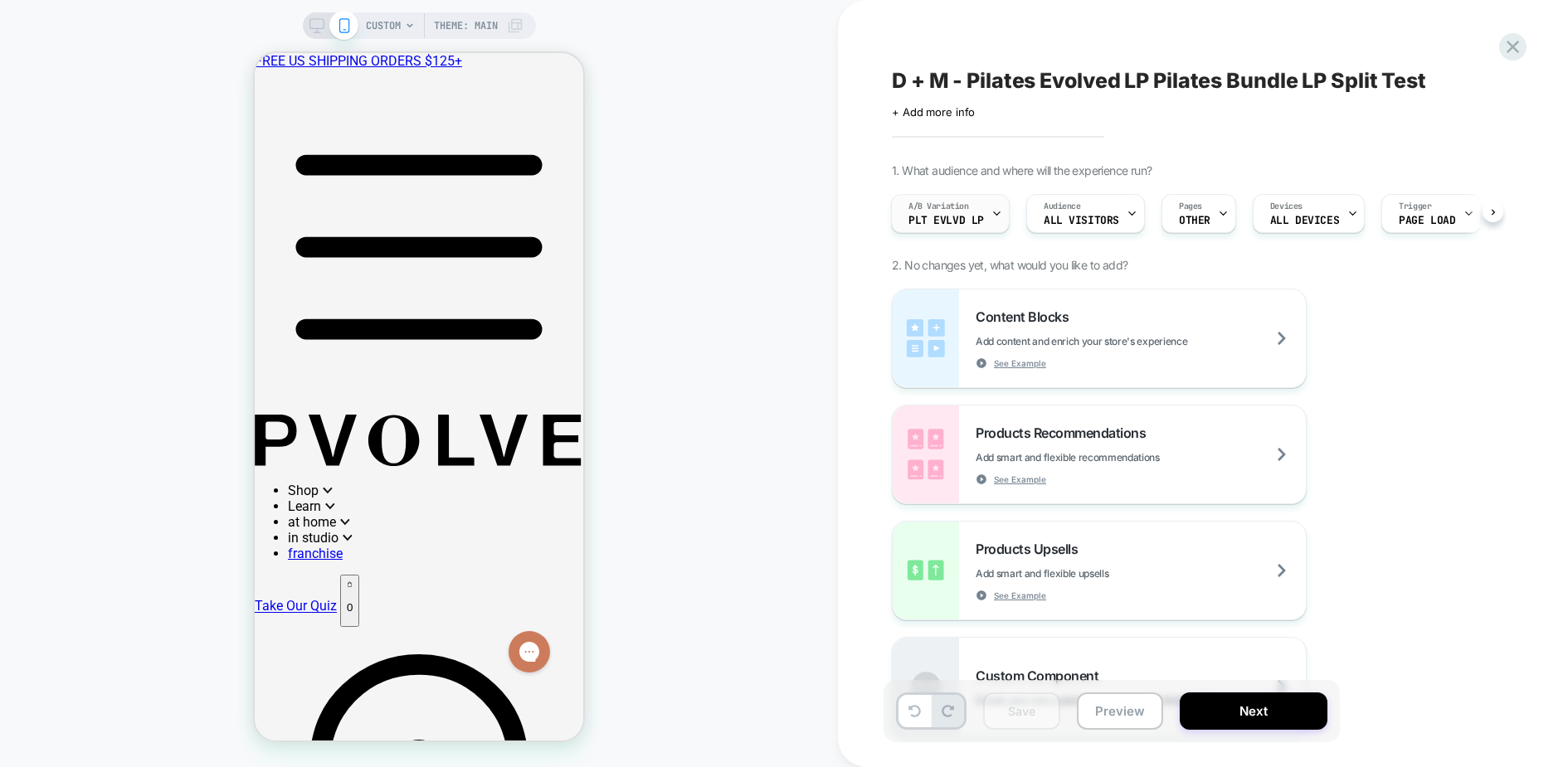click on "A/B Variation PLT EVLVD LP" at bounding box center [946, 213] 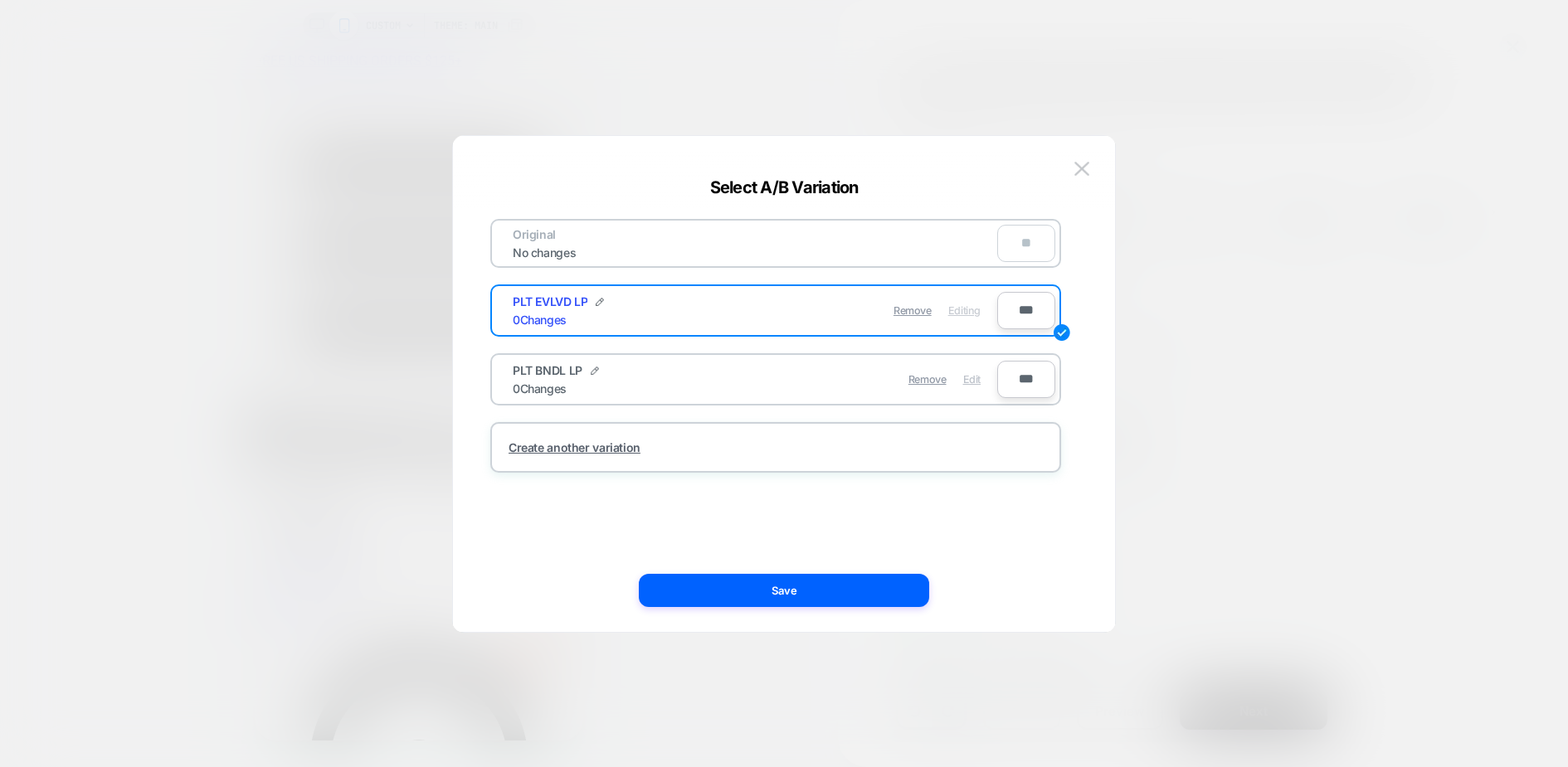 click on "Edit" at bounding box center [971, 379] 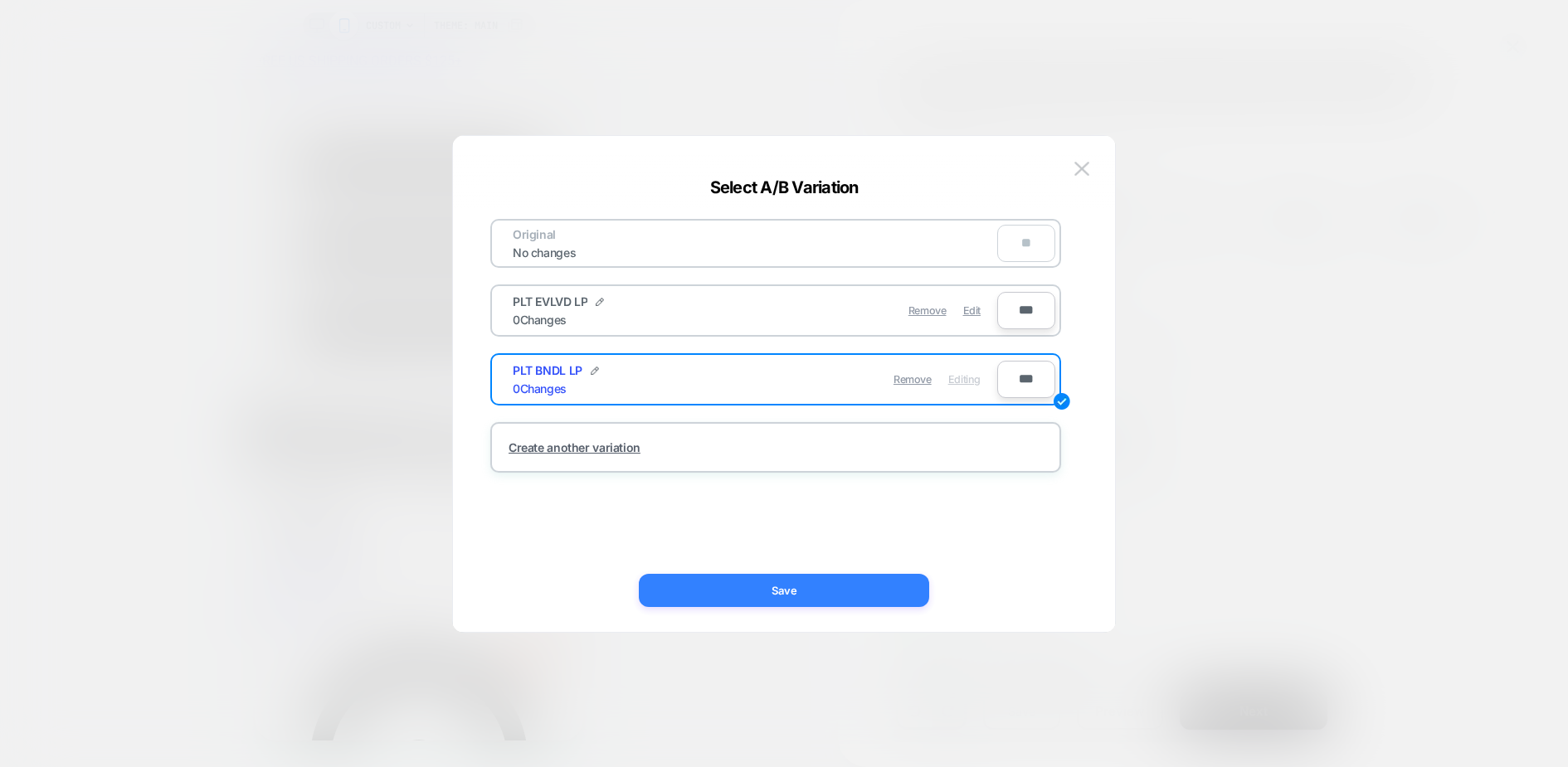 click on "Save" at bounding box center (784, 590) 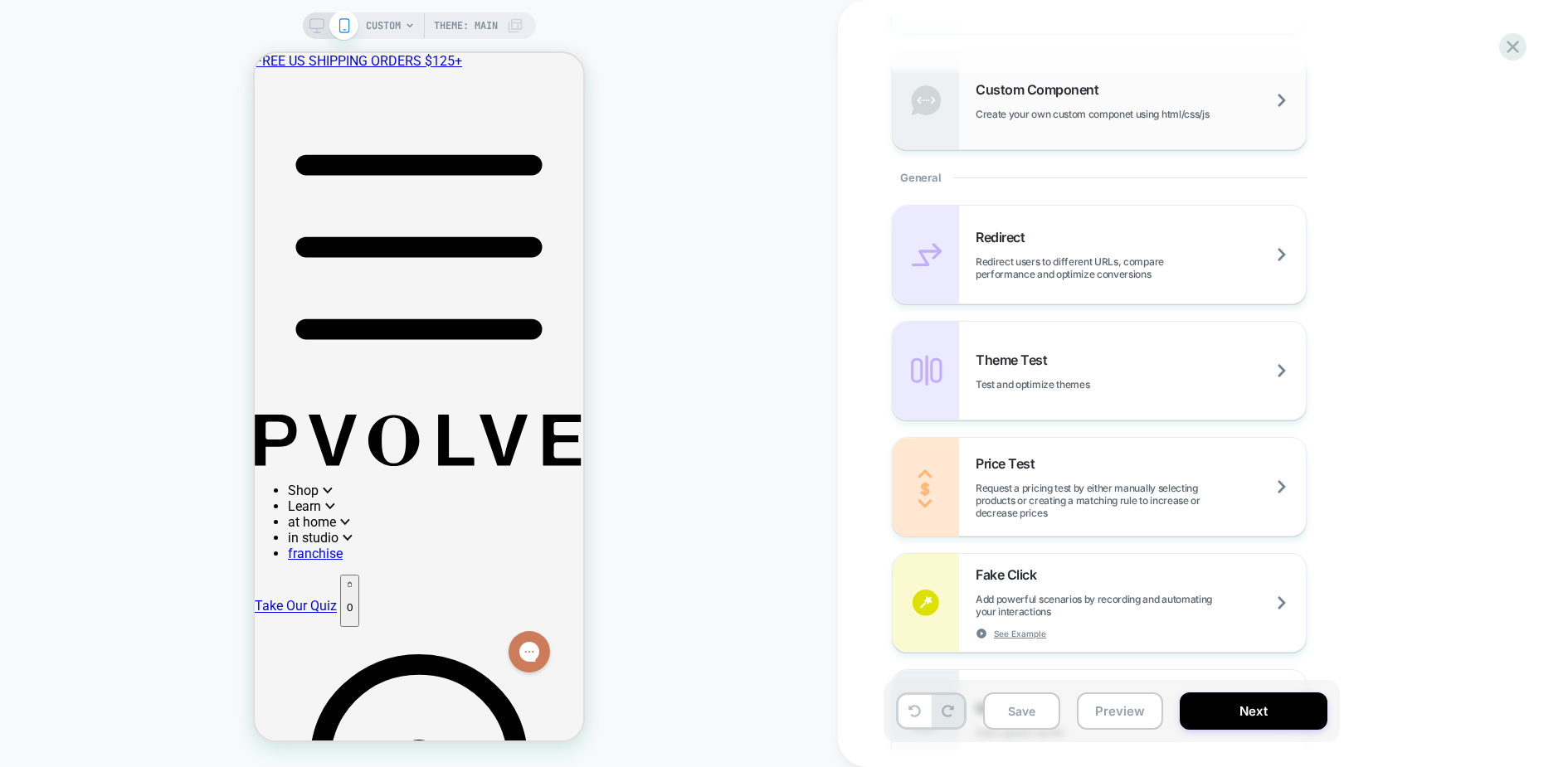 scroll, scrollTop: 653, scrollLeft: 0, axis: vertical 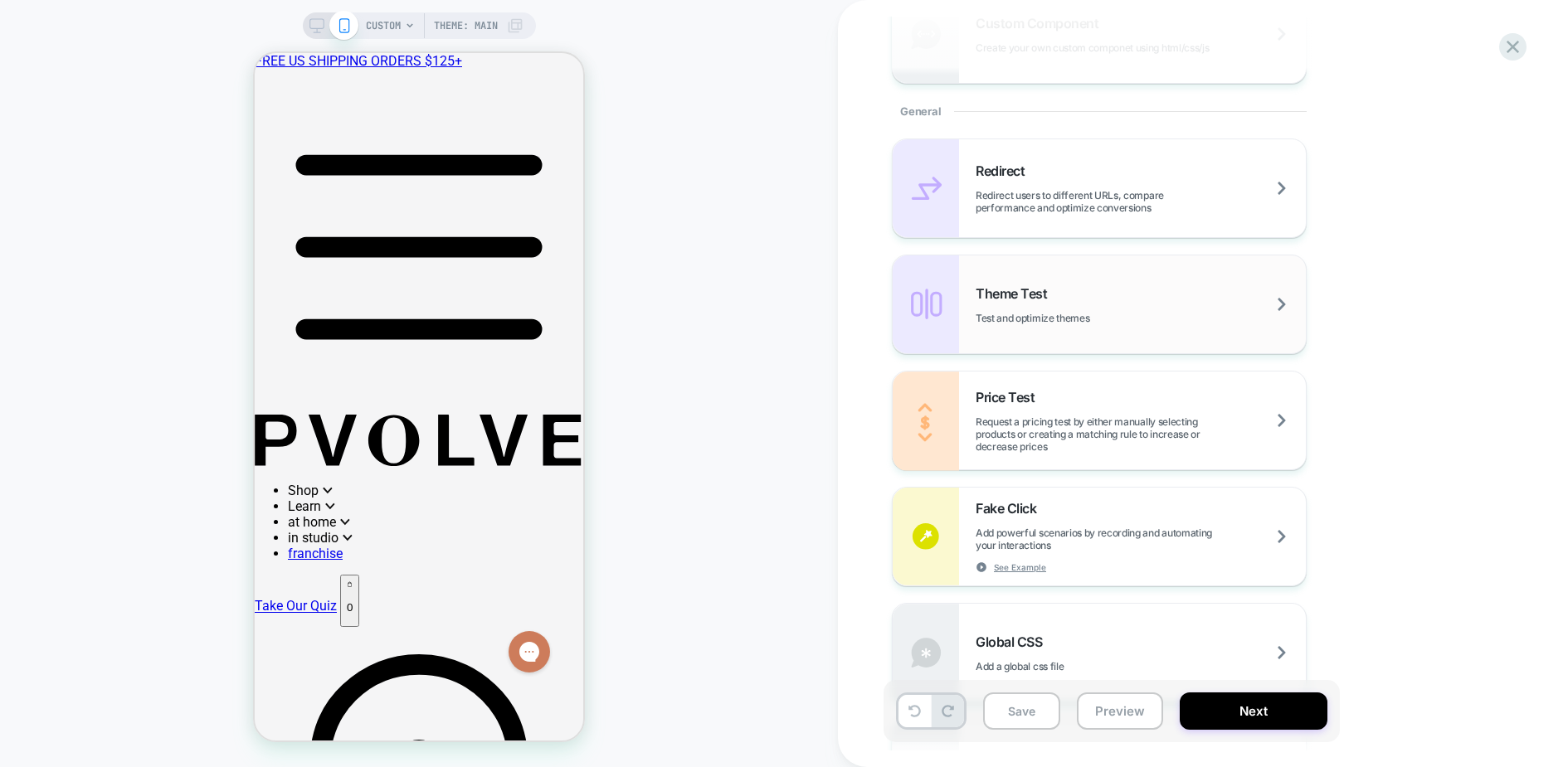 click on "Theme Test Test and optimize themes" at bounding box center (1141, 304) 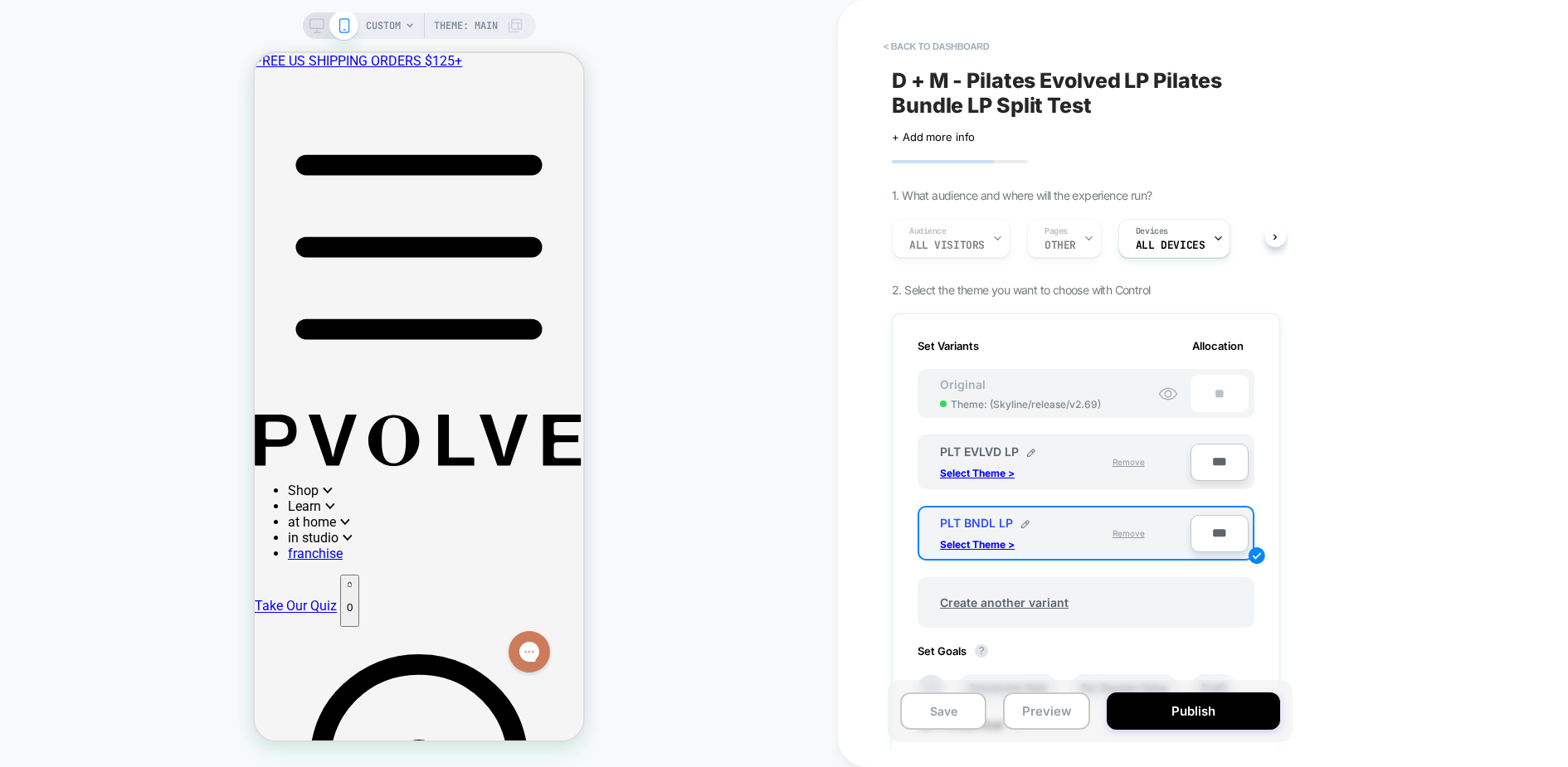 scroll, scrollTop: 0, scrollLeft: 2, axis: horizontal 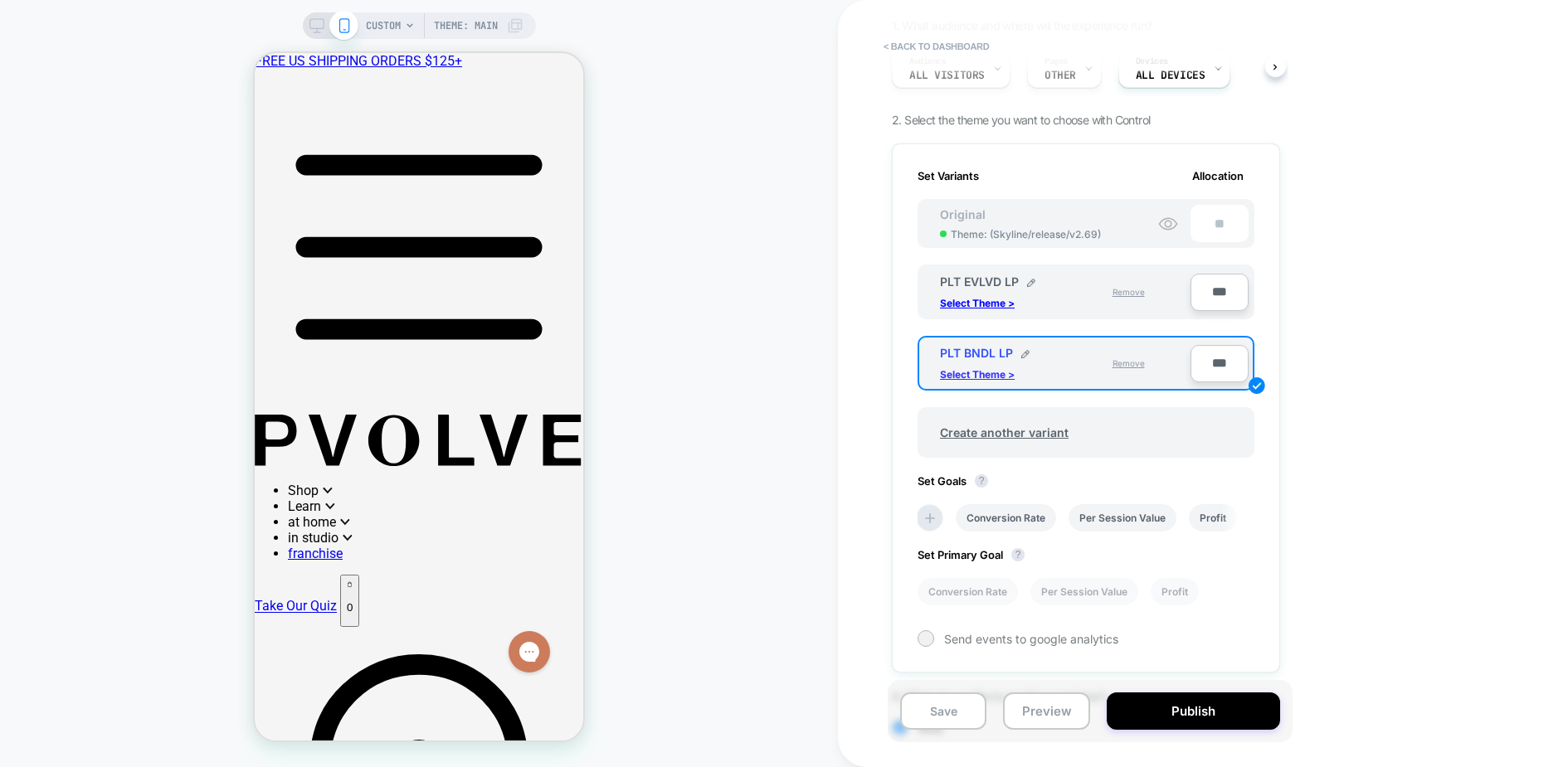 click on "Select Theme >" at bounding box center (977, 374) 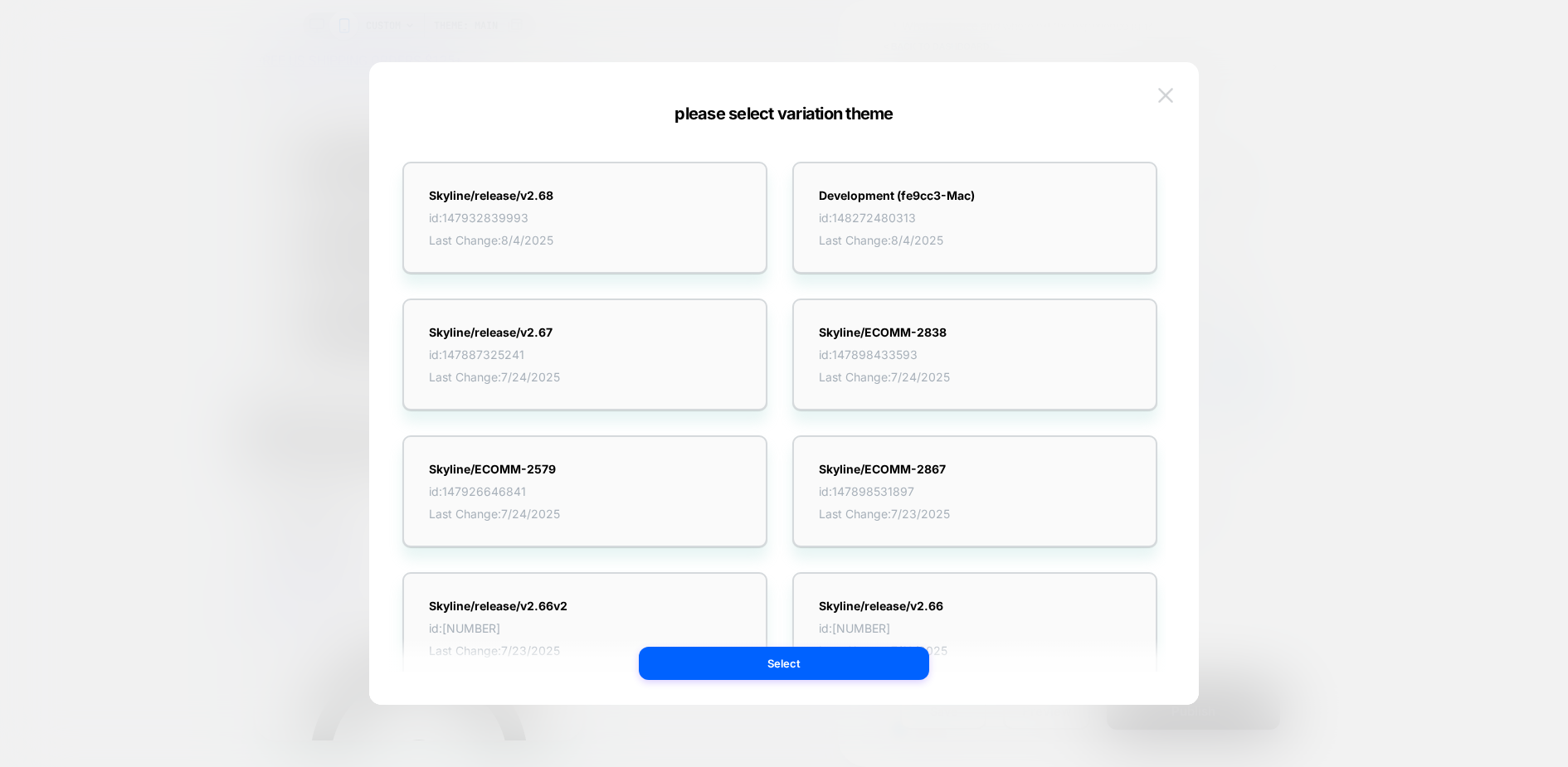 click at bounding box center (1166, 95) 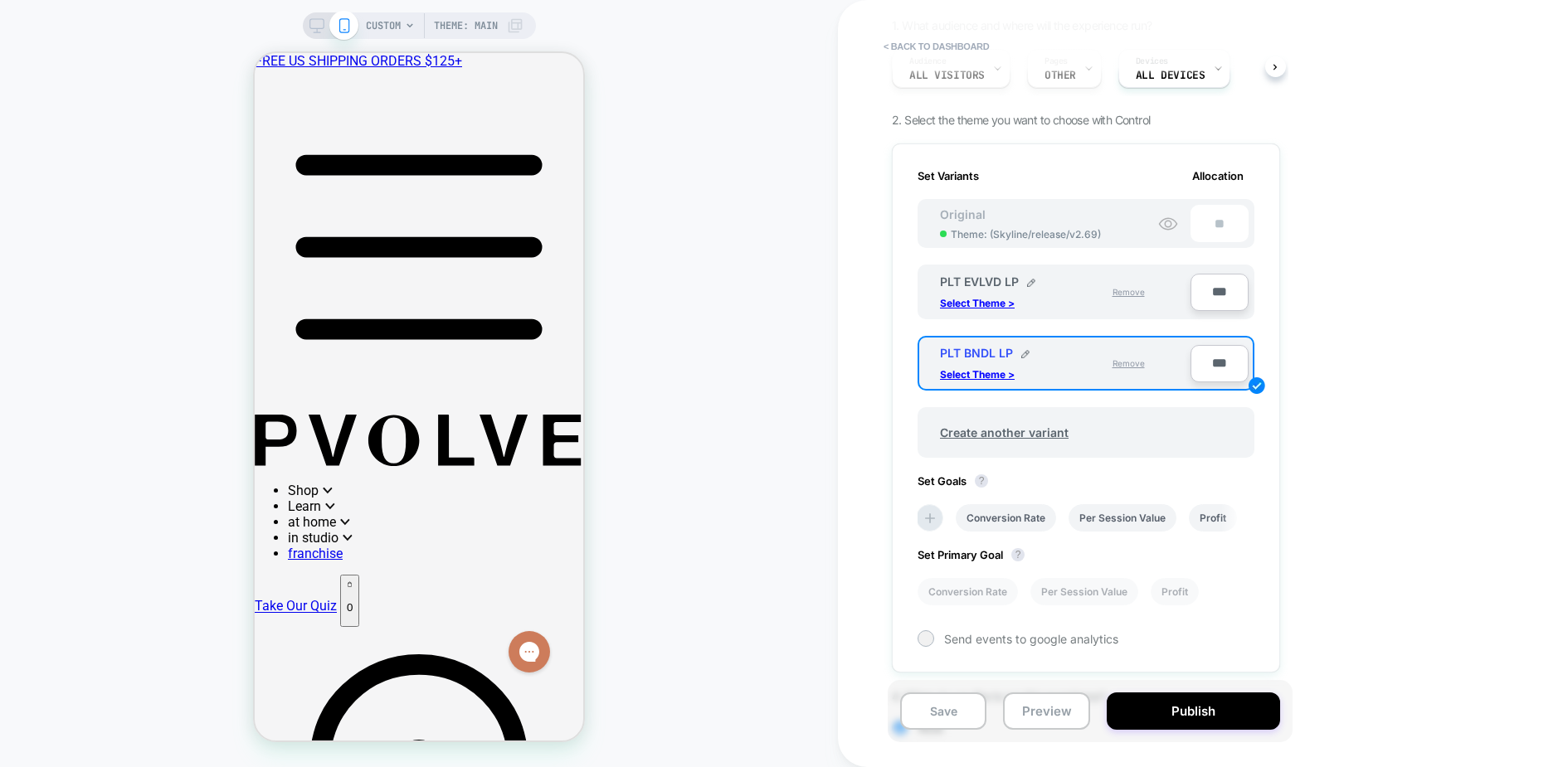 click on "Remove Editing" at bounding box center [1113, 363] 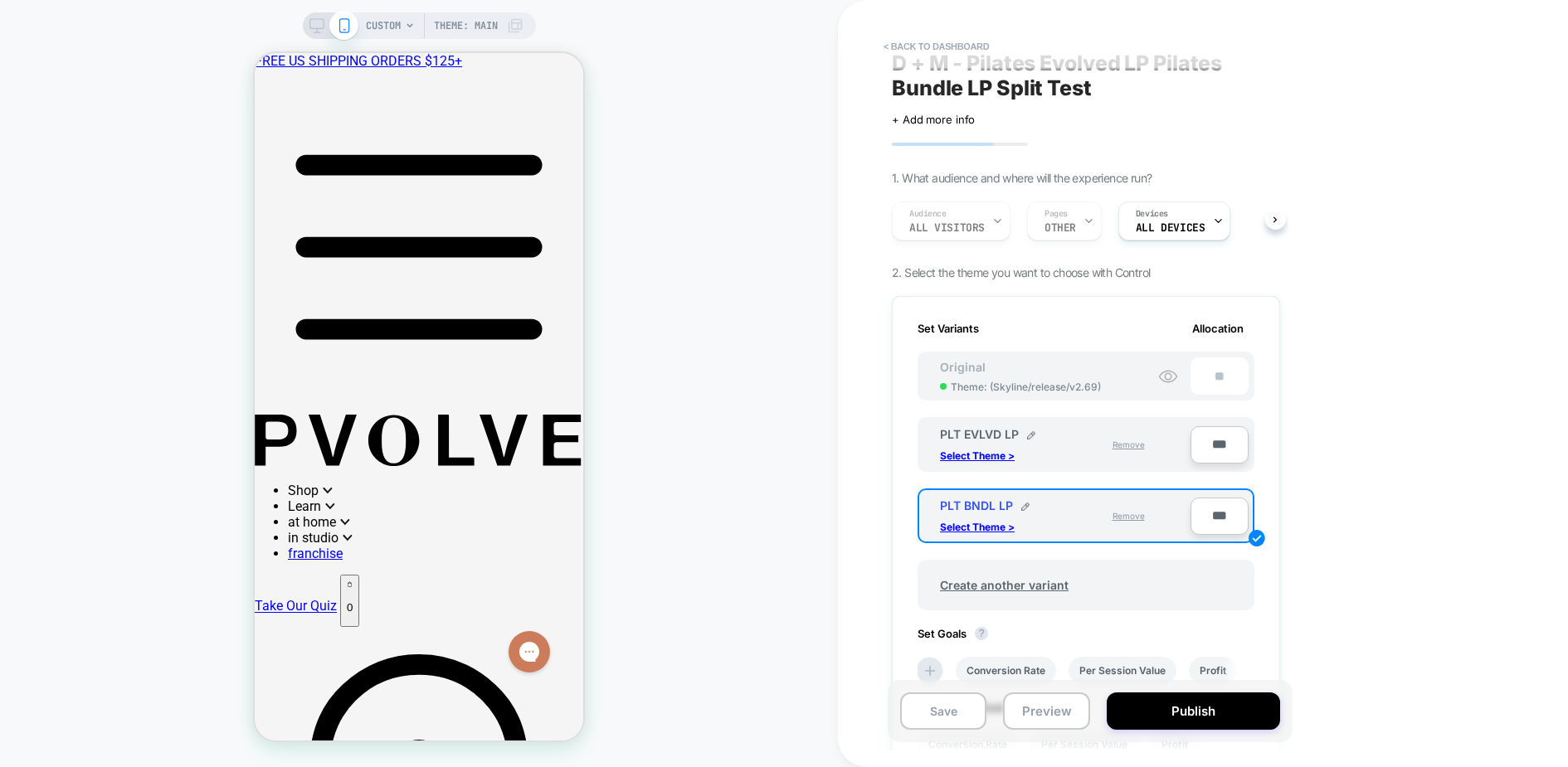 scroll, scrollTop: 14, scrollLeft: 0, axis: vertical 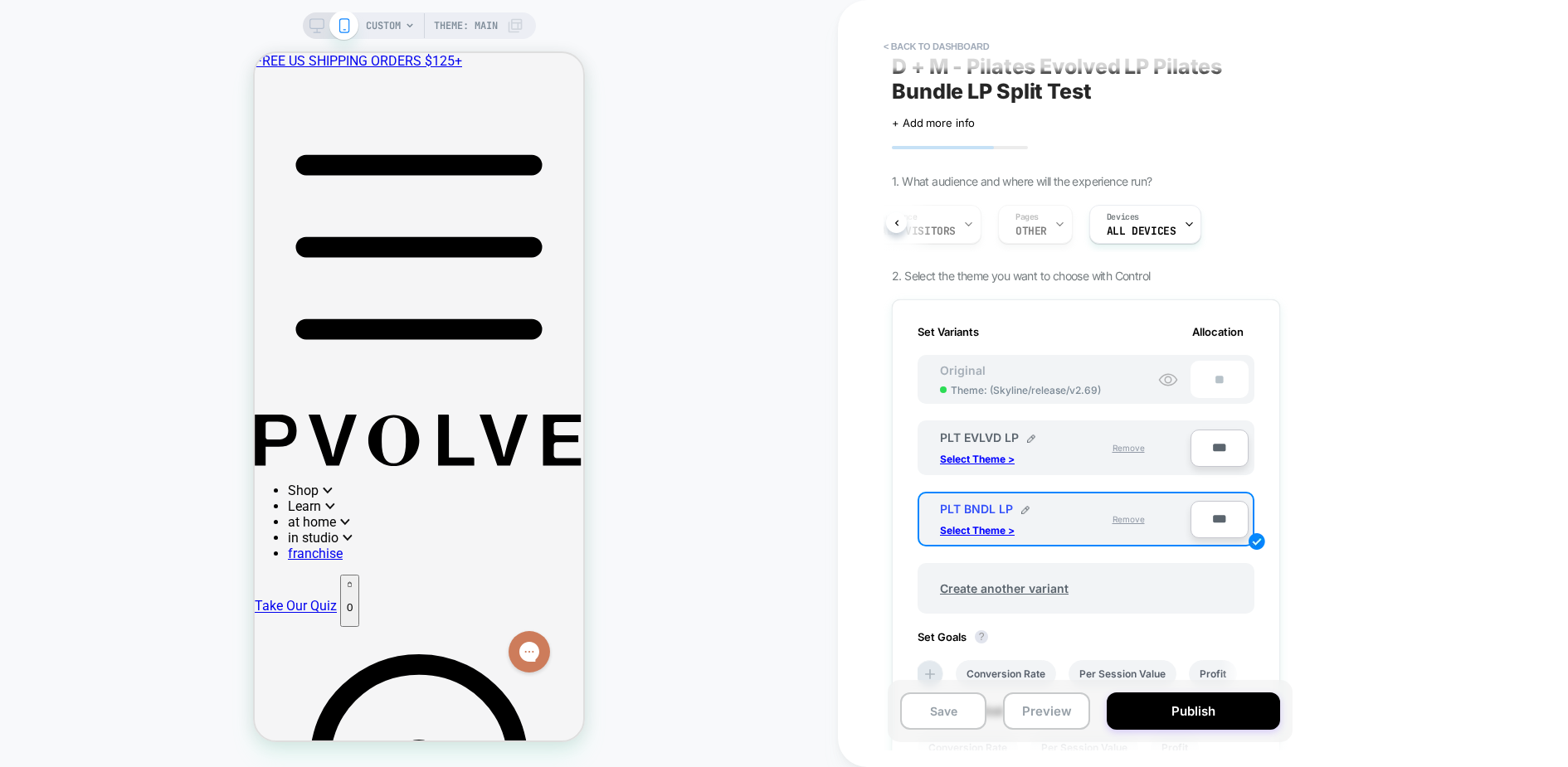 click on "Audience All Visitors Pages OTHER Devices ALL DEVICES" at bounding box center [1086, 224] 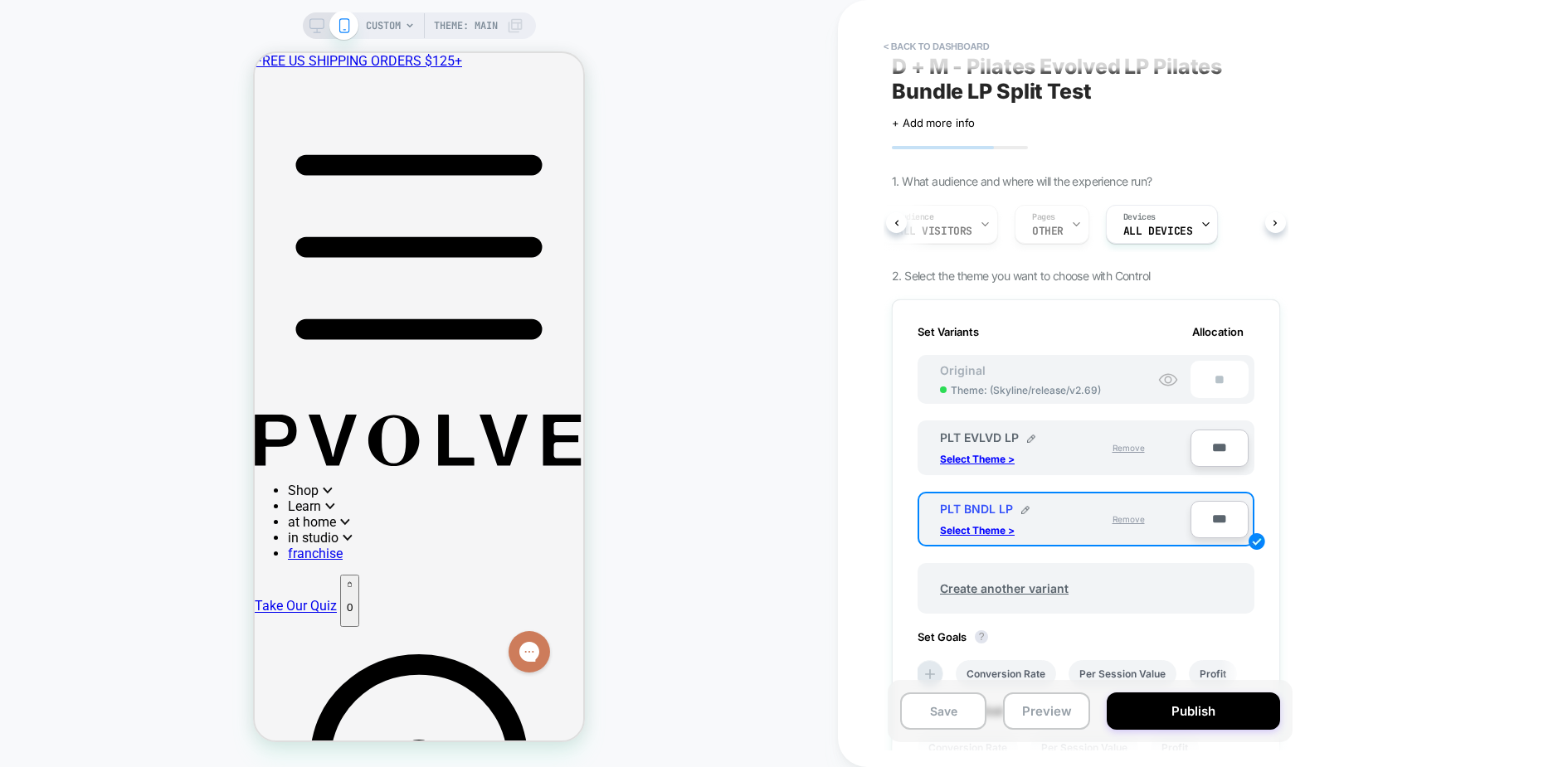 scroll, scrollTop: 0, scrollLeft: 4, axis: horizontal 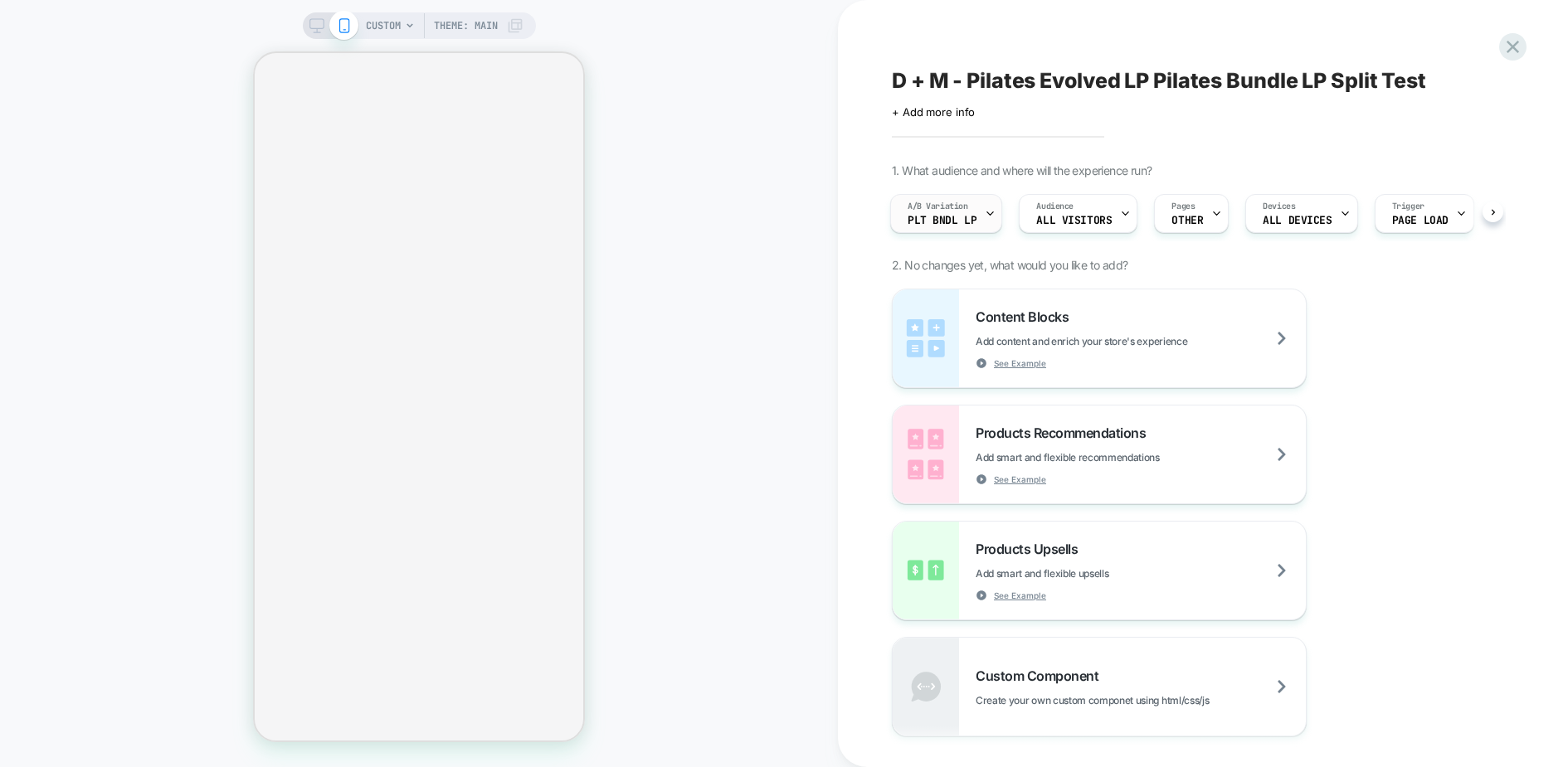 click on "PLT BNDL LP" at bounding box center [942, 221] 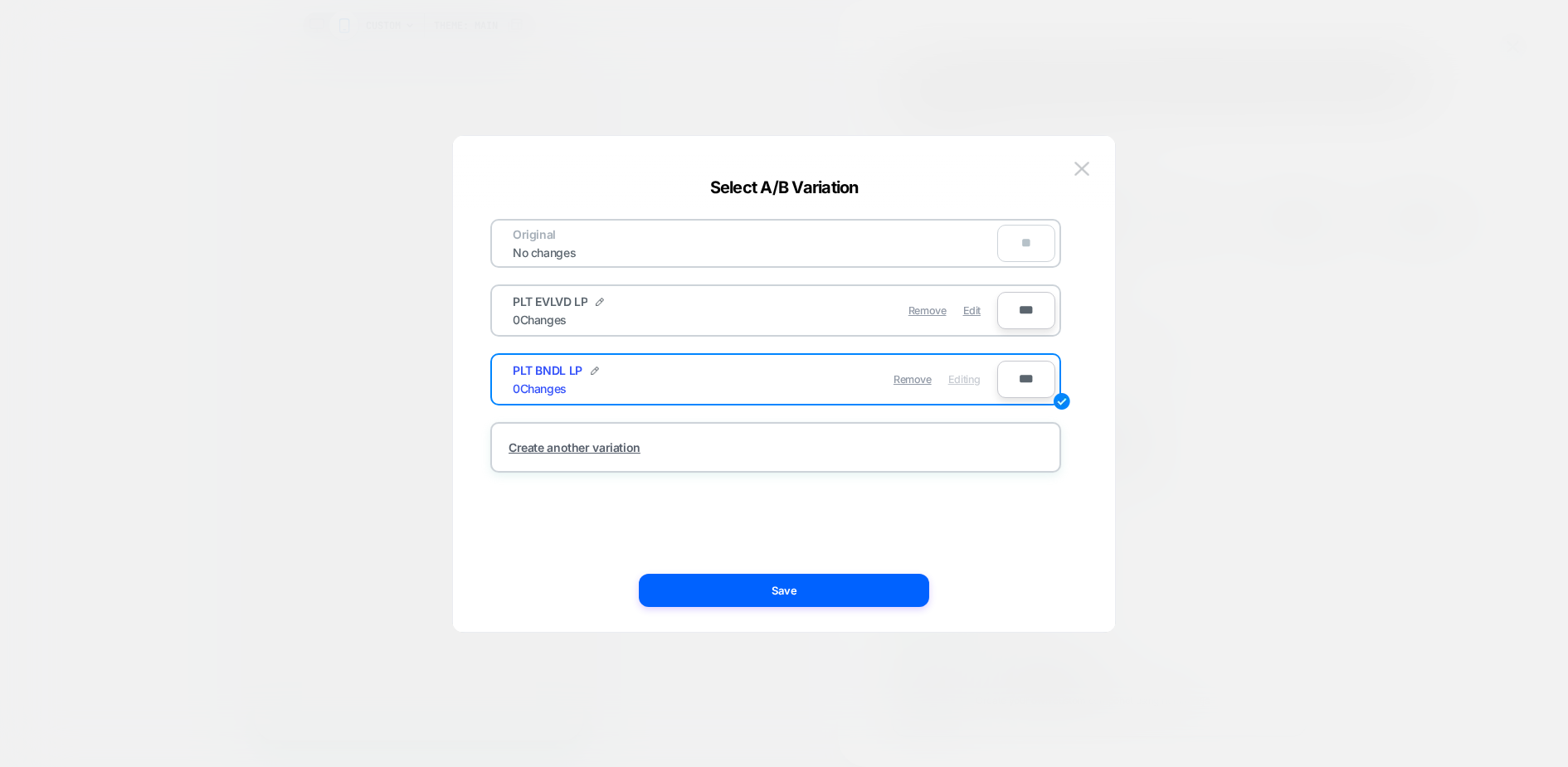 click at bounding box center (784, 383) 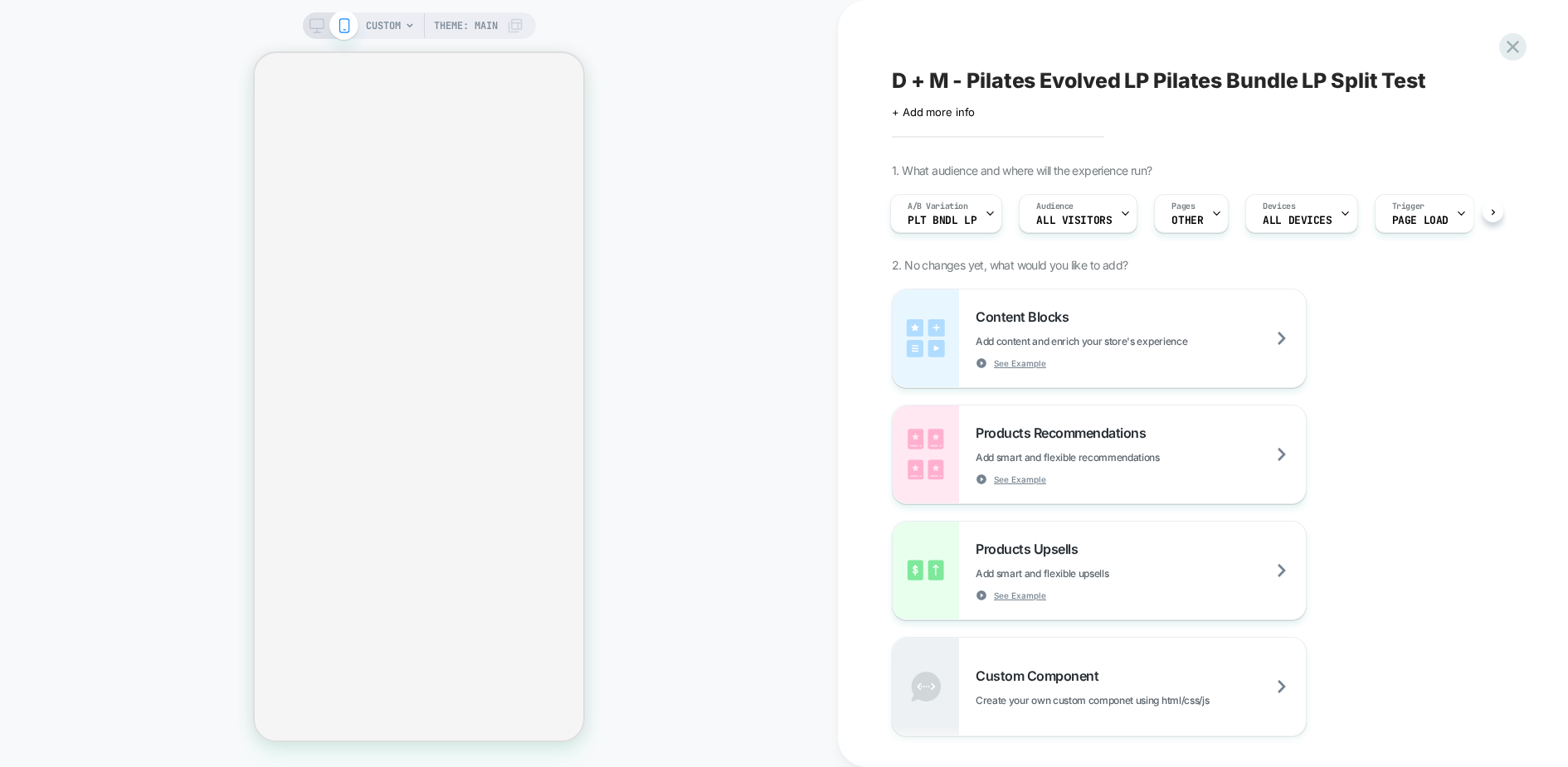 click on "Content Blocks Add content and enrich your store's experience See Example Products Recommendations Add smart and flexible recommendations See Example Products Upsells Add smart and flexible upsells See Example Custom Component Create your own custom componet using html/css/js" at bounding box center [1195, 512] 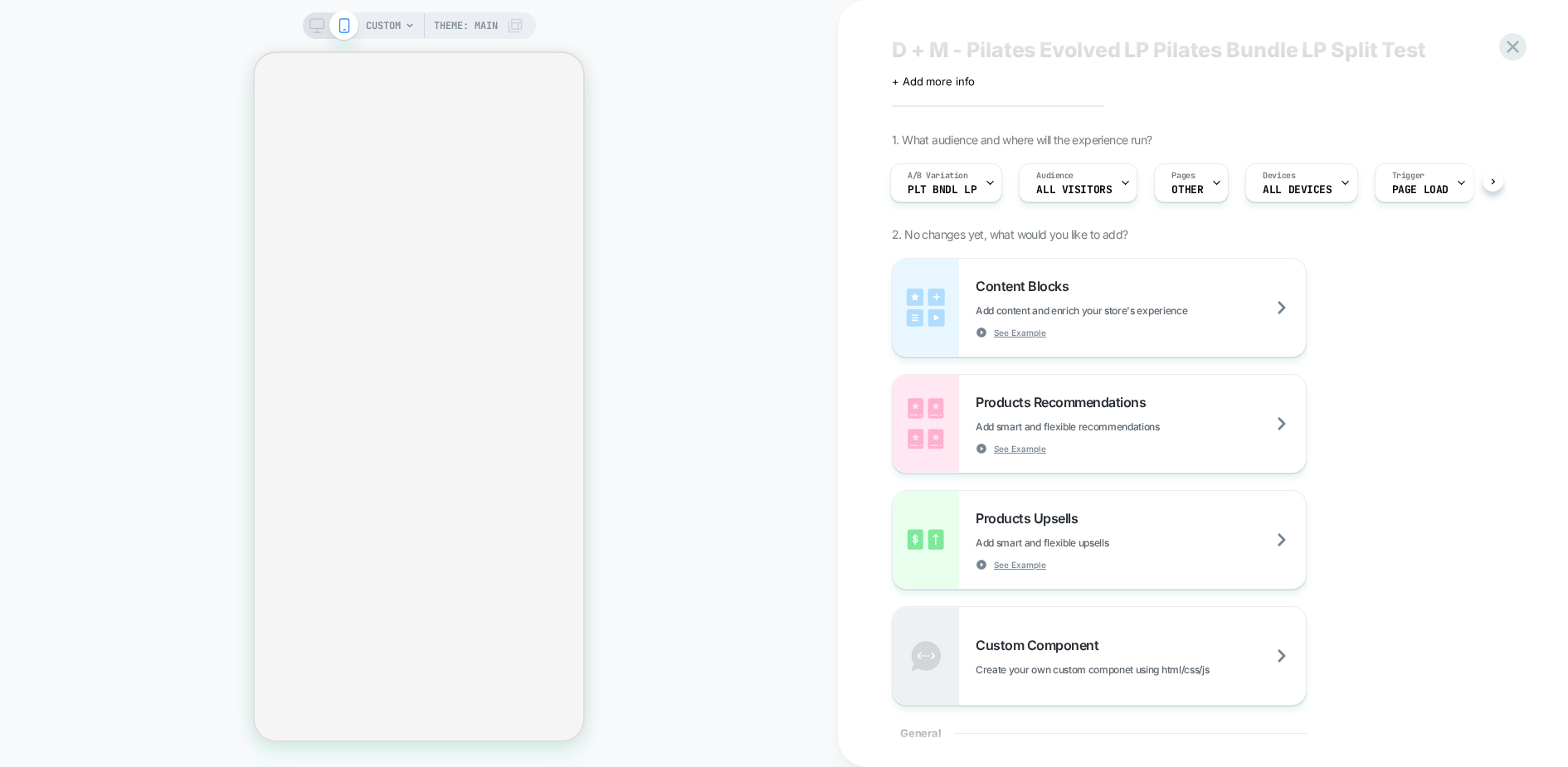 scroll, scrollTop: 33, scrollLeft: 0, axis: vertical 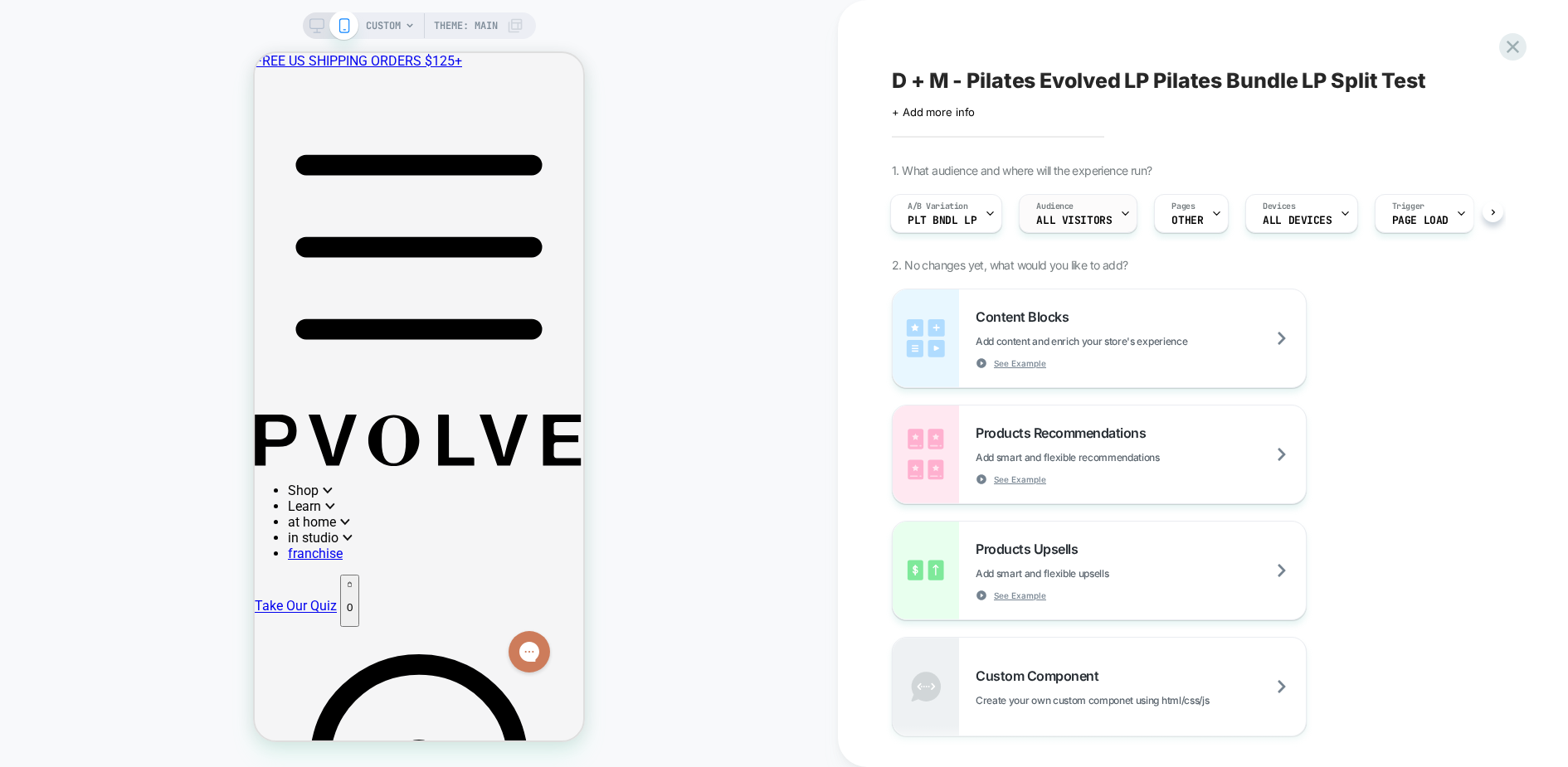 click on "All Visitors" at bounding box center [1074, 221] 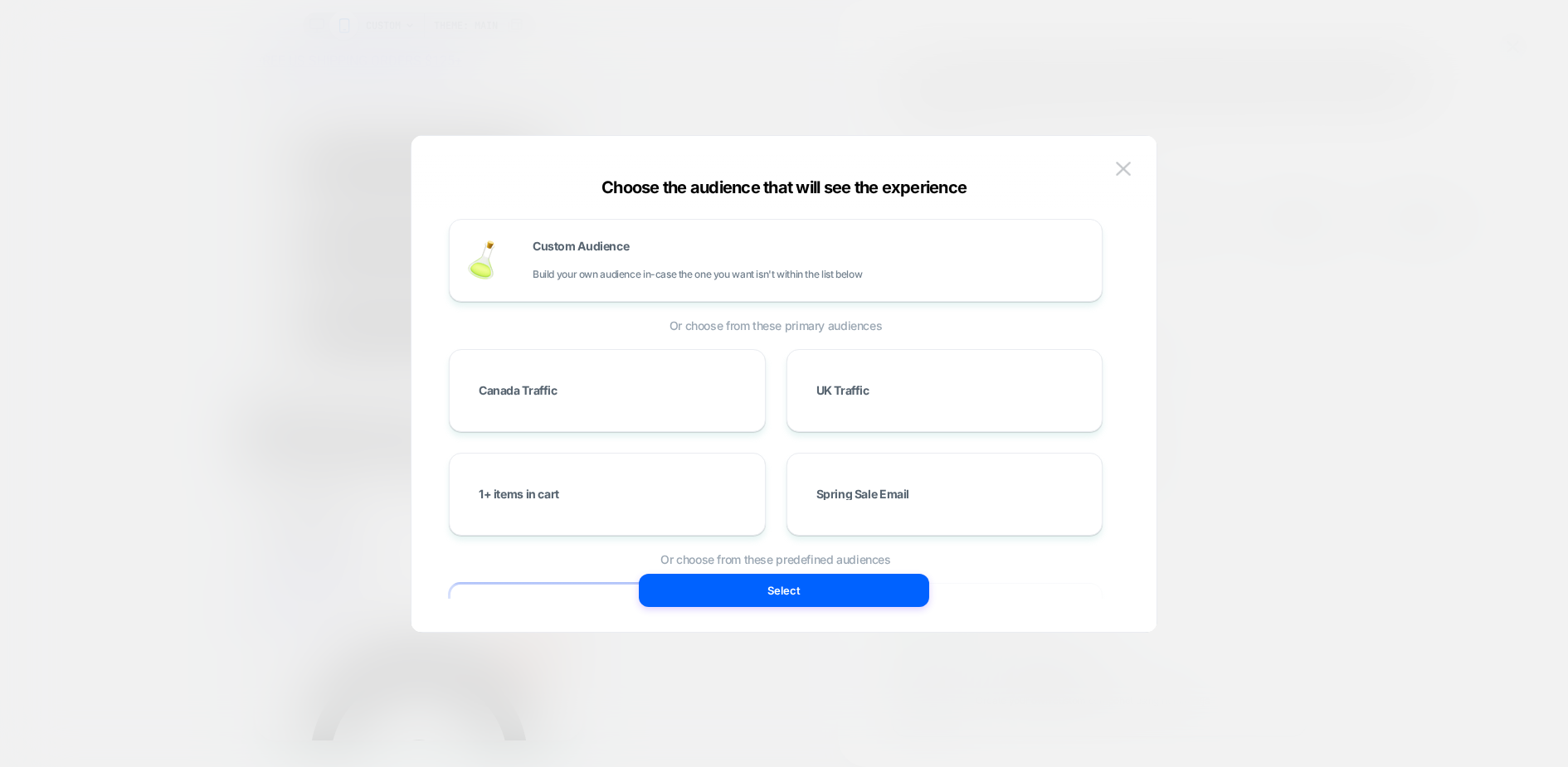 click at bounding box center [784, 383] 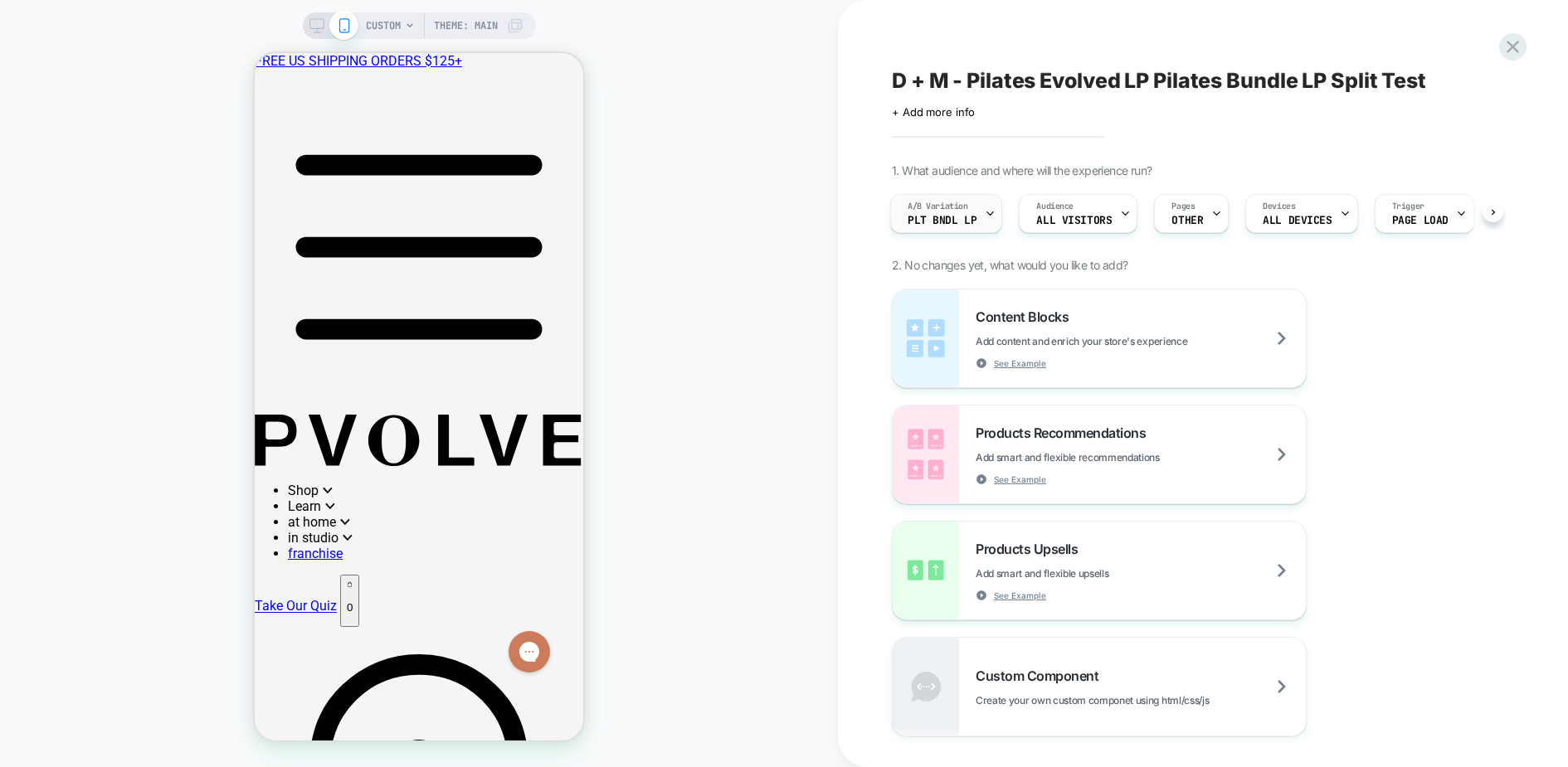 click on "A/B Variation" at bounding box center (937, 206) 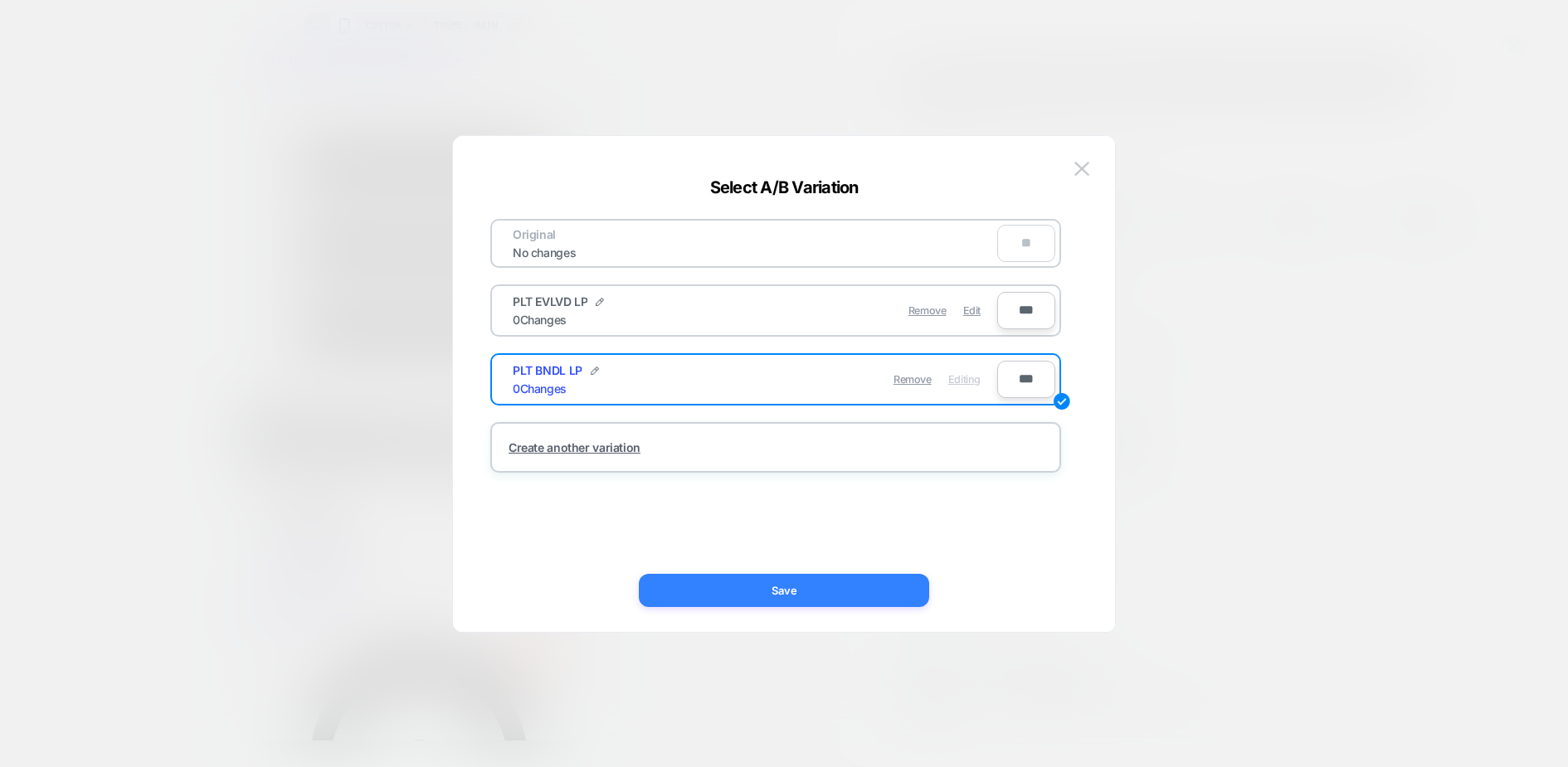 click on "Save" at bounding box center (784, 590) 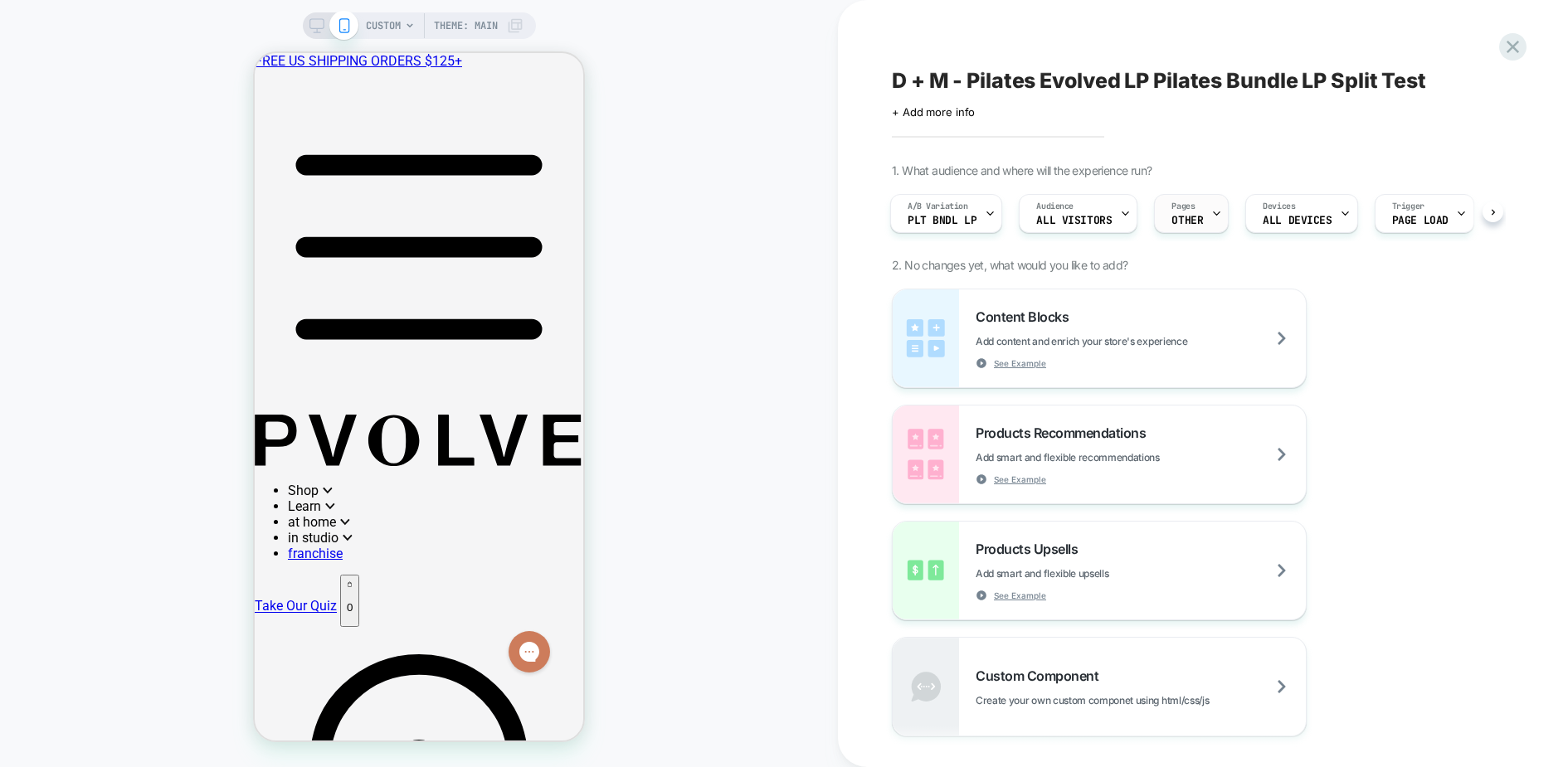 click on "Pages OTHER" at bounding box center [1187, 213] 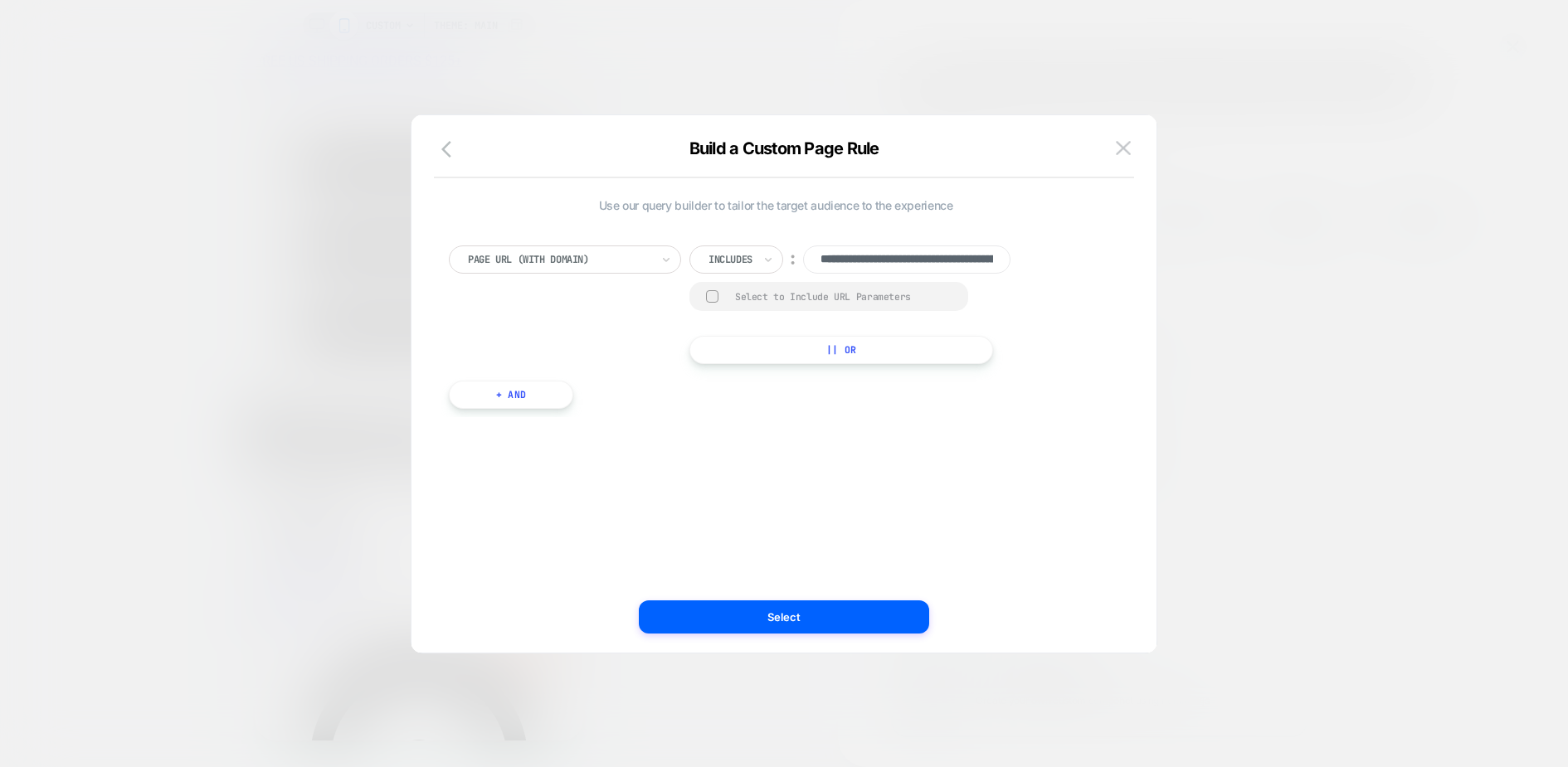 scroll, scrollTop: 0, scrollLeft: 134, axis: horizontal 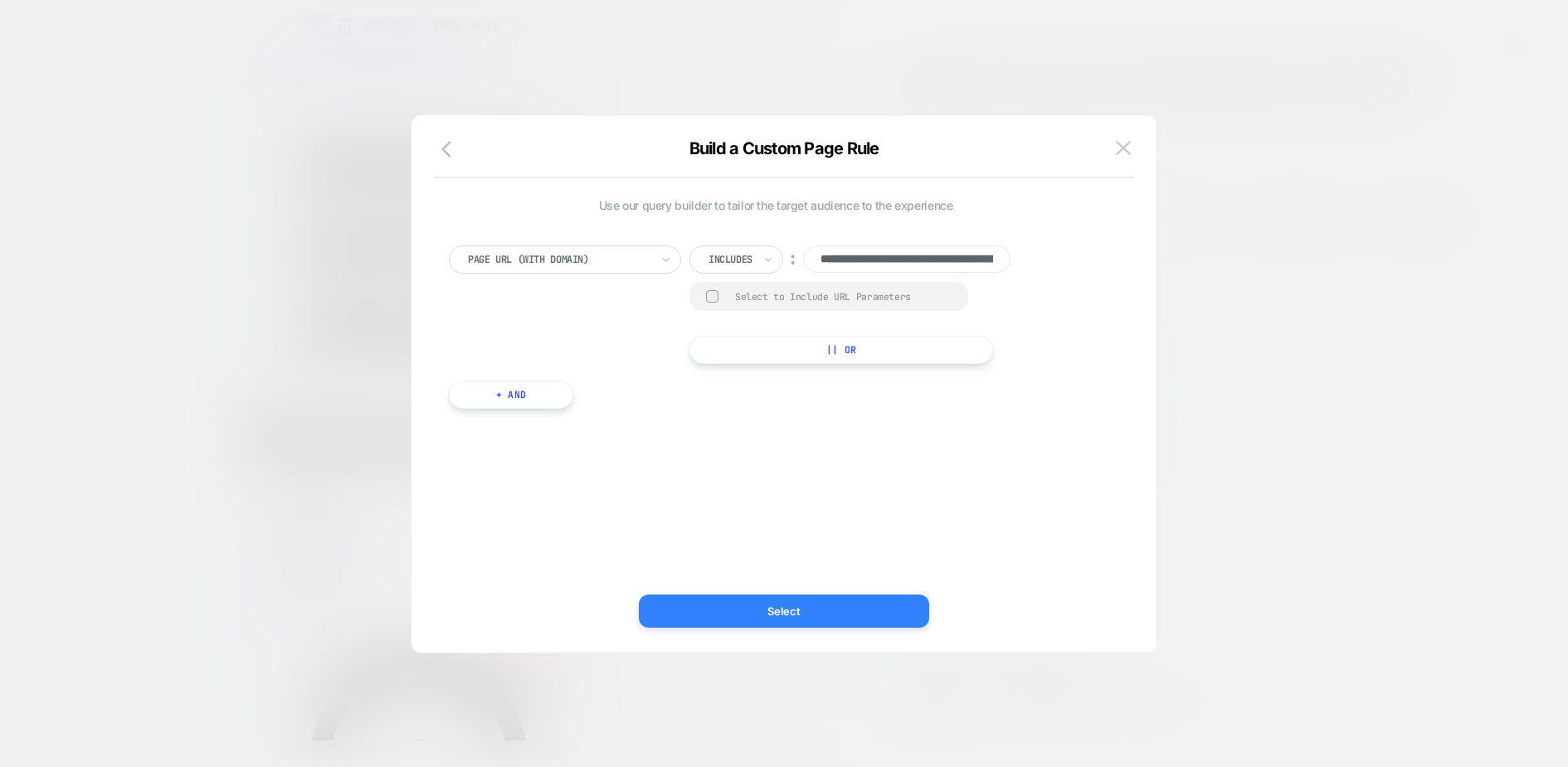 click on "Select" at bounding box center [784, 611] 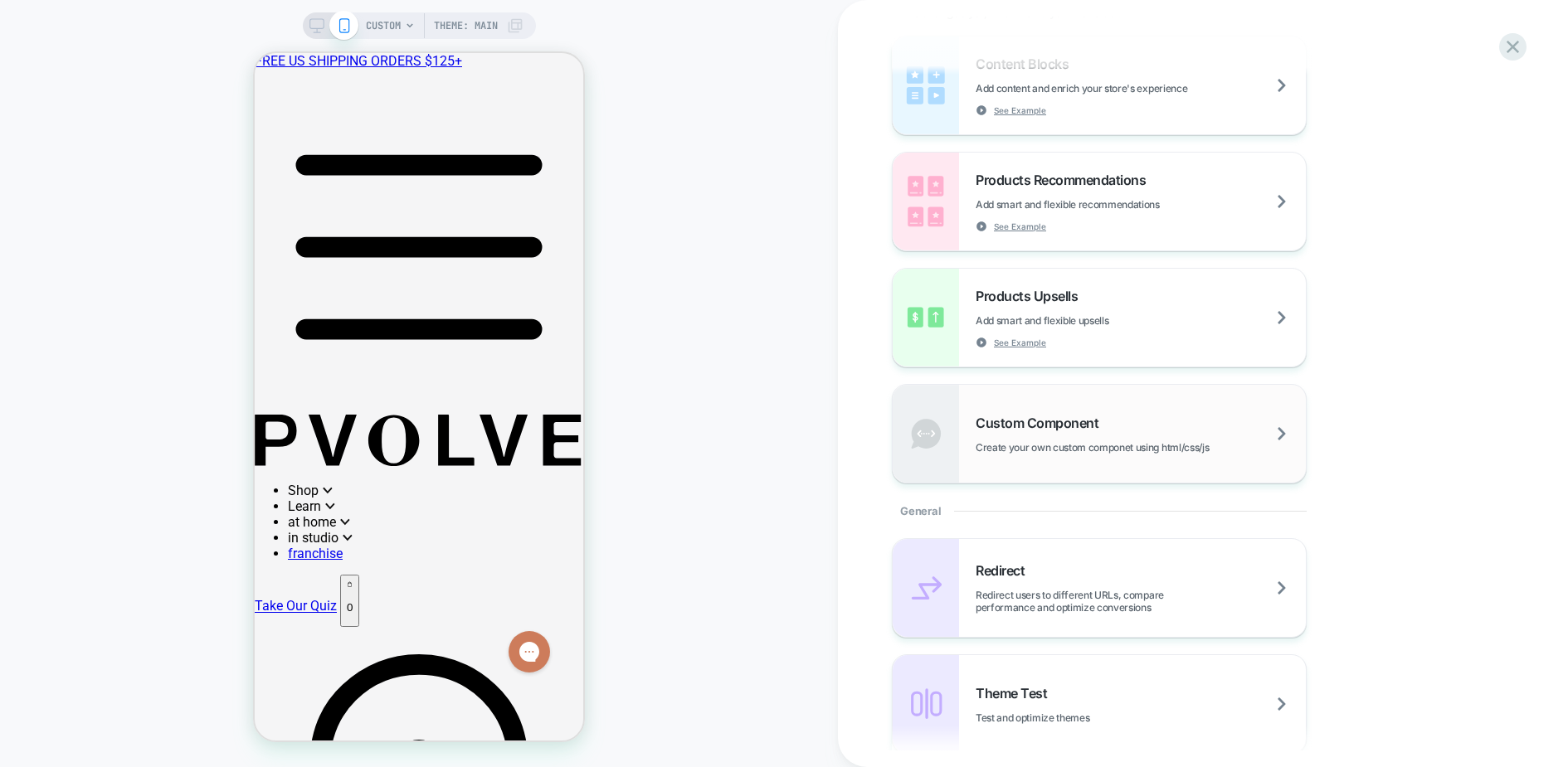 scroll, scrollTop: 284, scrollLeft: 0, axis: vertical 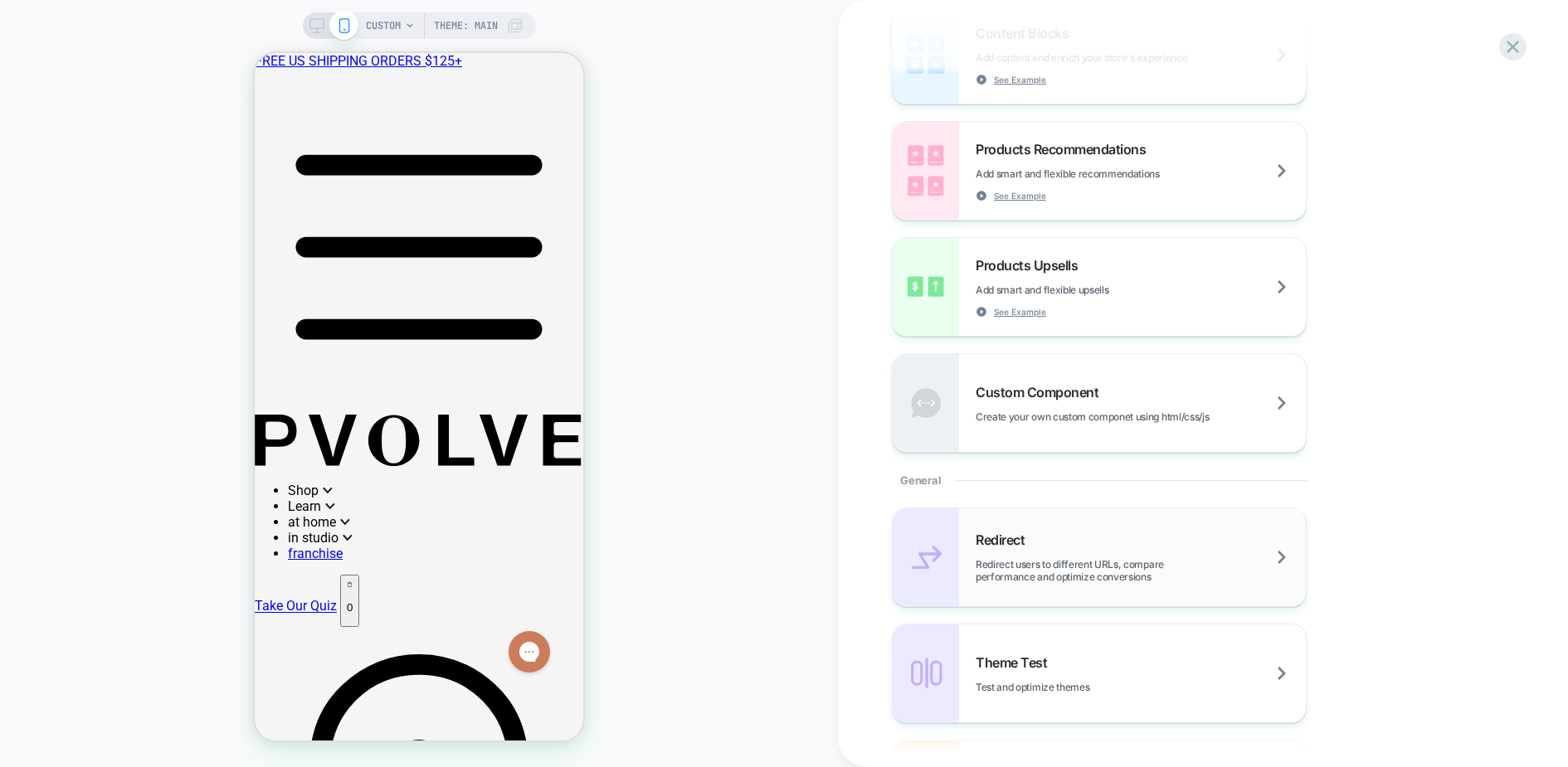 click on "Redirect Redirect users to different URLs, compare performance and optimize conversions" at bounding box center [1099, 557] 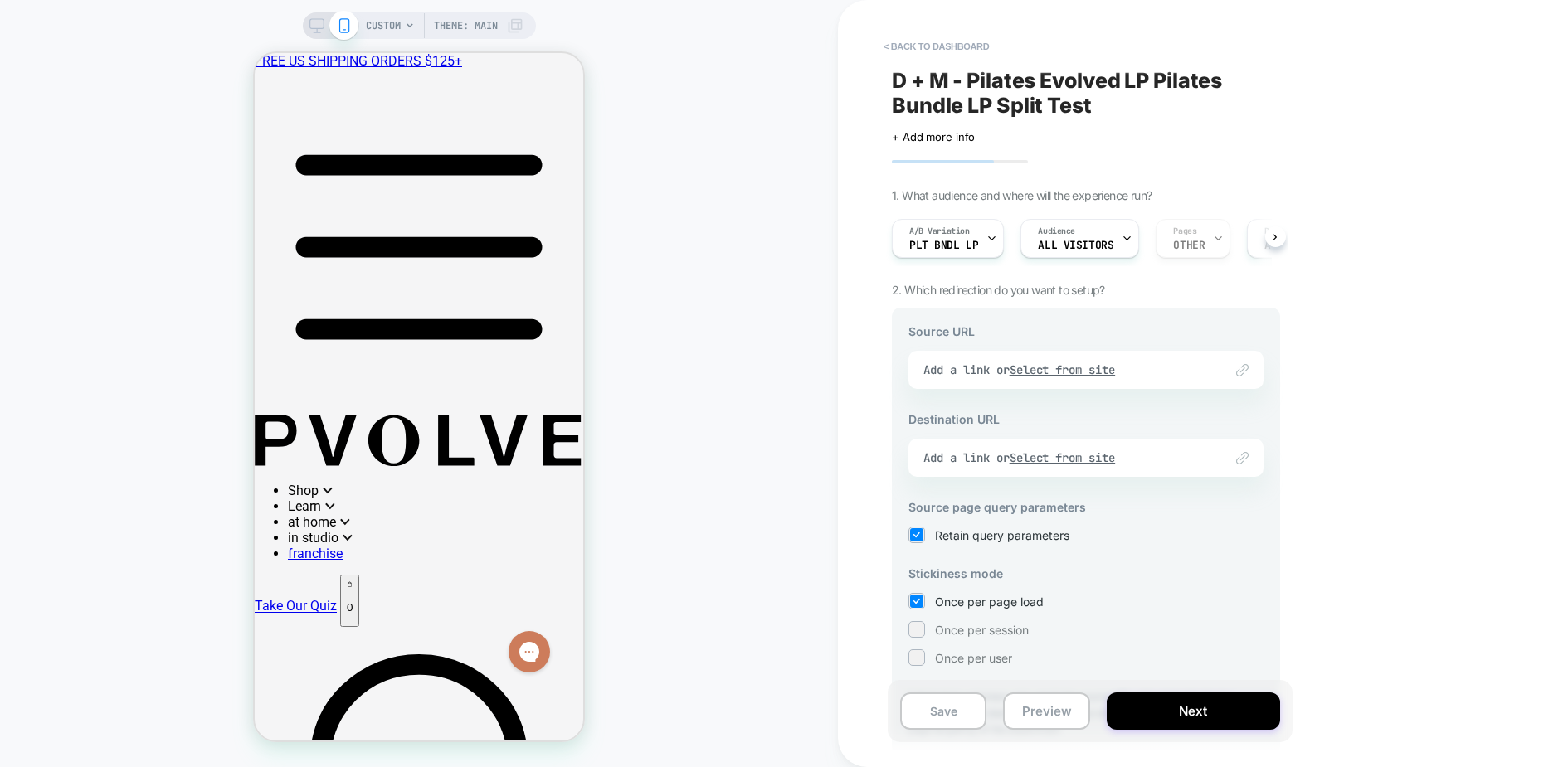 scroll, scrollTop: 71, scrollLeft: 0, axis: vertical 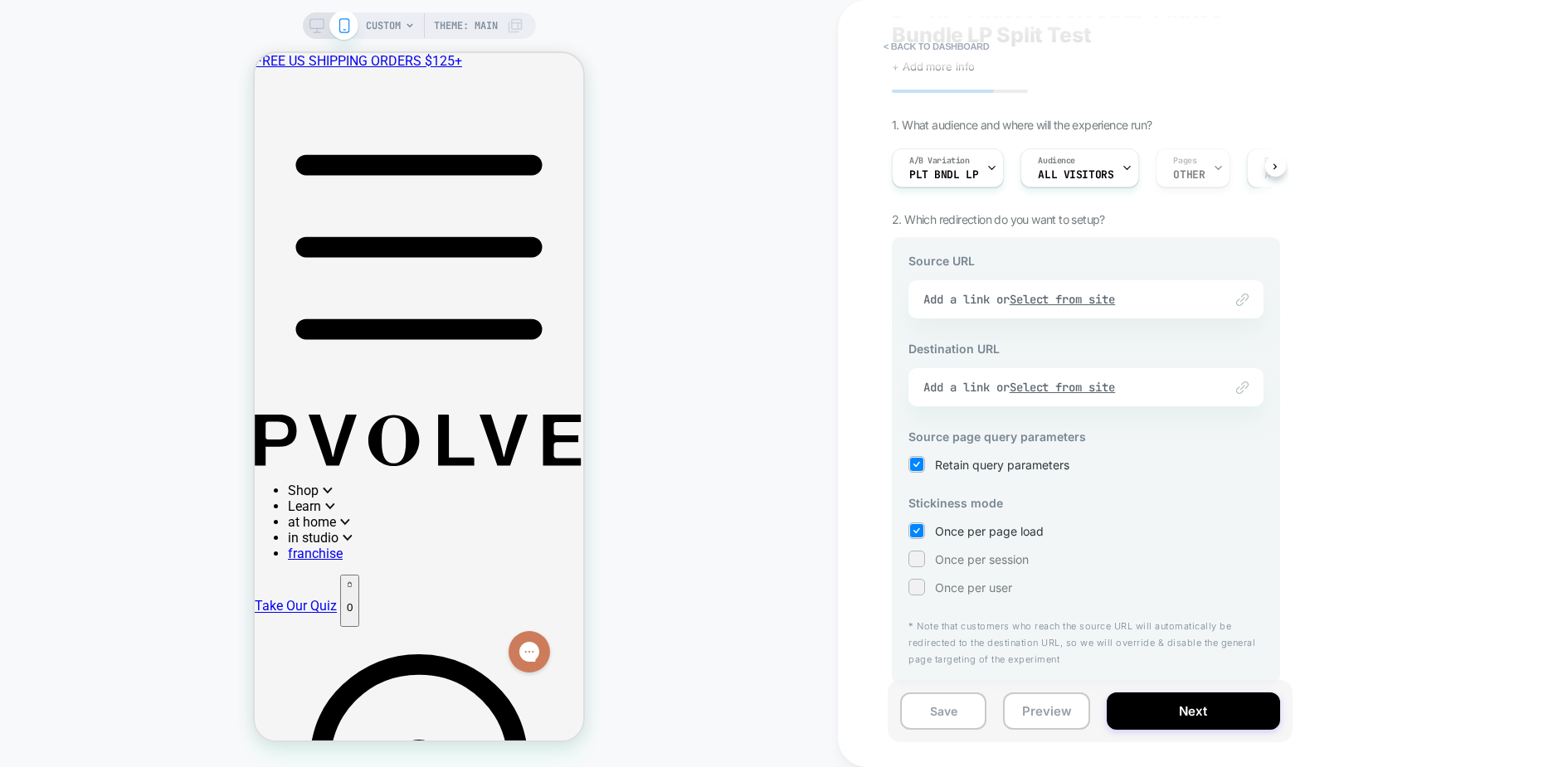 click on "Link to Add a link or  Select from site" at bounding box center [1086, 299] 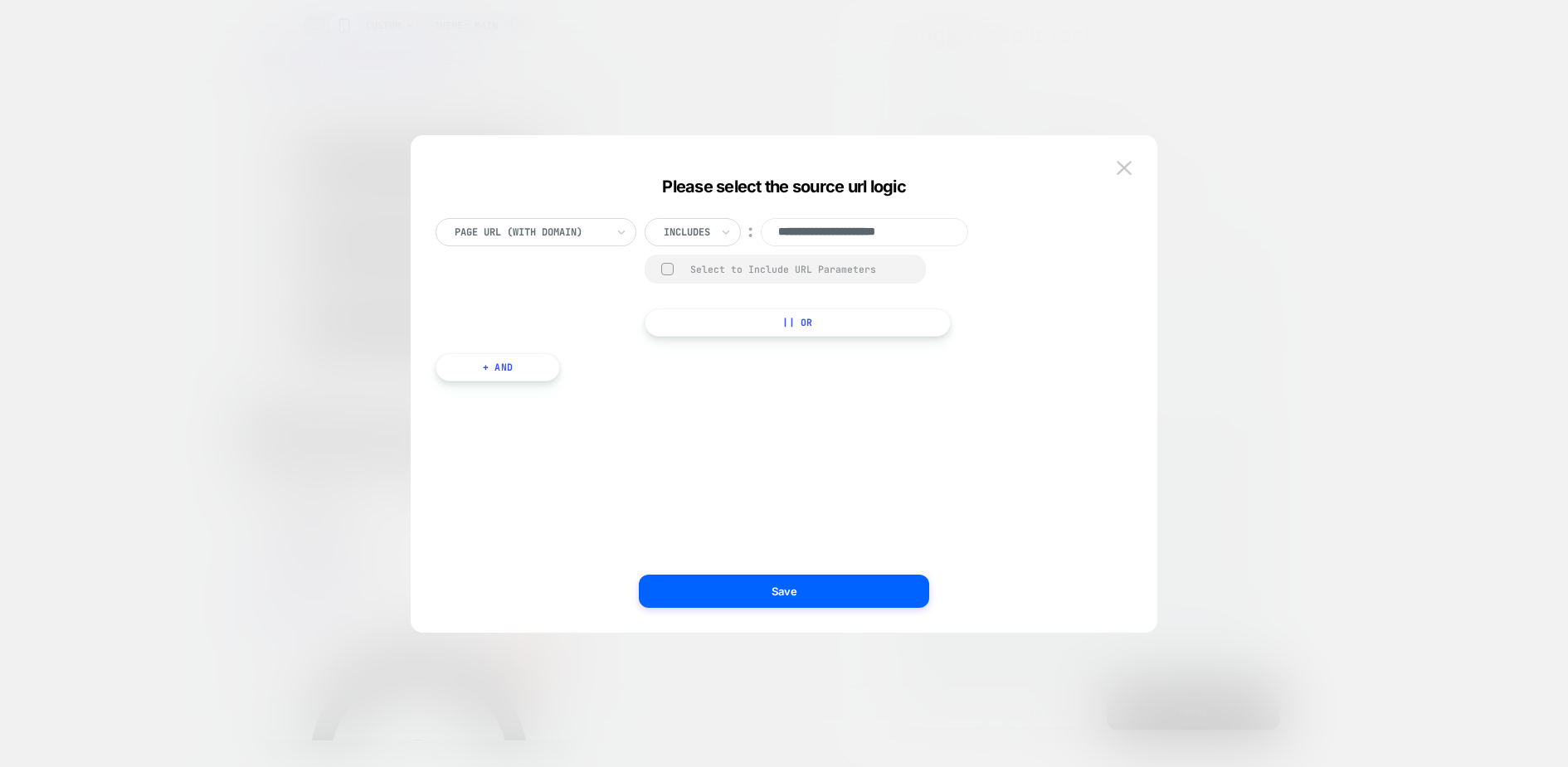 click on "**********" at bounding box center (864, 232) 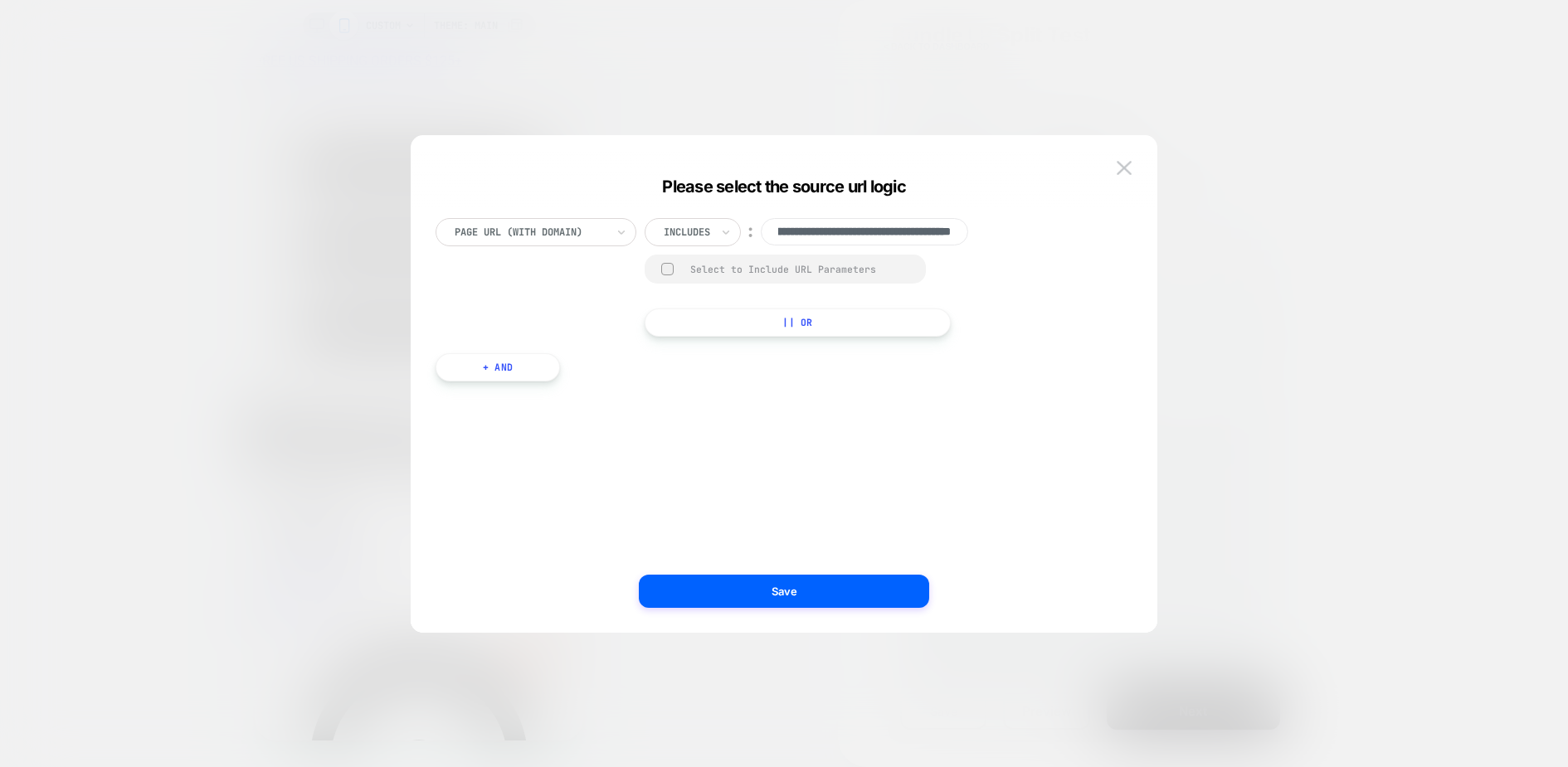 scroll, scrollTop: 0, scrollLeft: 0, axis: both 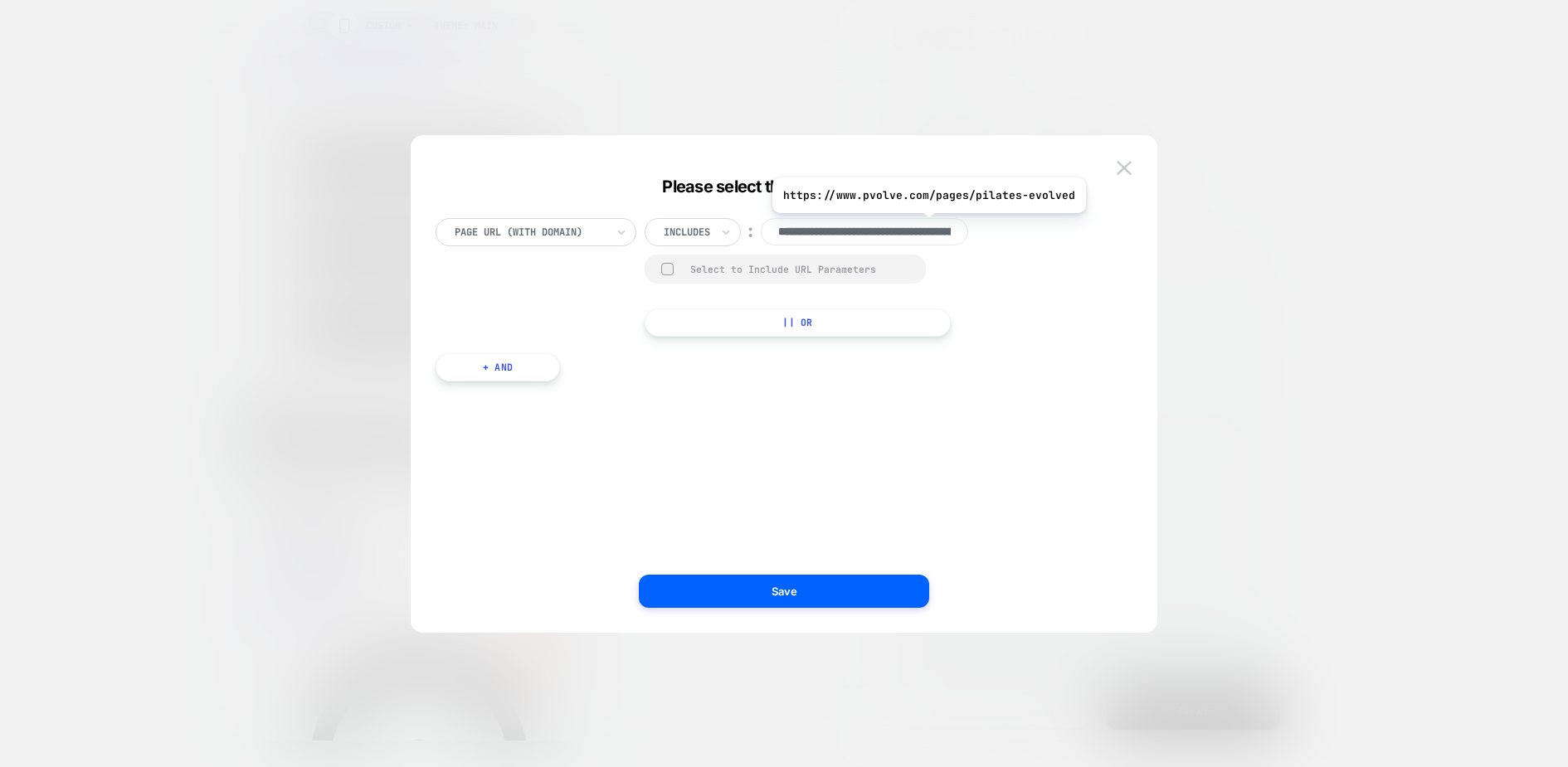 click on "**********" at bounding box center [864, 232] 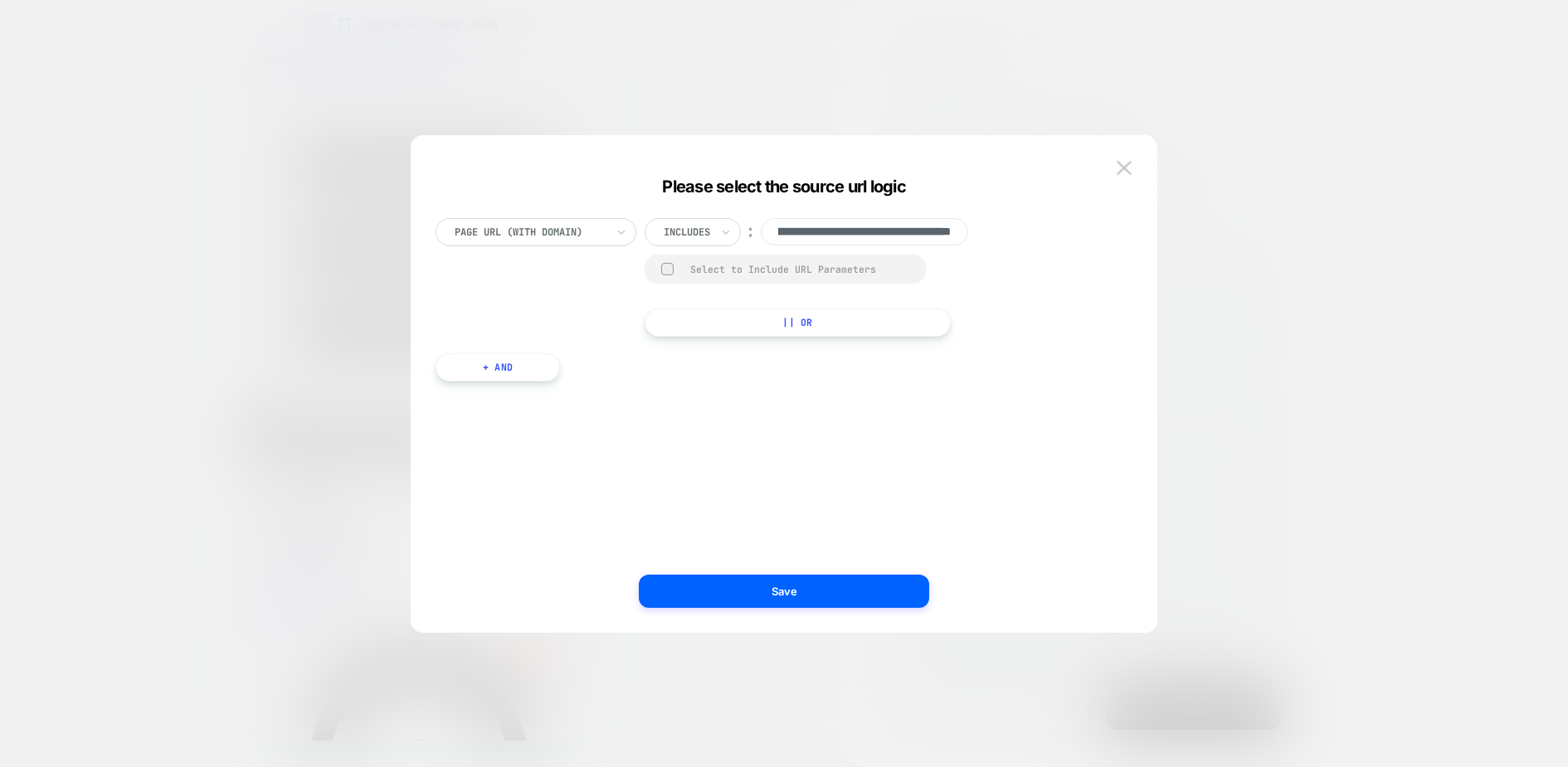 type on "**********" 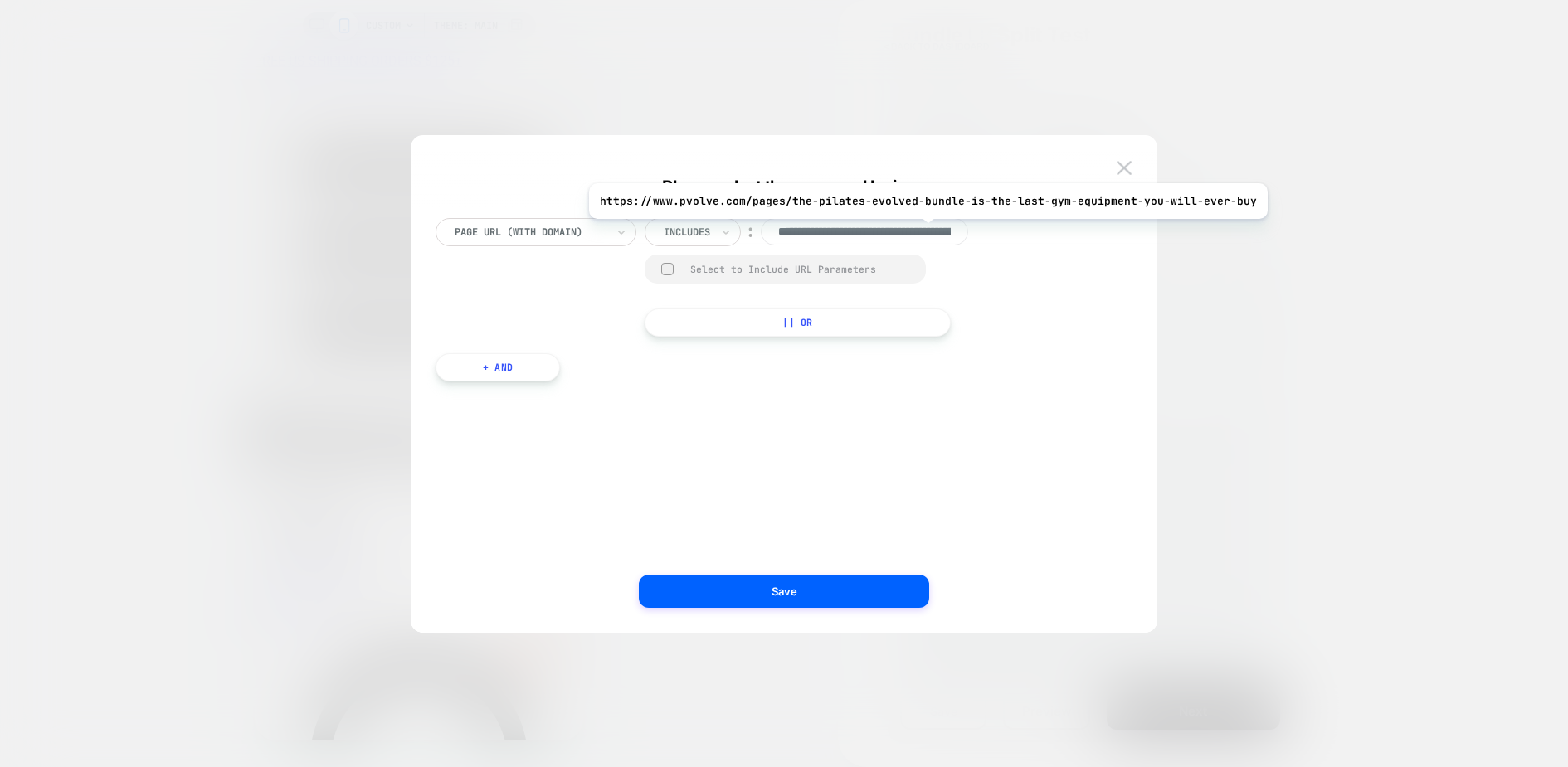 click on "**********" at bounding box center [864, 232] 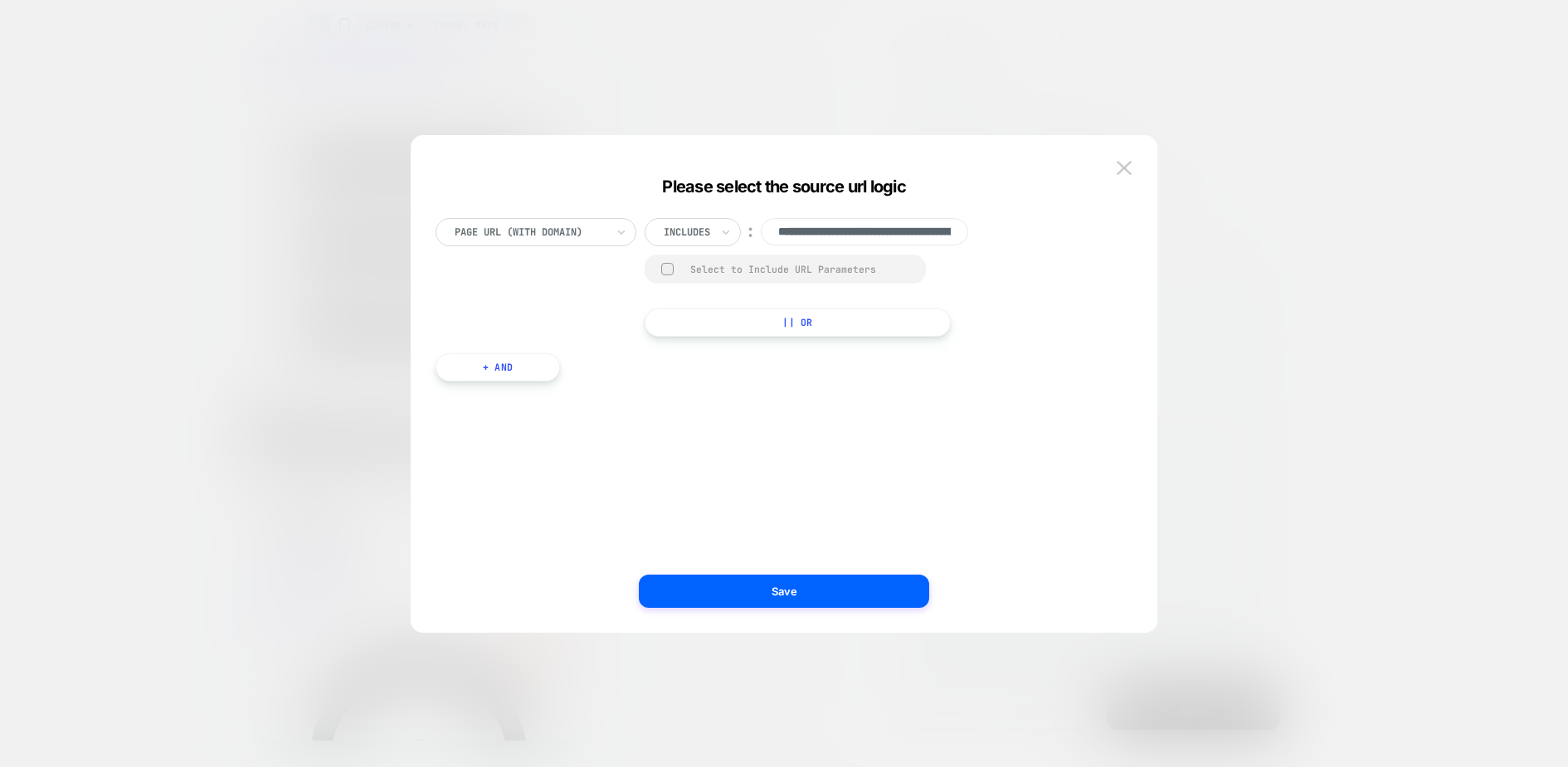 scroll, scrollTop: 0, scrollLeft: 518, axis: horizontal 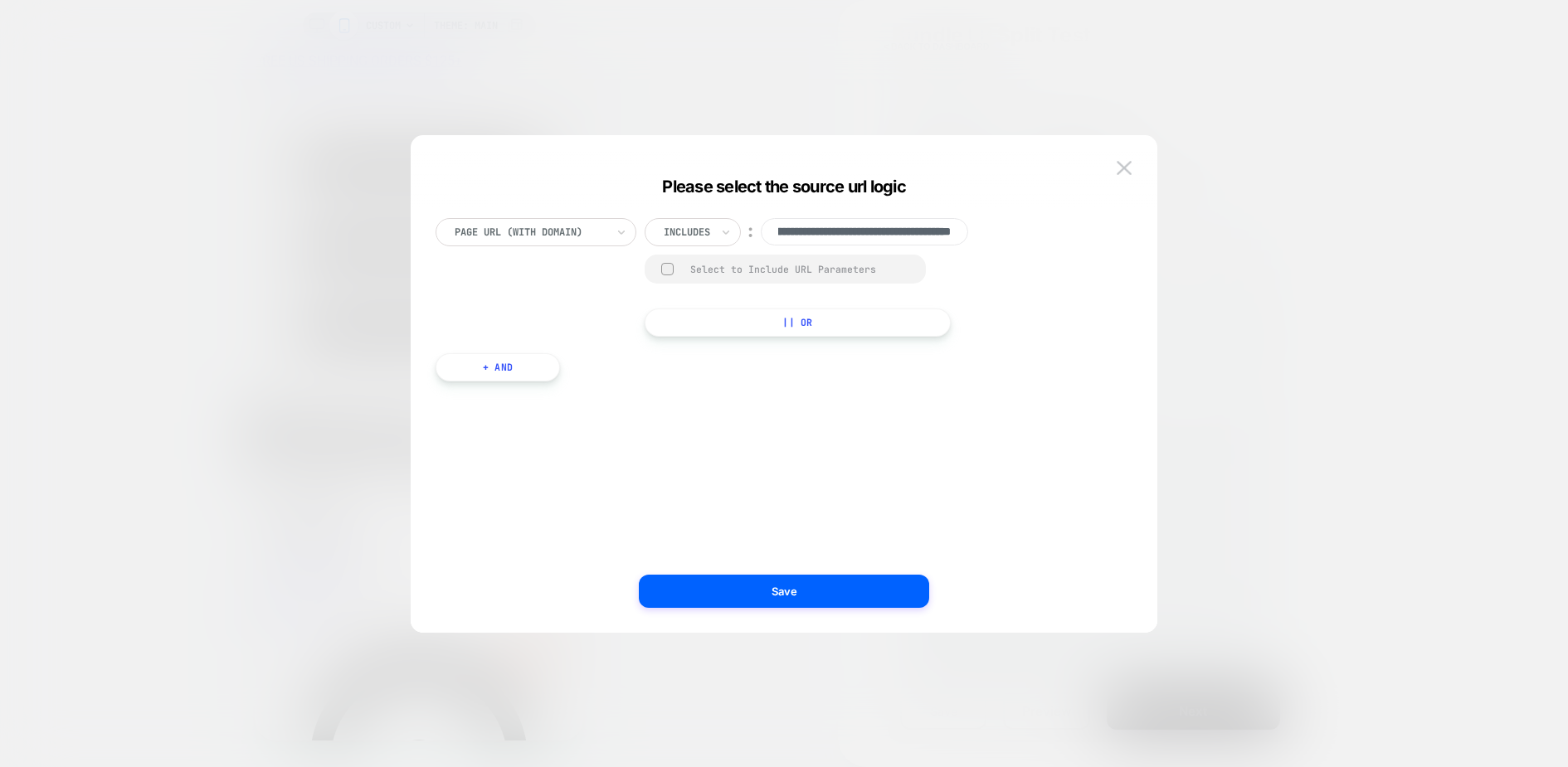 click on "Save" at bounding box center (784, 591) 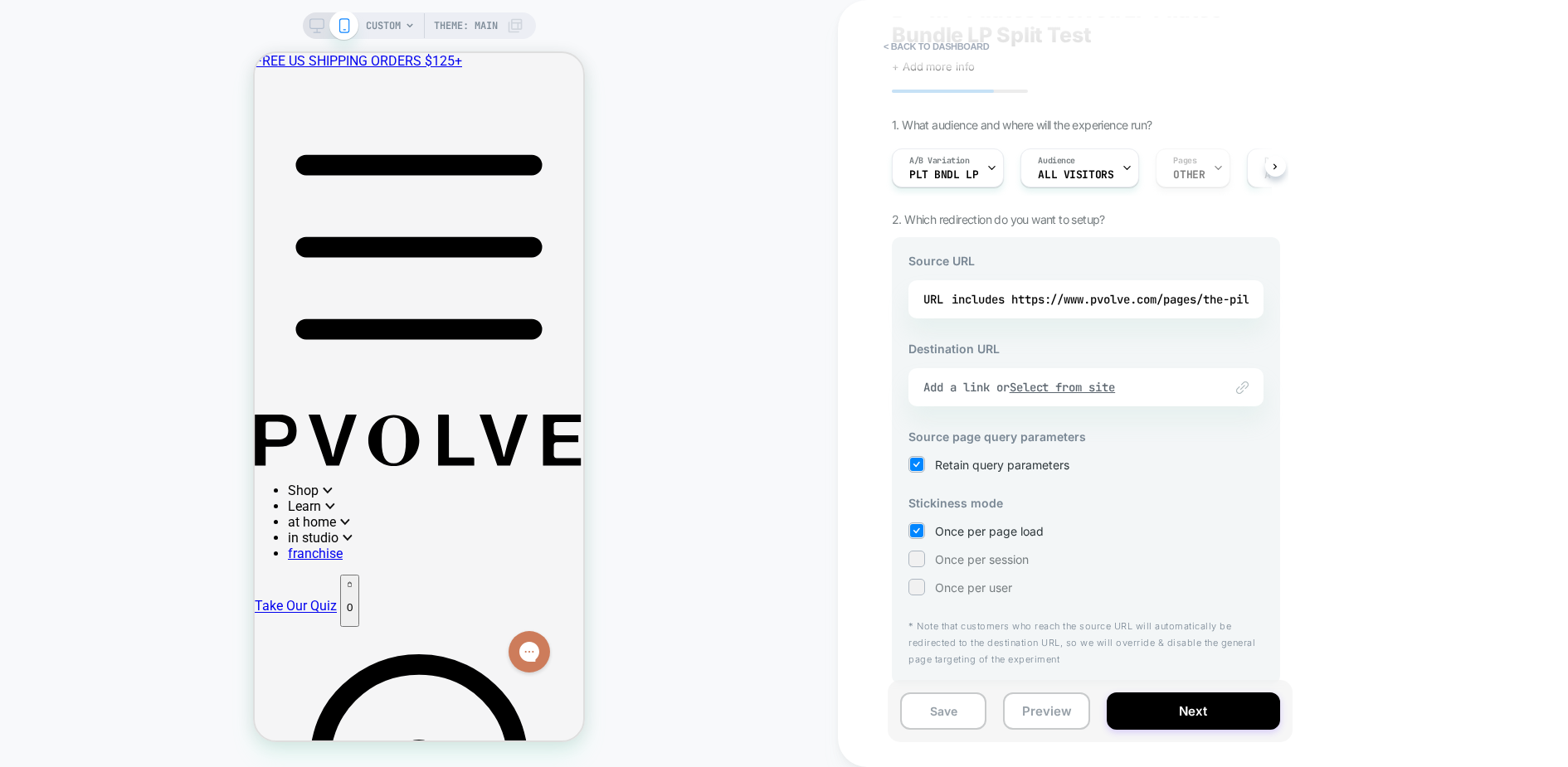 scroll, scrollTop: 70, scrollLeft: 0, axis: vertical 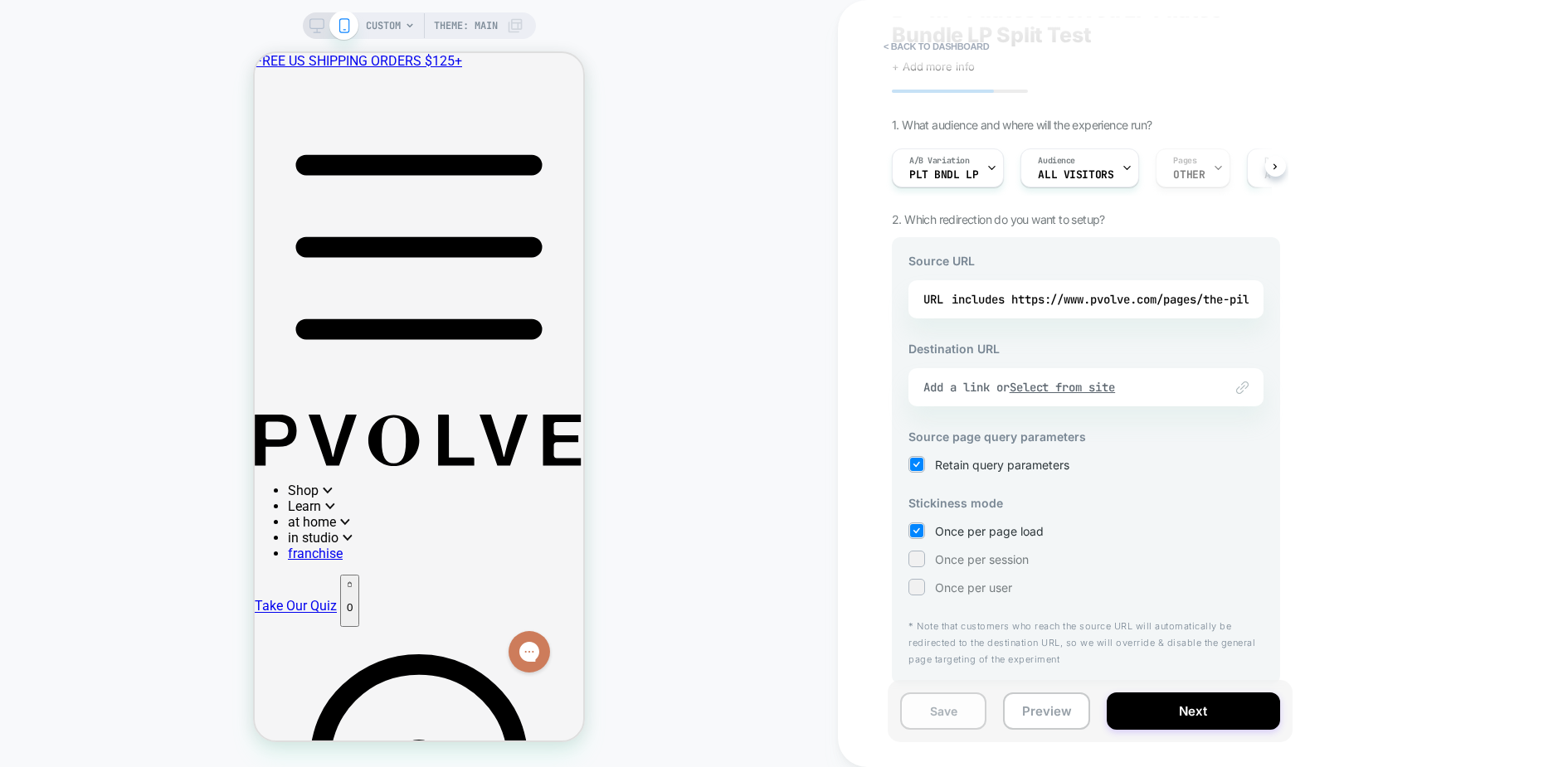 click on "Save" at bounding box center [943, 711] 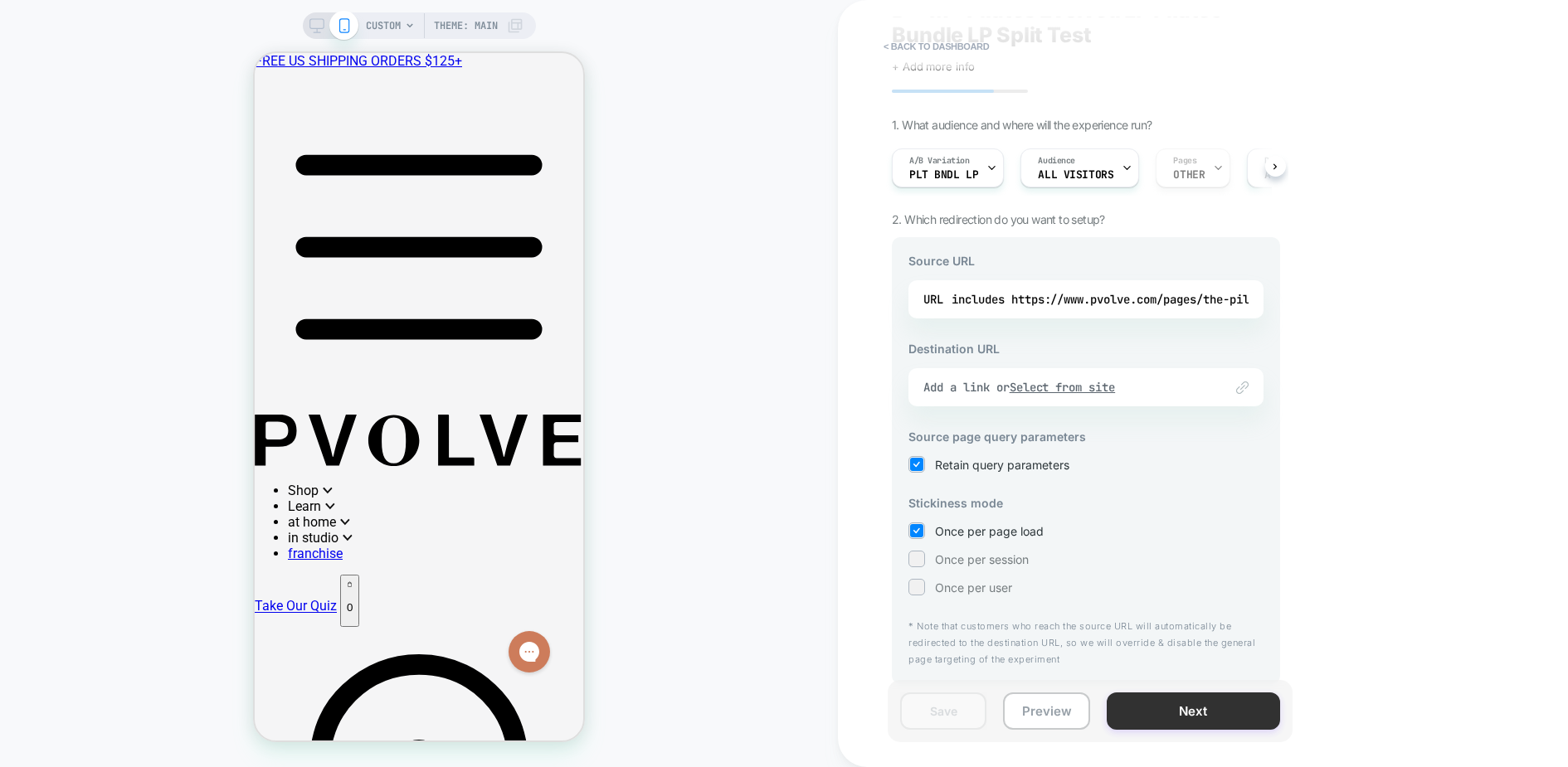 click on "Next" at bounding box center [1193, 711] 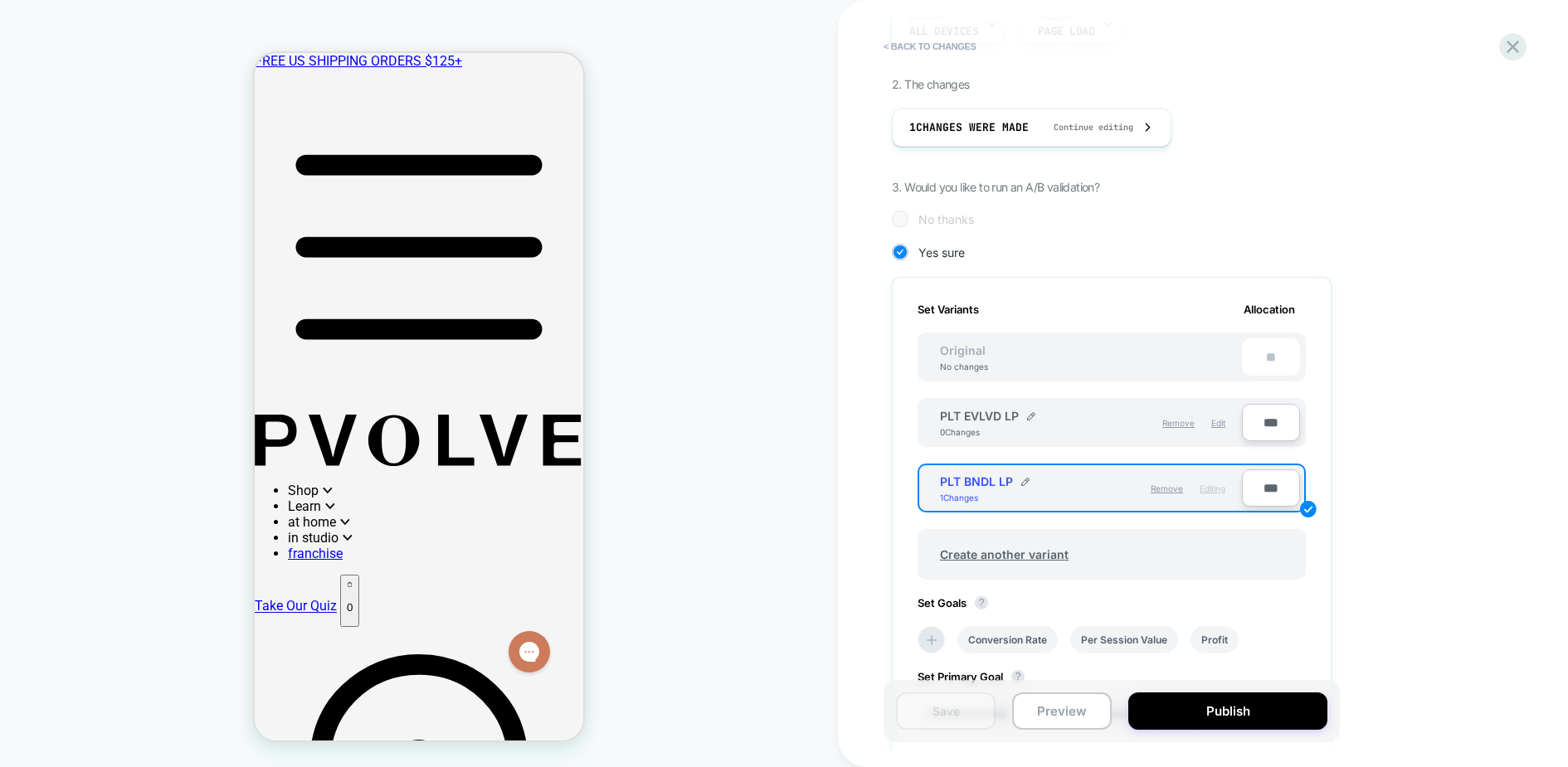scroll, scrollTop: 290, scrollLeft: 0, axis: vertical 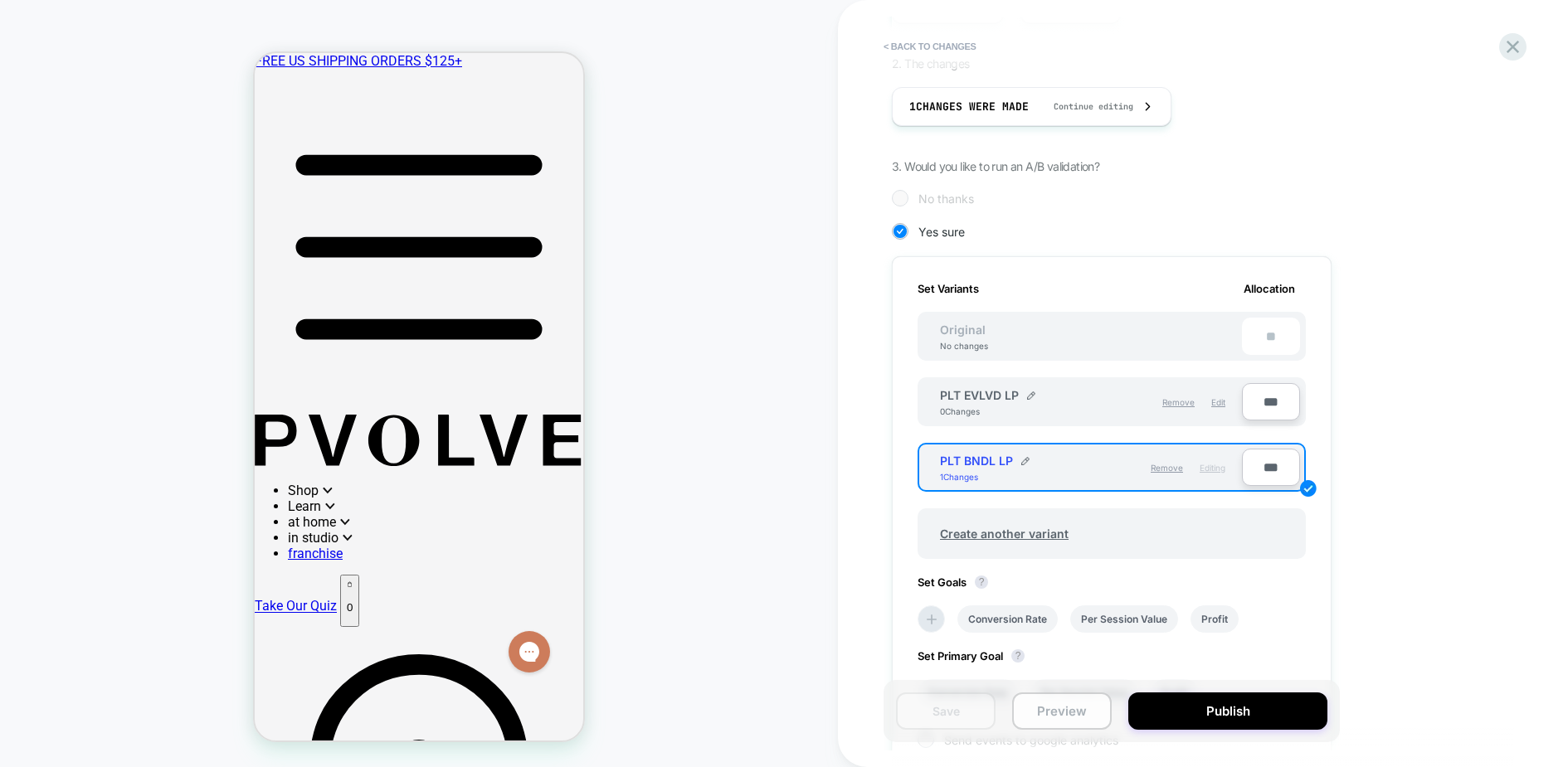 click on "Preview" at bounding box center [1062, 711] 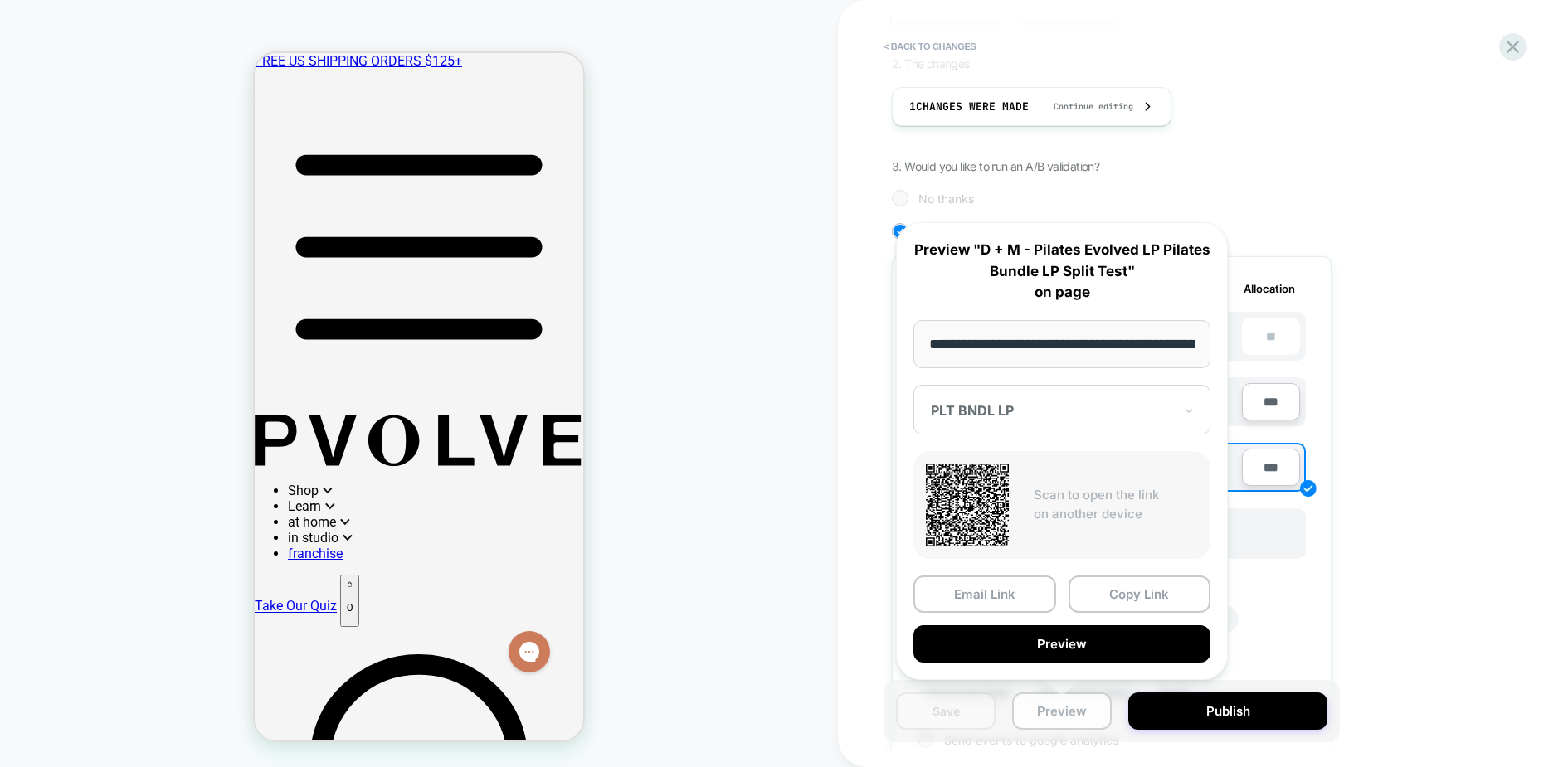 scroll, scrollTop: 0, scrollLeft: 548, axis: horizontal 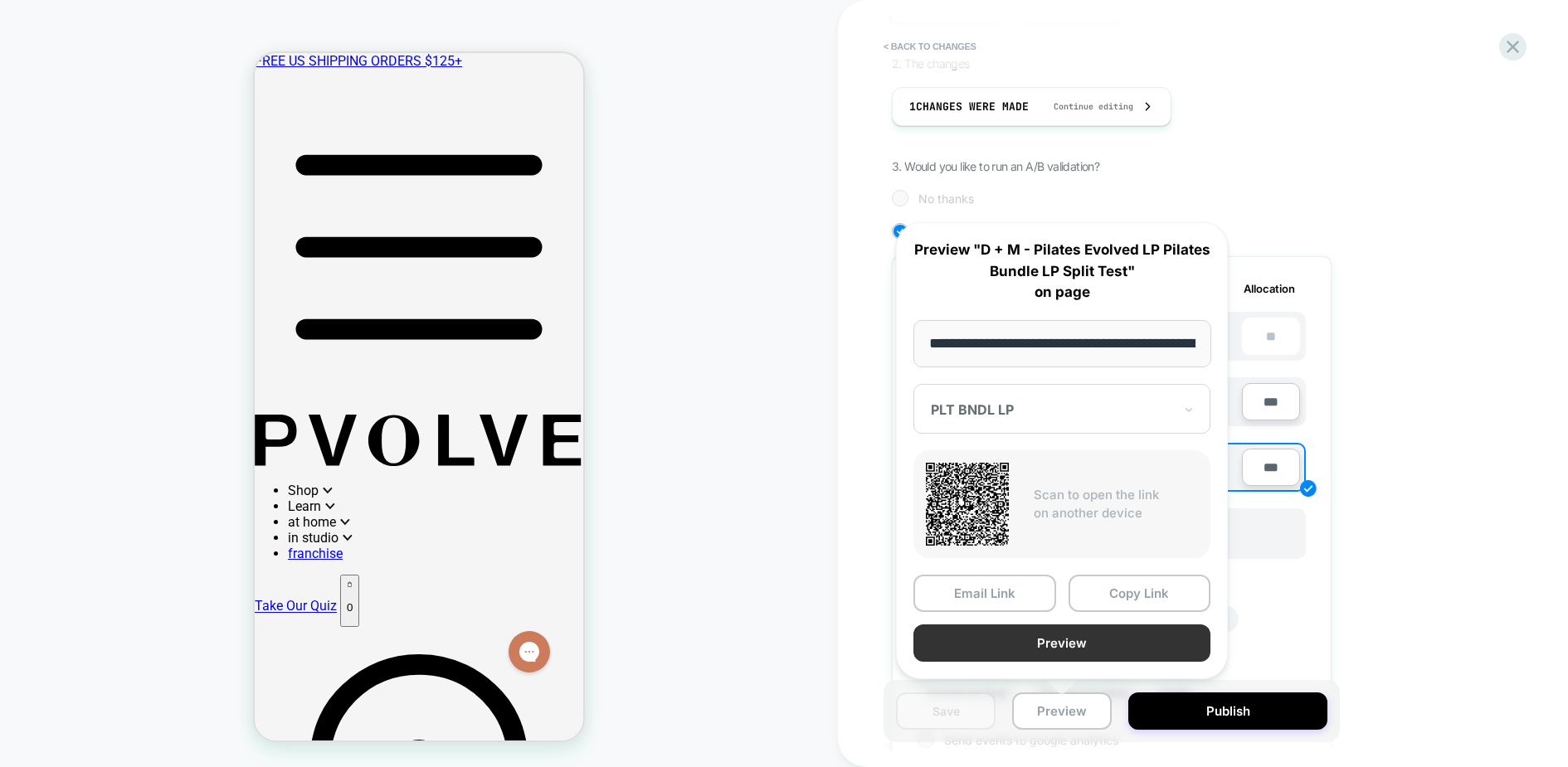 click on "Preview" at bounding box center (1062, 643) 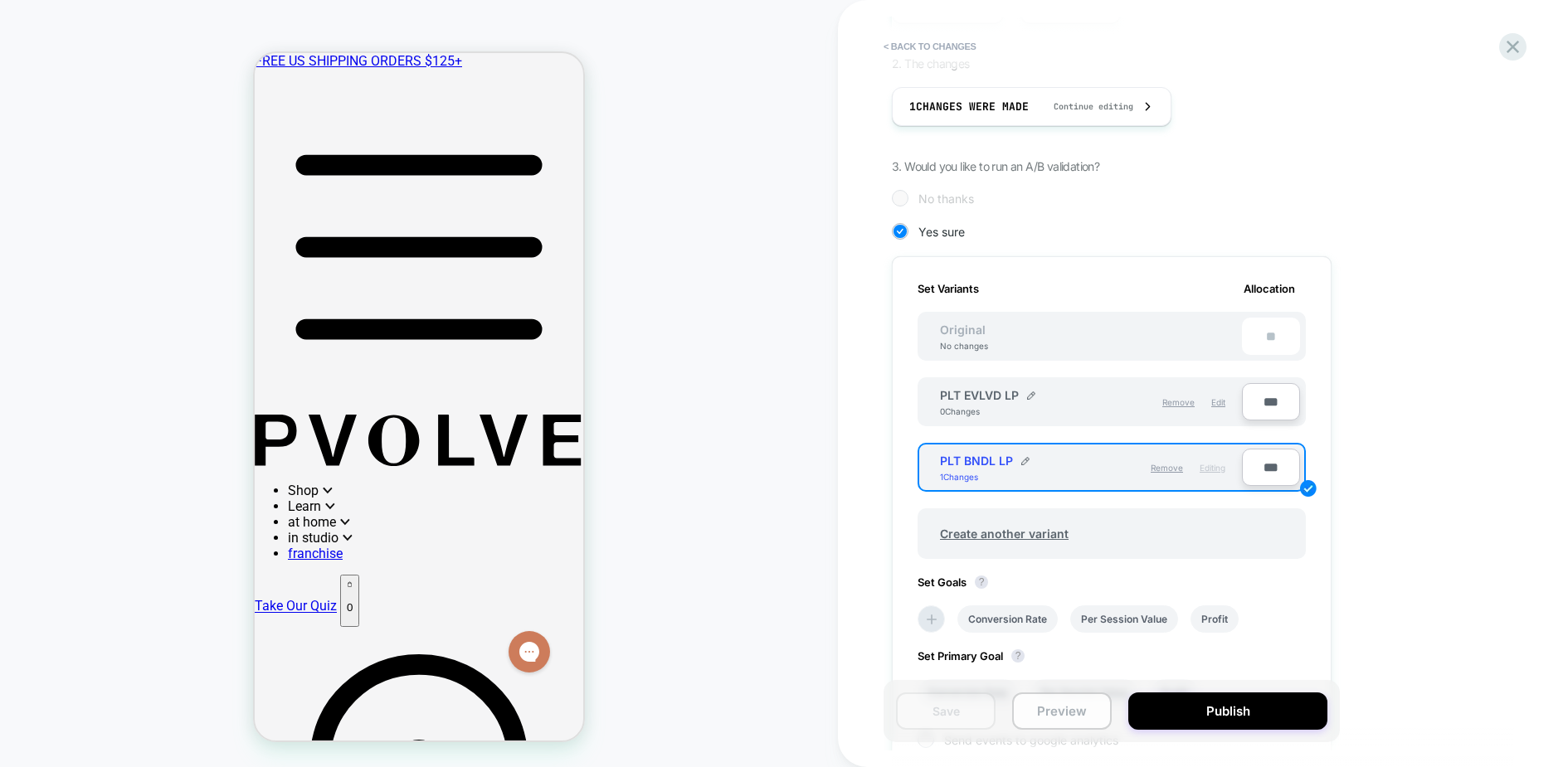 click on "Preview" at bounding box center (1062, 711) 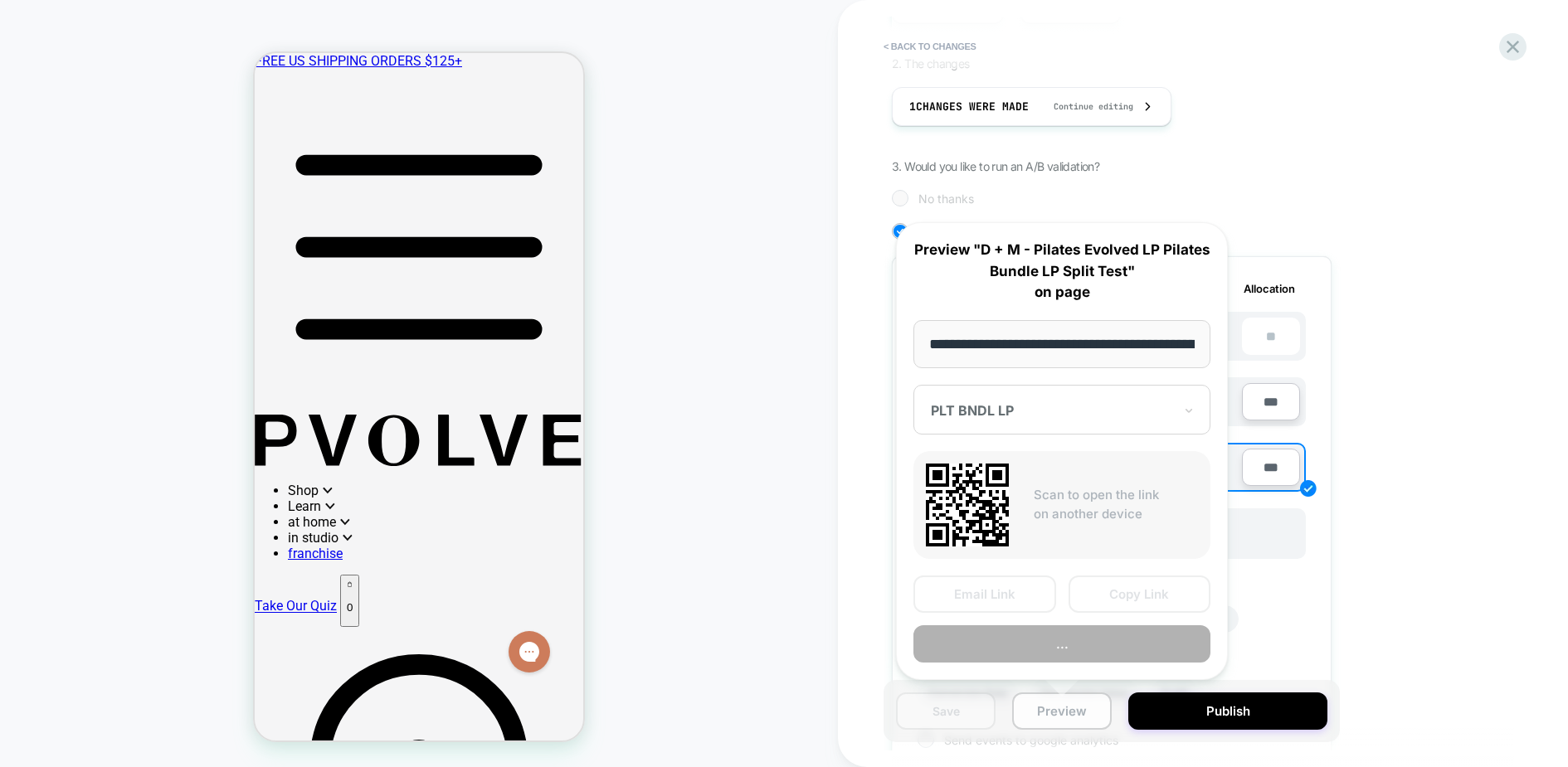 scroll, scrollTop: 0, scrollLeft: 548, axis: horizontal 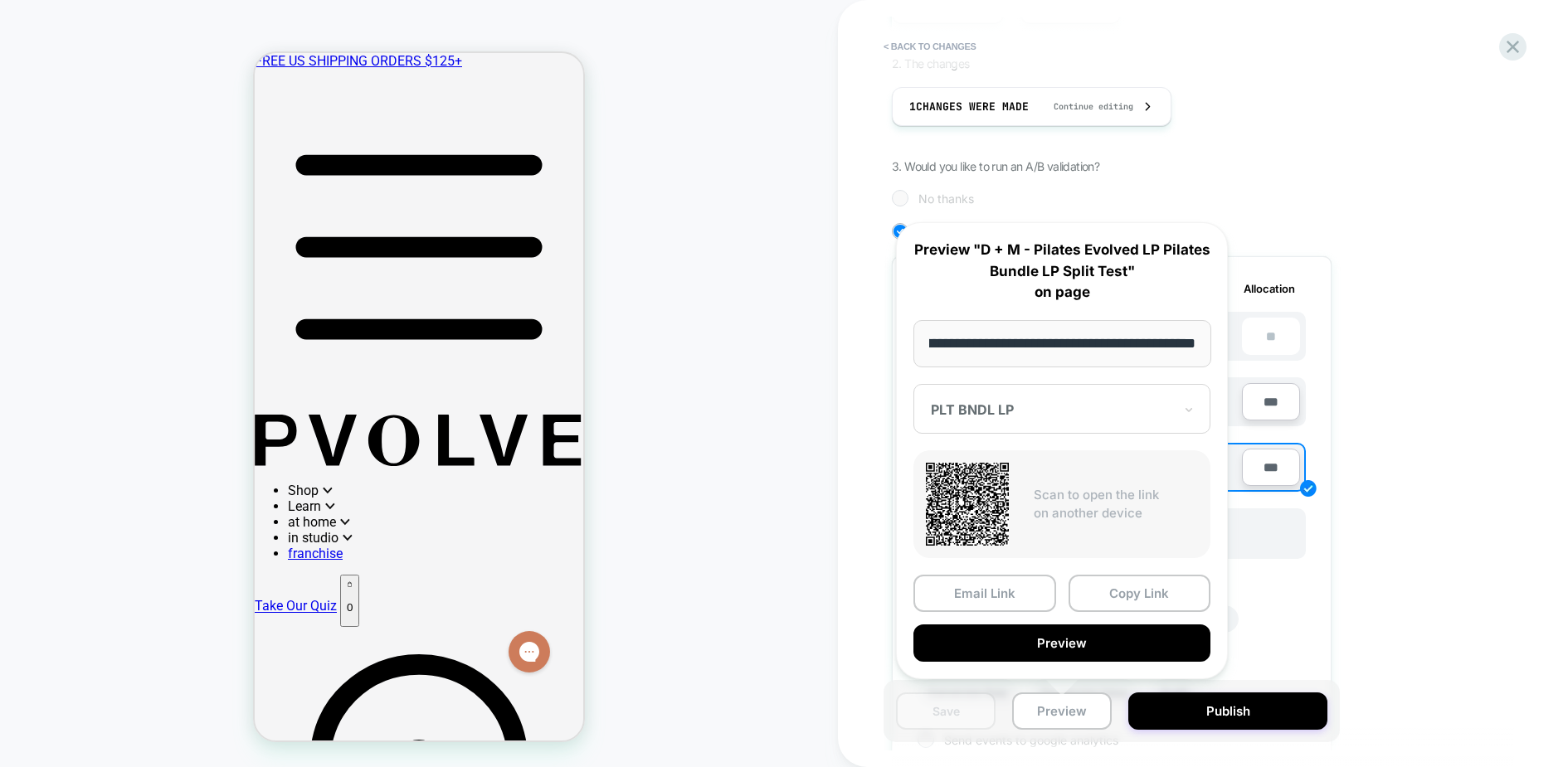 click at bounding box center [1052, 410] 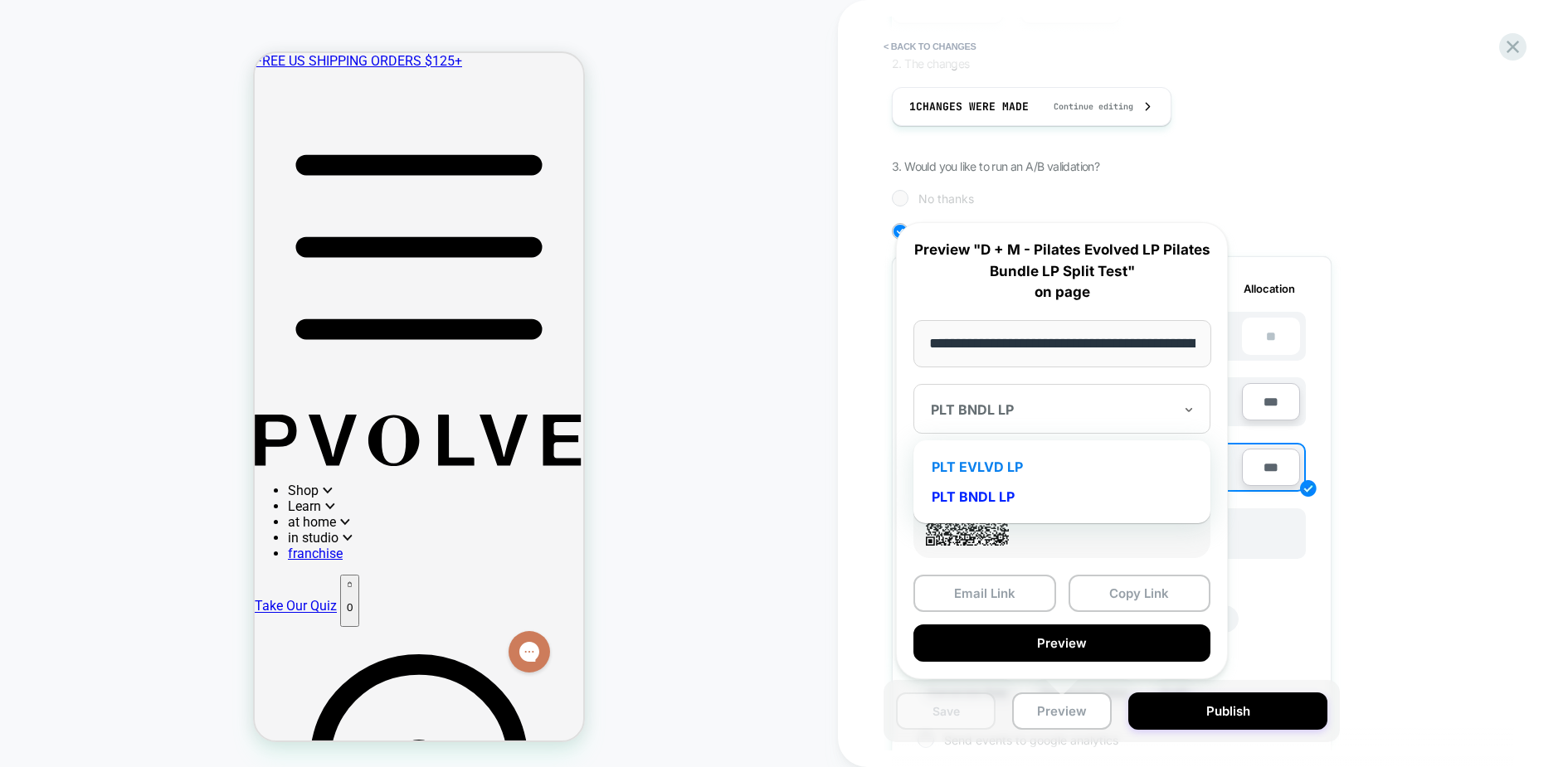 click on "PLT EVLVD LP" at bounding box center (1062, 467) 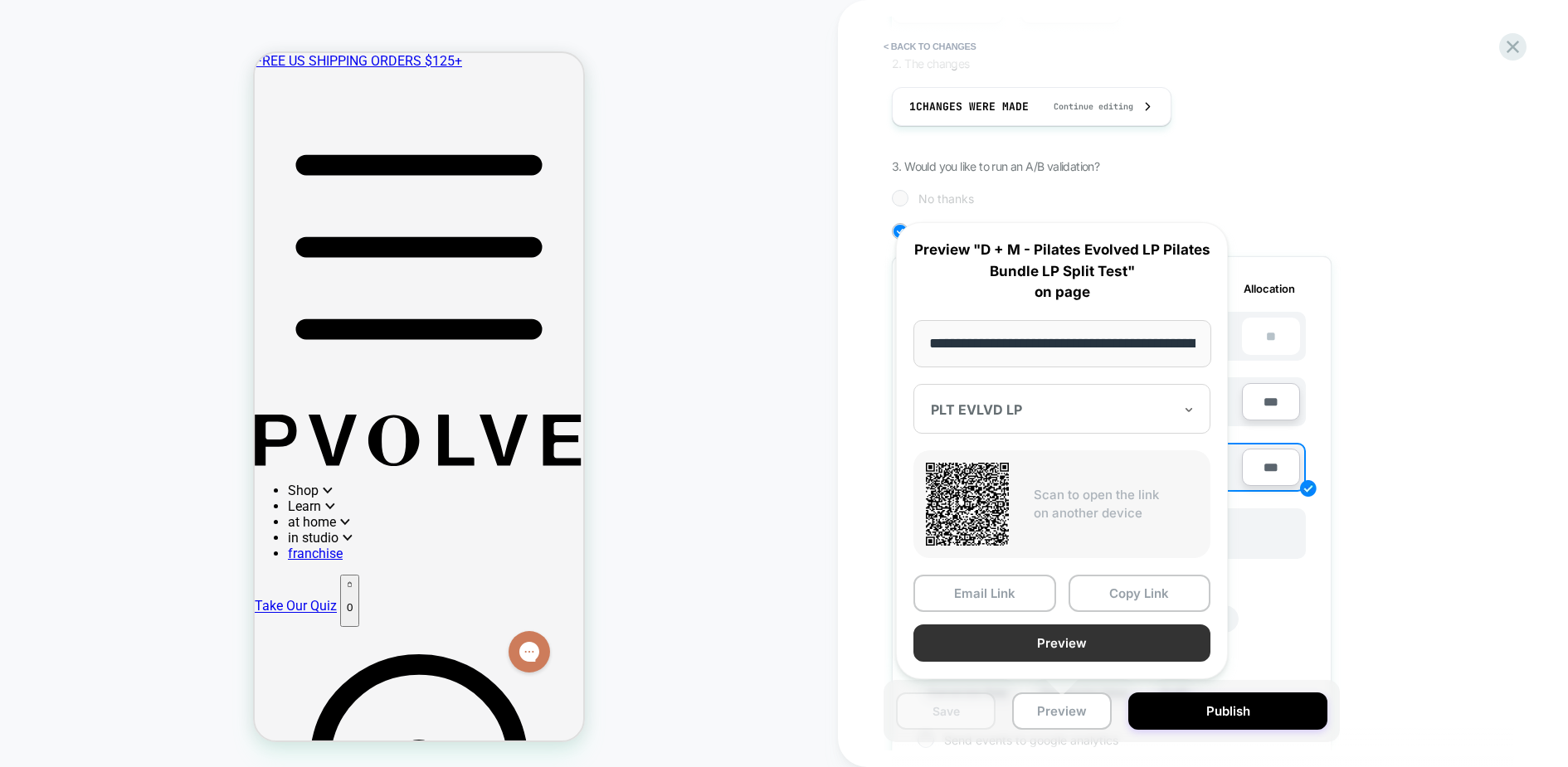 click on "Preview" at bounding box center (1062, 643) 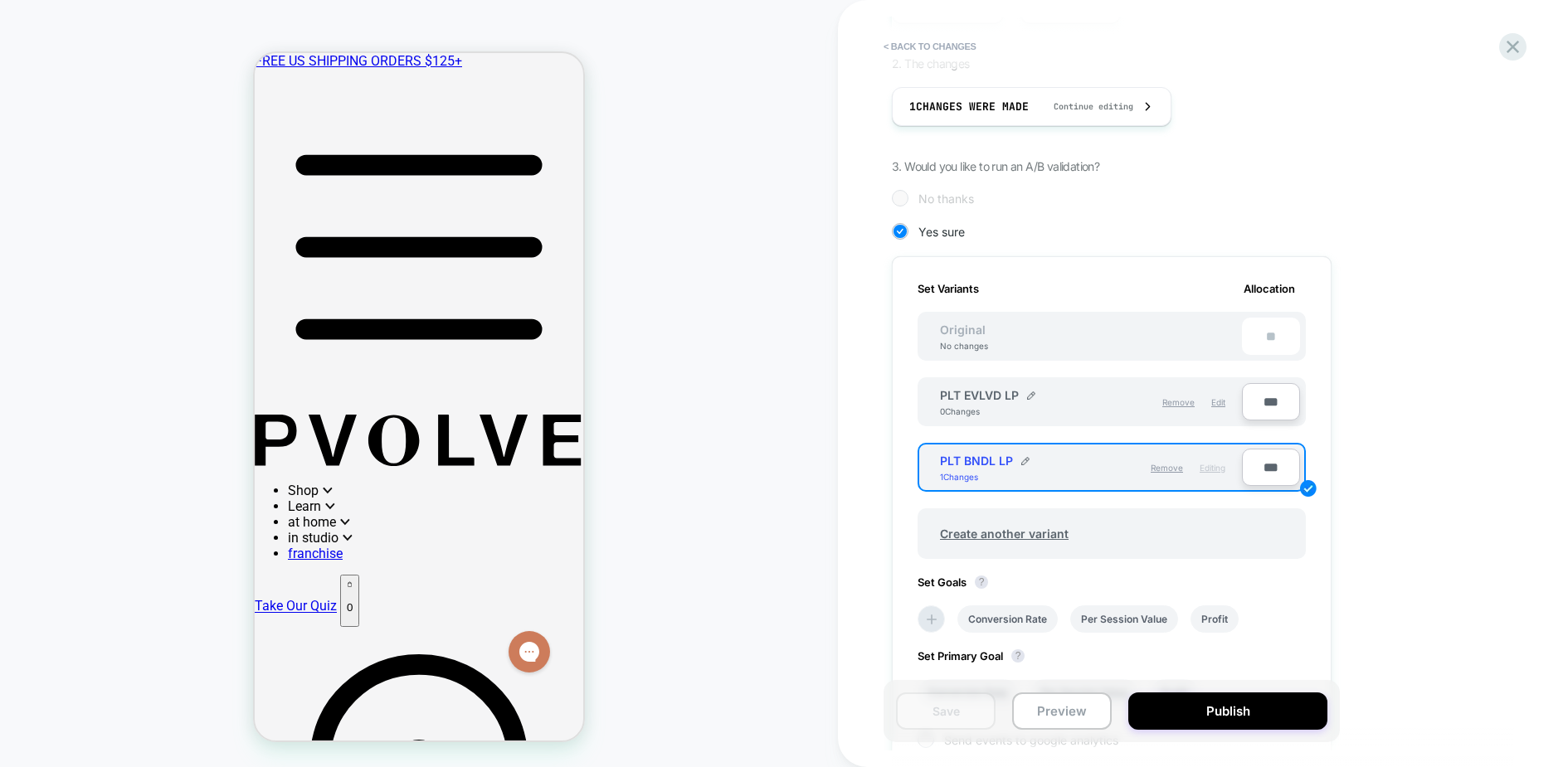 click on "PLT BNDL LP 1  Changes" at bounding box center [1015, 468] 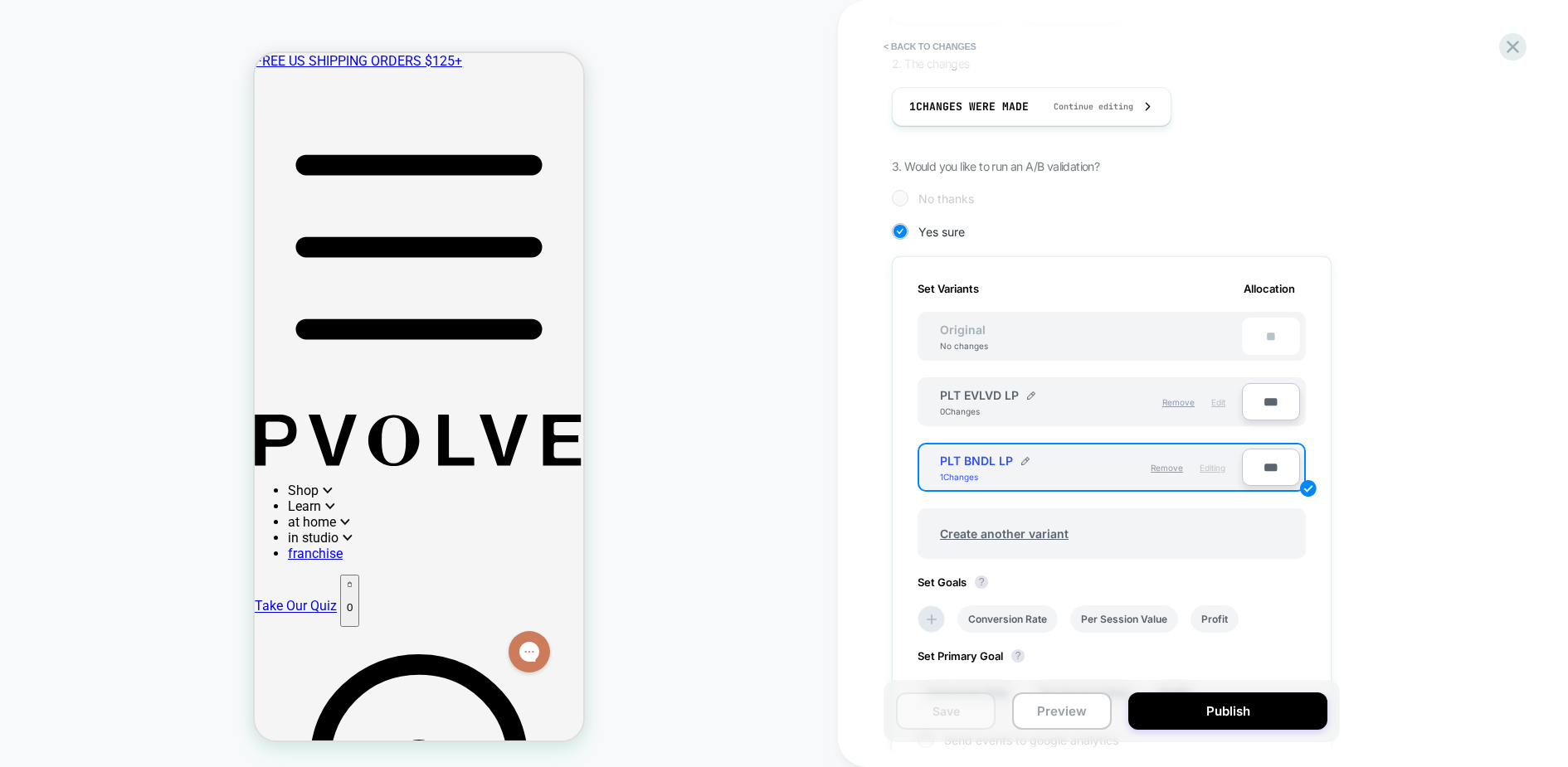 click on "Edit" at bounding box center (1218, 402) 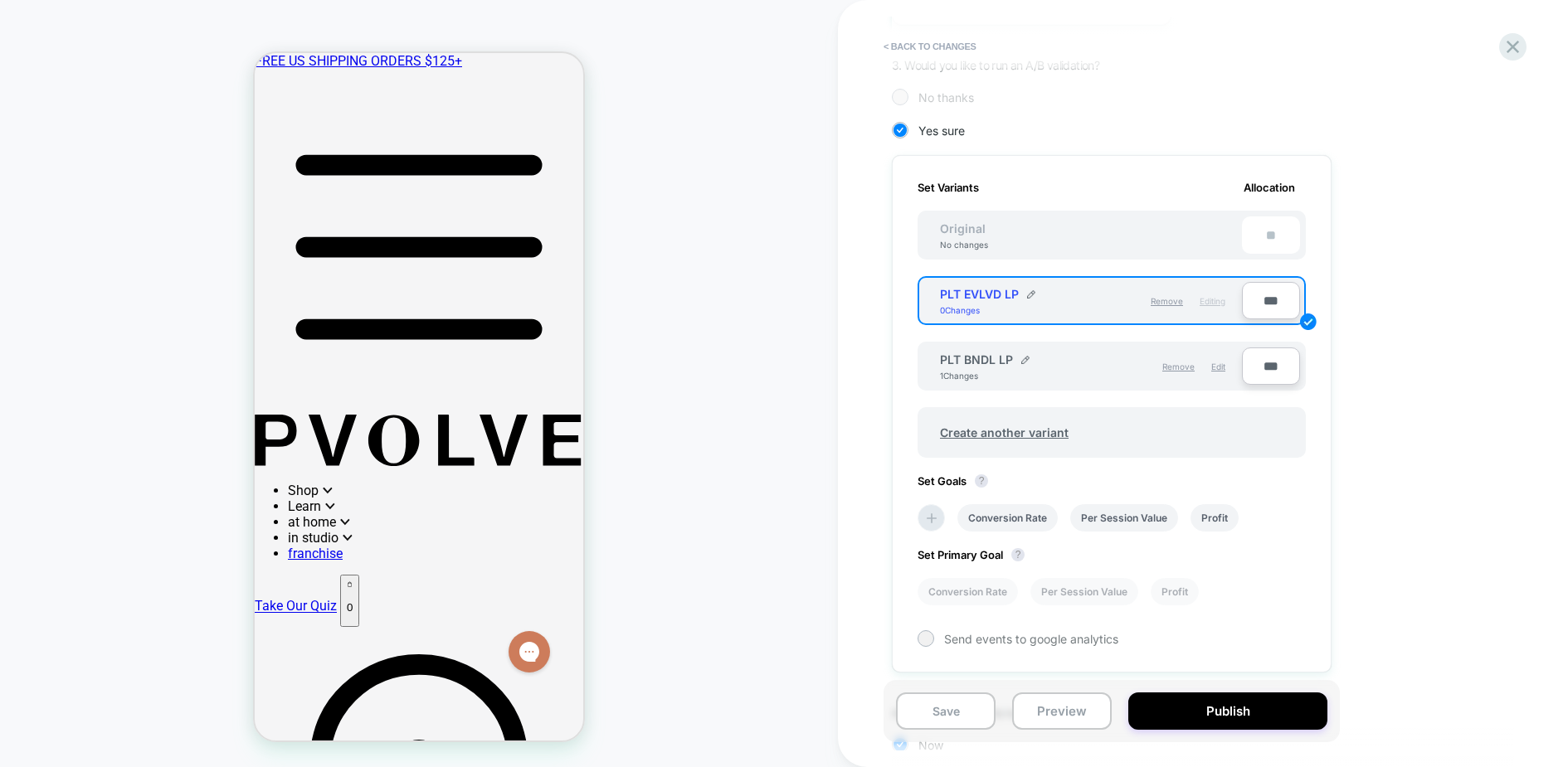 scroll, scrollTop: 280, scrollLeft: 0, axis: vertical 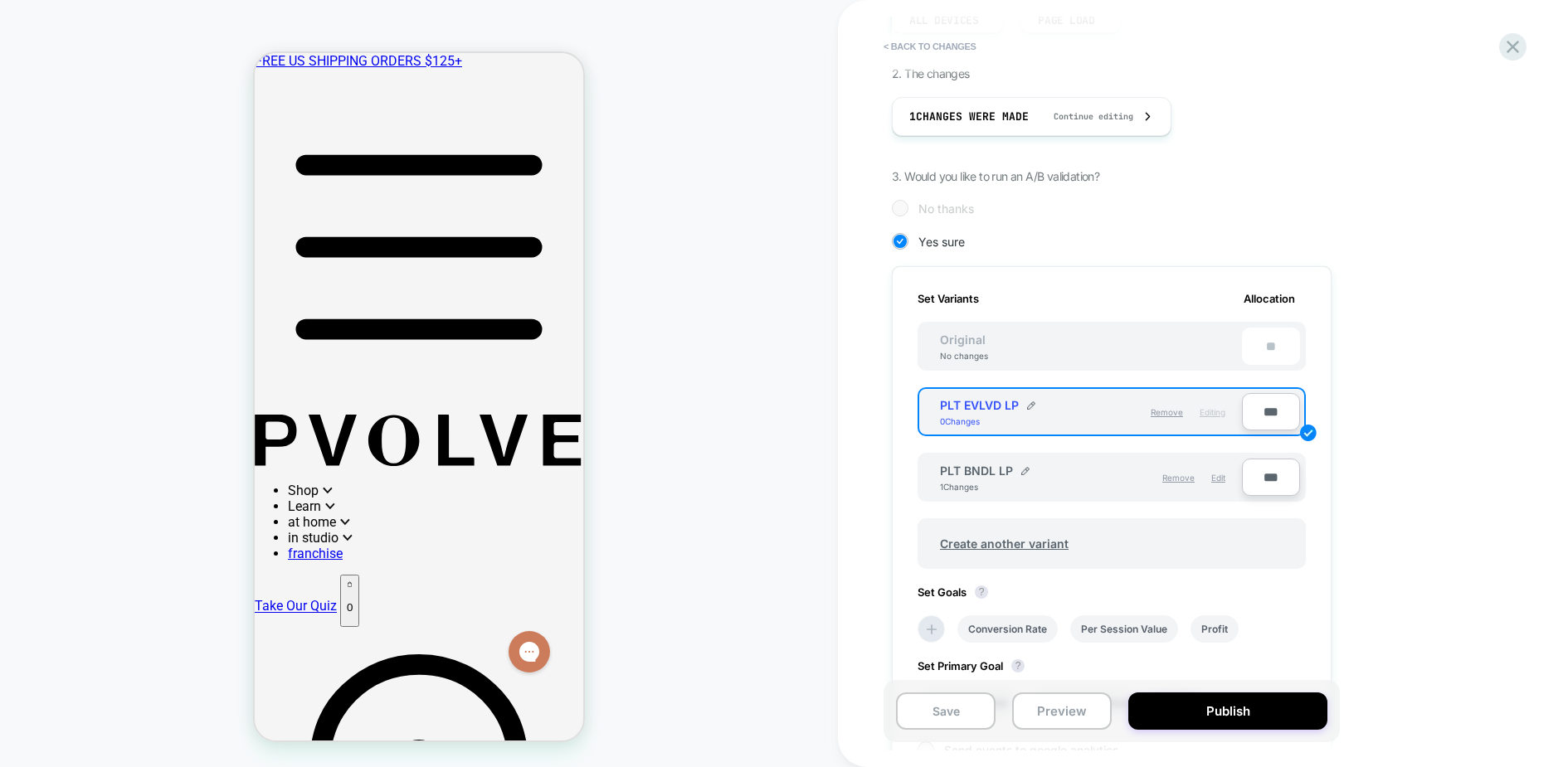 click on "Editing" at bounding box center [1212, 412] 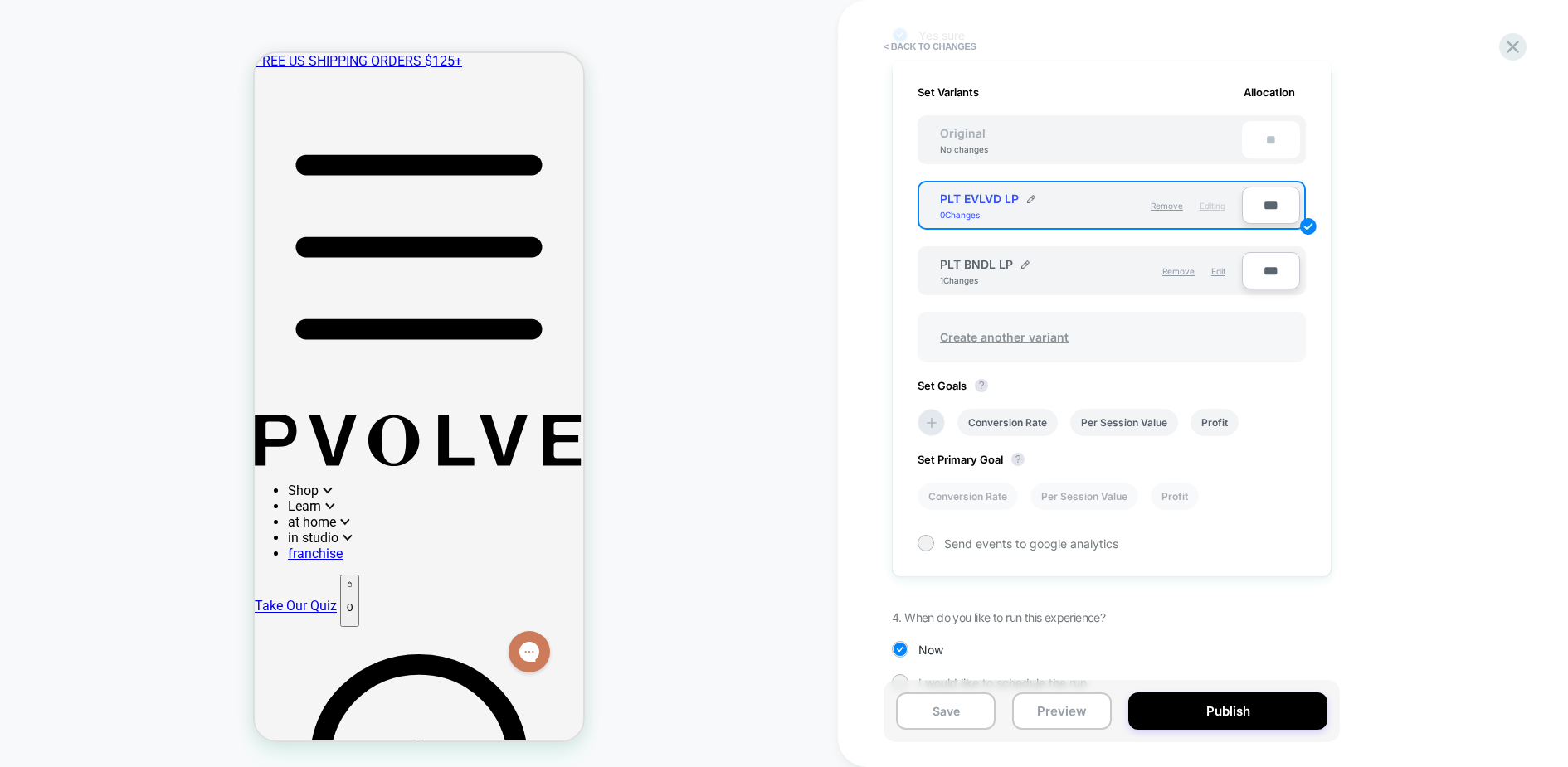 scroll, scrollTop: 516, scrollLeft: 0, axis: vertical 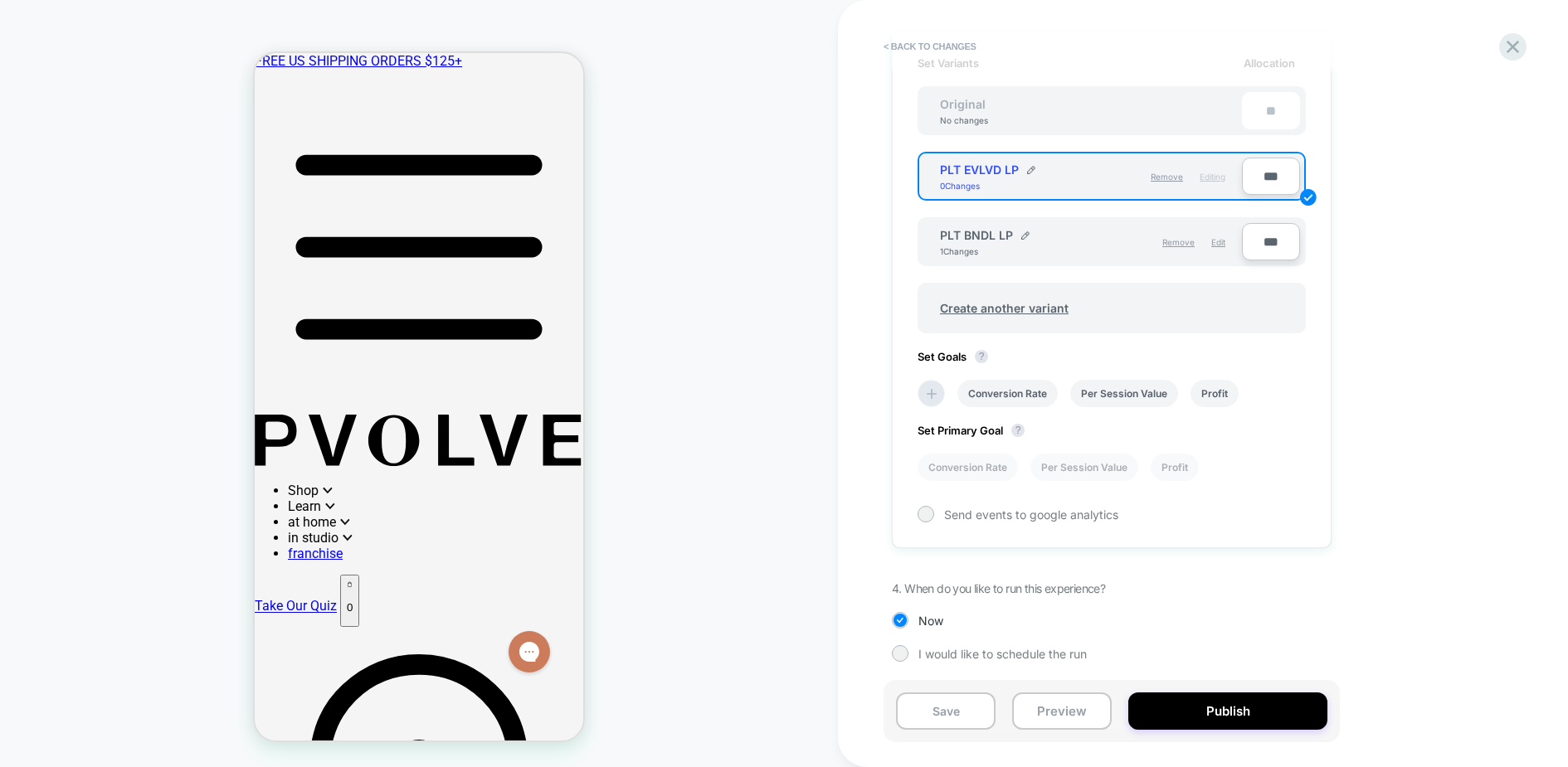 click on "1. What audience and where will the experience run? Audience All Visitors Pages OTHER Devices ALL DEVICES Trigger Page Load 2. The changes 1  Changes were made Continue editing 3. Would you like to run an A/B validation? Set the required variant to 100%, or remove the excess variants No thanks Yes sure Set Variants Allocation Original No changes ** PLT EVLVD LP 0  Changes Remove Editing *** PLT BNDL LP 1  Changes Remove Edit *** Create another variant Set Goals ? Conversion Rate Per Session Value Profit Set Primary Goal ? Conversion Rate Per Session Value Profit Send events to google analytics 4. When do you like to run this experience? Now I would like to schedule the run" at bounding box center (1195, 179) 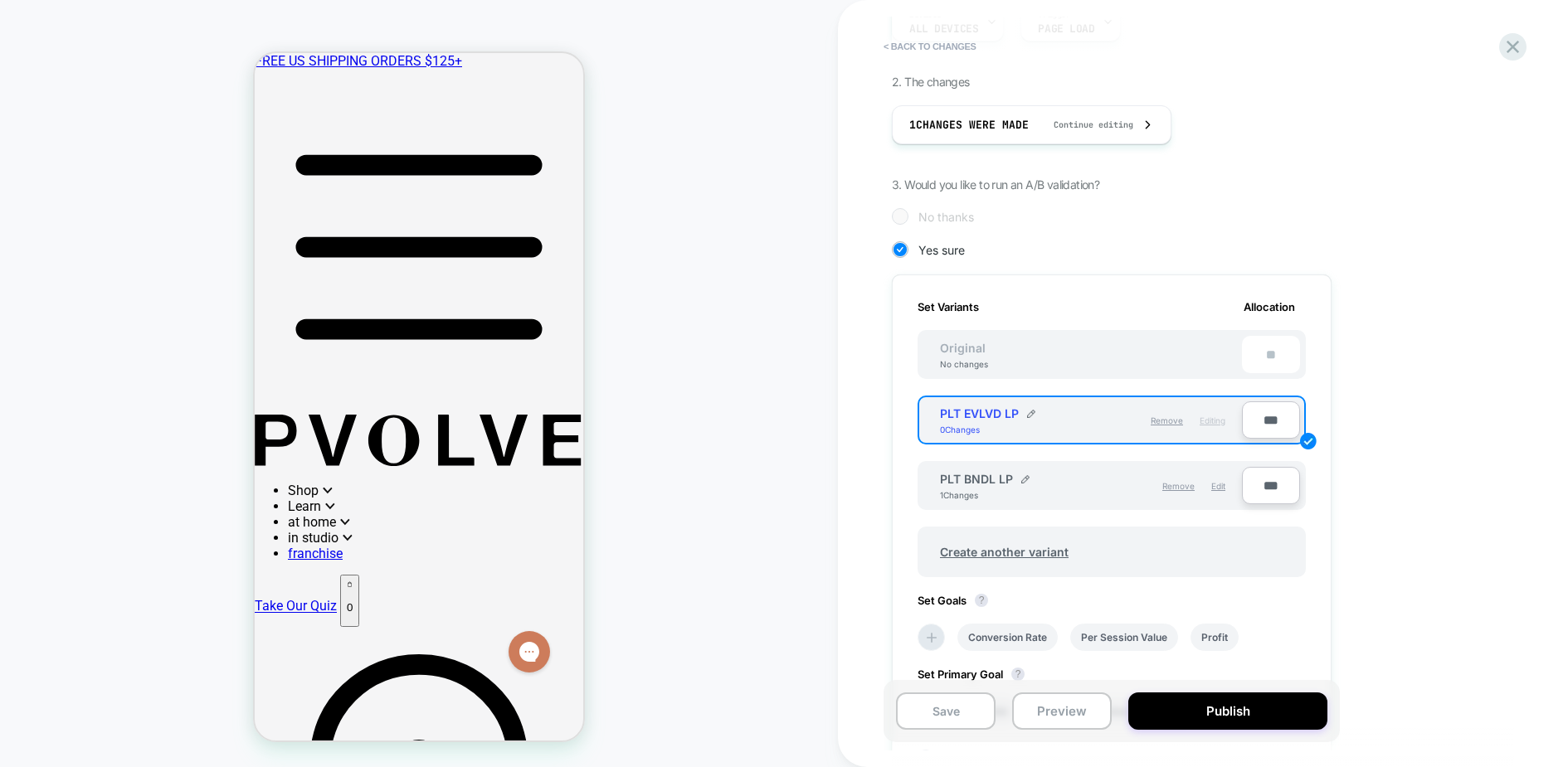 scroll, scrollTop: 0, scrollLeft: 0, axis: both 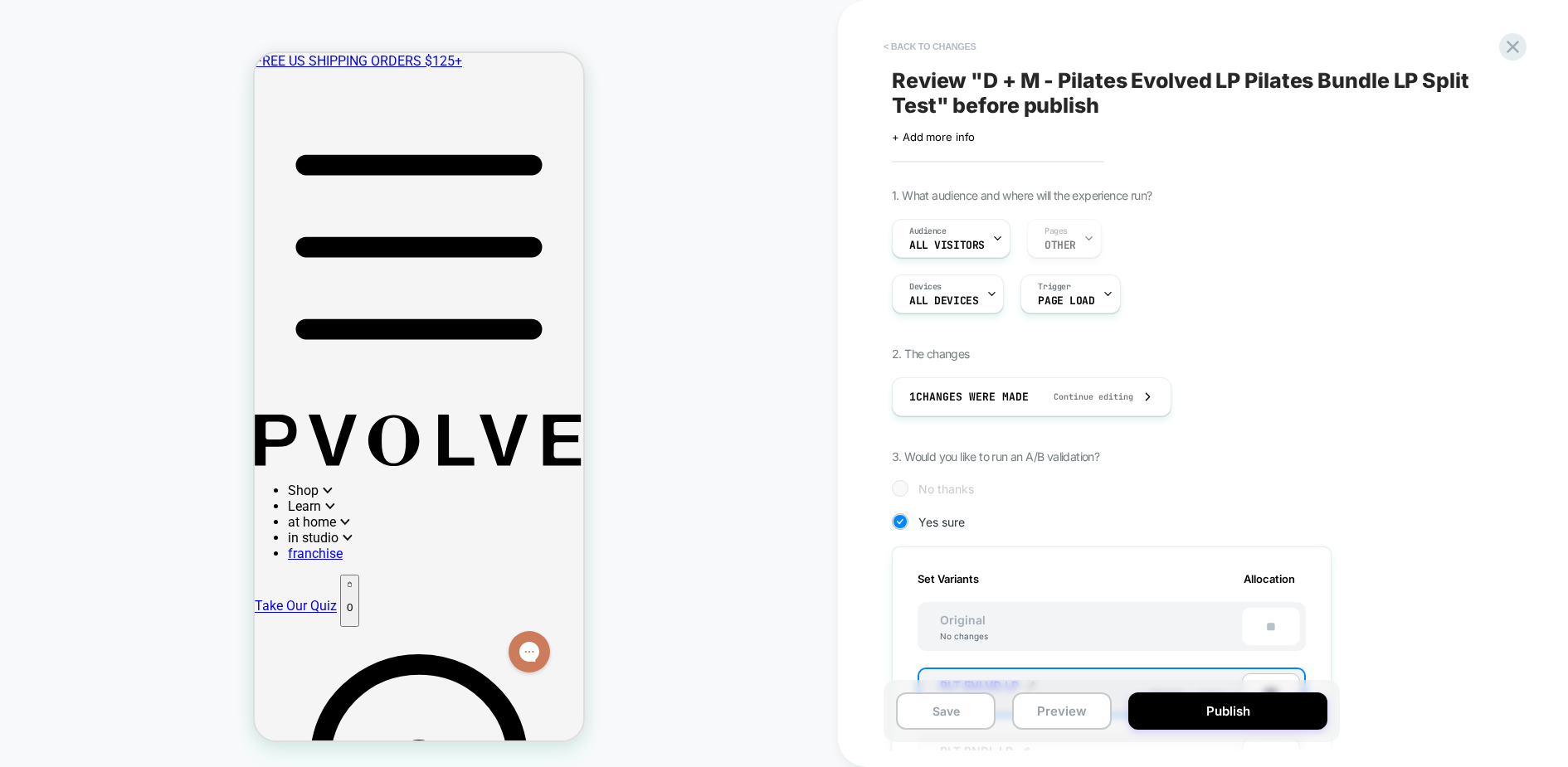click on "< Back to changes" at bounding box center (930, 46) 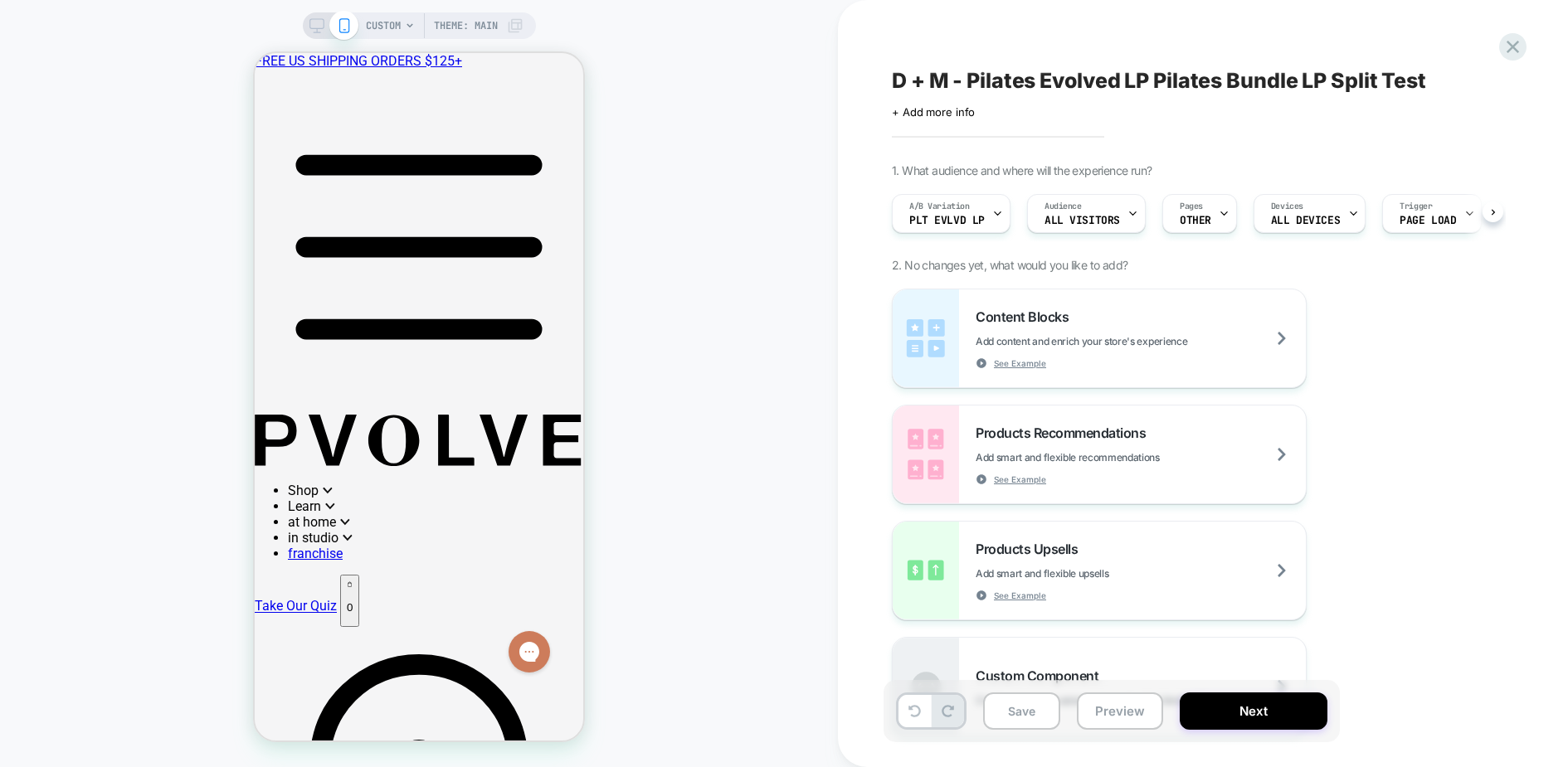 scroll, scrollTop: 0, scrollLeft: 1, axis: horizontal 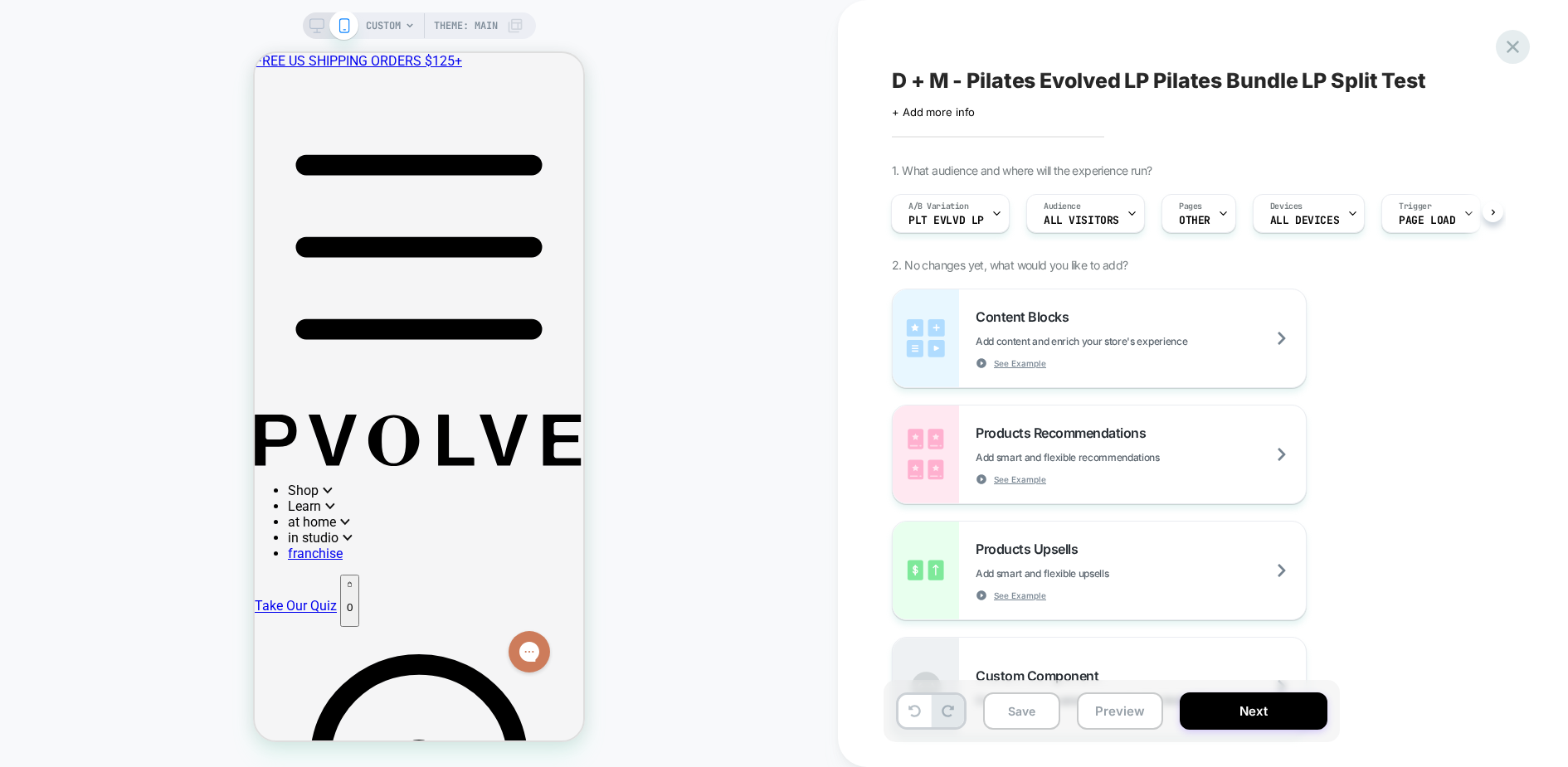 click 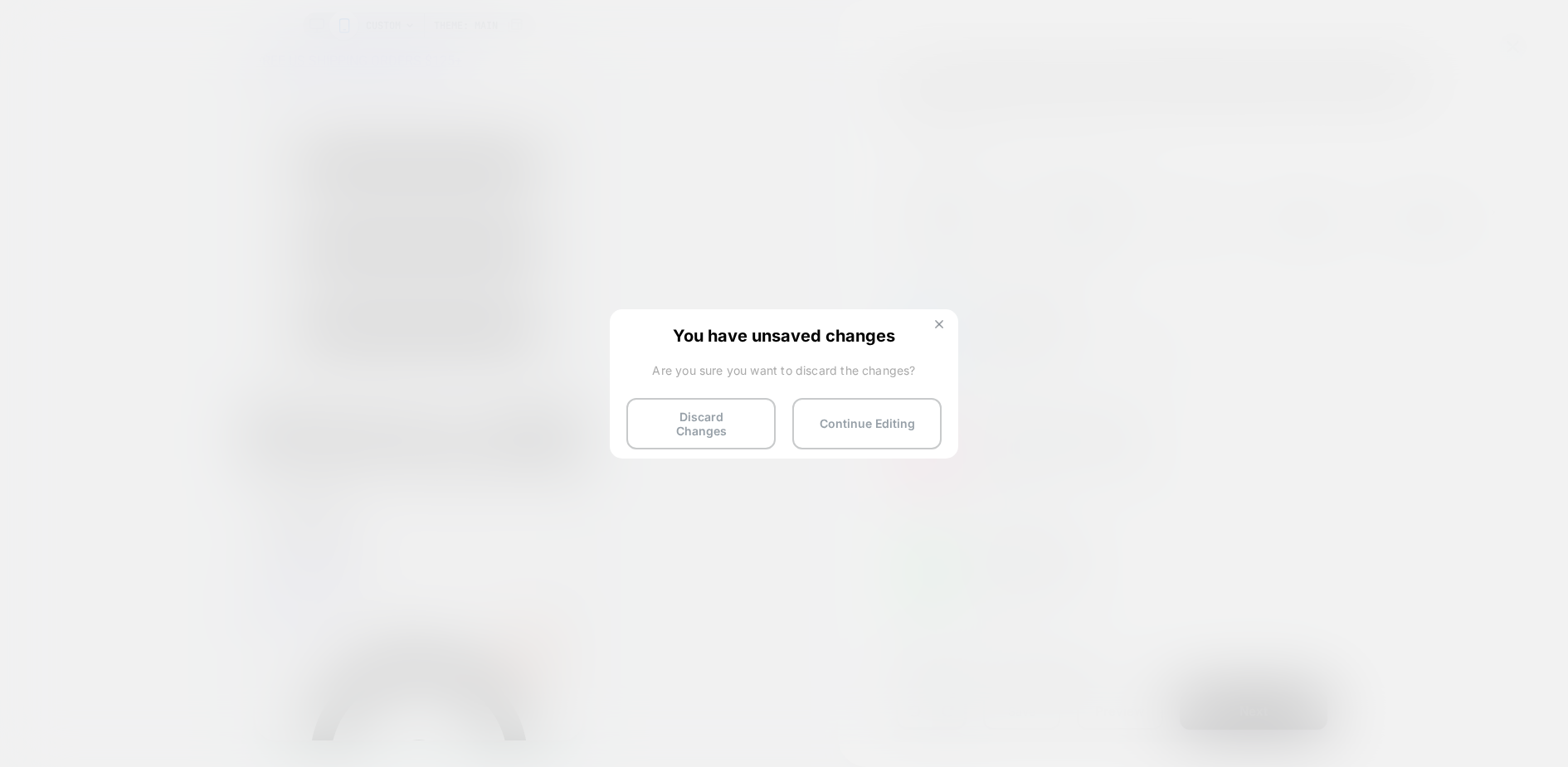 click at bounding box center (939, 326) 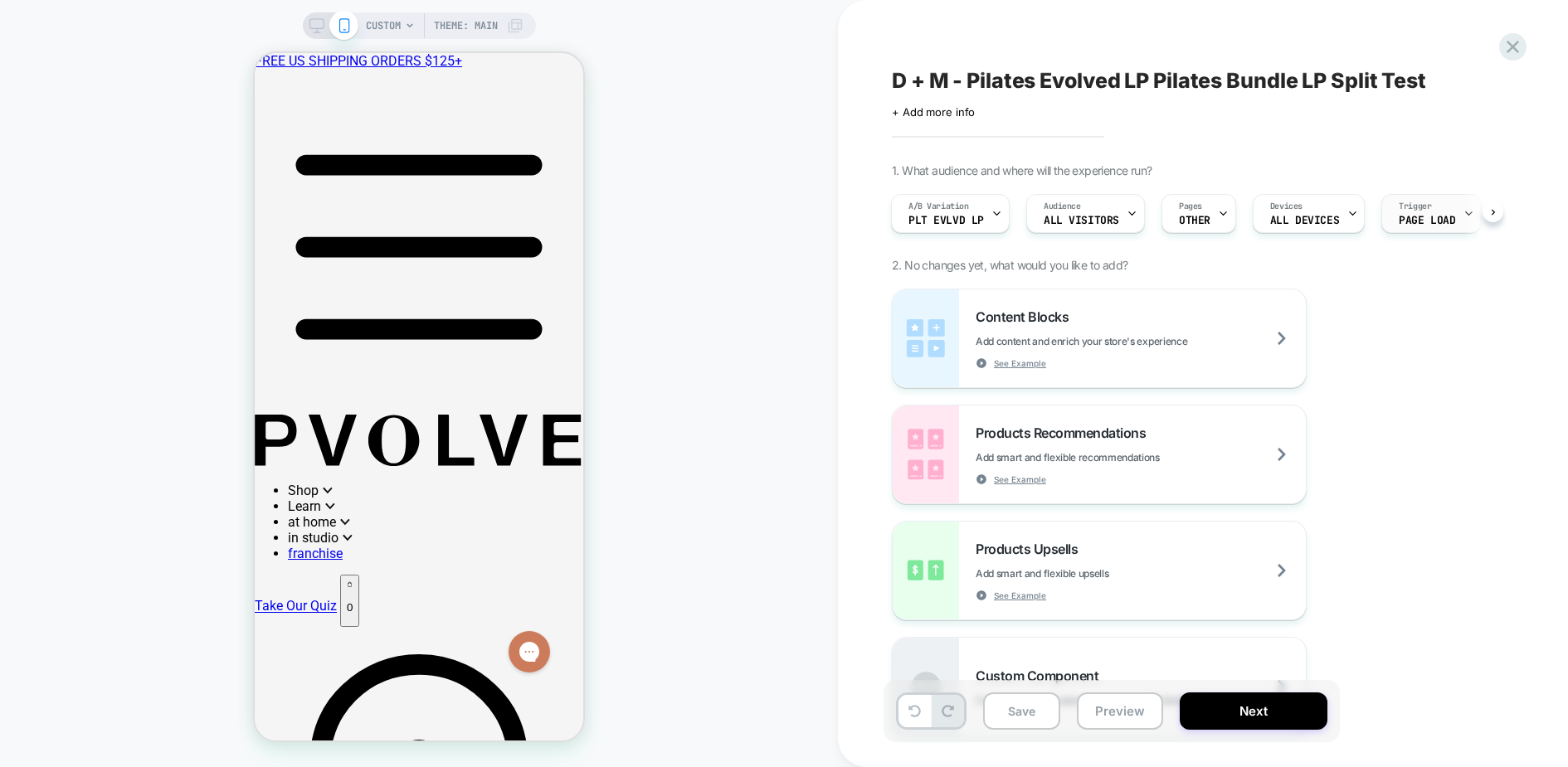 click 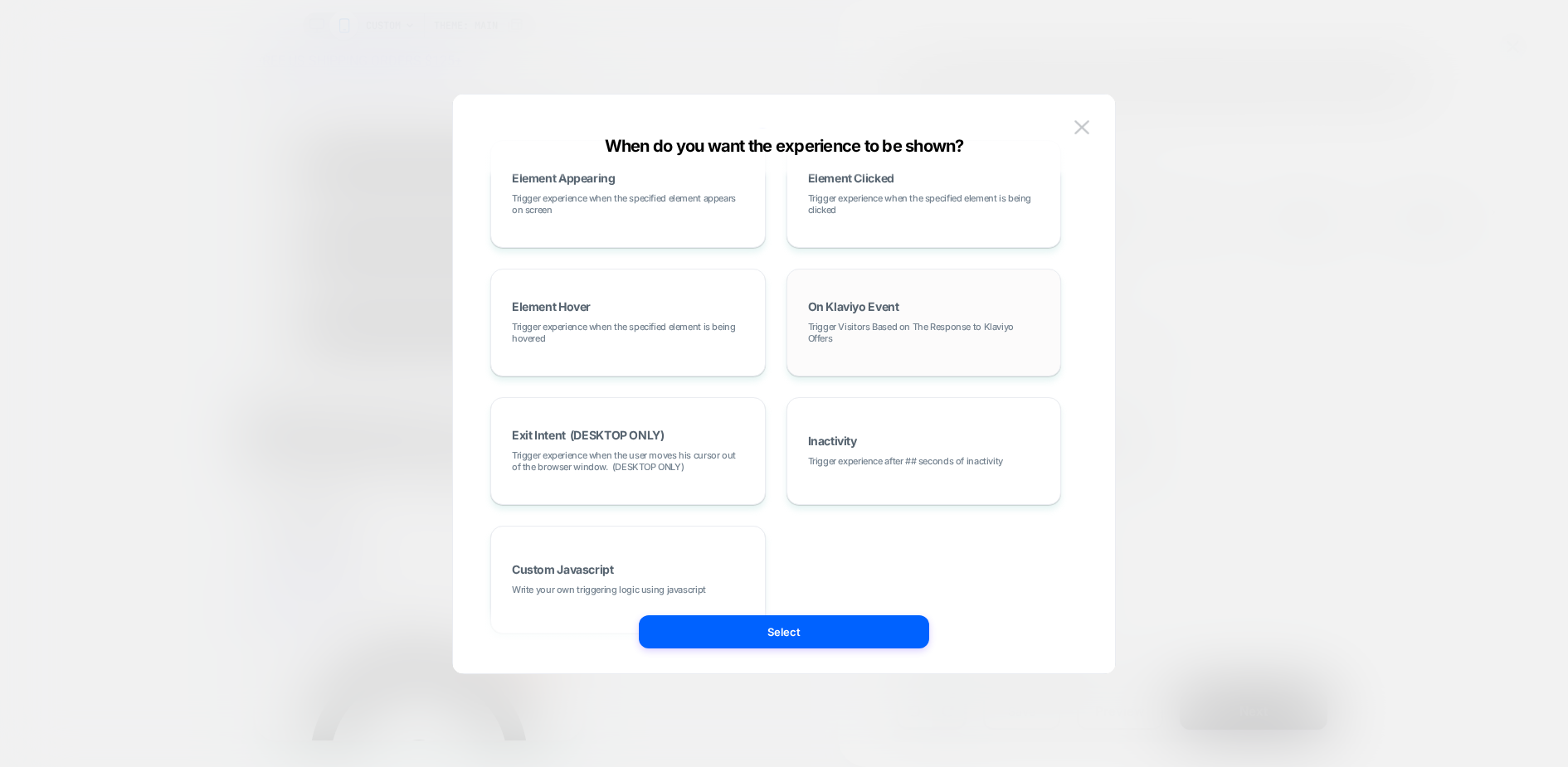 scroll, scrollTop: 208, scrollLeft: 0, axis: vertical 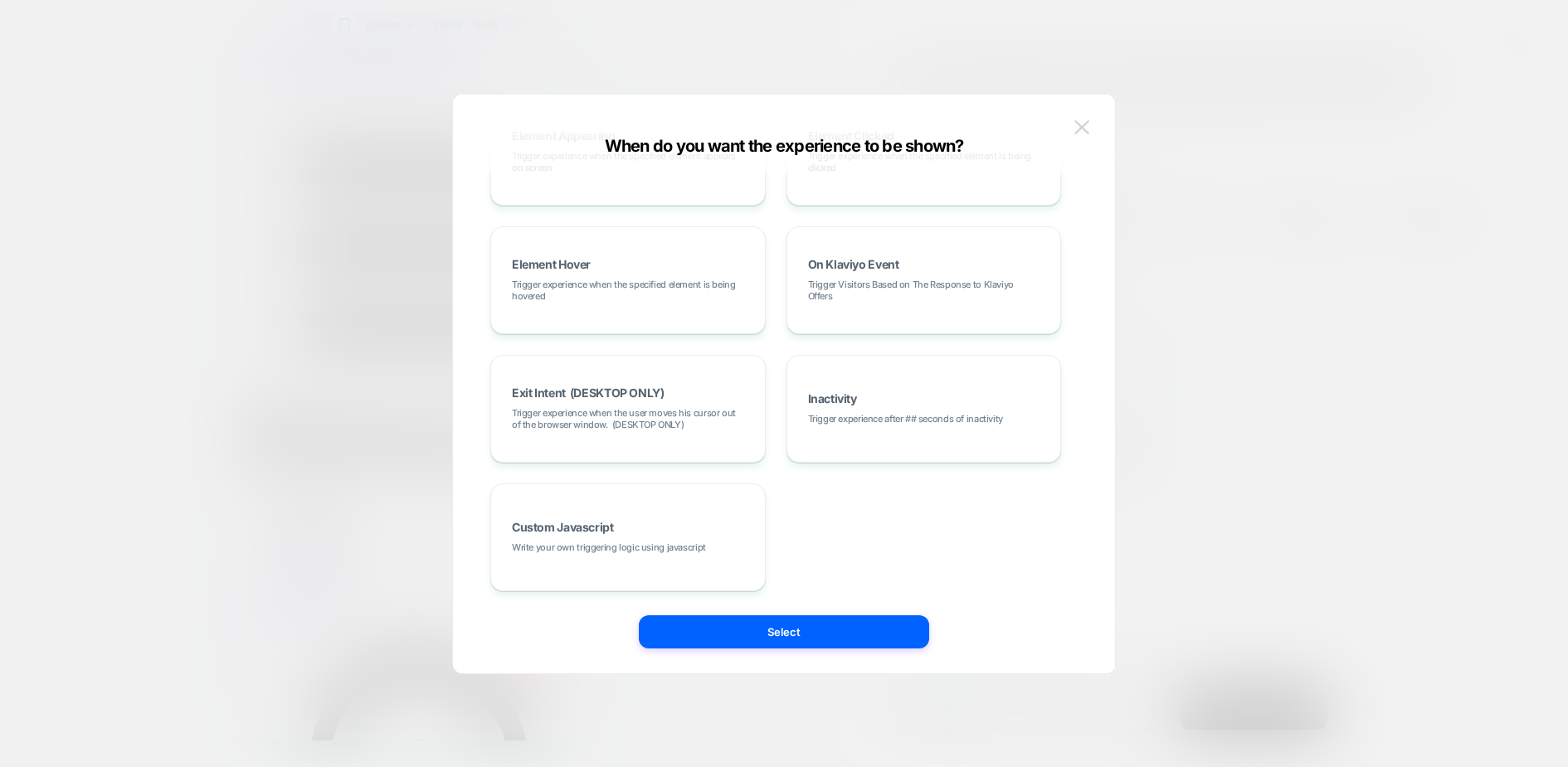 click at bounding box center [1082, 127] 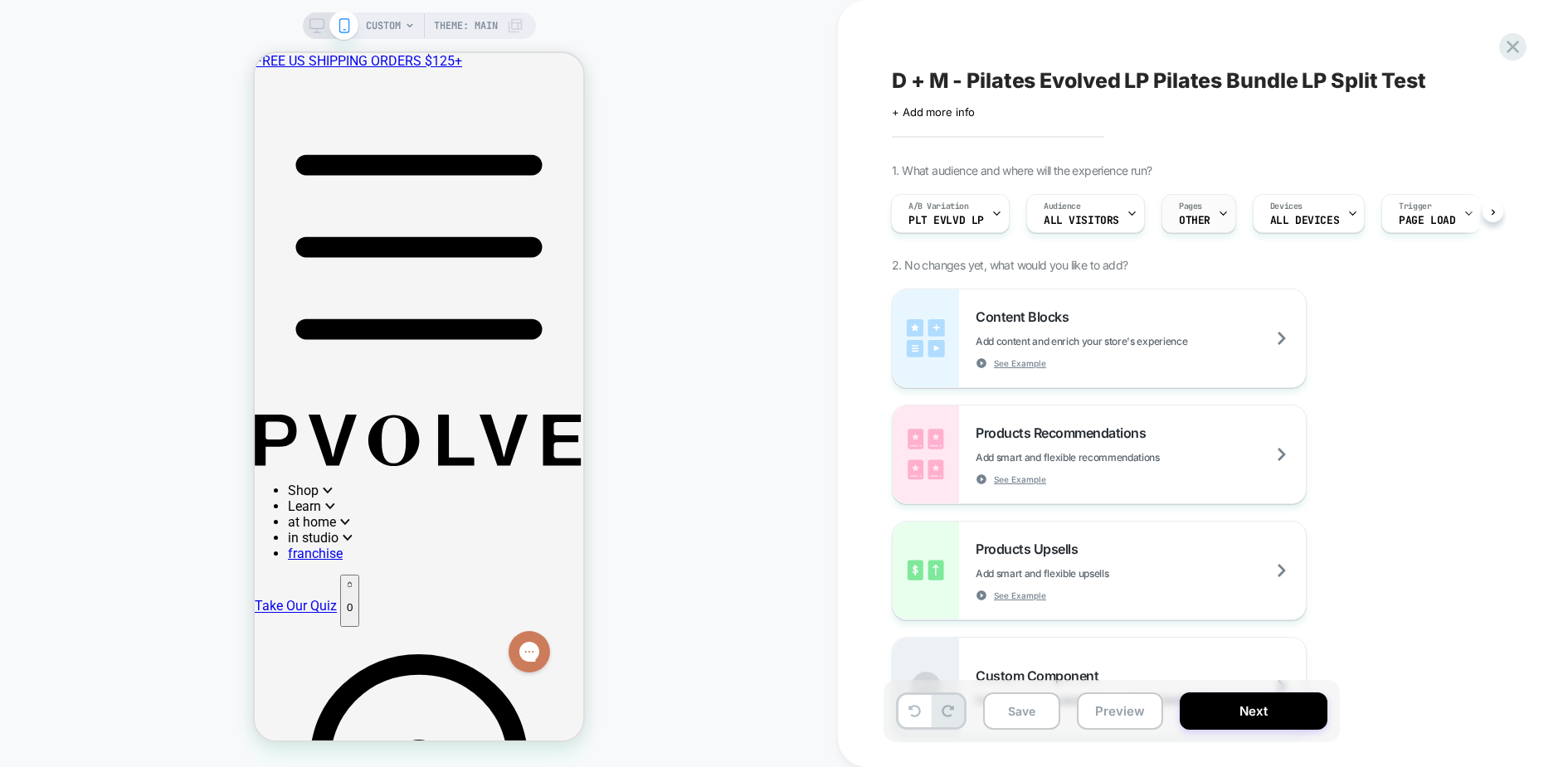 click on "Pages OTHER" at bounding box center (1195, 213) 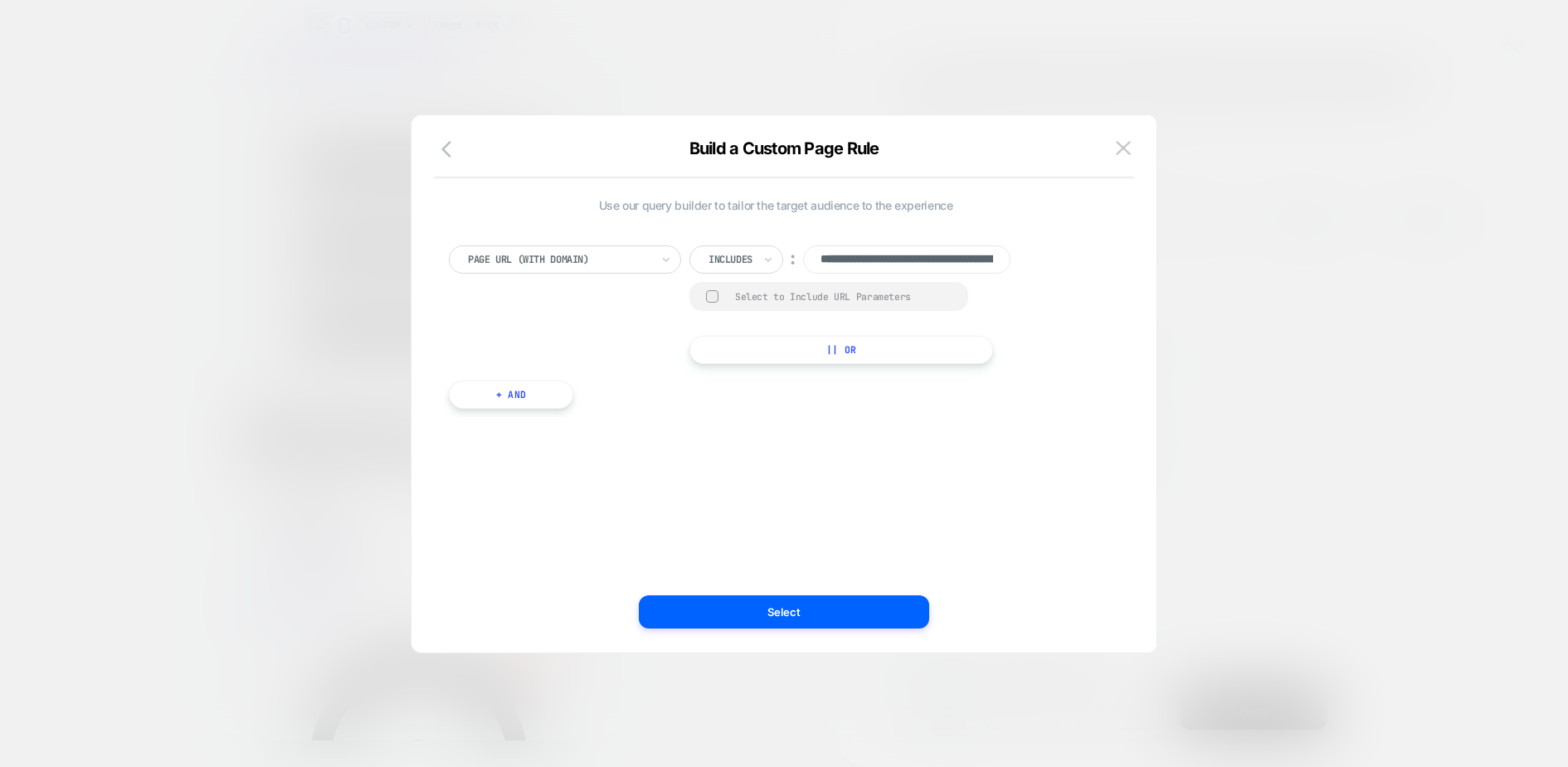 scroll, scrollTop: 0, scrollLeft: 518, axis: horizontal 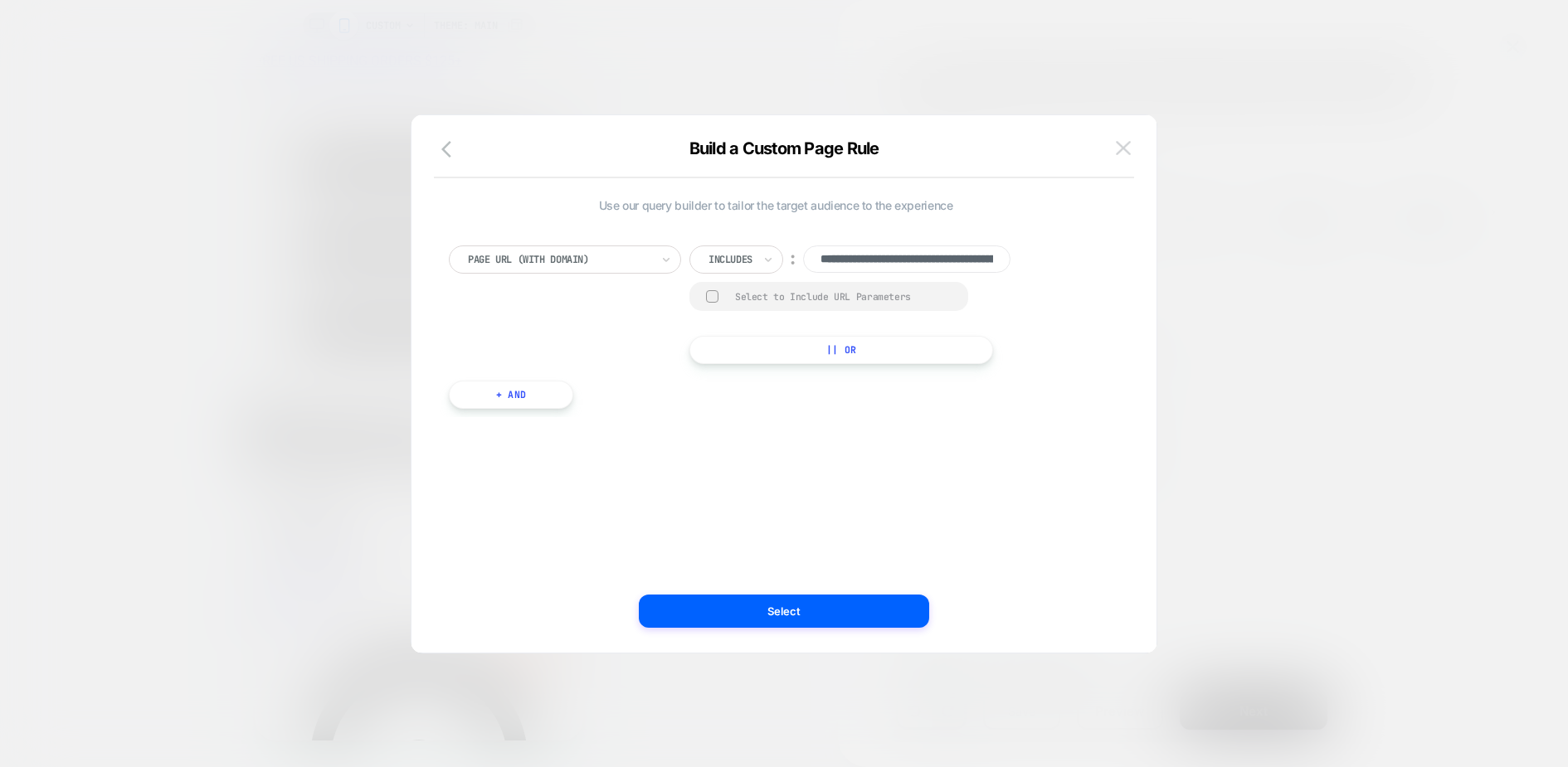 click at bounding box center (1123, 148) 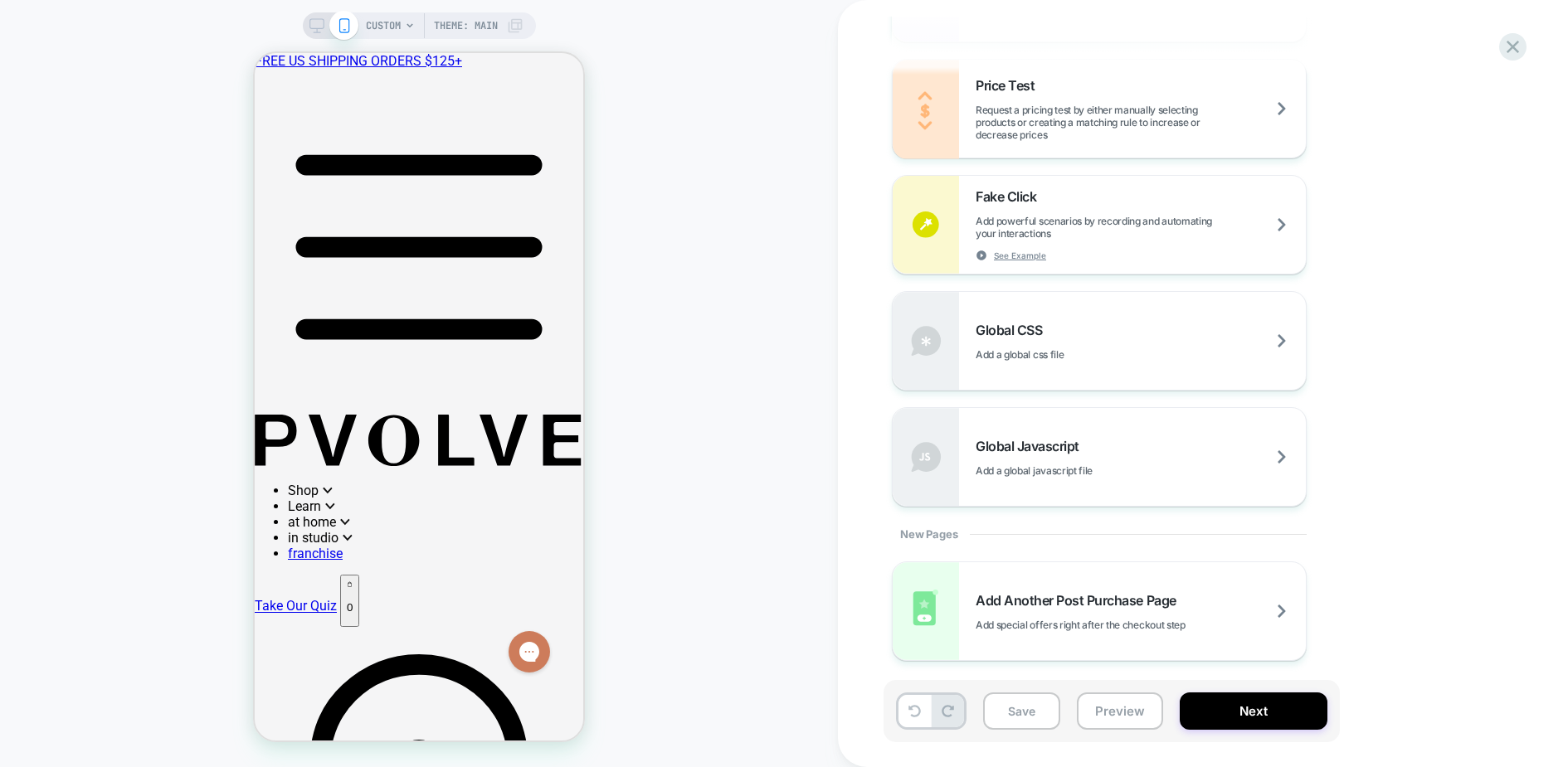 scroll, scrollTop: 0, scrollLeft: 0, axis: both 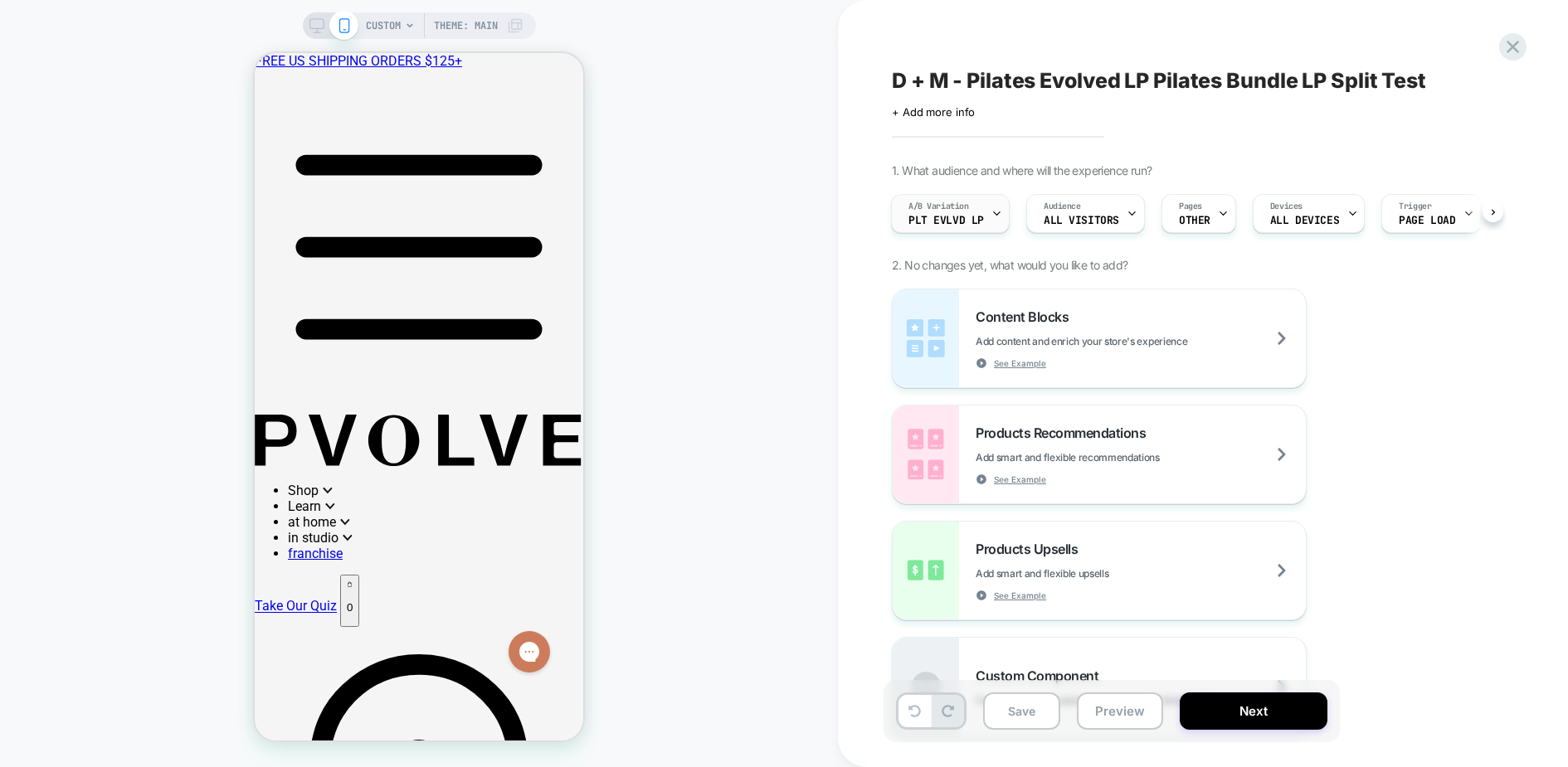 click on "PLT EVLVD LP" at bounding box center (946, 221) 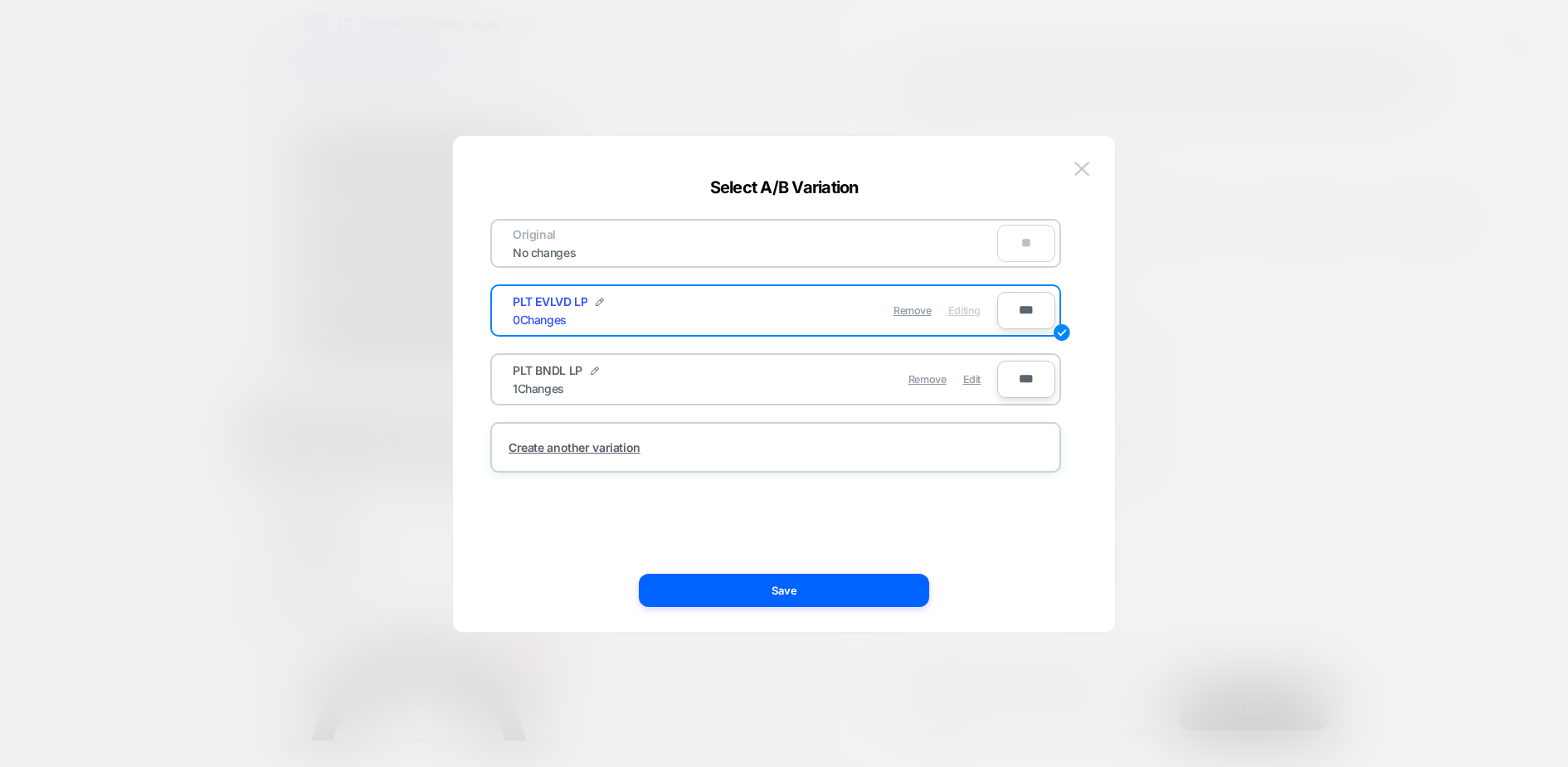 click at bounding box center (784, 383) 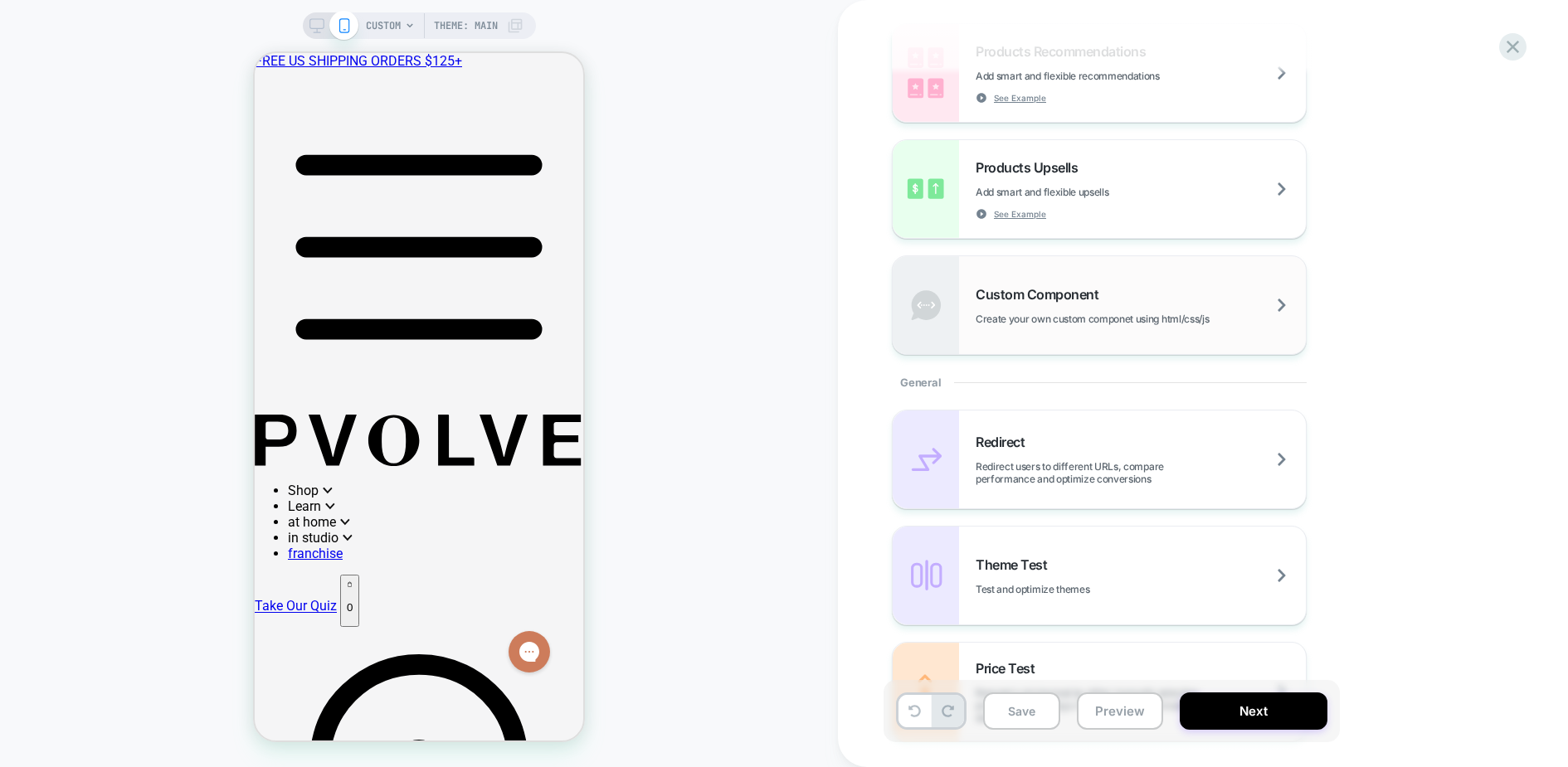 scroll, scrollTop: 425, scrollLeft: 0, axis: vertical 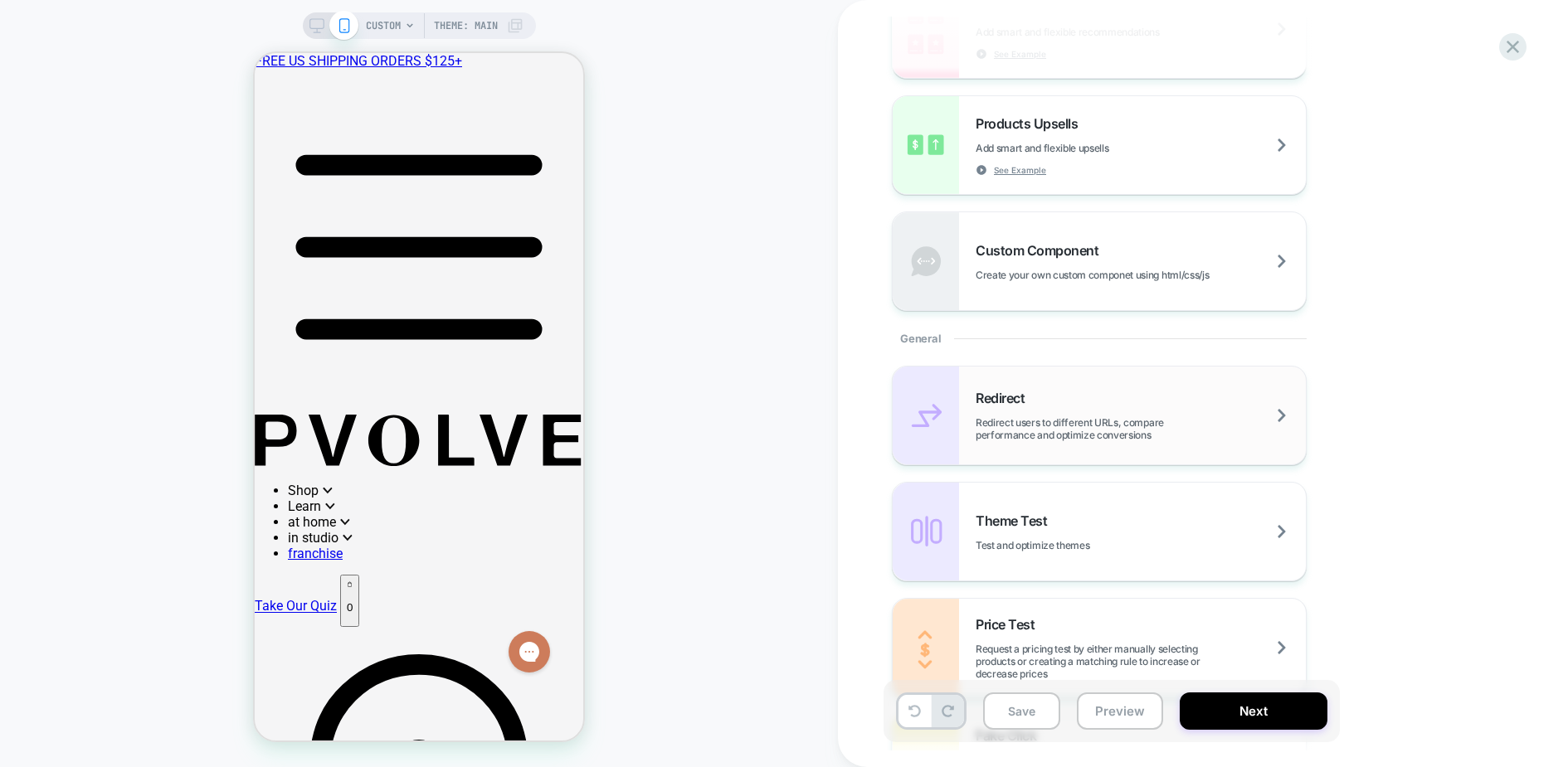 click on "Redirect users to different URLs, compare performance and optimize conversions" at bounding box center (1141, 429) 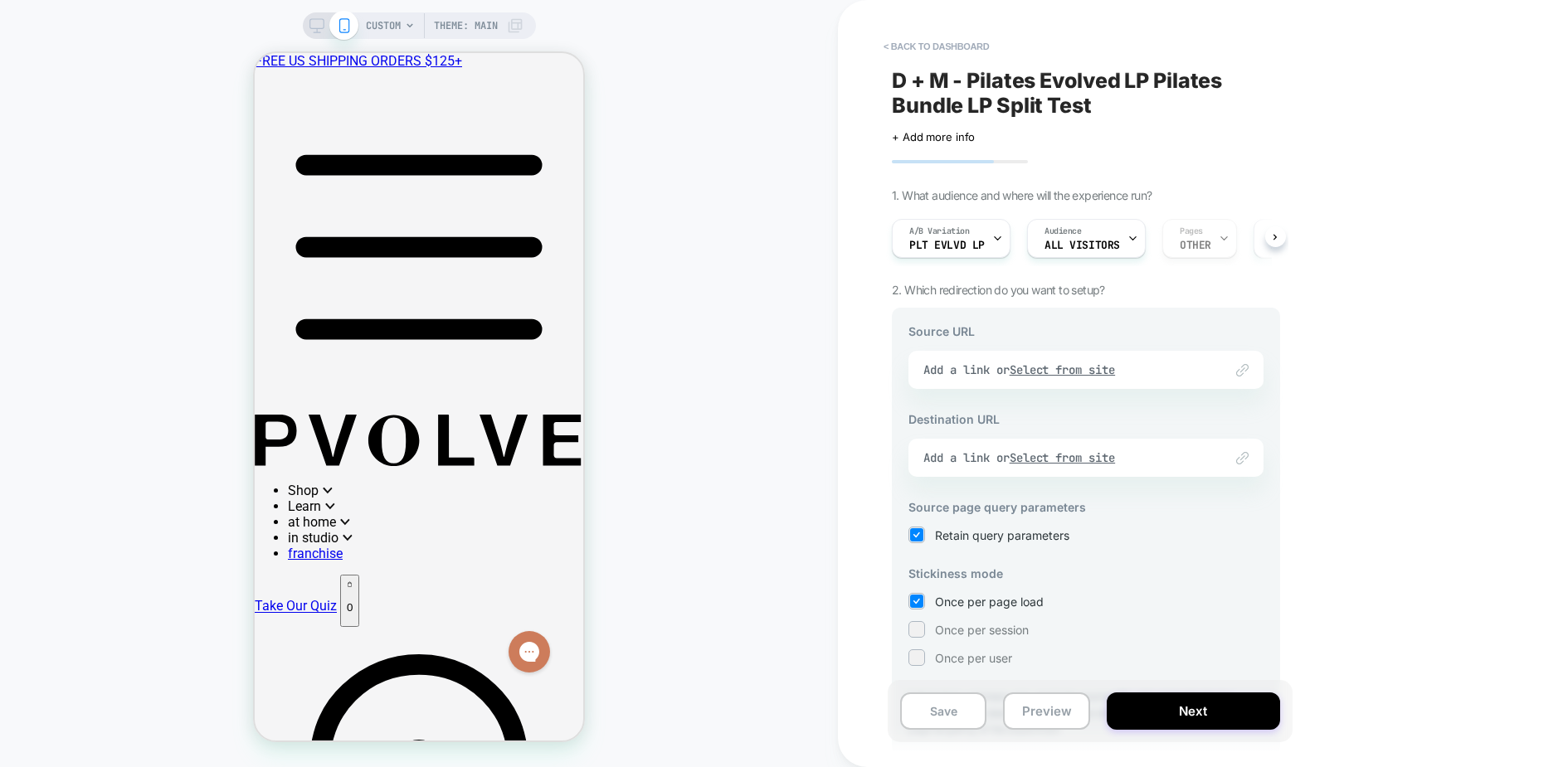 click on "Link to Add a link or  Select from site" at bounding box center [1086, 370] 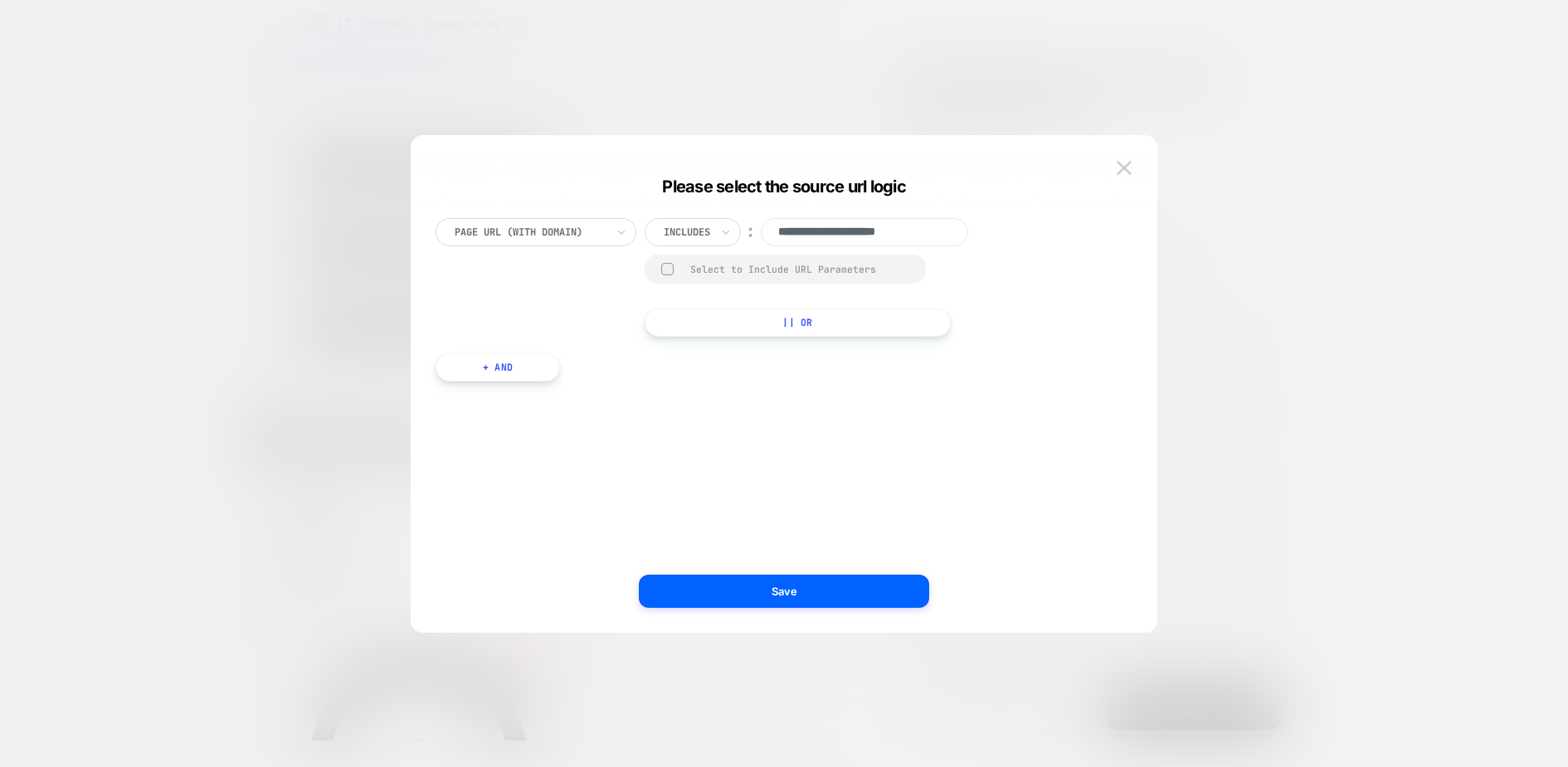 click on "**********" at bounding box center [864, 232] 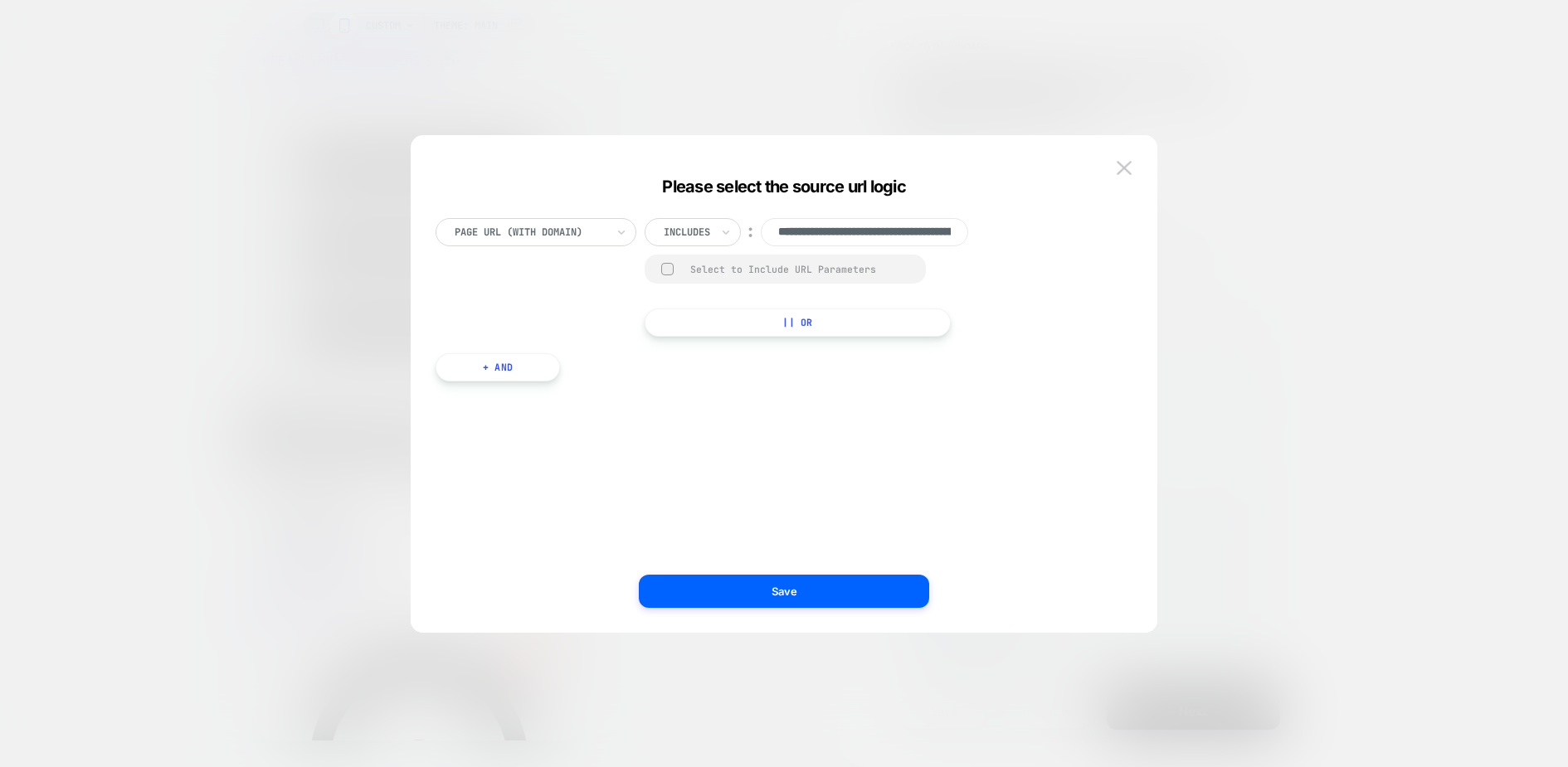 scroll, scrollTop: 0, scrollLeft: 134, axis: horizontal 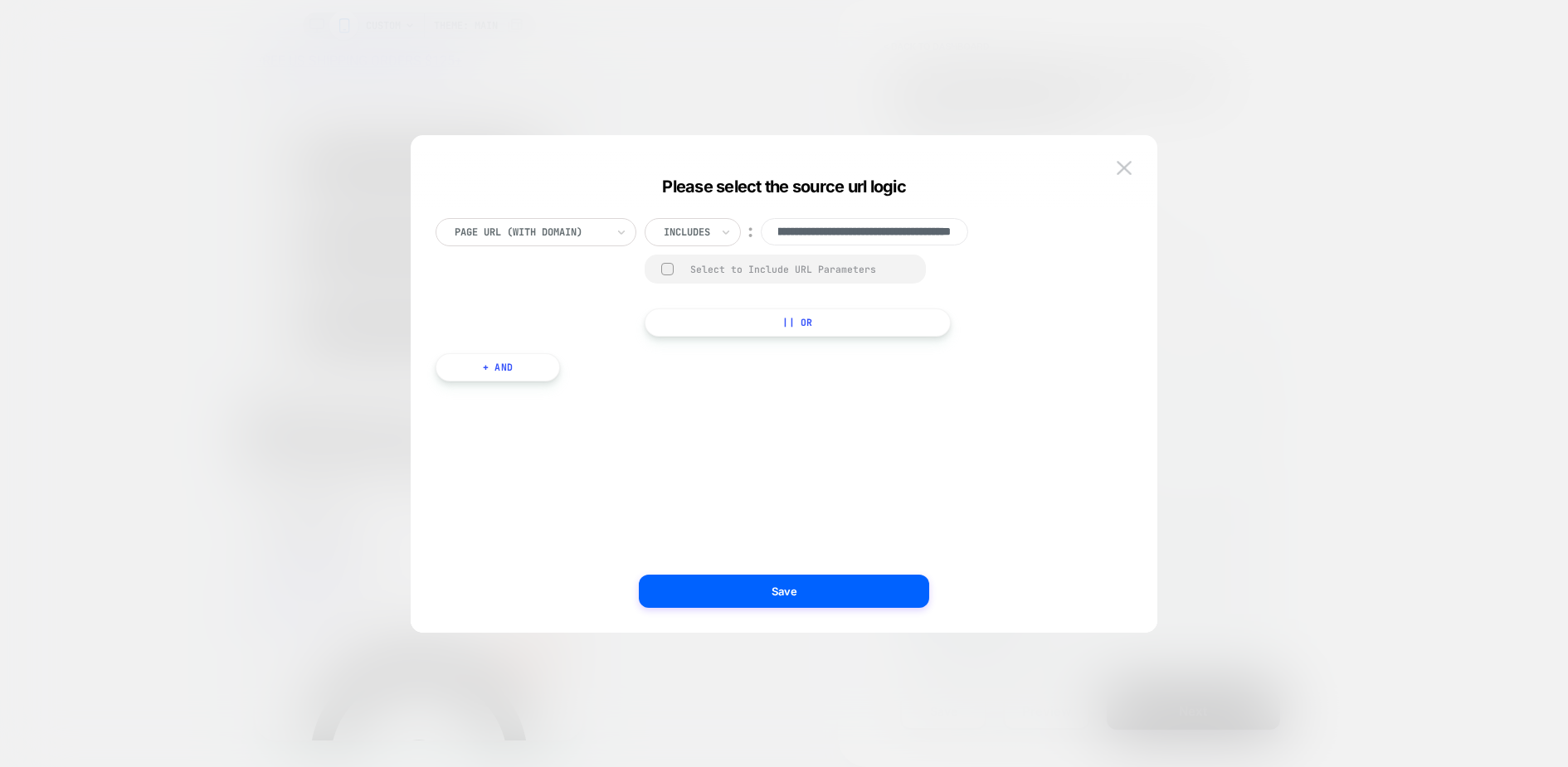 type on "**********" 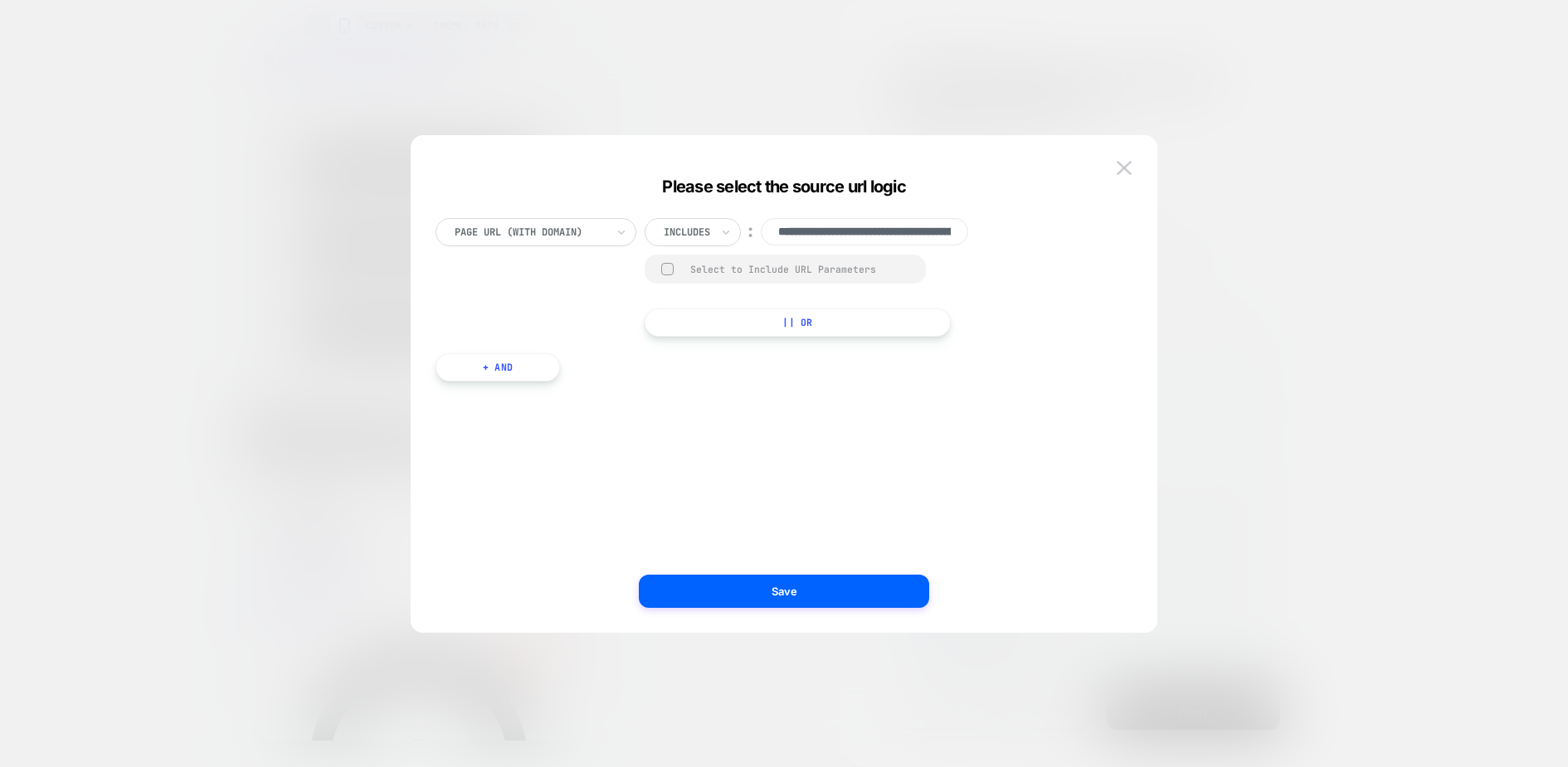 click on "Select to Include URL Parameters" at bounding box center (785, 269) 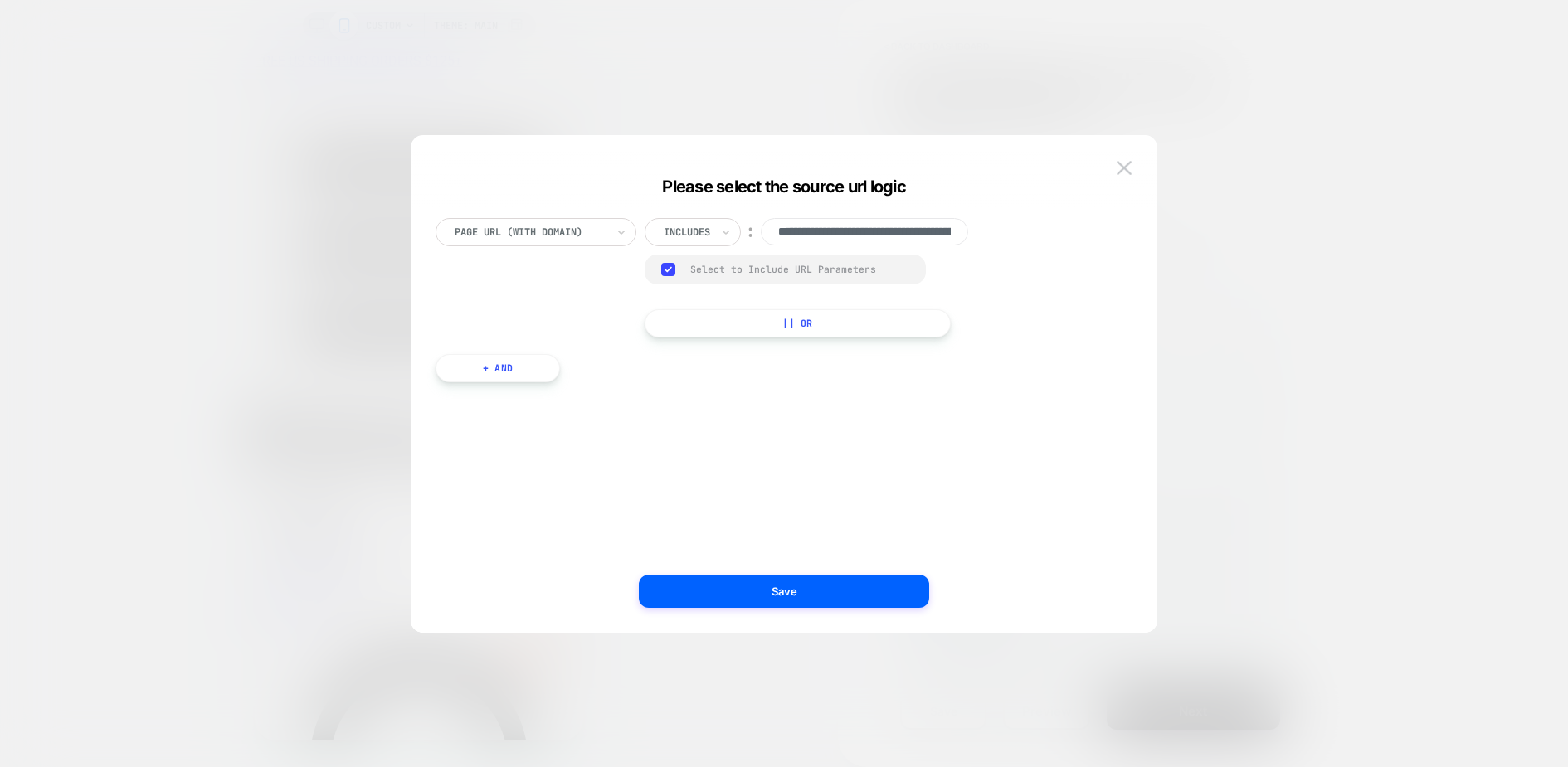 click on "**********" at bounding box center [784, 392] 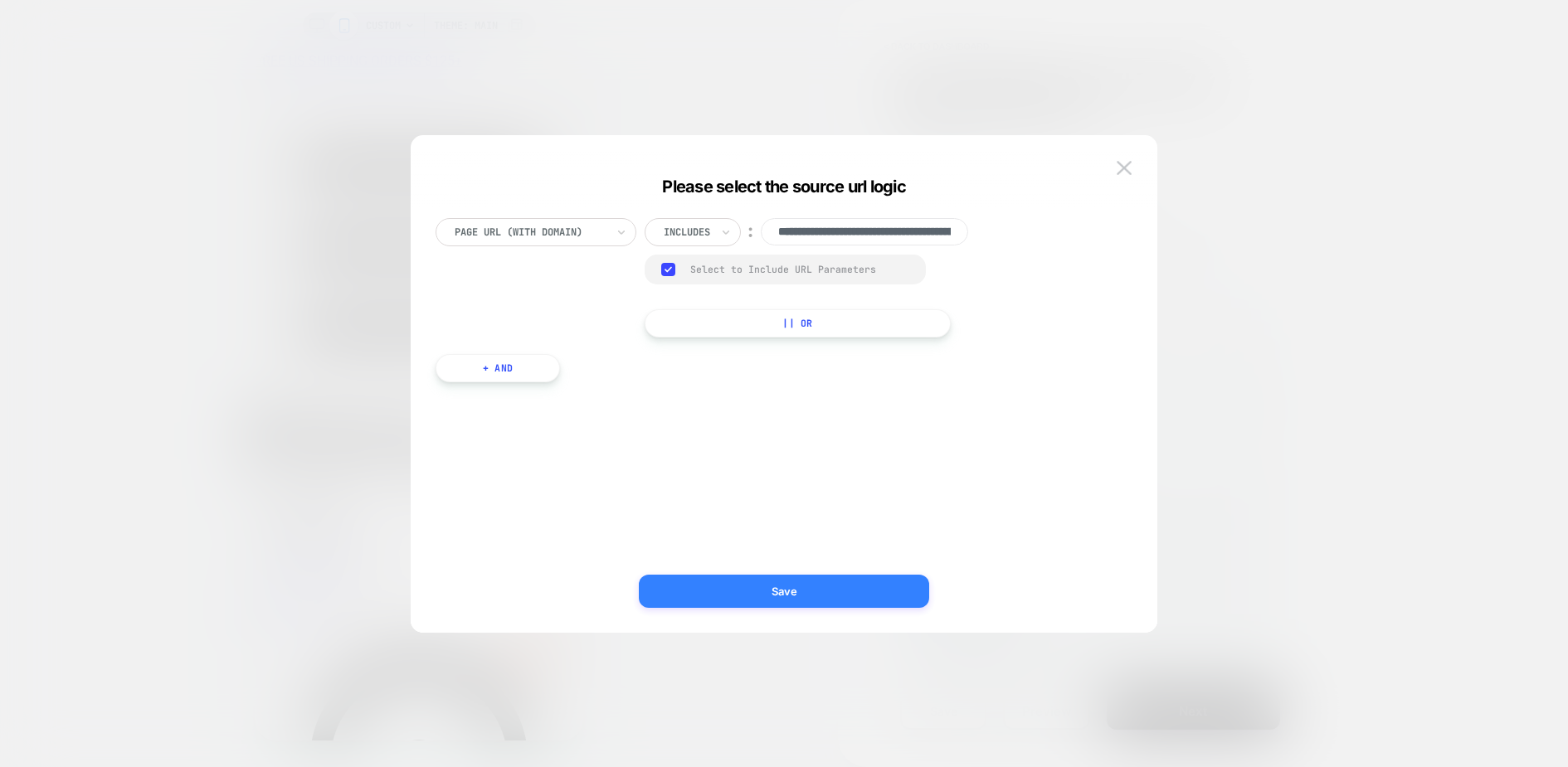 click on "Save" at bounding box center [784, 591] 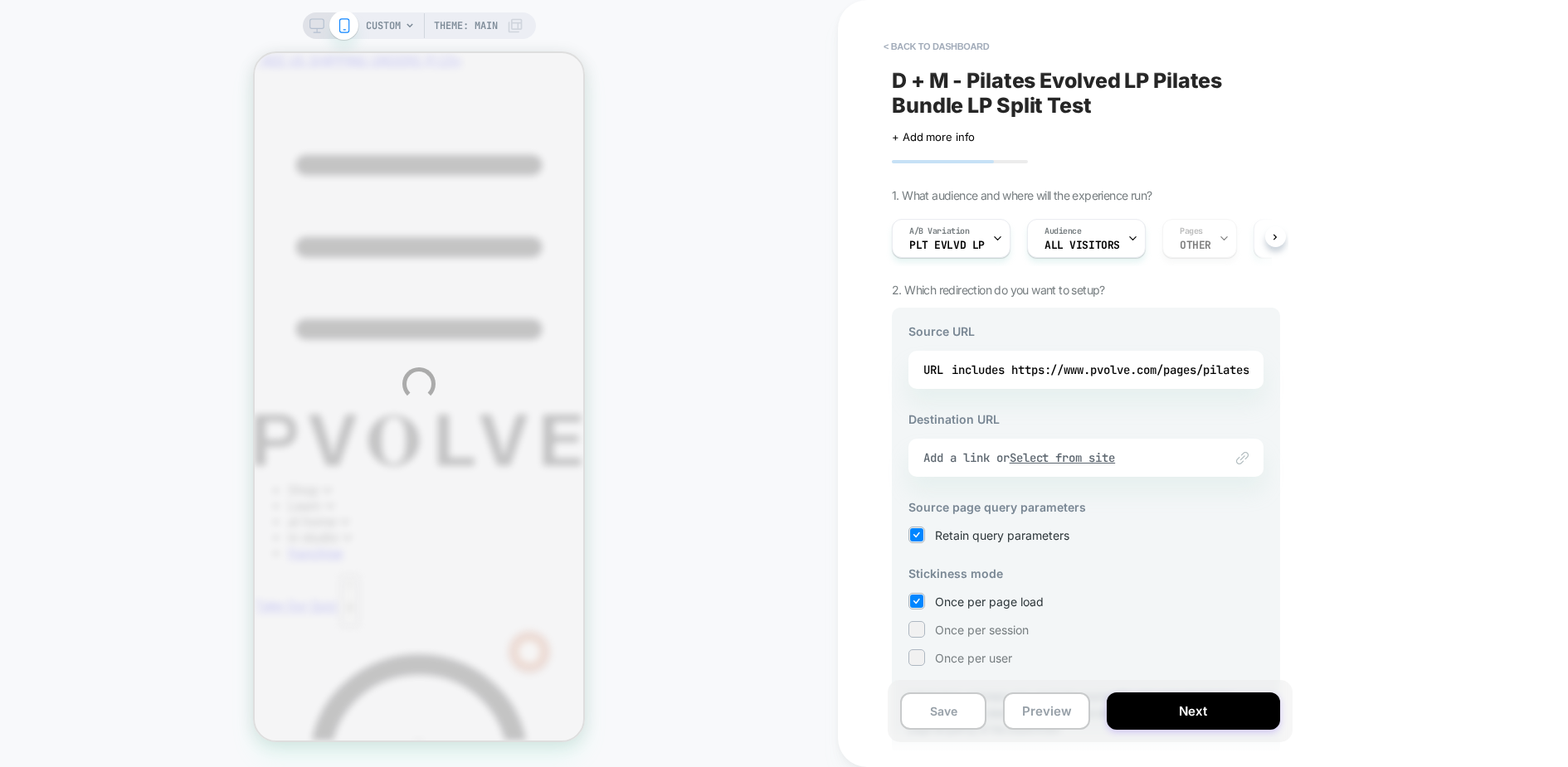 click on "CUSTOM Theme: MAIN < back to dashboard D + M - Pilates Evolved LP Pilates Bundle LP Split Test Click to edit experience details + Add more info 1. What audience and where will the experience run? A/B Variation PLT EVLVD LP Audience All Visitors Pages OTHER Devices ALL DEVICES Trigger Page Load 2. Which redirection do you want to setup? Source URL URL   includes   https://www.pvolve.com/pages/pilates-evolved Destination URL Link to Add a link or  Select from site Source page query parameters Retain query parameters Stickiness mode Once per page load Once per session Once per user * Note that customers who reach the source URL will automatically be redirected to the destination URL, so we will override & disable the general page targeting of the experiment Save Preview Next" at bounding box center [784, 383] 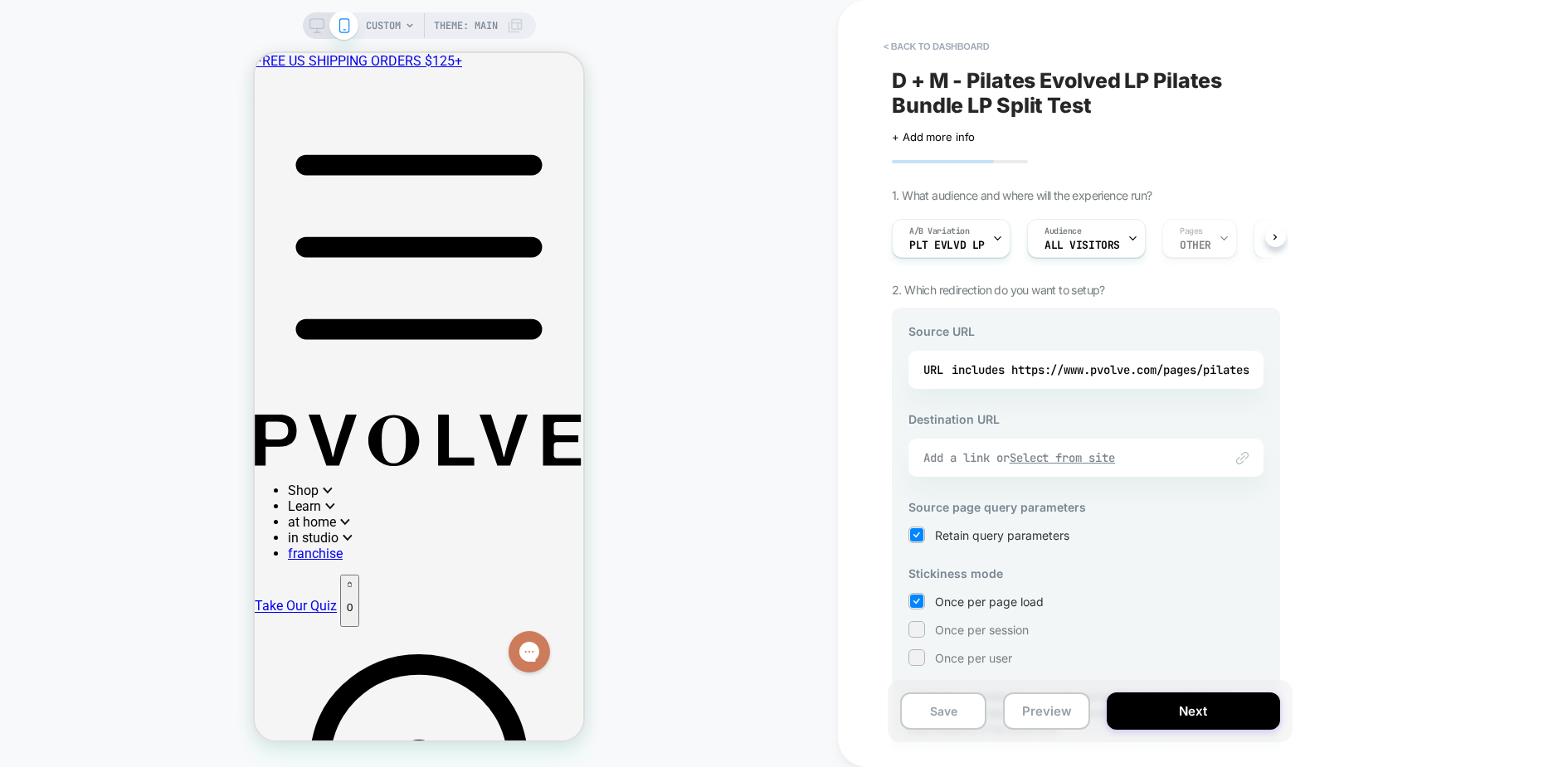 scroll, scrollTop: 0, scrollLeft: 0, axis: both 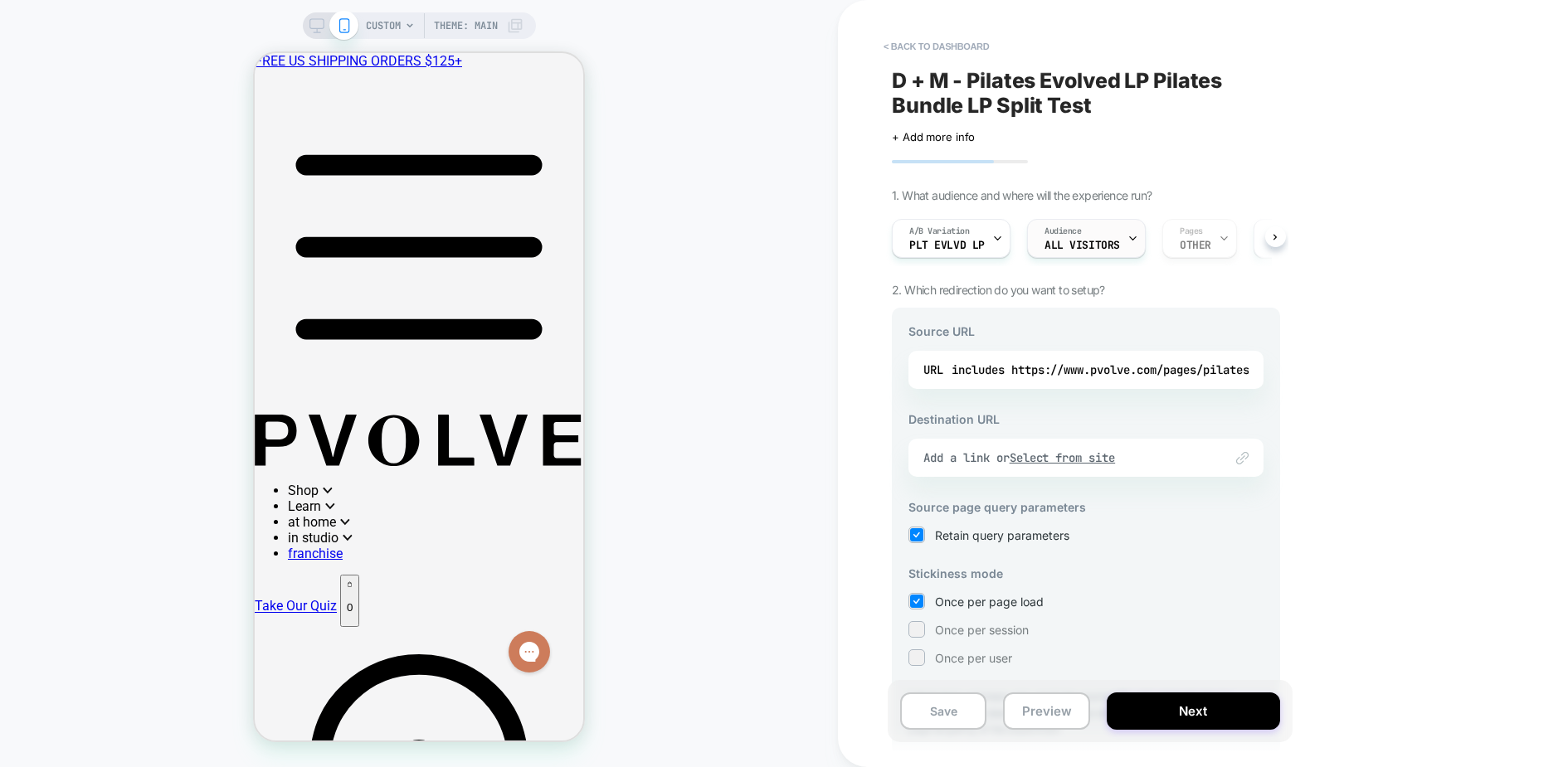 click on "All Visitors" at bounding box center [1082, 245] 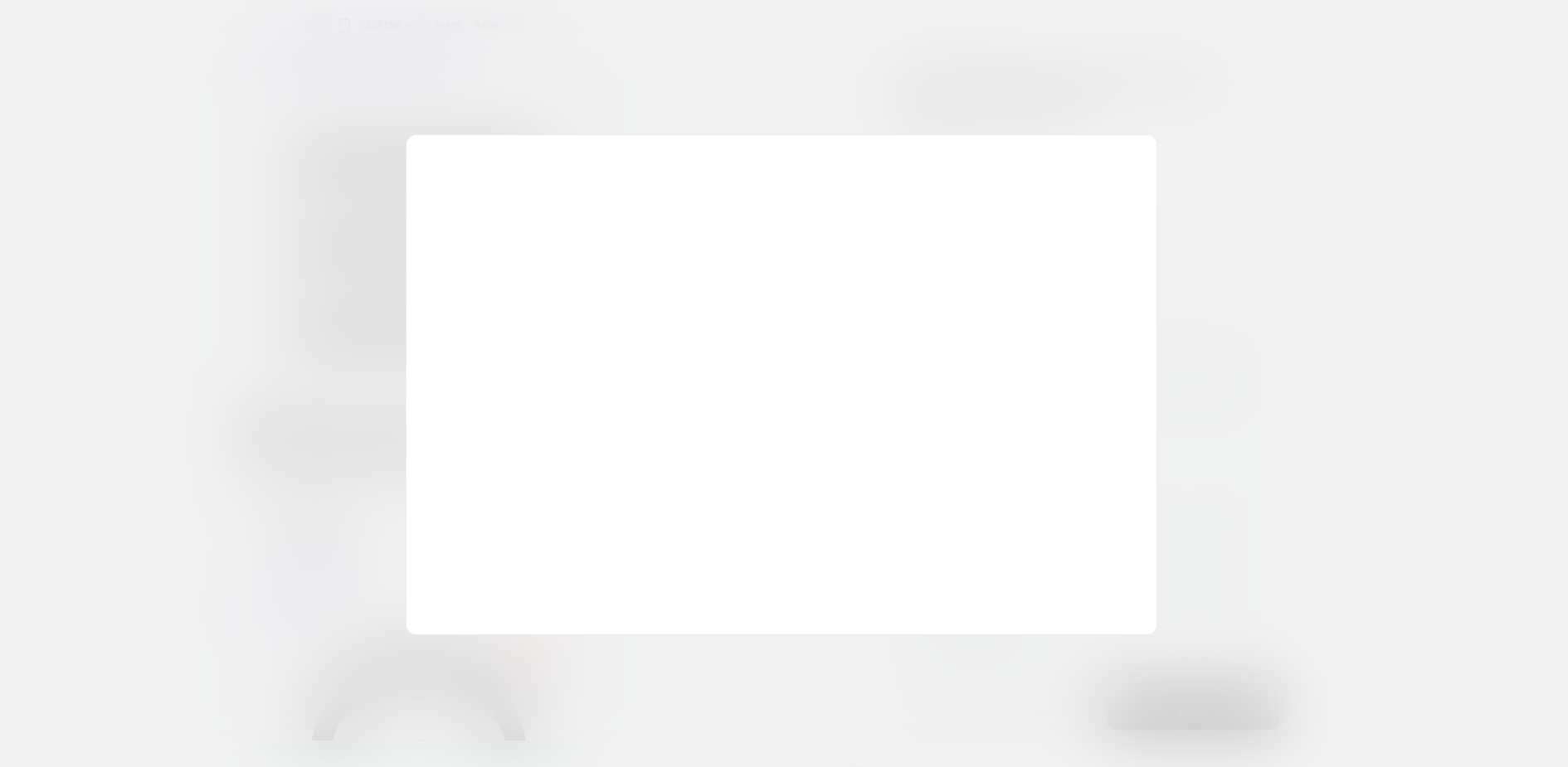click at bounding box center [784, 383] 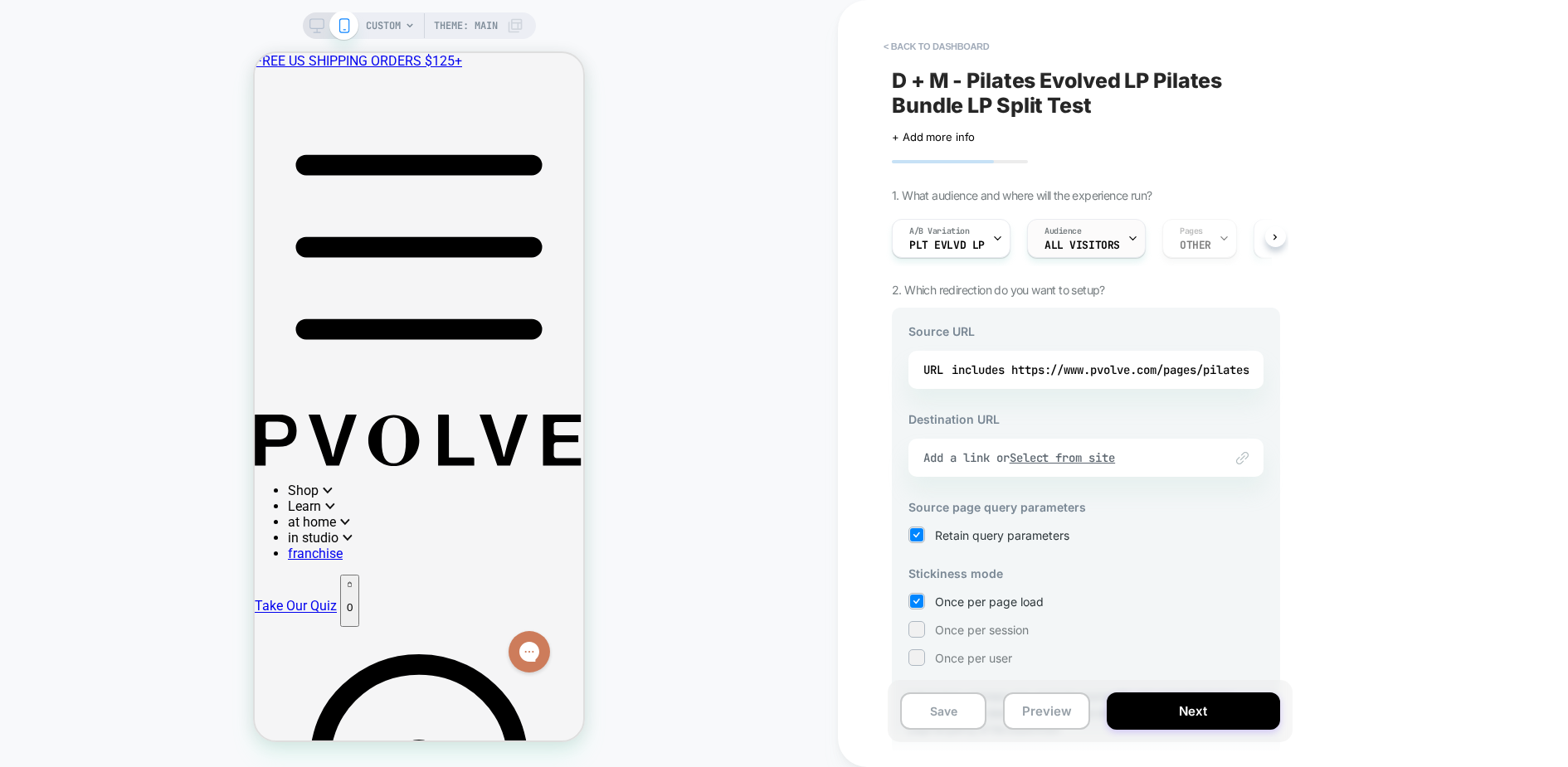 click on "All Visitors" at bounding box center (1082, 245) 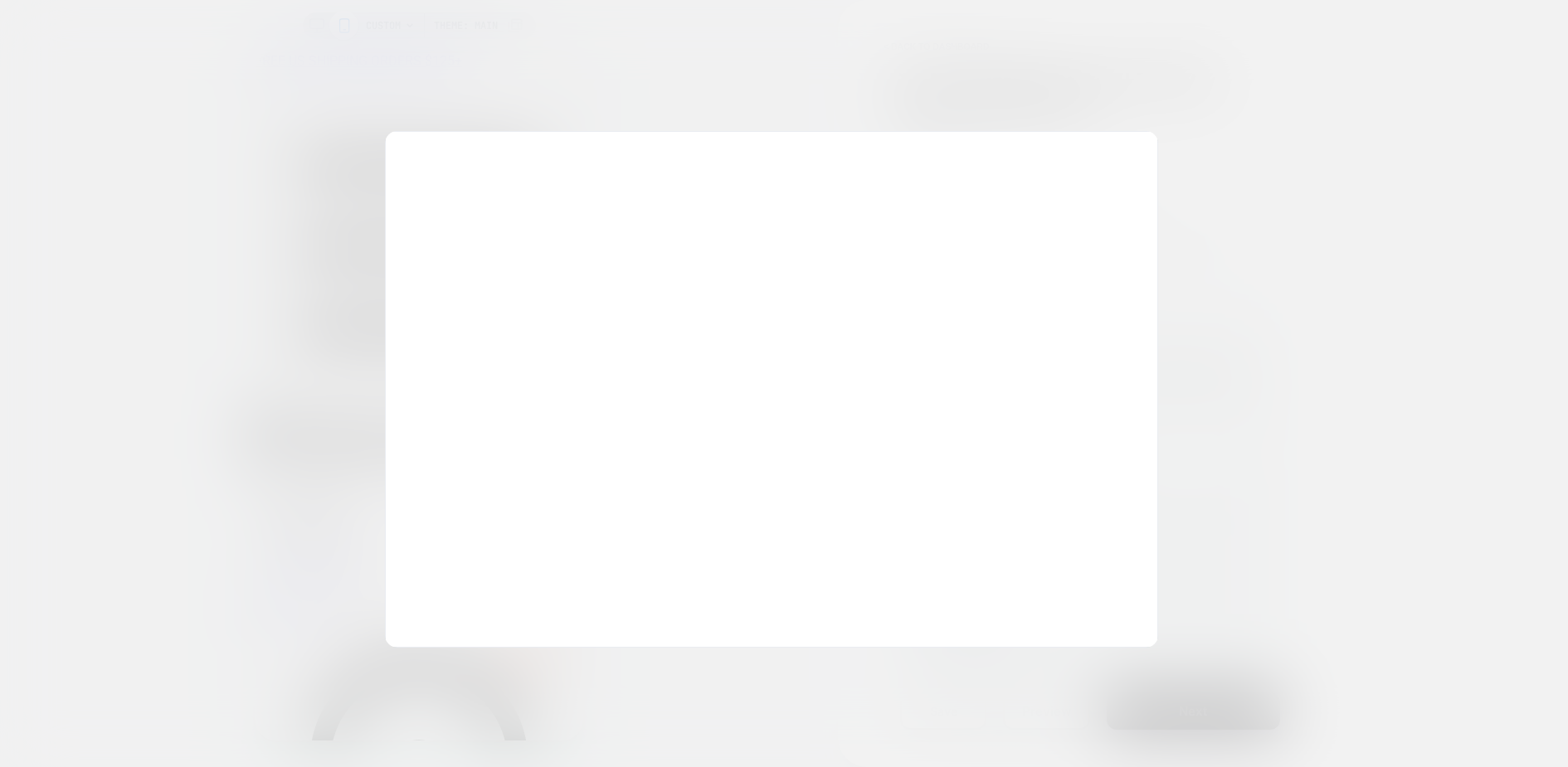 click at bounding box center [784, 383] 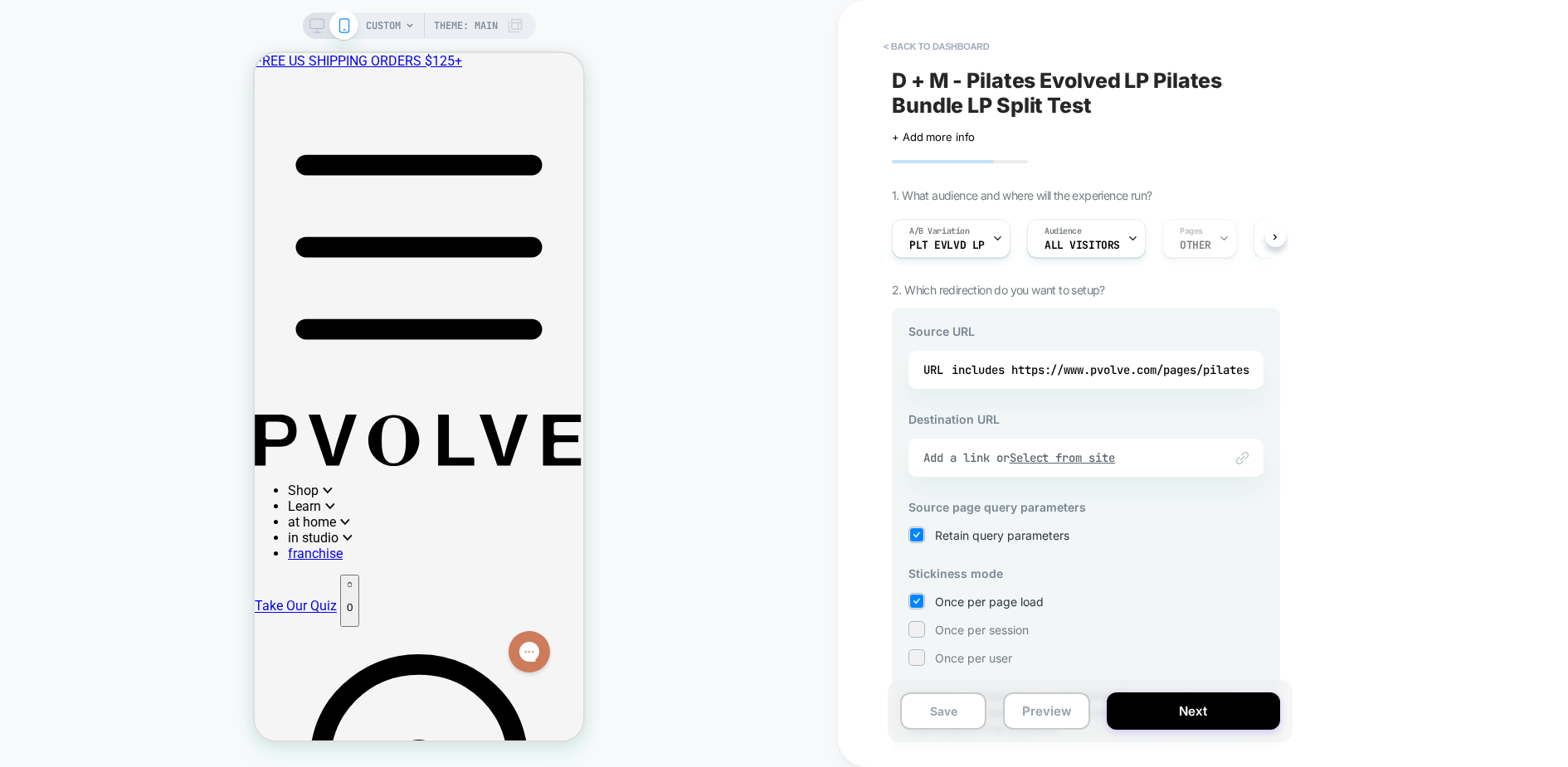 click on "A/B Variation PLT EVLVD LP Audience All Visitors Pages OTHER Devices ALL DEVICES Trigger Page Load" at bounding box center (1078, 238) 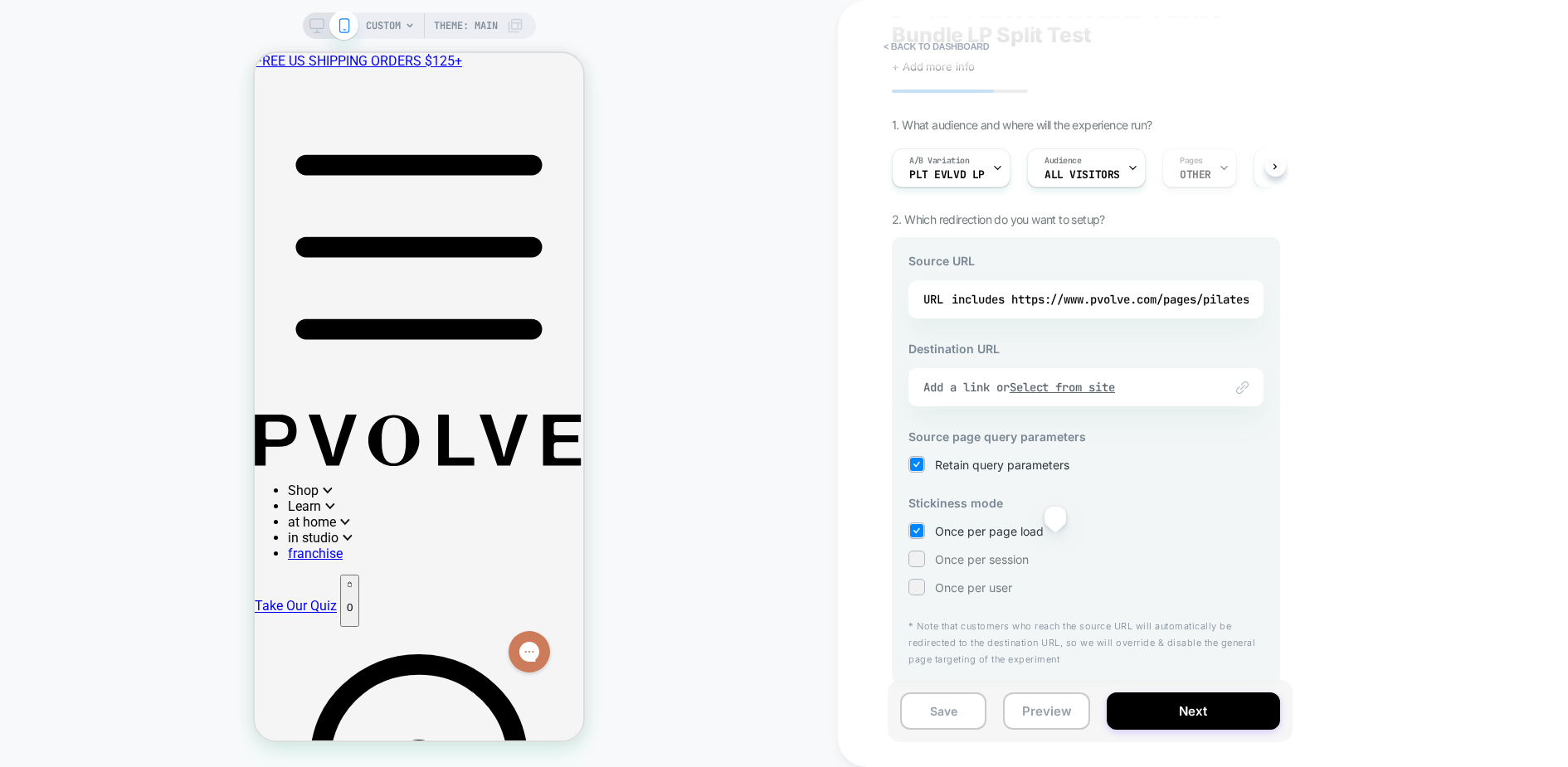 scroll, scrollTop: 70, scrollLeft: 0, axis: vertical 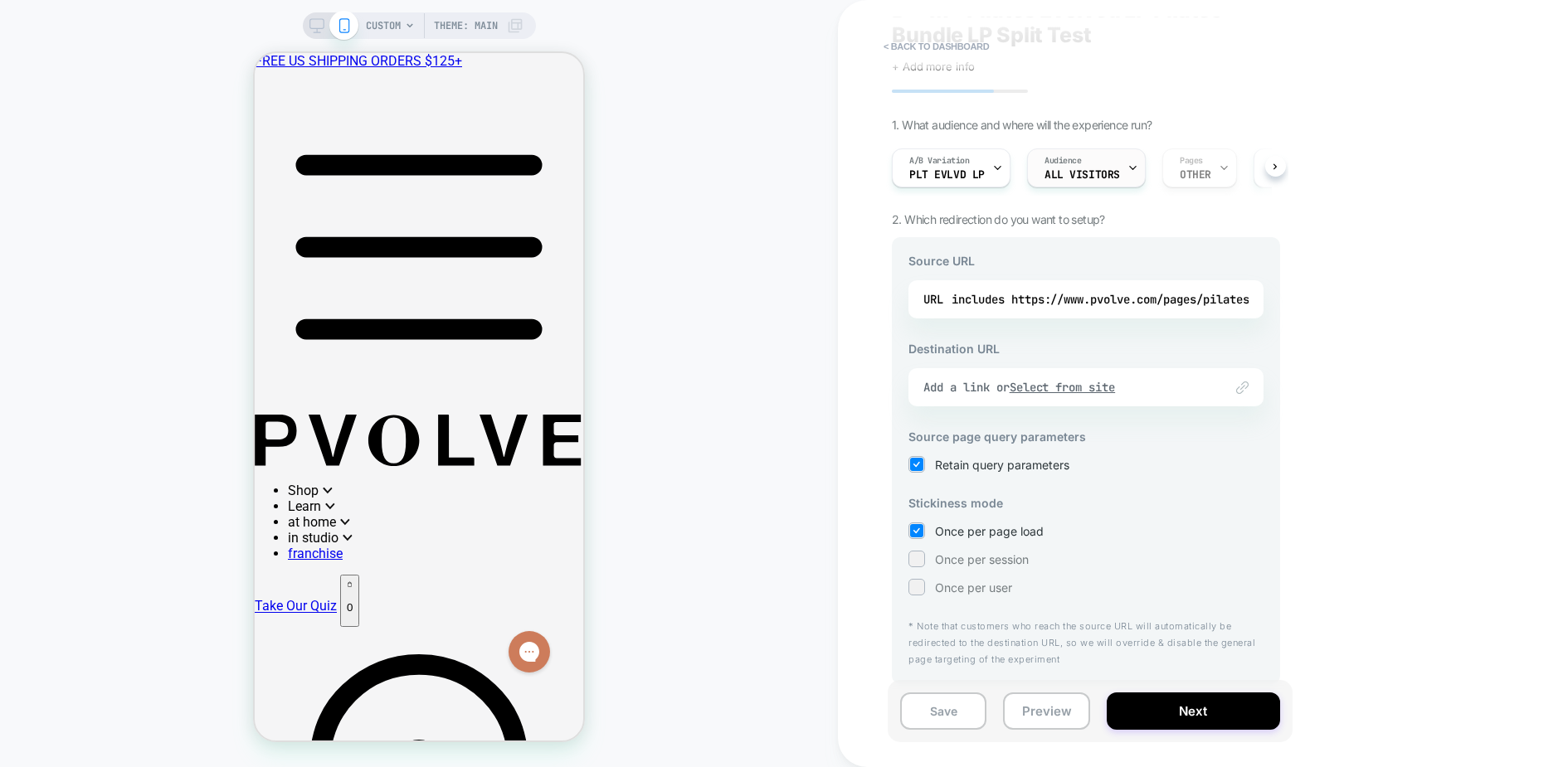 click on "Audience All Visitors" at bounding box center [1082, 167] 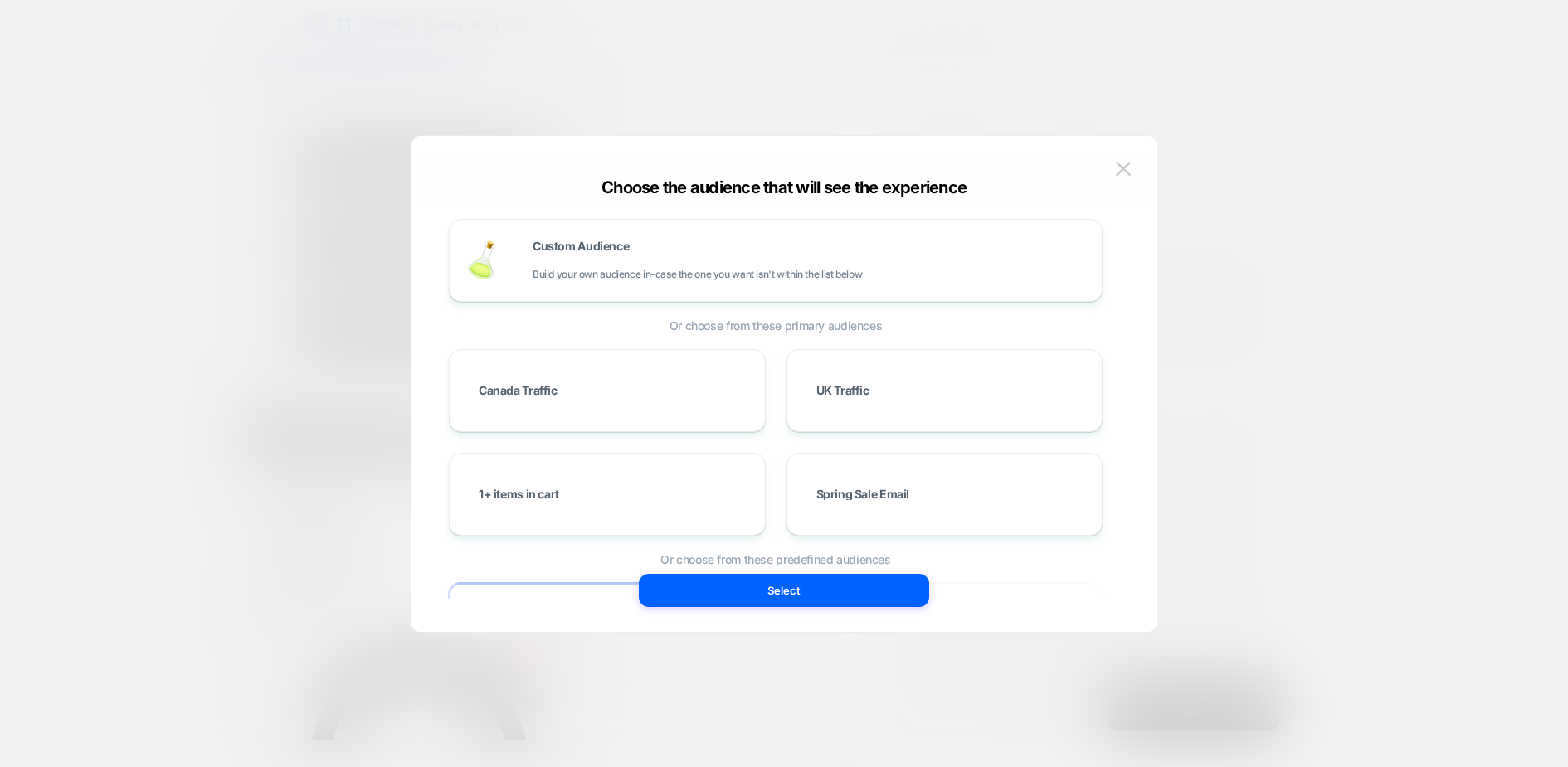 click at bounding box center (784, 383) 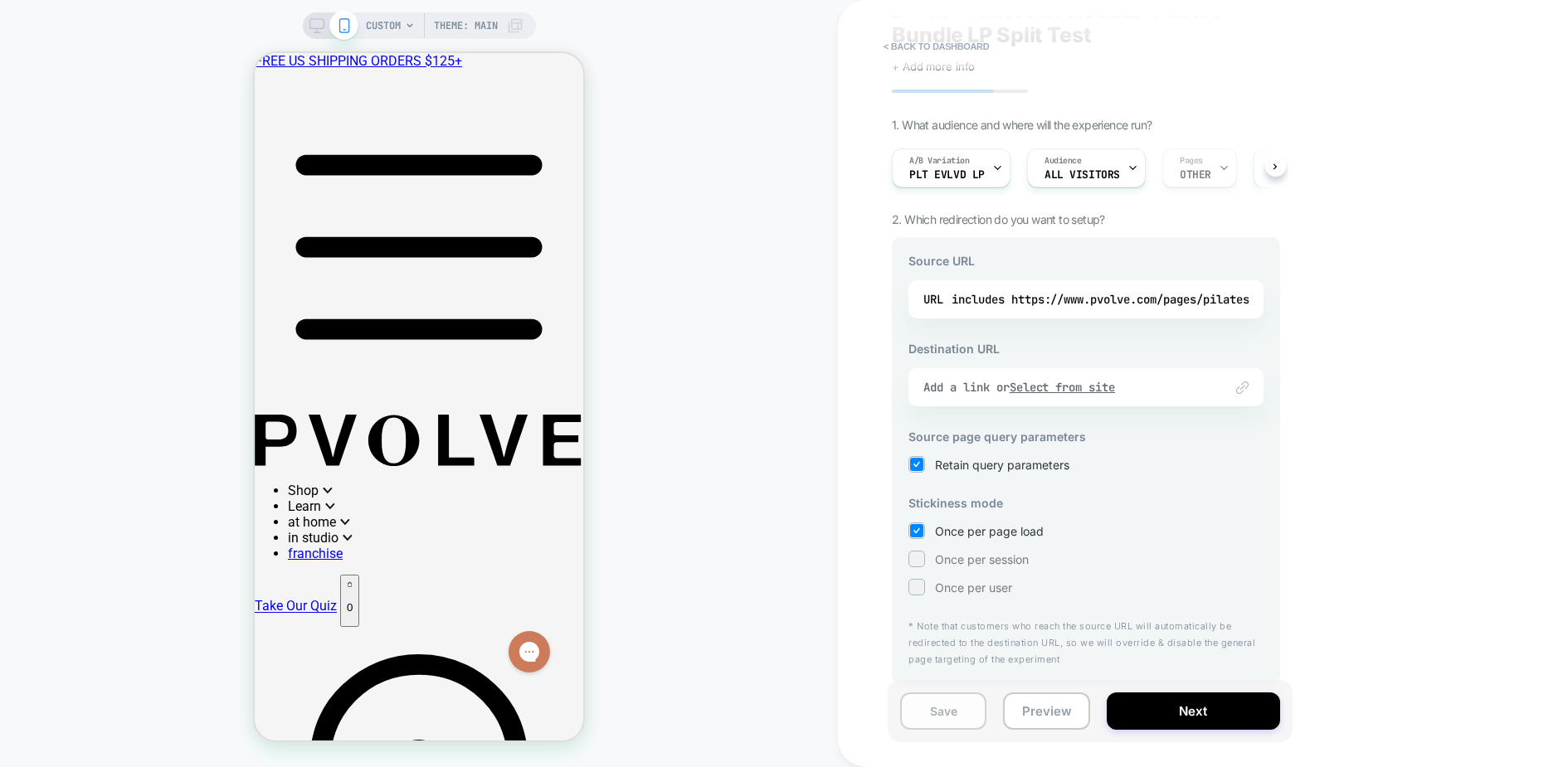 click on "Save" at bounding box center (943, 711) 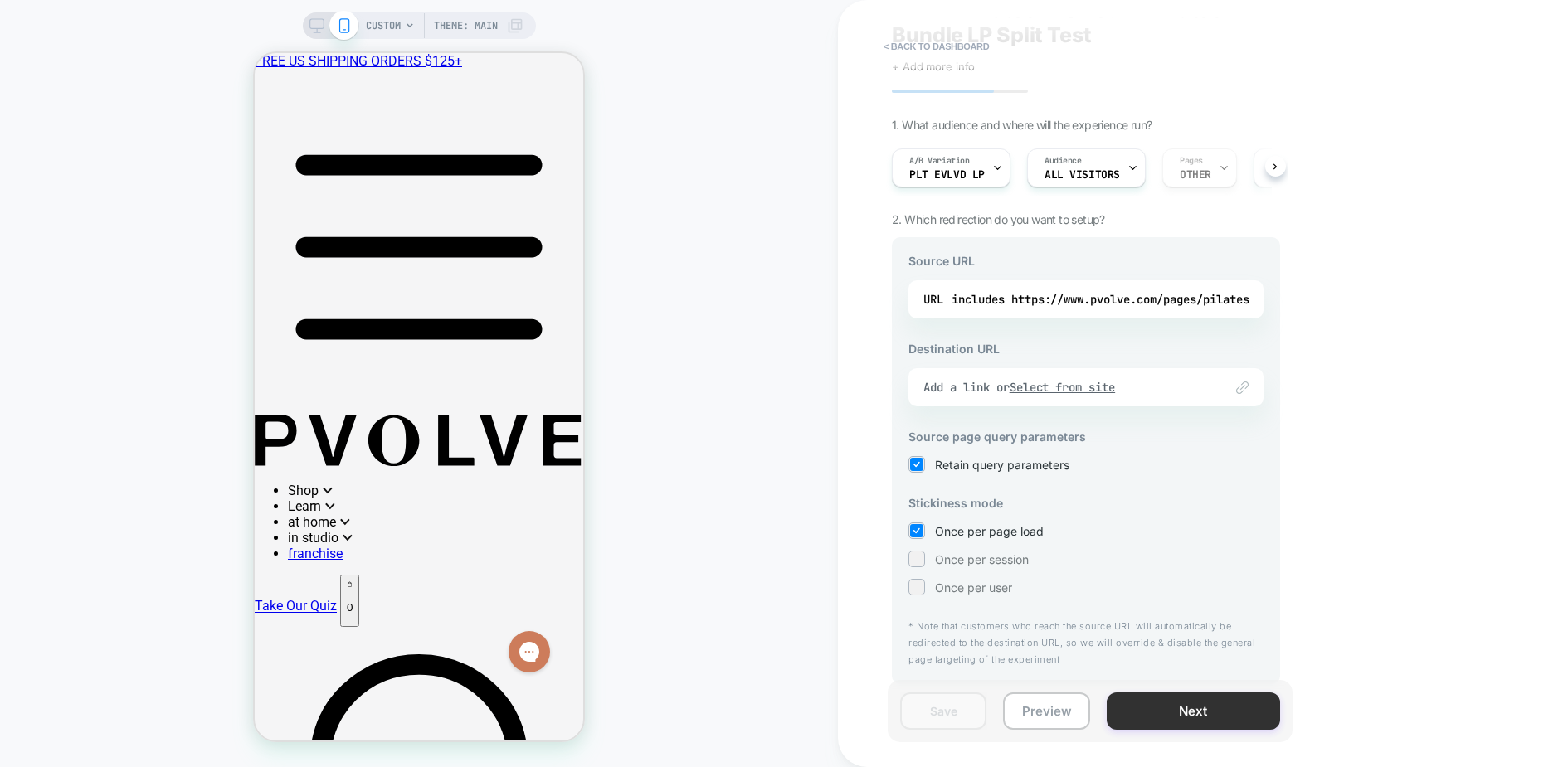 click on "Next" at bounding box center (1193, 711) 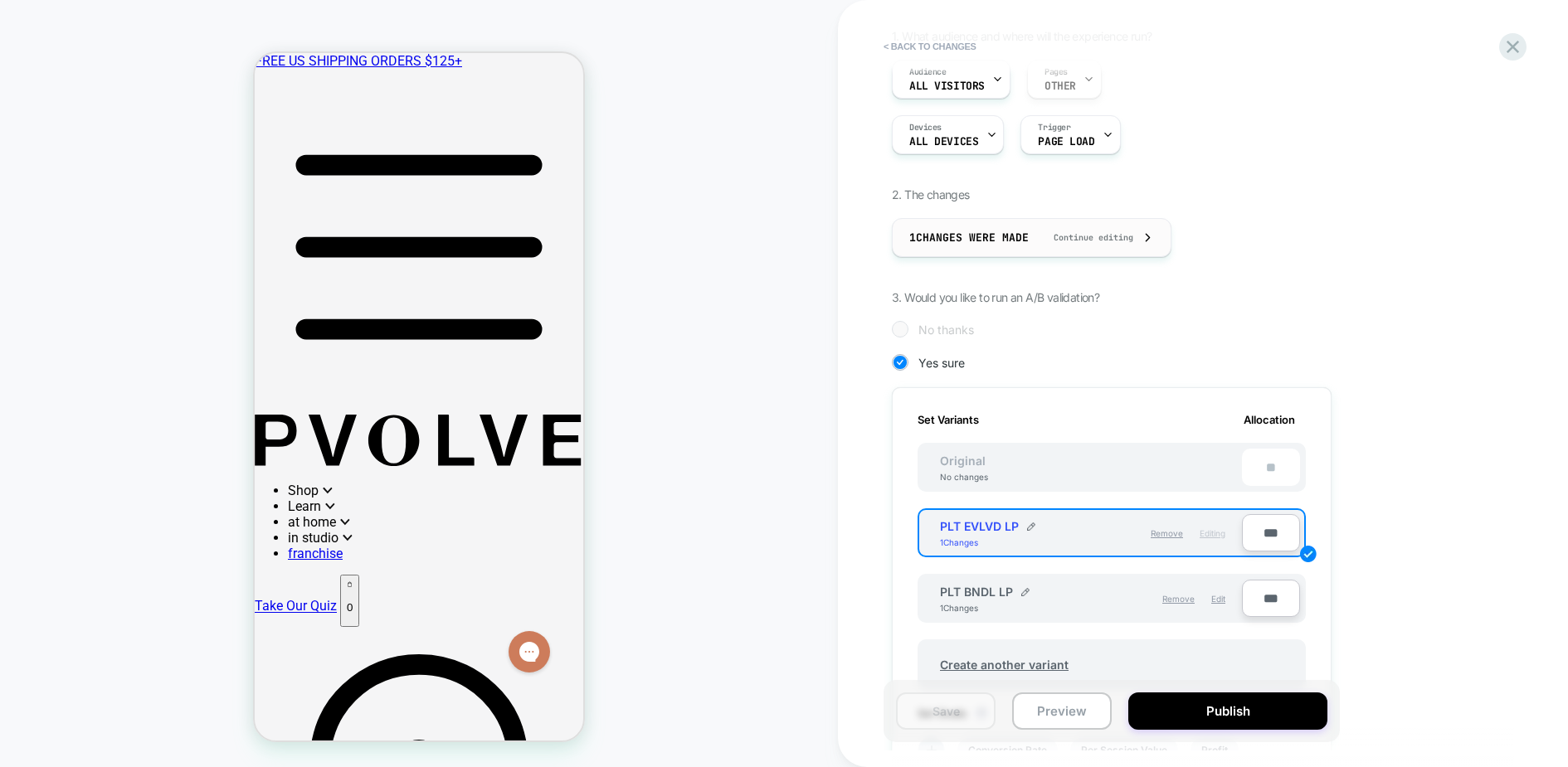 scroll, scrollTop: 172, scrollLeft: 0, axis: vertical 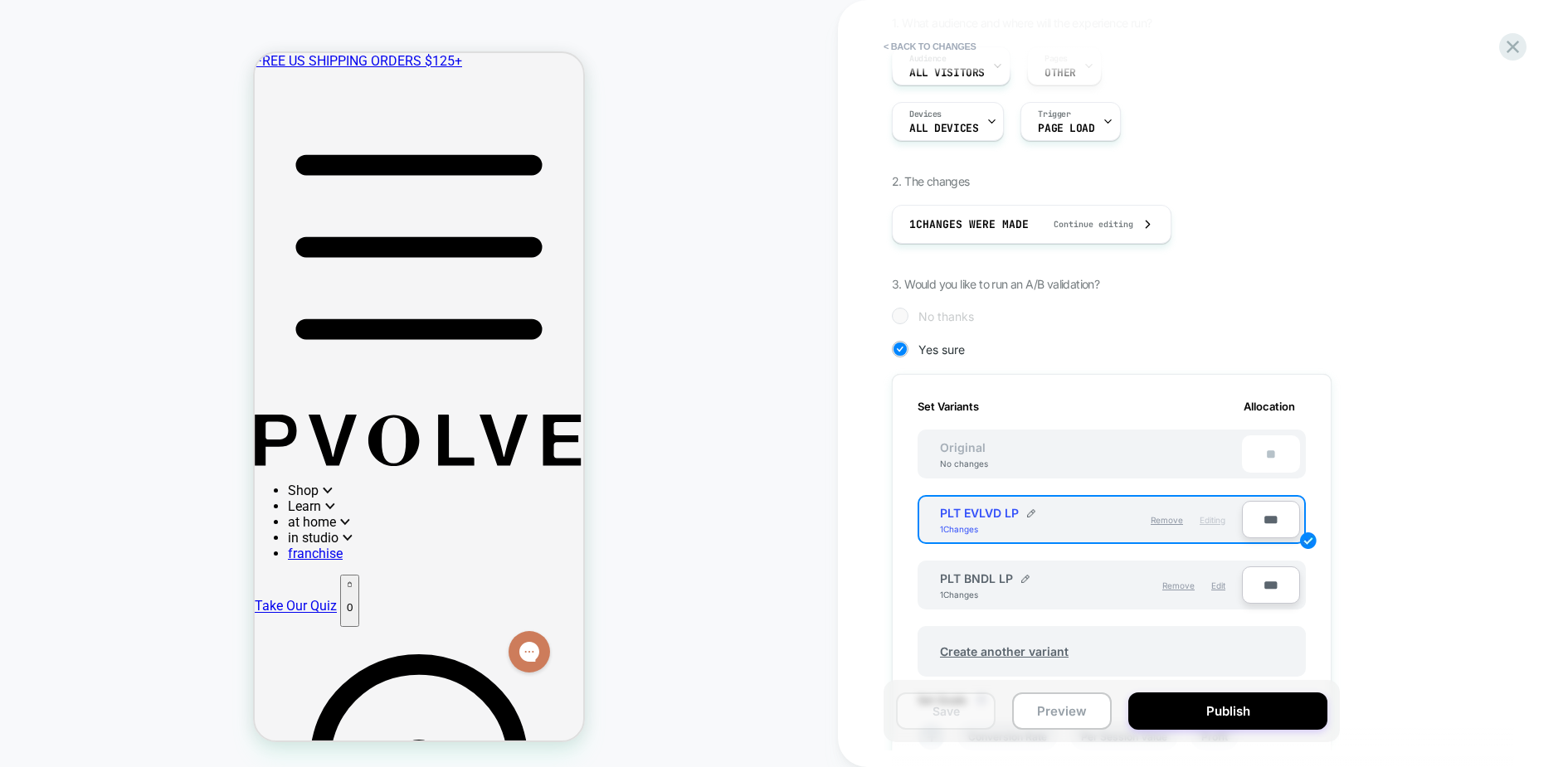 click on "PLT BNDL LP 1  Changes" at bounding box center [1015, 585] 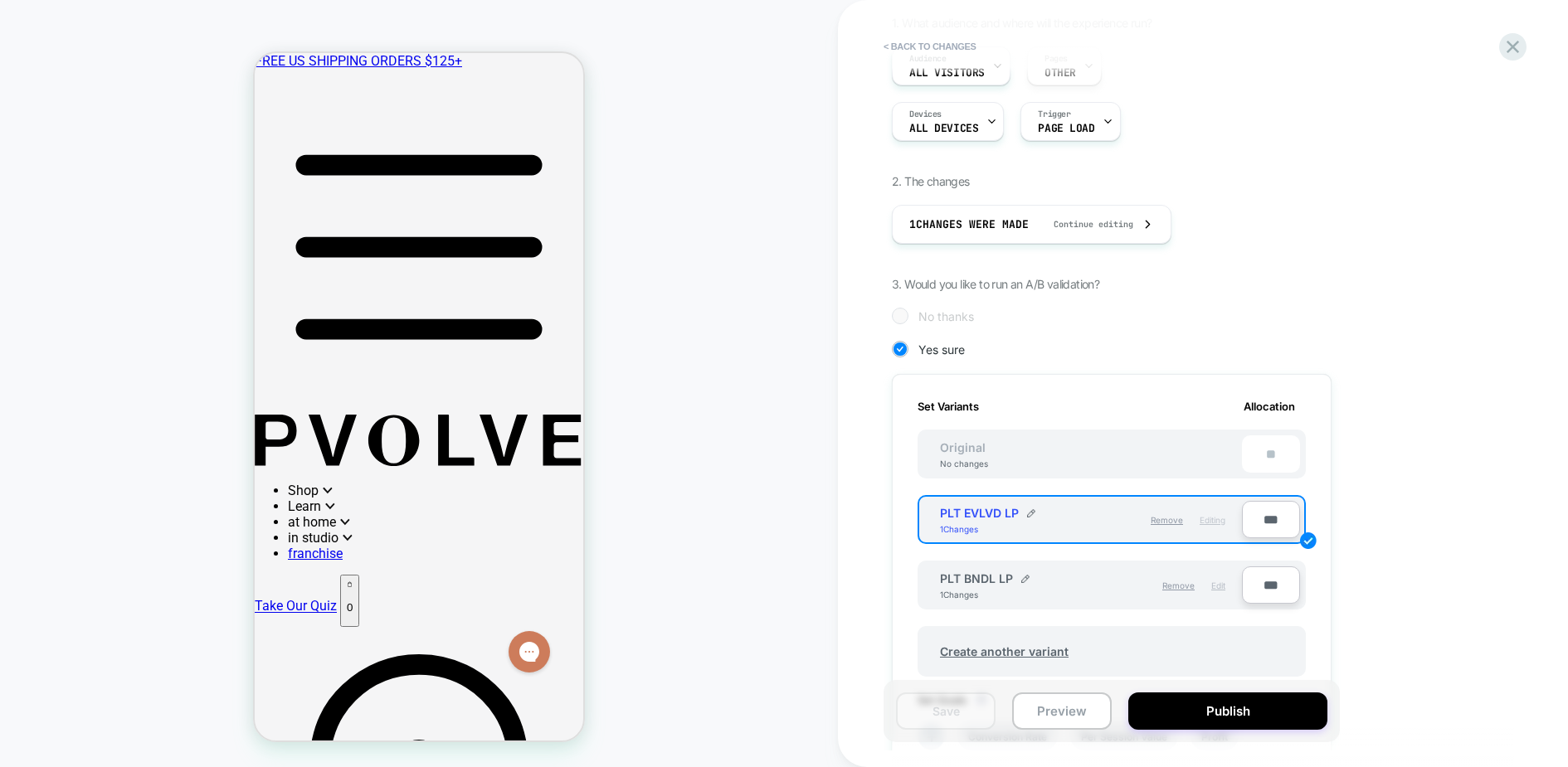 click on "Edit" at bounding box center [1218, 585] 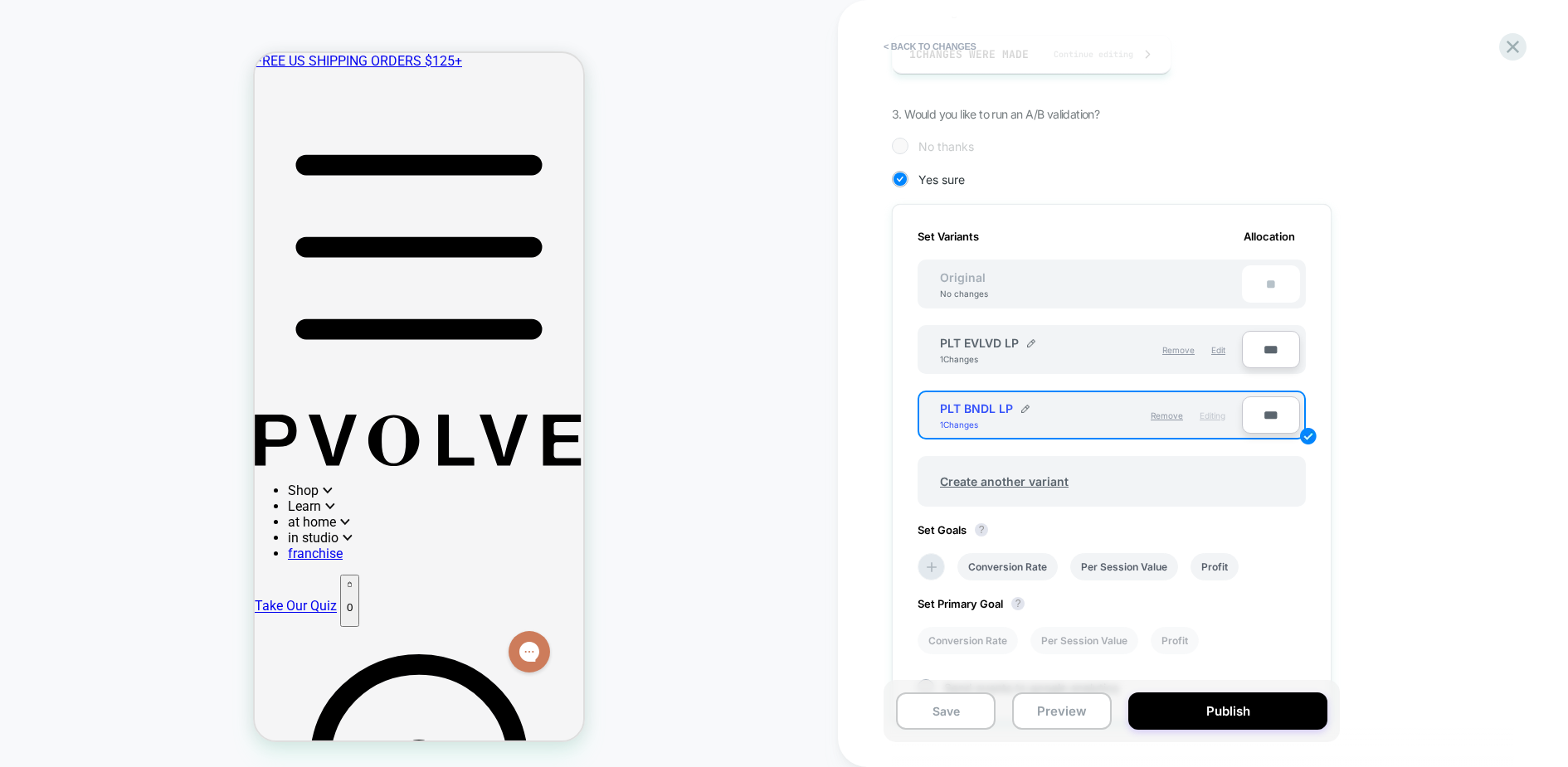 scroll, scrollTop: 0, scrollLeft: 0, axis: both 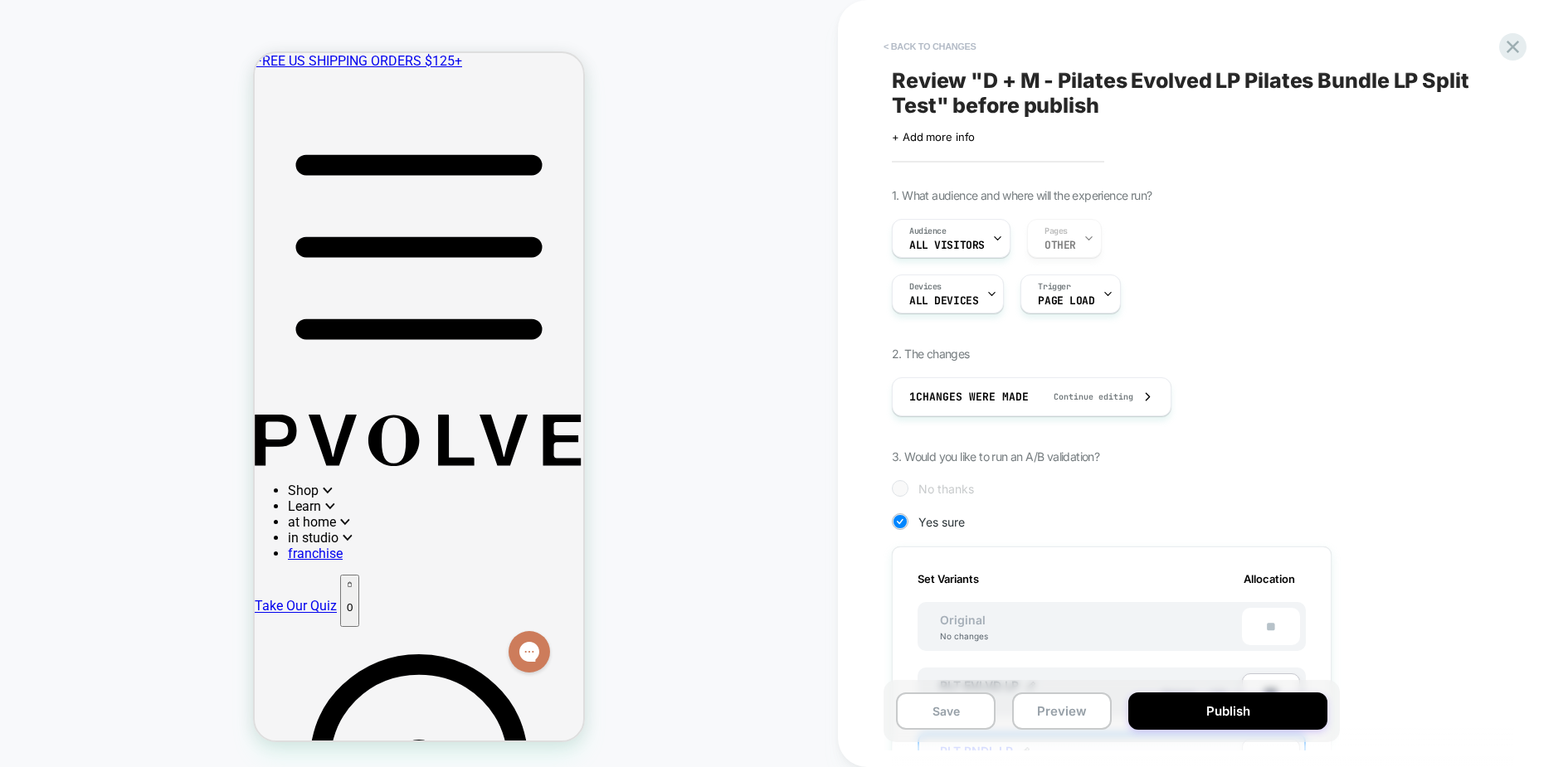 click on "< Back to changes" at bounding box center (930, 46) 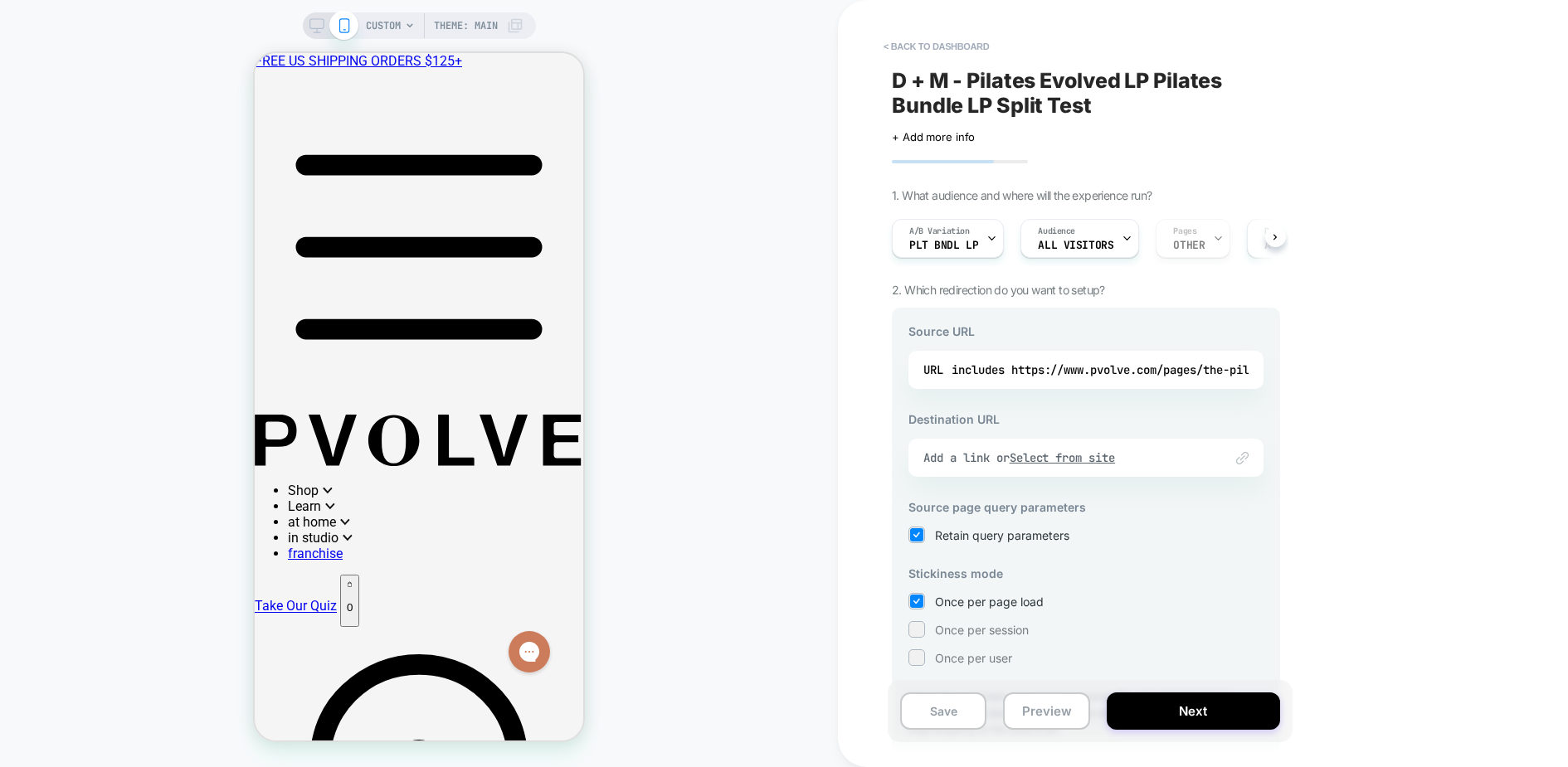 click on "A/B Variation PLT BNDL LP Audience All Visitors Pages OTHER Devices ALL DEVICES Trigger Page Load" at bounding box center [1078, 238] 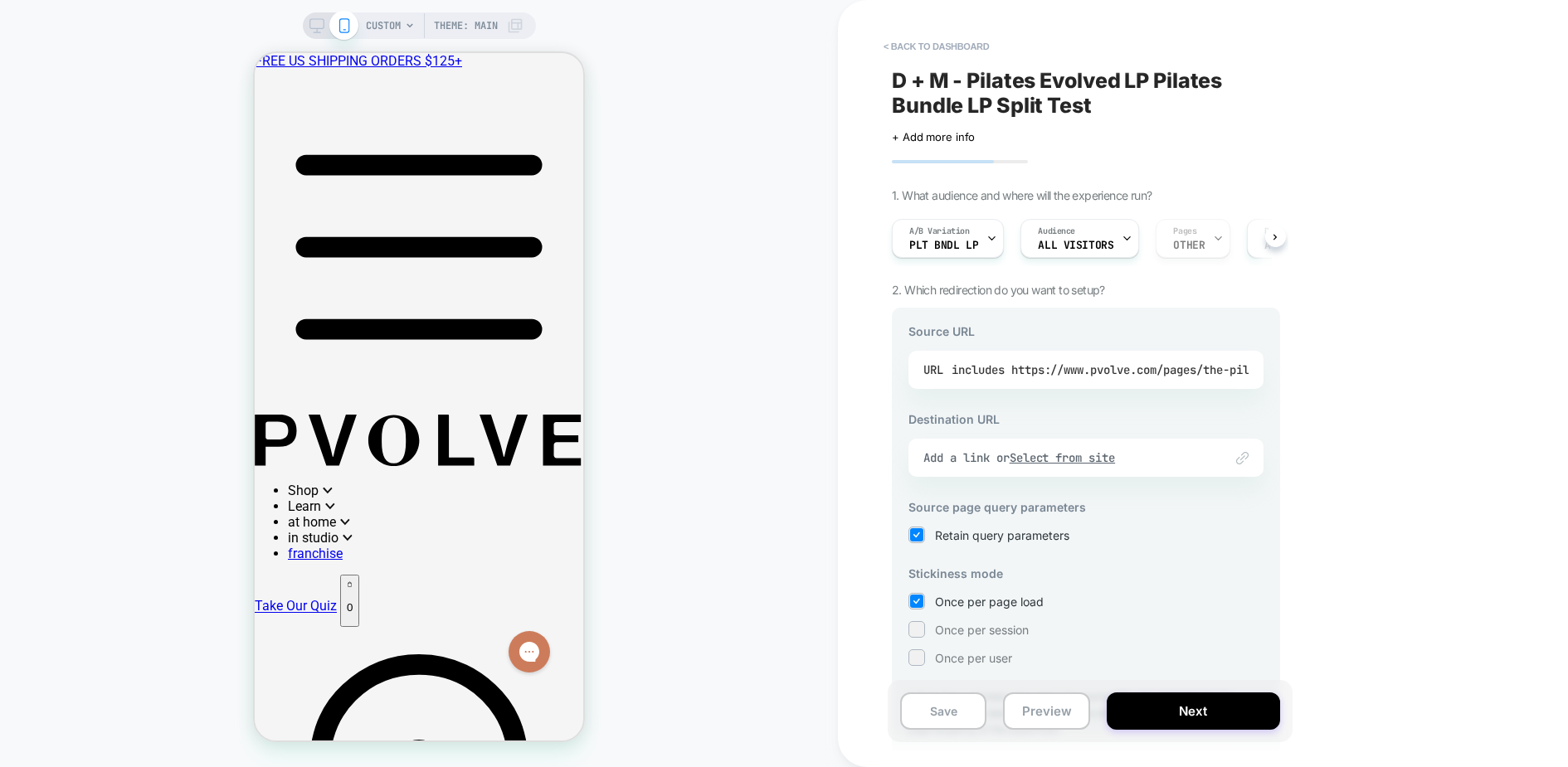 click on "includes   https://www.pvolve.com/pages/the-pilates-evolved-bundle-is-the-last-gym-equipment-you-will-ever-buy" at bounding box center (1308, 370) 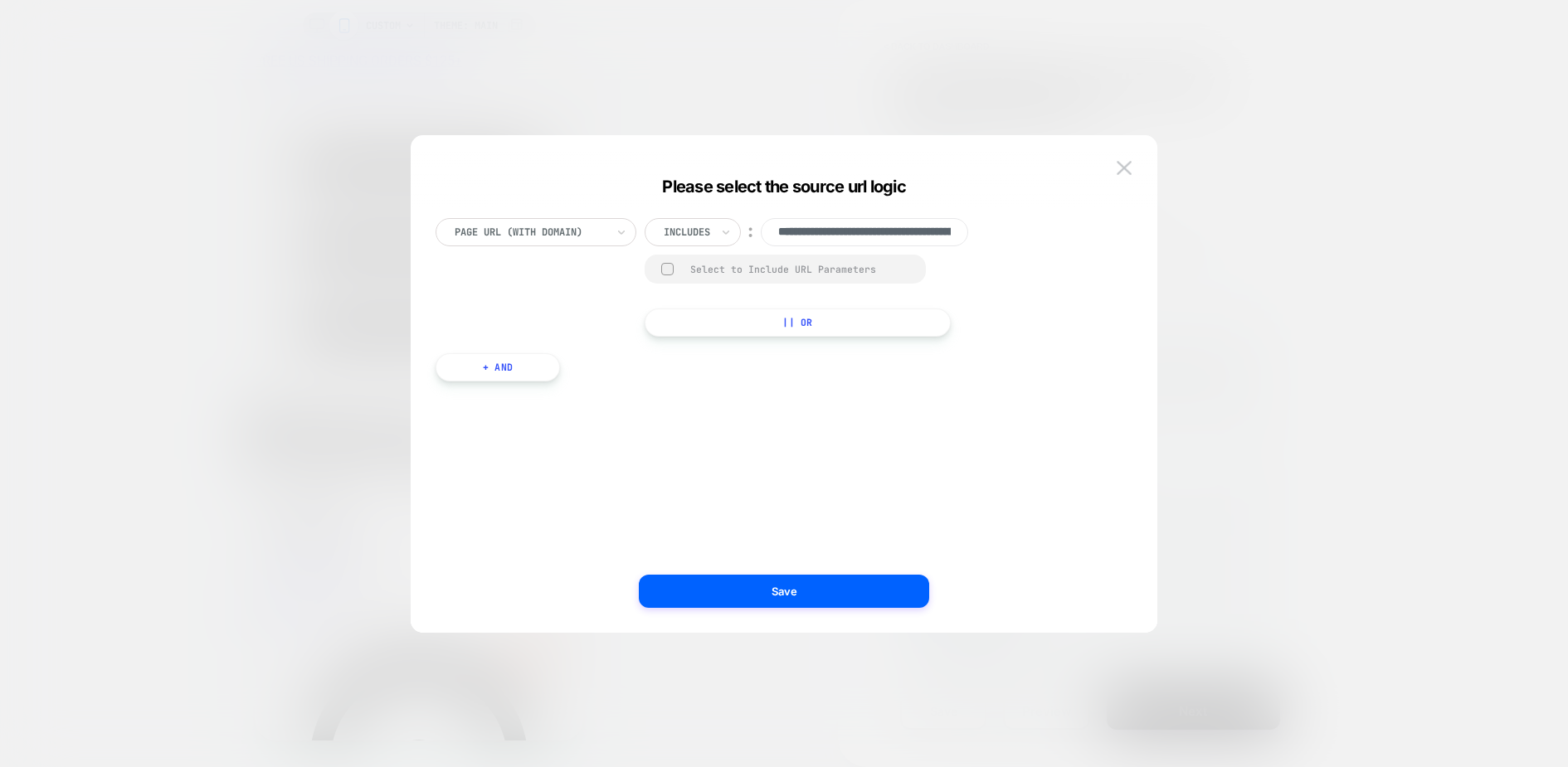 scroll, scrollTop: 0, scrollLeft: 518, axis: horizontal 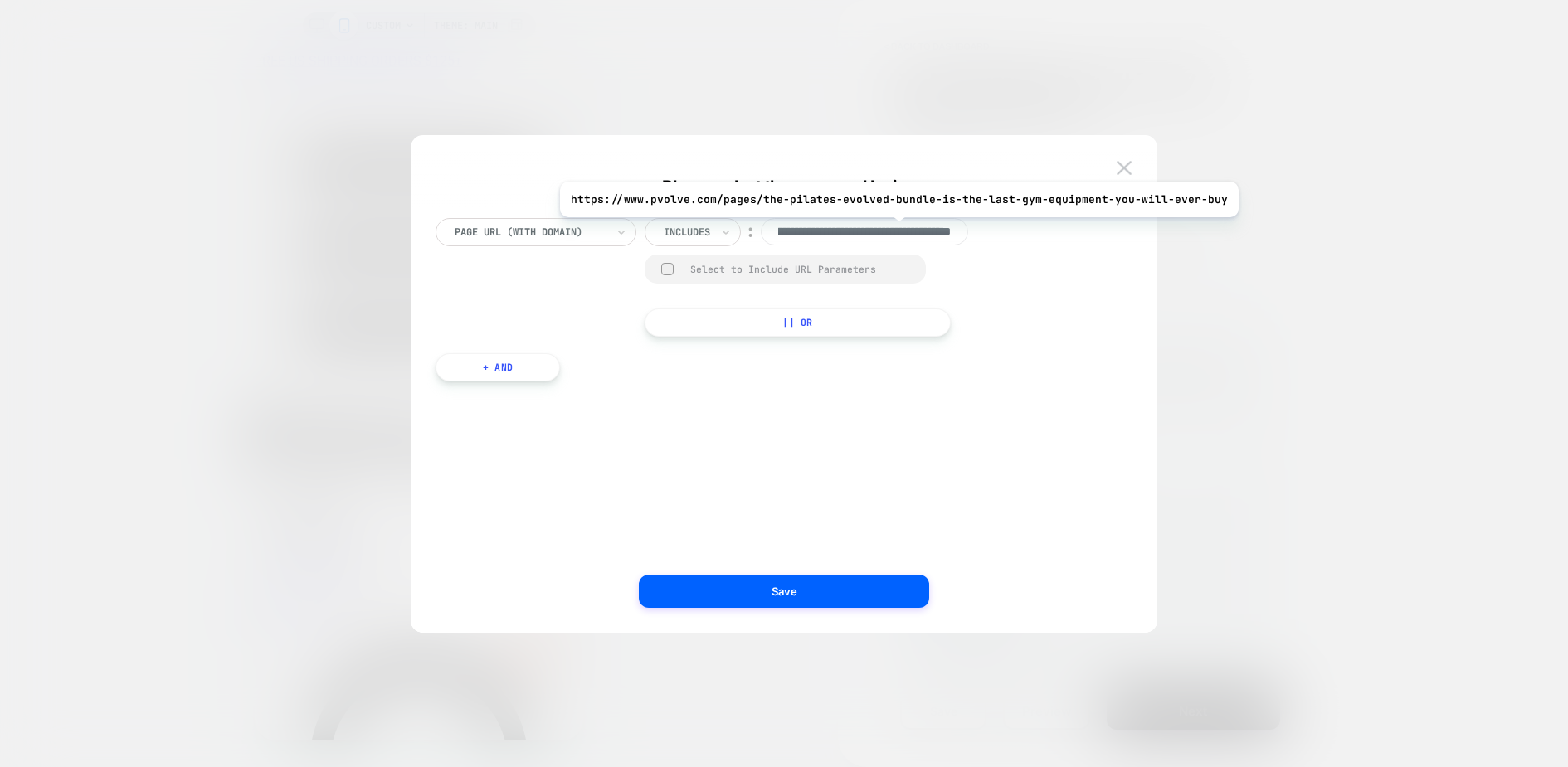 click on "**********" at bounding box center (864, 232) 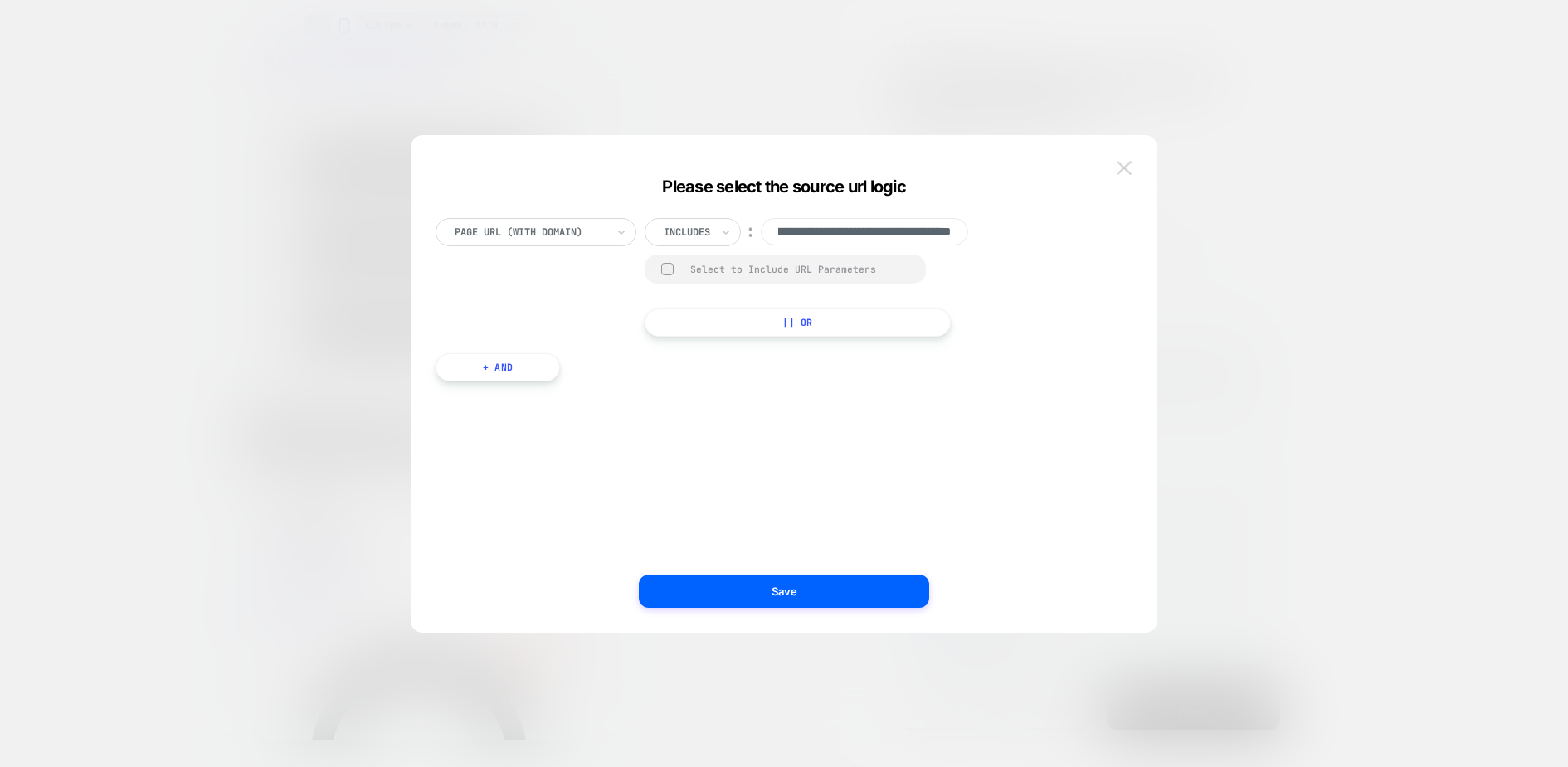 click at bounding box center (1124, 167) 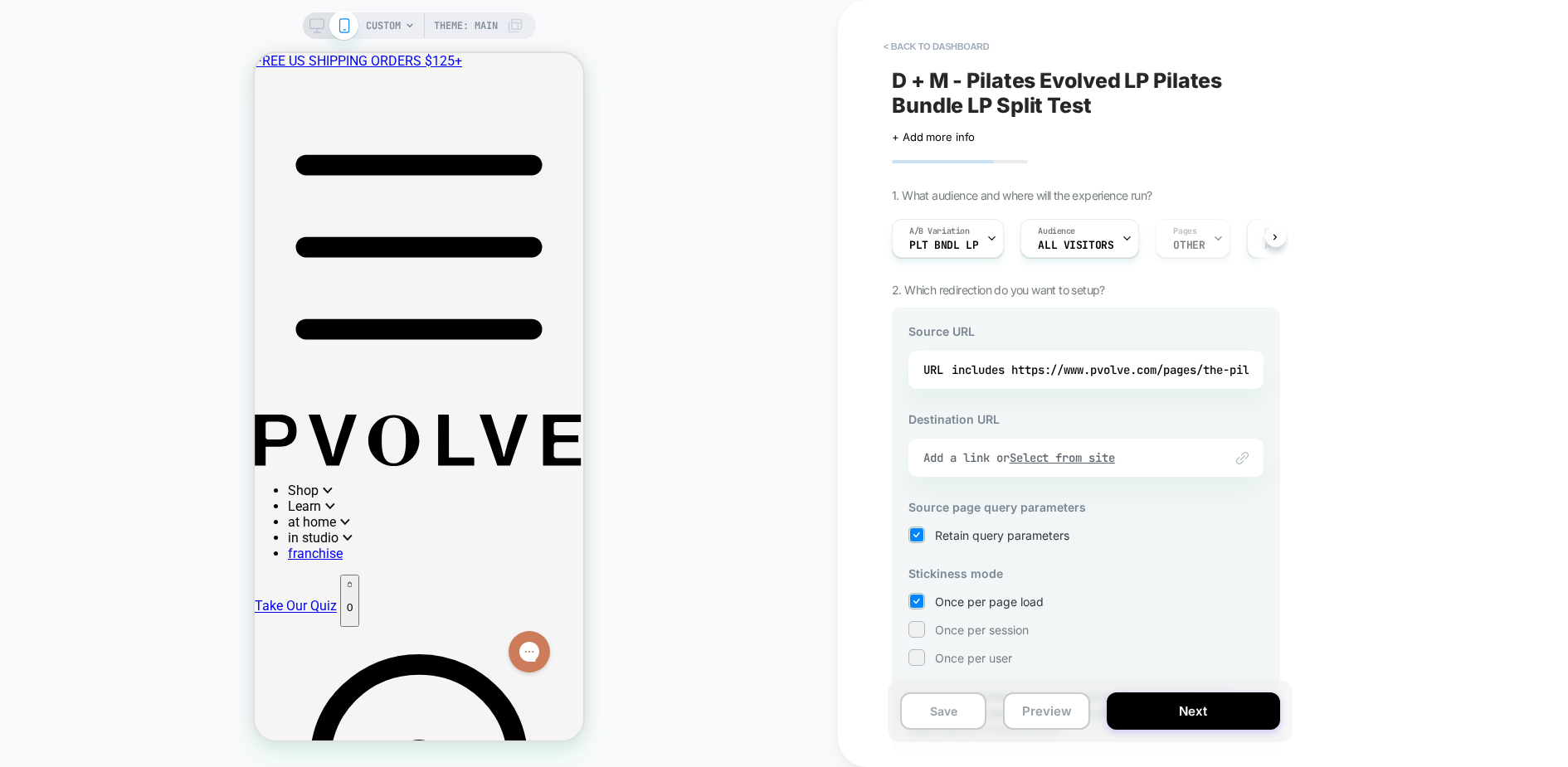 click on "< back to dashboard D + M - Pilates Evolved LP Pilates Bundle LP Split Test Click to edit experience details + Add more info 1. What audience and where will the experience run? A/B Variation PLT BNDL LP Audience All Visitors Pages OTHER Devices ALL DEVICES Trigger Page Load 2. Which redirection do you want to setup? Source URL URL   includes   https://www.pvolve.com/pages/the-pilates-evolved-bundle-is-the-last-gym-equipment-you-will-ever-buy Destination URL Link to Add a link or  Select from site Source page query parameters Retain query parameters Stickiness mode Once per page load Once per session Once per user * Note that customers who reach the source URL will automatically be redirected to the destination URL, so we will override & disable the general page targeting of the experiment Save Preview Next" at bounding box center [1203, 383] 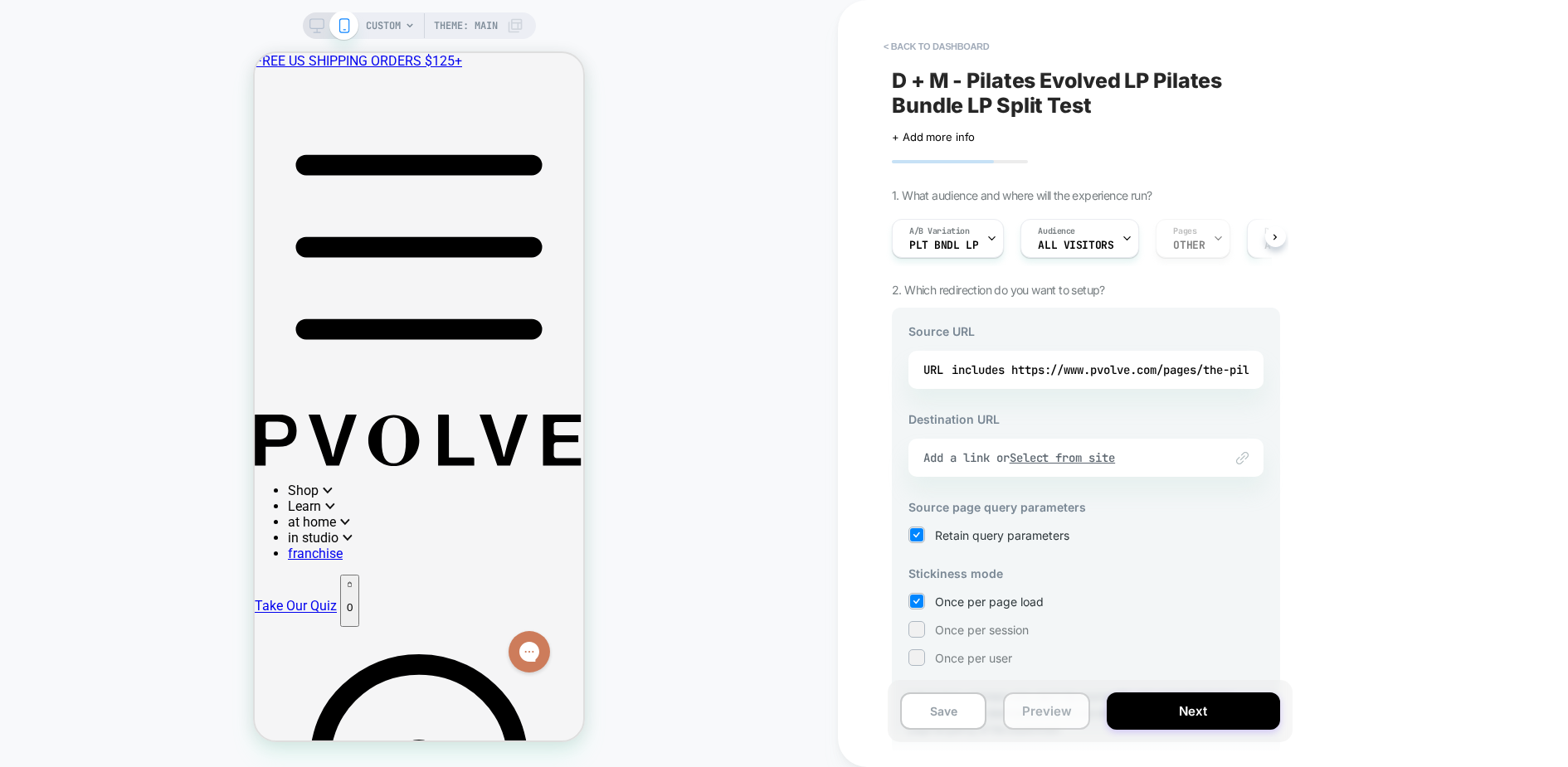 click on "Preview" at bounding box center [1046, 711] 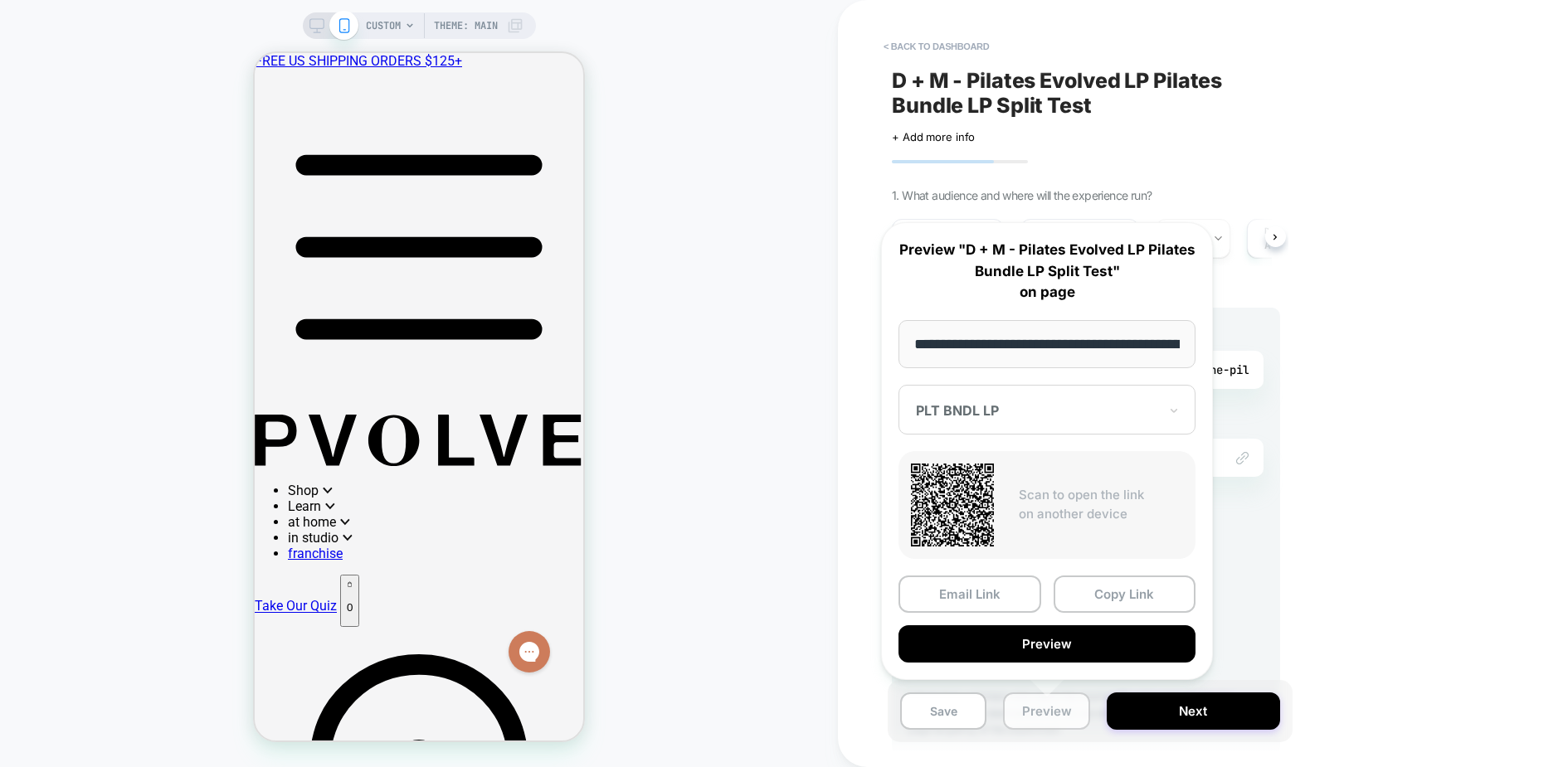 scroll, scrollTop: 0, scrollLeft: 176, axis: horizontal 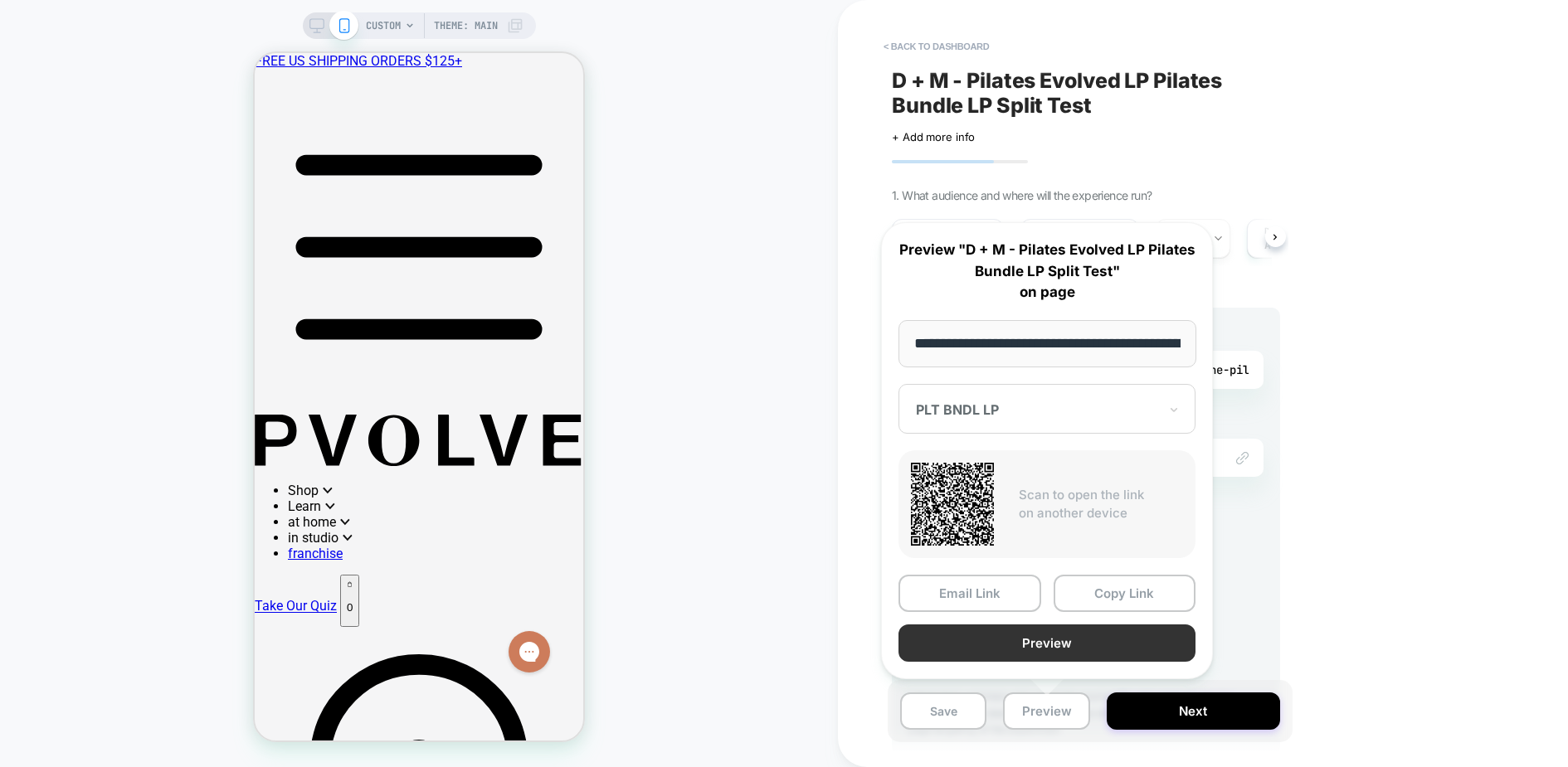click on "Preview" at bounding box center (1047, 643) 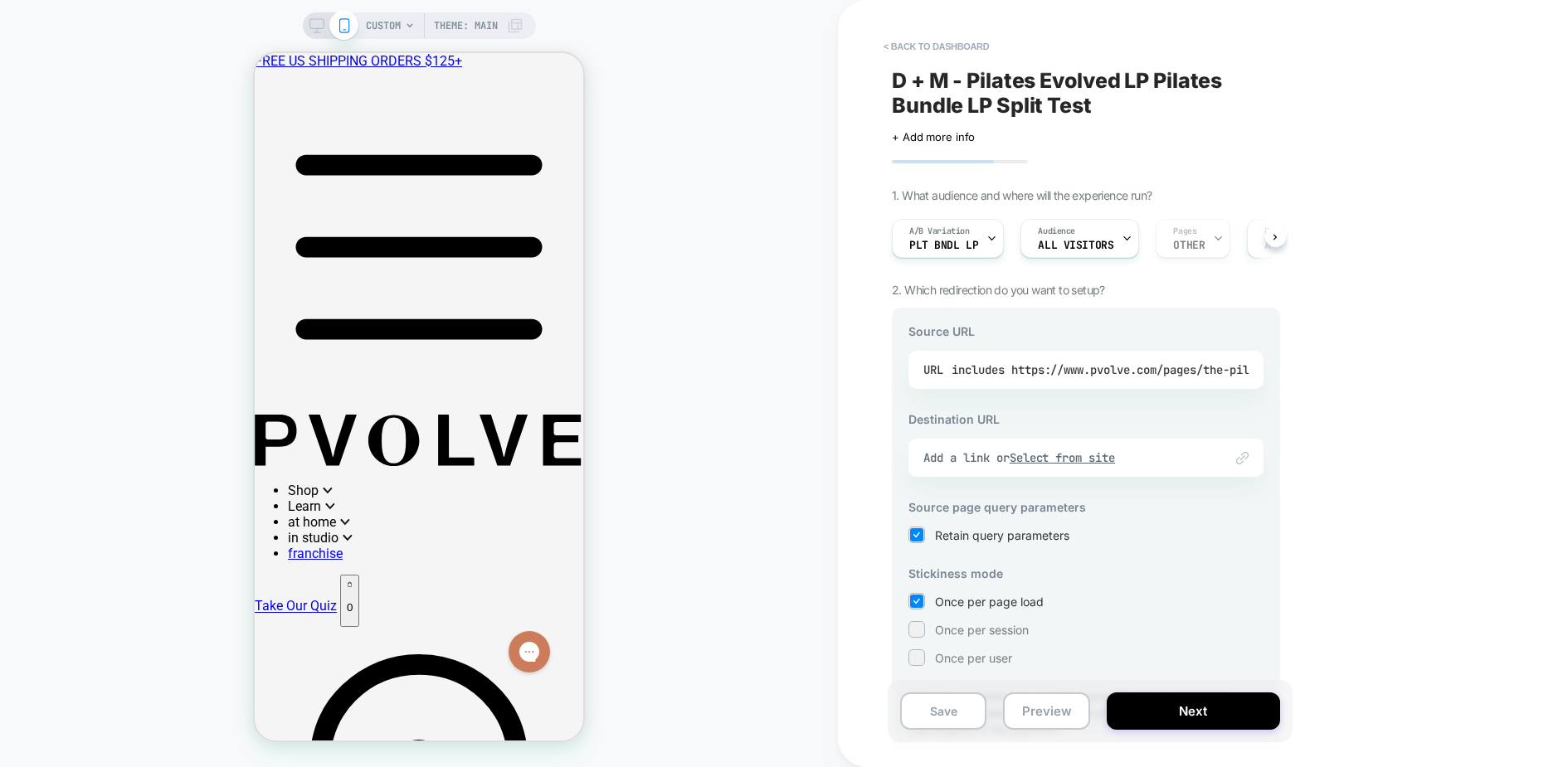 click on "includes   https://www.pvolve.com/pages/the-pilates-evolved-bundle-is-the-last-gym-equipment-you-will-ever-buy" at bounding box center (1308, 370) 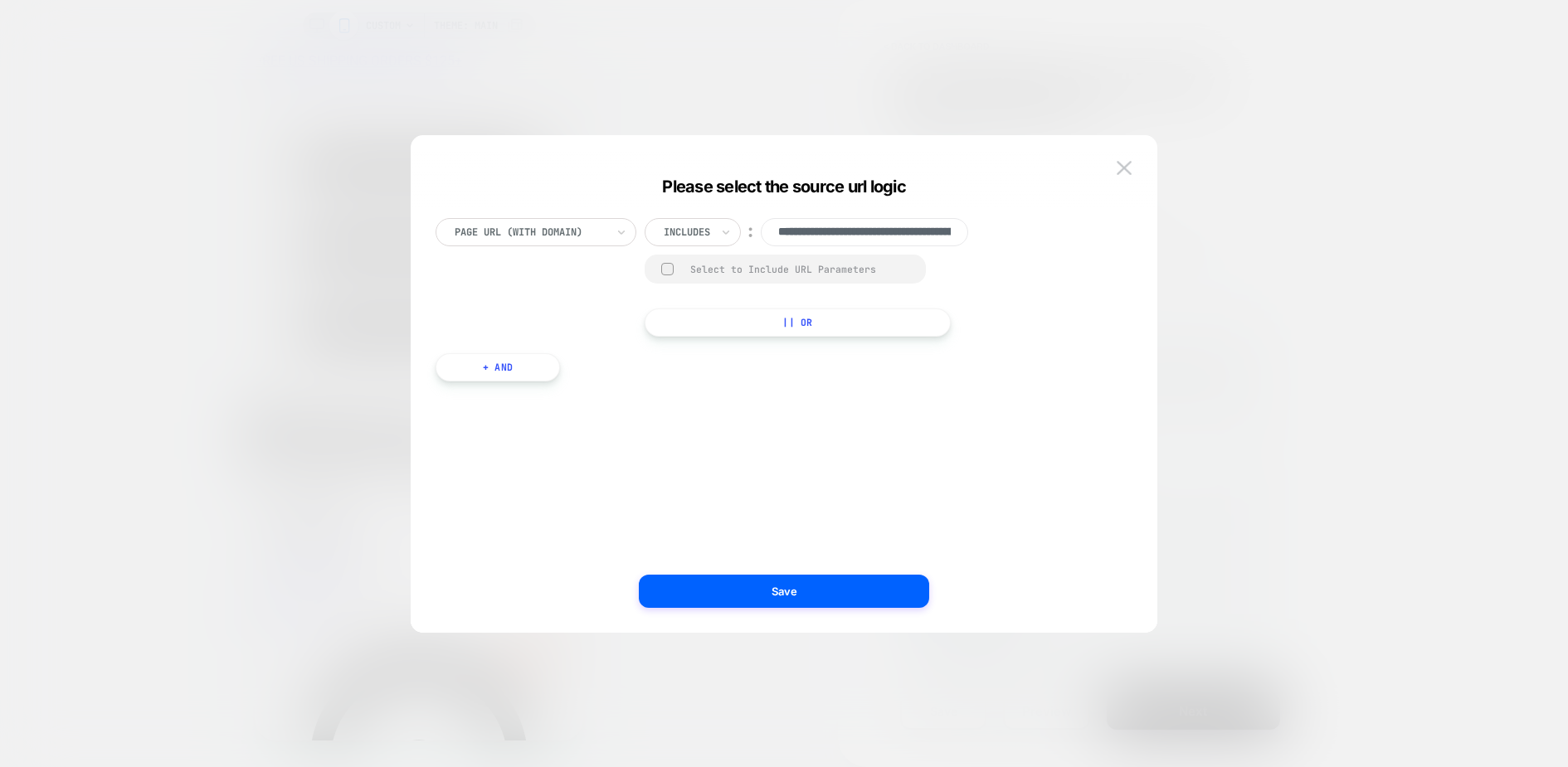scroll, scrollTop: 0, scrollLeft: 518, axis: horizontal 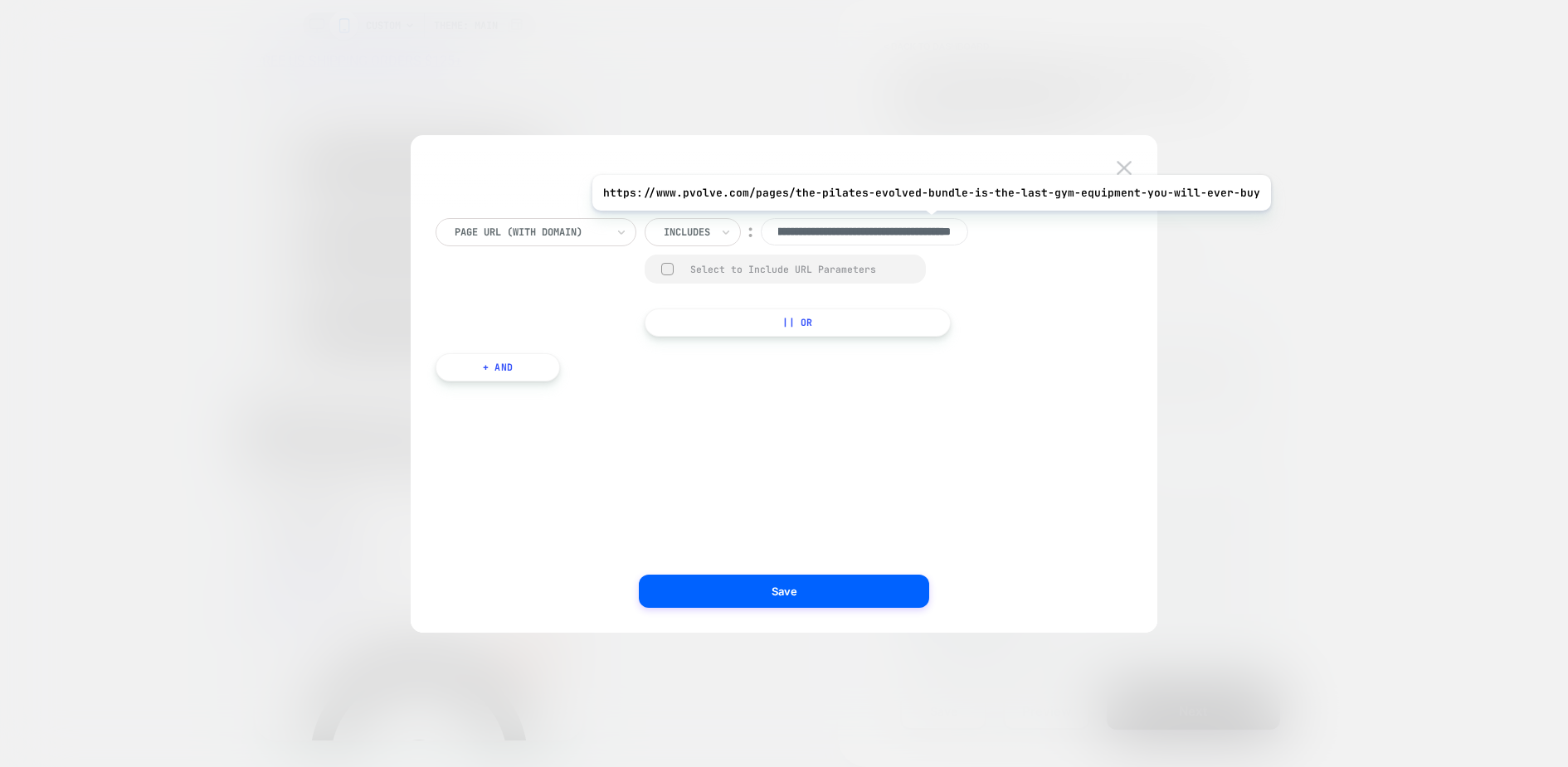 click on "**********" at bounding box center [864, 232] 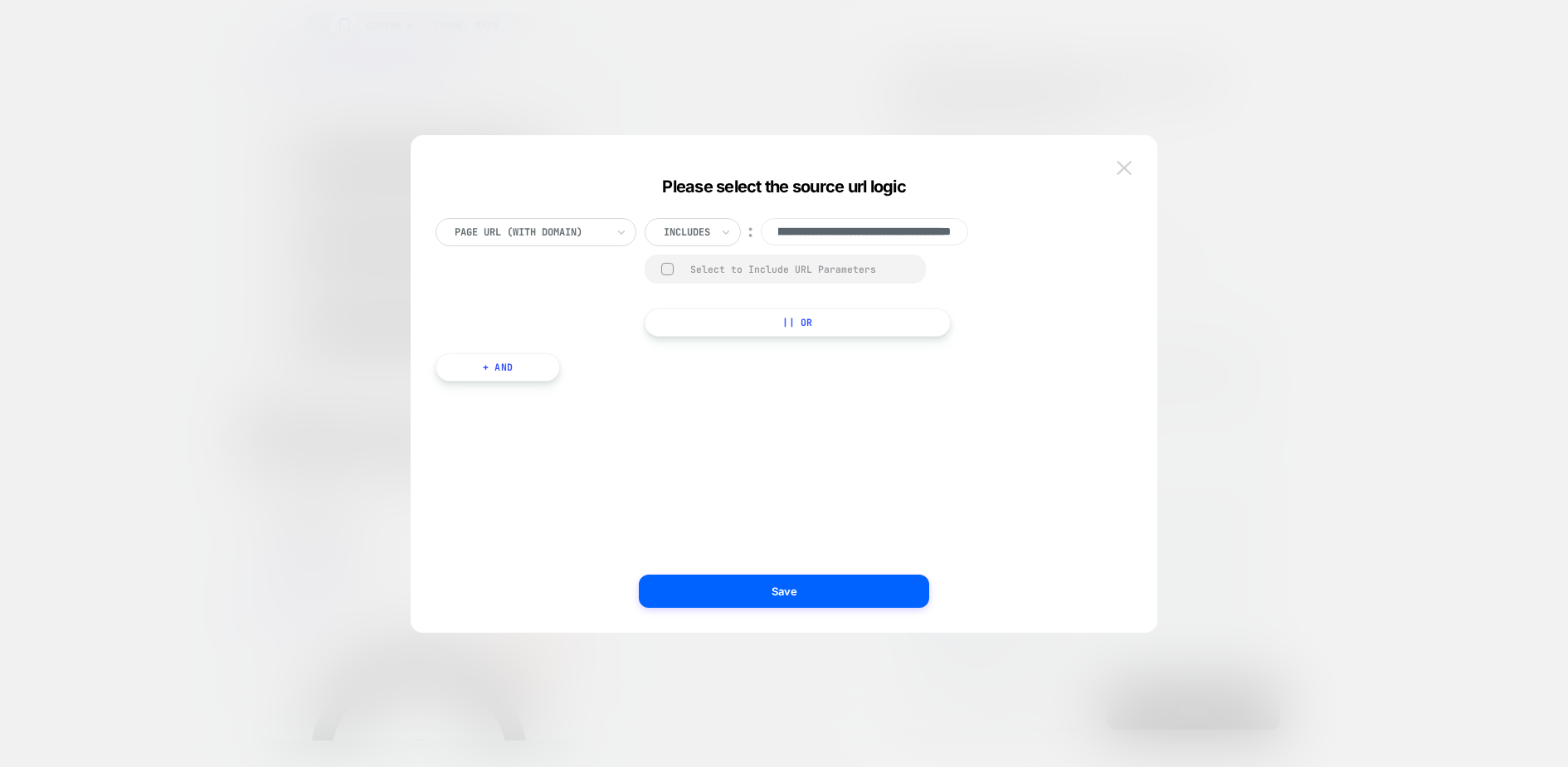 scroll, scrollTop: 0, scrollLeft: 0, axis: both 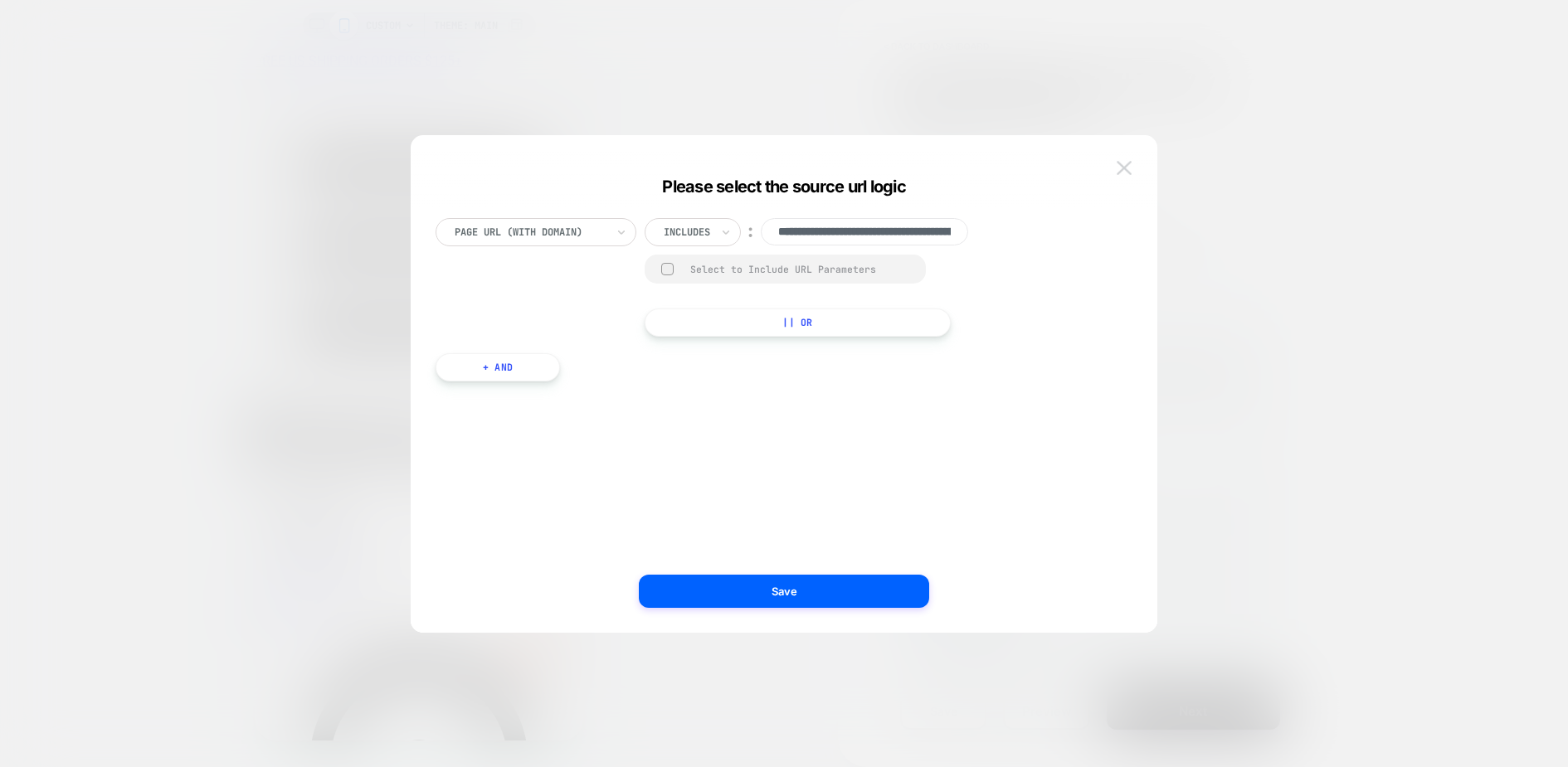 click at bounding box center [1124, 167] 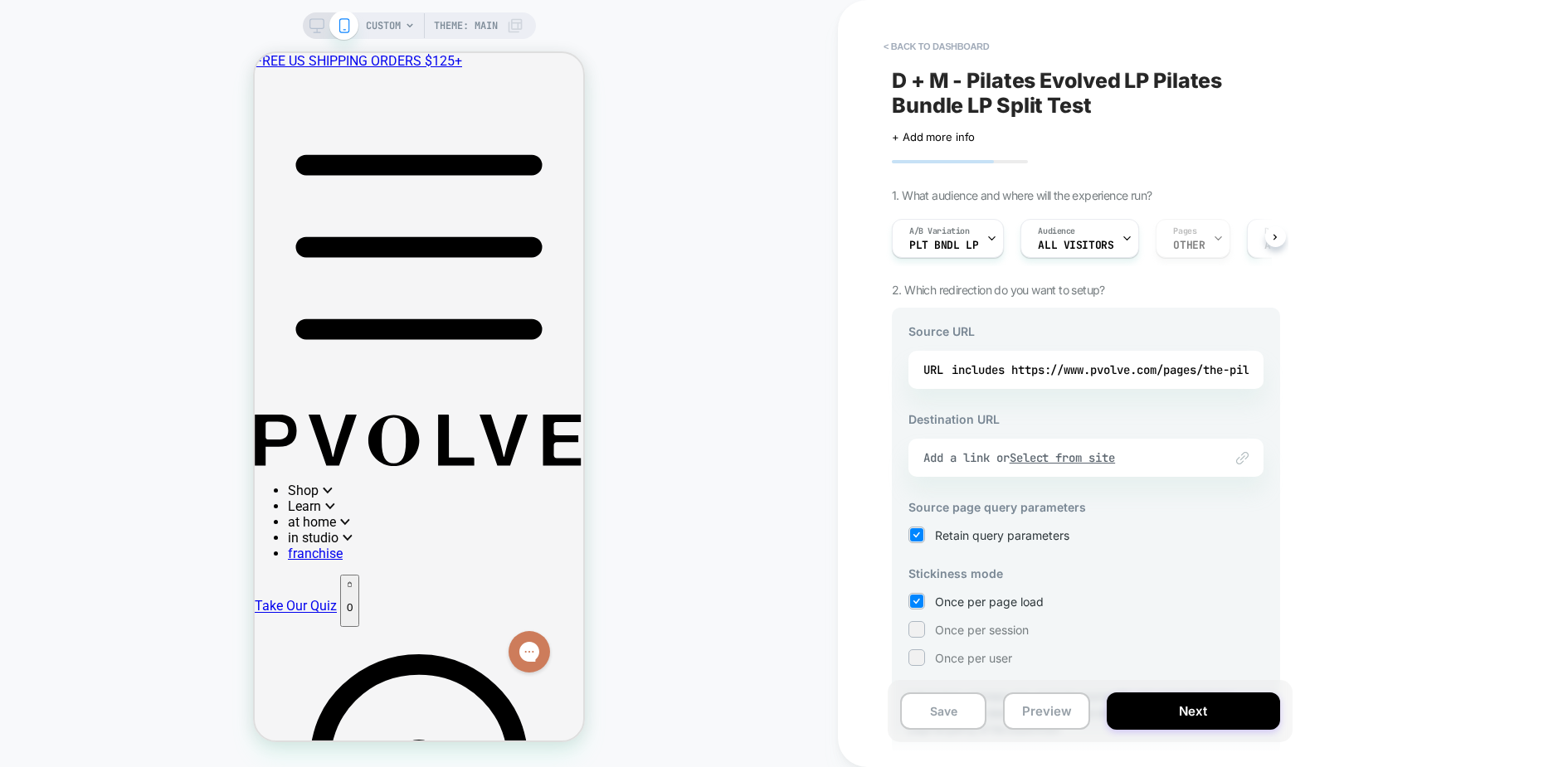 click on "Link to Add a link or  Select from site" at bounding box center [1086, 458] 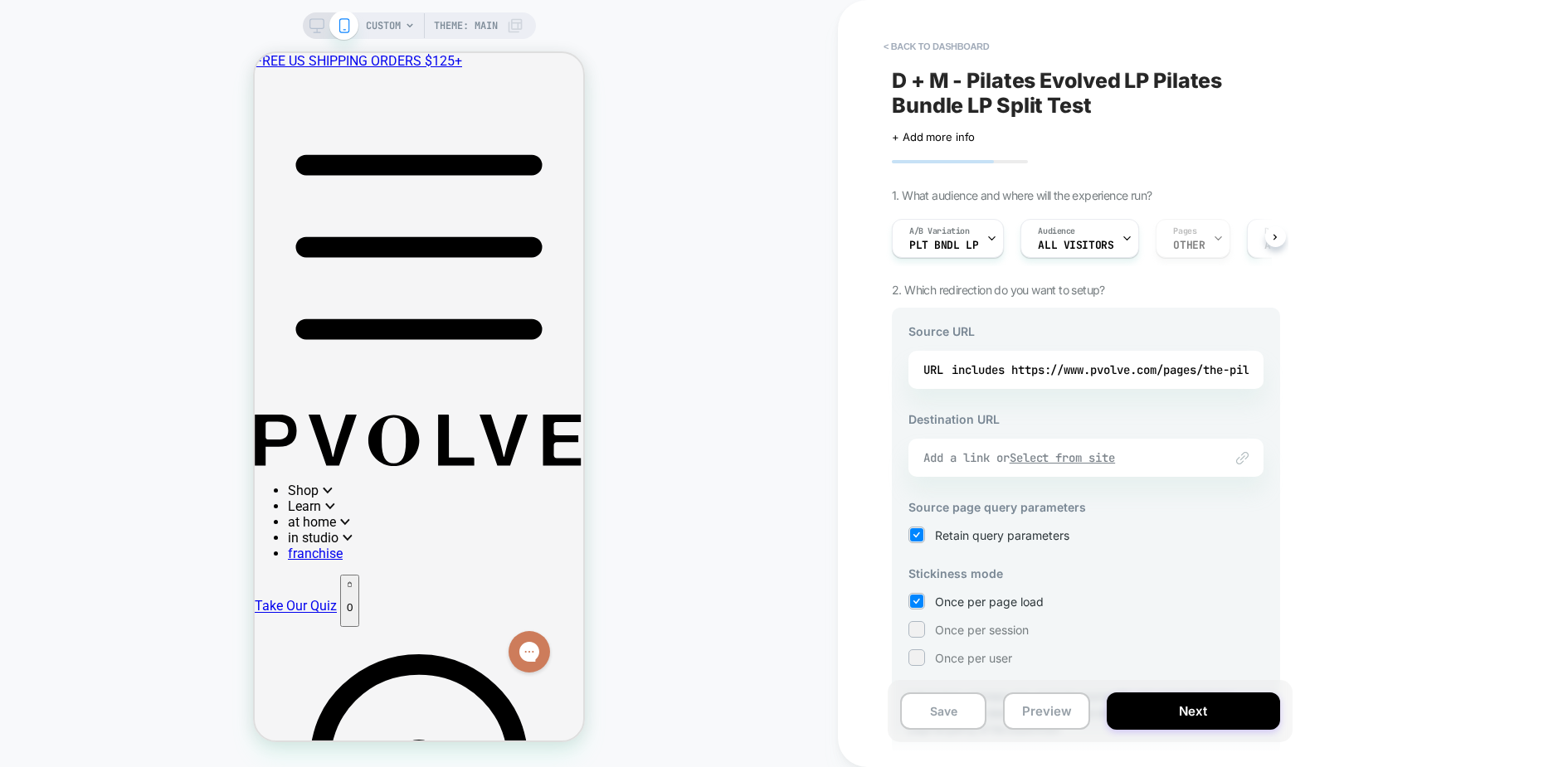click on "Select from site" at bounding box center [1063, 458] 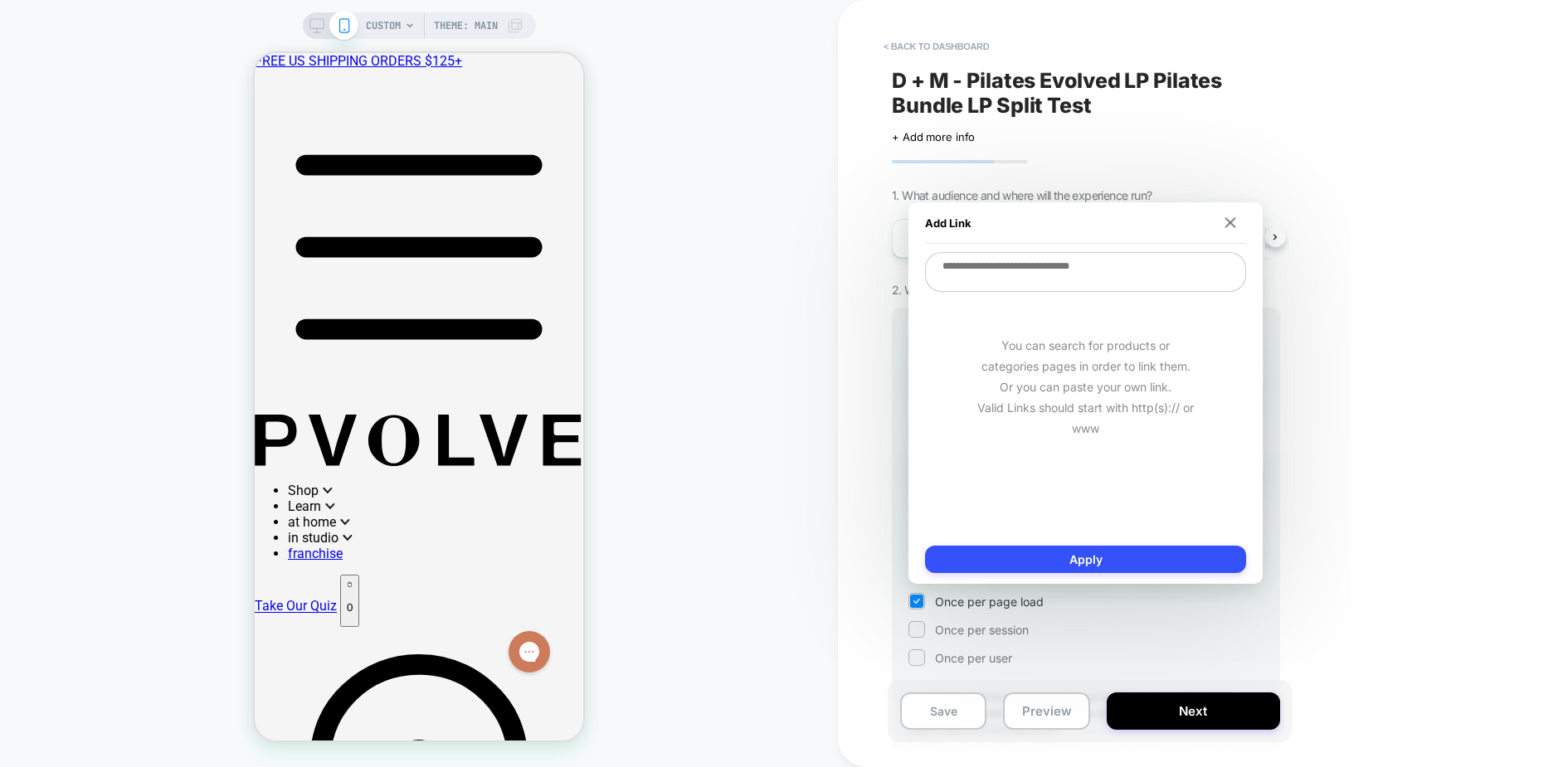 click at bounding box center [1085, 272] 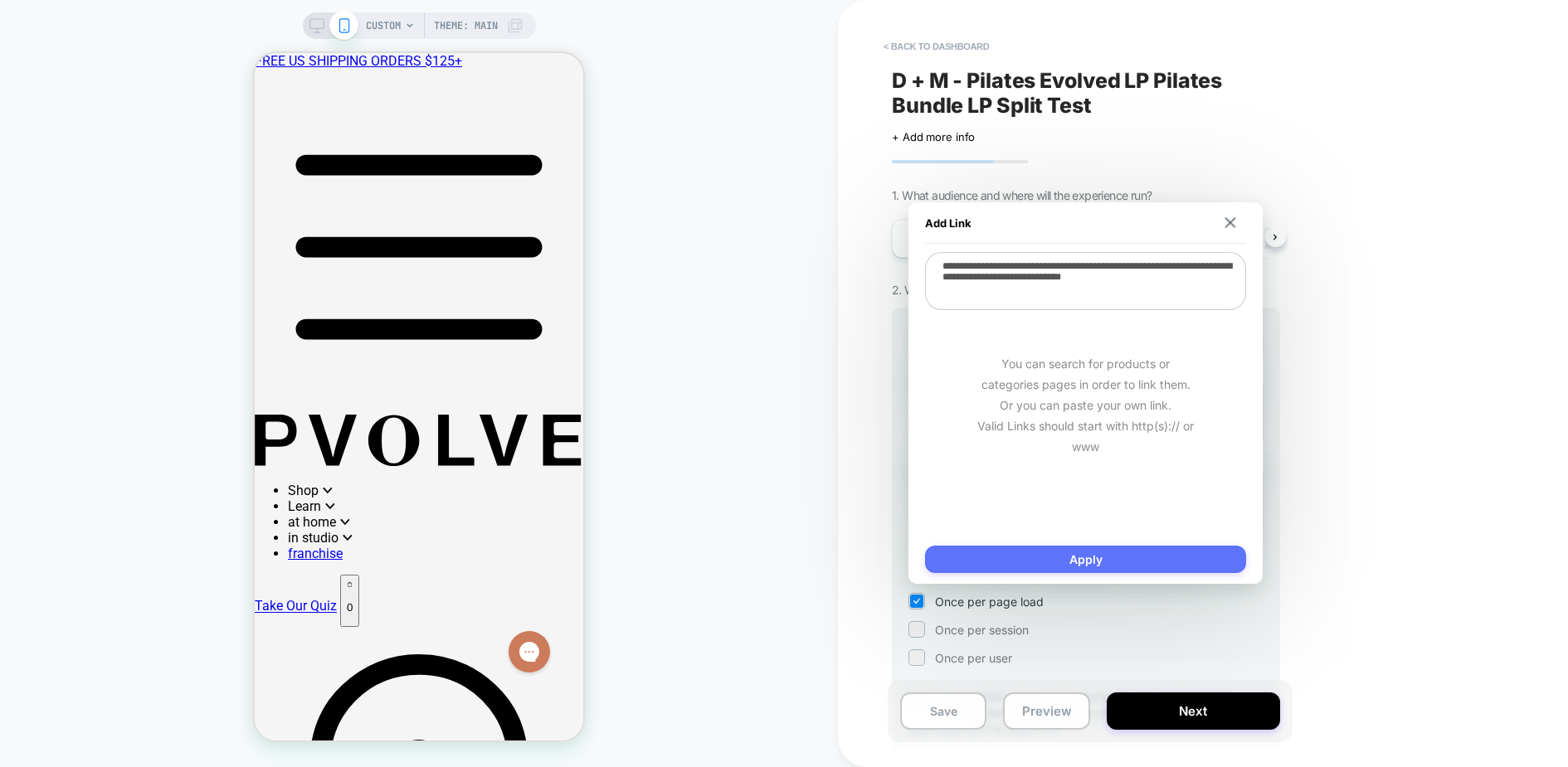 type on "**********" 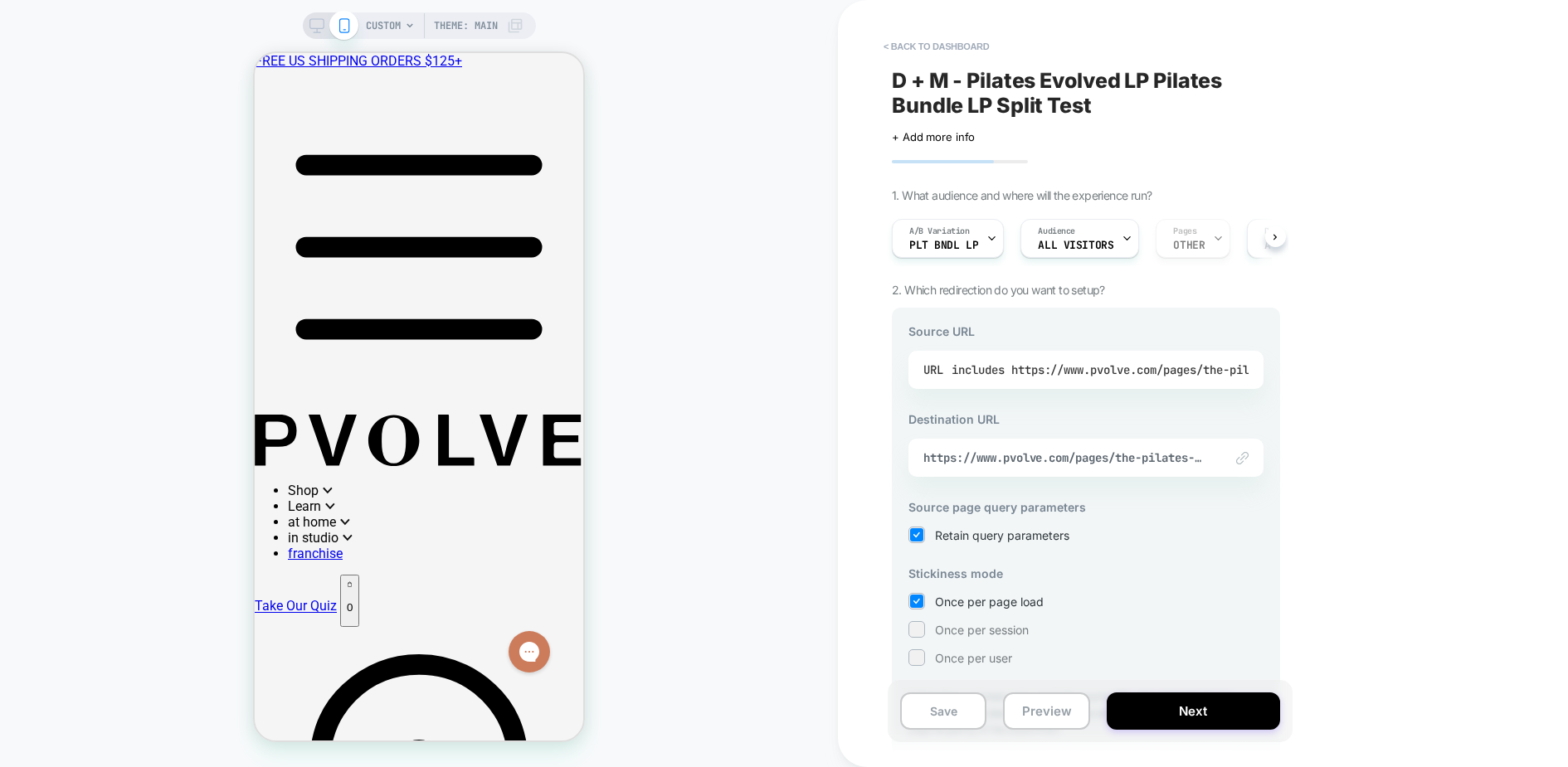 click on "includes   https://www.pvolve.com/pages/the-pilates-evolved-bundle-is-the-last-gym-equipment-you-will-ever-buy" at bounding box center [1308, 370] 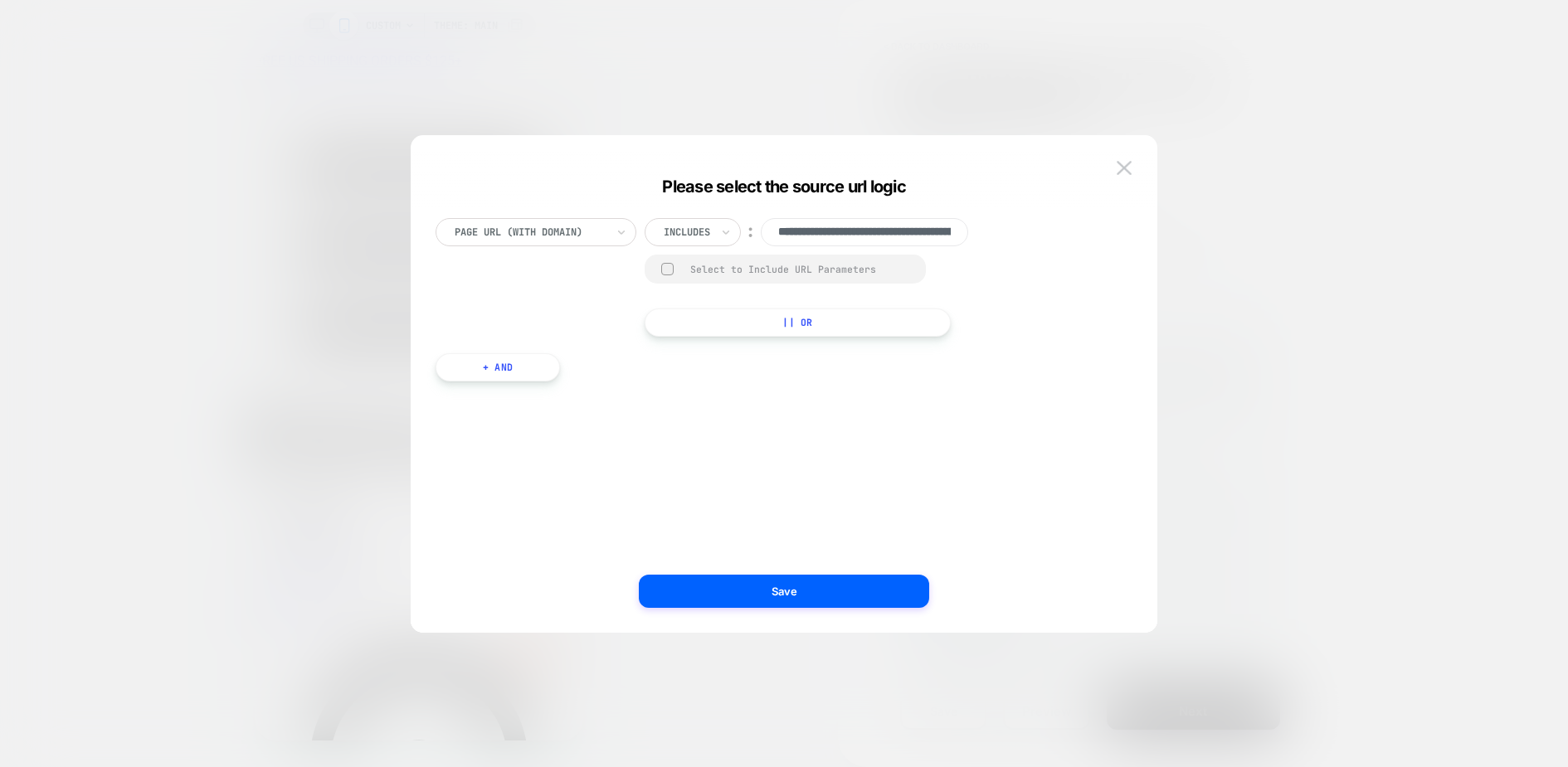 scroll, scrollTop: 0, scrollLeft: 518, axis: horizontal 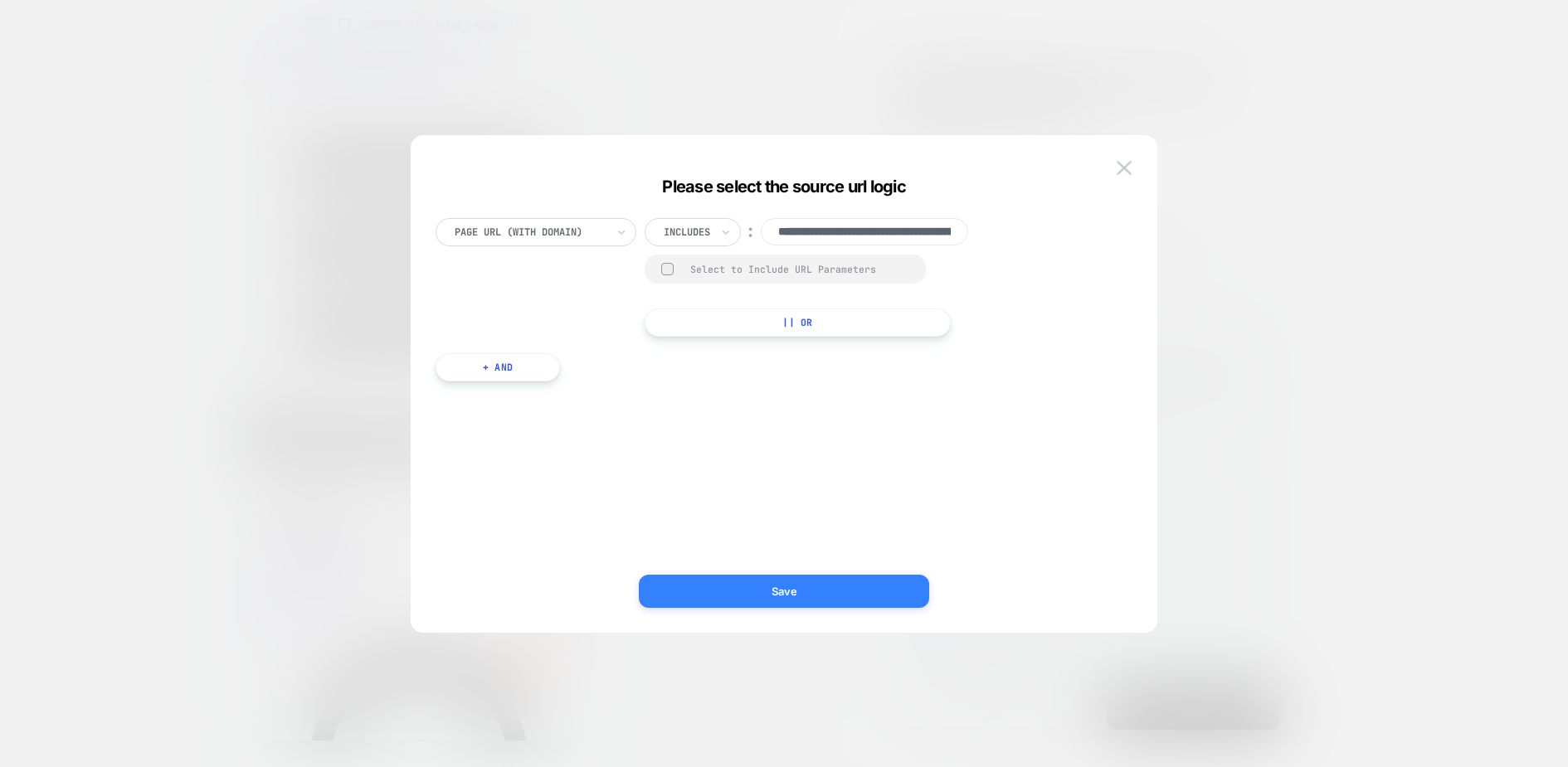 click on "Save" at bounding box center [784, 591] 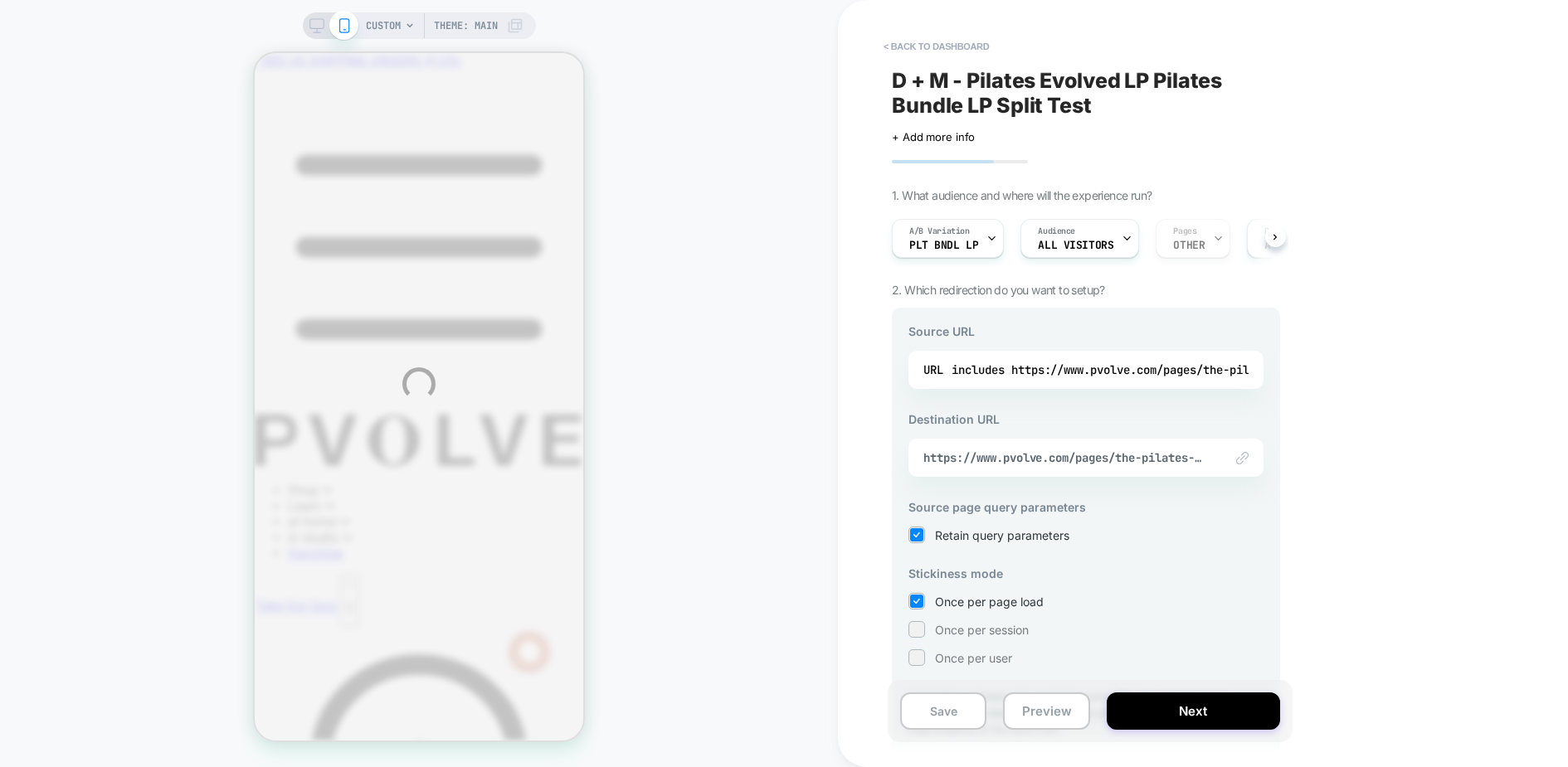 click on "CUSTOM Theme: MAIN < back to dashboard D + M - Pilates Evolved LP Pilates Bundle LP Split Test Click to edit experience details + Add more info 1. What audience and where will the experience run? A/B Variation PLT BNDL LP Audience All Visitors Pages OTHER Devices ALL DEVICES Trigger Page Load 2. Which redirection do you want to setup? Source URL URL   includes   https://www.pvolve.com/pages/the-pilates-evolved-bundle-is-the-last-gym-equipment-you-will-ever-buy Destination URL Link to https://www.pvolve.com/pages/the-pilates-evolved-bundle-is-the-last-gym-equipment-you-will-ever-buy Source page query parameters Retain query parameters Stickiness mode Once per page load Once per session Once per user * Note that customers who reach the source URL will automatically be redirected to the destination URL, so we will override & disable the general page targeting of the experiment Save Preview Next" at bounding box center (784, 383) 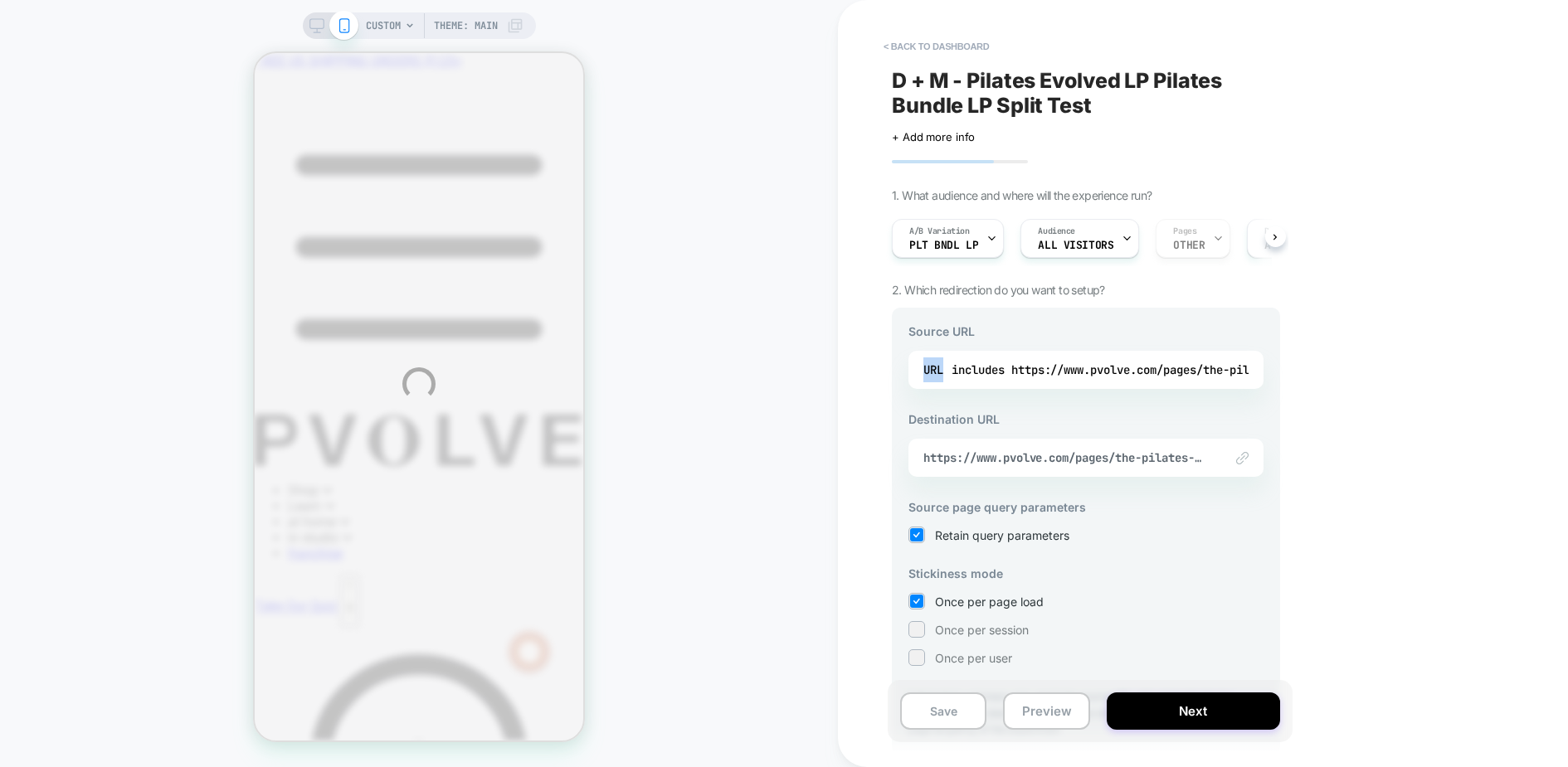 click on "CUSTOM Theme: MAIN < back to dashboard D + M - Pilates Evolved LP Pilates Bundle LP Split Test Click to edit experience details + Add more info 1. What audience and where will the experience run? A/B Variation PLT BNDL LP Audience All Visitors Pages OTHER Devices ALL DEVICES Trigger Page Load 2. Which redirection do you want to setup? Source URL URL   includes   https://www.pvolve.com/pages/the-pilates-evolved-bundle-is-the-last-gym-equipment-you-will-ever-buy Destination URL Link to https://www.pvolve.com/pages/the-pilates-evolved-bundle-is-the-last-gym-equipment-you-will-ever-buy Source page query parameters Retain query parameters Stickiness mode Once per page load Once per session Once per user * Note that customers who reach the source URL will automatically be redirected to the destination URL, so we will override & disable the general page targeting of the experiment Save Preview Next" at bounding box center [784, 383] 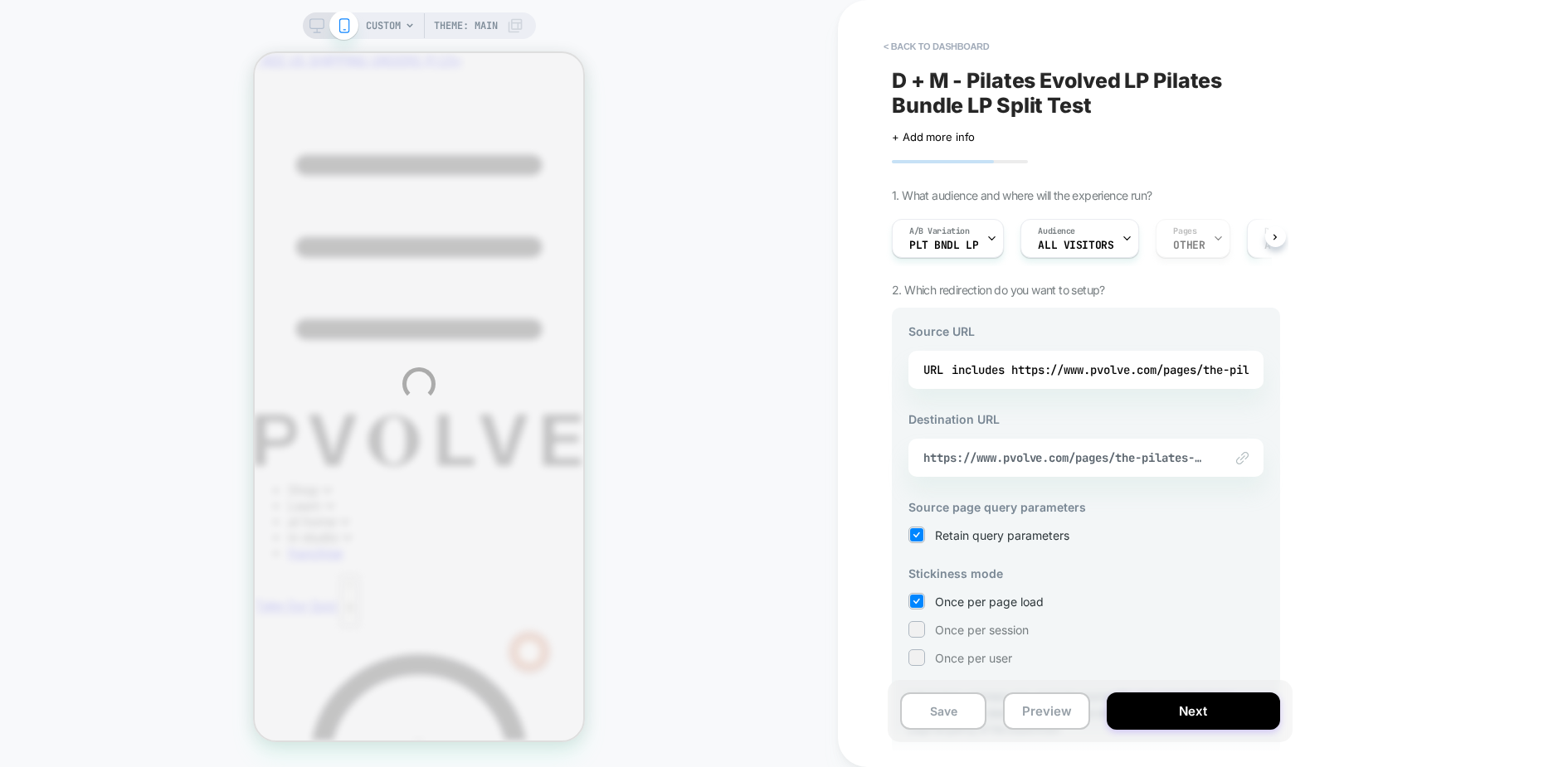 click on "CUSTOM Theme: MAIN < back to dashboard D + M - Pilates Evolved LP Pilates Bundle LP Split Test Click to edit experience details + Add more info 1. What audience and where will the experience run? A/B Variation PLT BNDL LP Audience All Visitors Pages OTHER Devices ALL DEVICES Trigger Page Load 2. Which redirection do you want to setup? Source URL URL   includes   https://www.pvolve.com/pages/the-pilates-evolved-bundle-is-the-last-gym-equipment-you-will-ever-buy Destination URL Link to https://www.pvolve.com/pages/the-pilates-evolved-bundle-is-the-last-gym-equipment-you-will-ever-buy Source page query parameters Retain query parameters Stickiness mode Once per page load Once per session Once per user * Note that customers who reach the source URL will automatically be redirected to the destination URL, so we will override & disable the general page targeting of the experiment Save Preview Next" at bounding box center (784, 383) 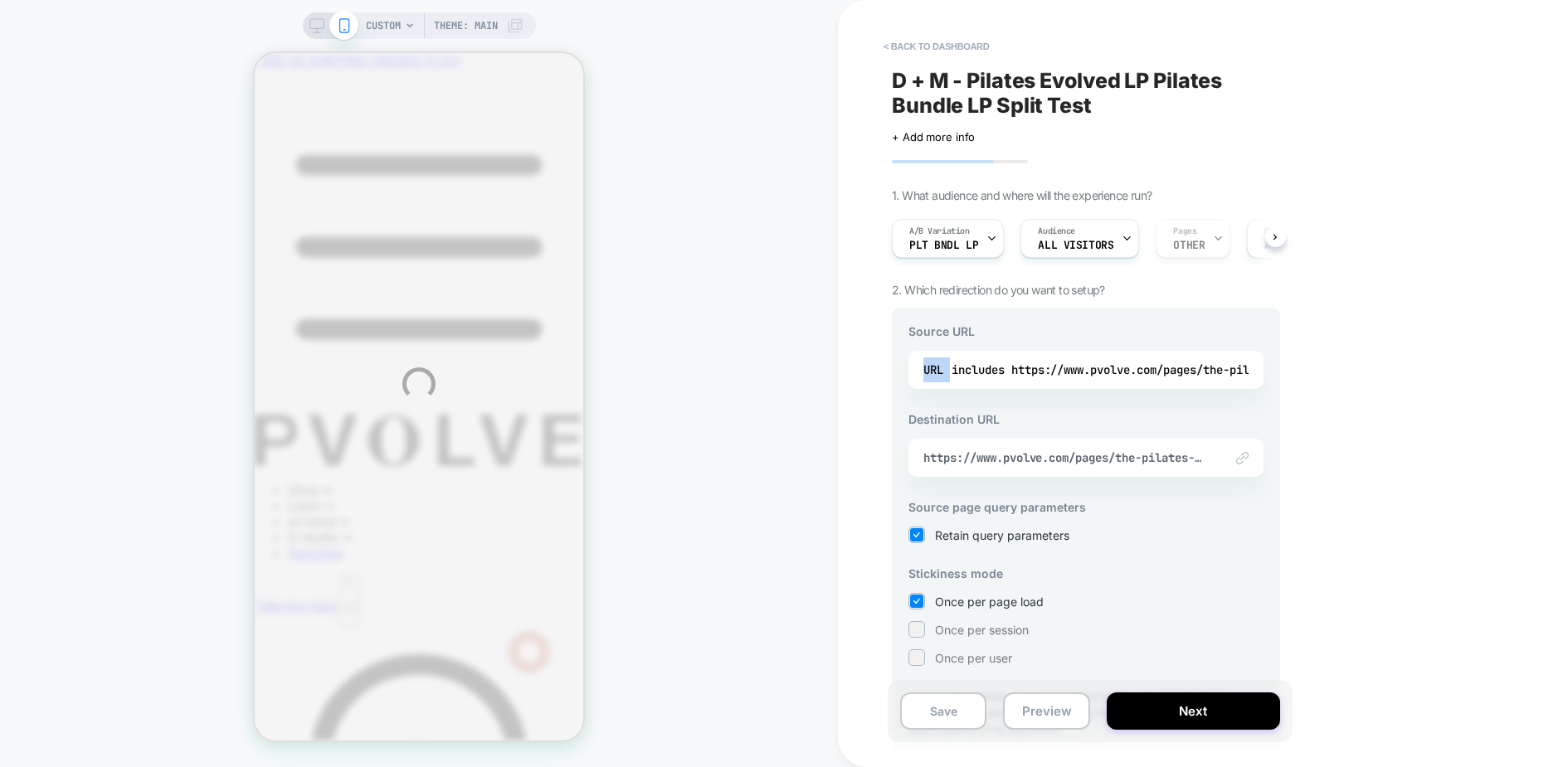 click on "CUSTOM Theme: MAIN < back to dashboard D + M - Pilates Evolved LP Pilates Bundle LP Split Test Click to edit experience details + Add more info 1. What audience and where will the experience run? A/B Variation PLT BNDL LP Audience All Visitors Pages OTHER Devices ALL DEVICES Trigger Page Load 2. Which redirection do you want to setup? Source URL URL   includes   https://www.pvolve.com/pages/the-pilates-evolved-bundle-is-the-last-gym-equipment-you-will-ever-buy Destination URL Link to https://www.pvolve.com/pages/the-pilates-evolved-bundle-is-the-last-gym-equipment-you-will-ever-buy Source page query parameters Retain query parameters Stickiness mode Once per page load Once per session Once per user * Note that customers who reach the source URL will automatically be redirected to the destination URL, so we will override & disable the general page targeting of the experiment Save Preview Next" at bounding box center [784, 383] 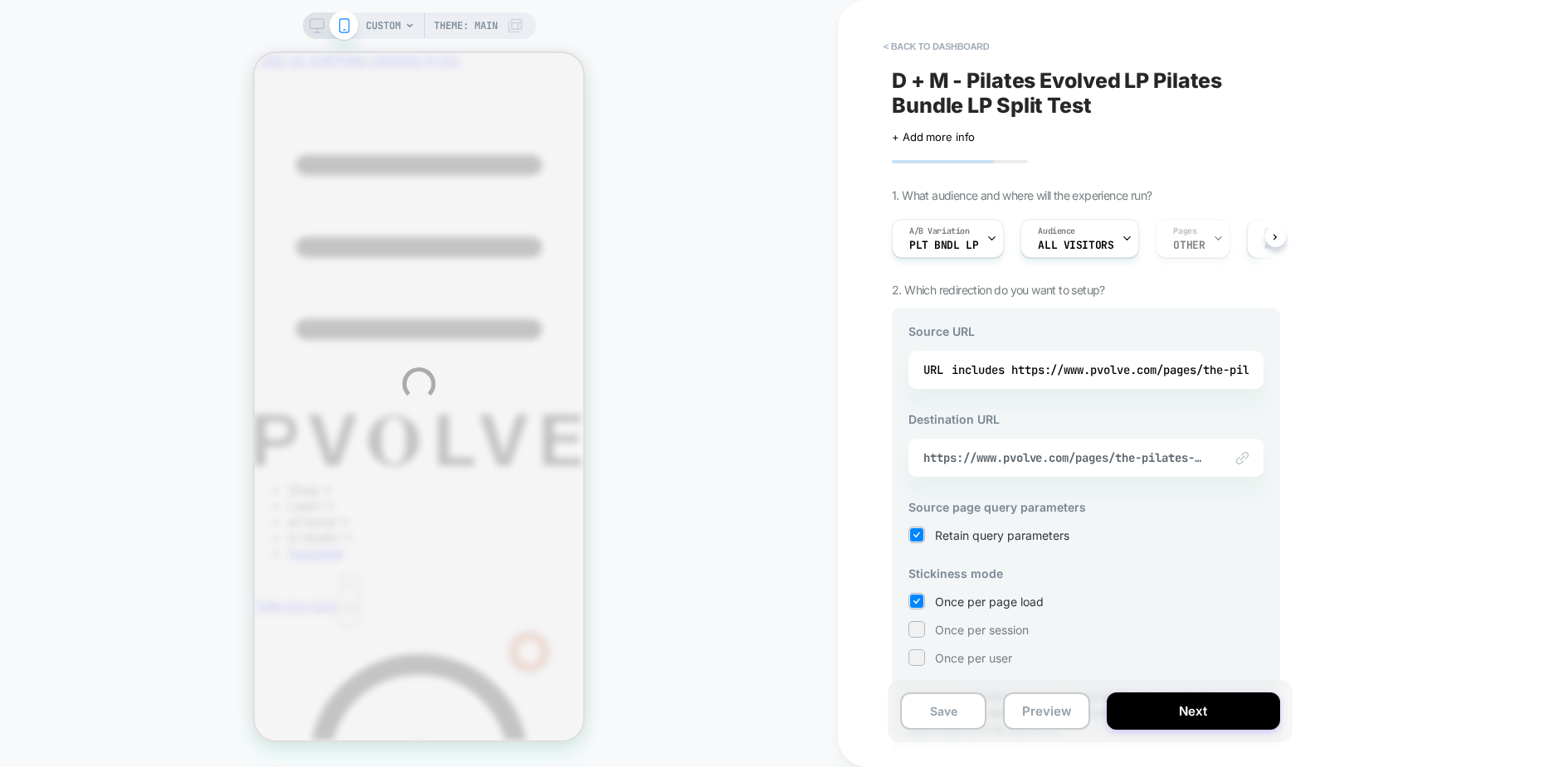 click on "CUSTOM Theme: MAIN < back to dashboard D + M - Pilates Evolved LP Pilates Bundle LP Split Test Click to edit experience details + Add more info 1. What audience and where will the experience run? A/B Variation PLT BNDL LP Audience All Visitors Pages OTHER Devices ALL DEVICES Trigger Page Load 2. Which redirection do you want to setup? Source URL URL   includes   https://www.pvolve.com/pages/the-pilates-evolved-bundle-is-the-last-gym-equipment-you-will-ever-buy Destination URL Link to https://www.pvolve.com/pages/the-pilates-evolved-bundle-is-the-last-gym-equipment-you-will-ever-buy Source page query parameters Retain query parameters Stickiness mode Once per page load Once per session Once per user * Note that customers who reach the source URL will automatically be redirected to the destination URL, so we will override & disable the general page targeting of the experiment Save Preview Next" at bounding box center (784, 383) 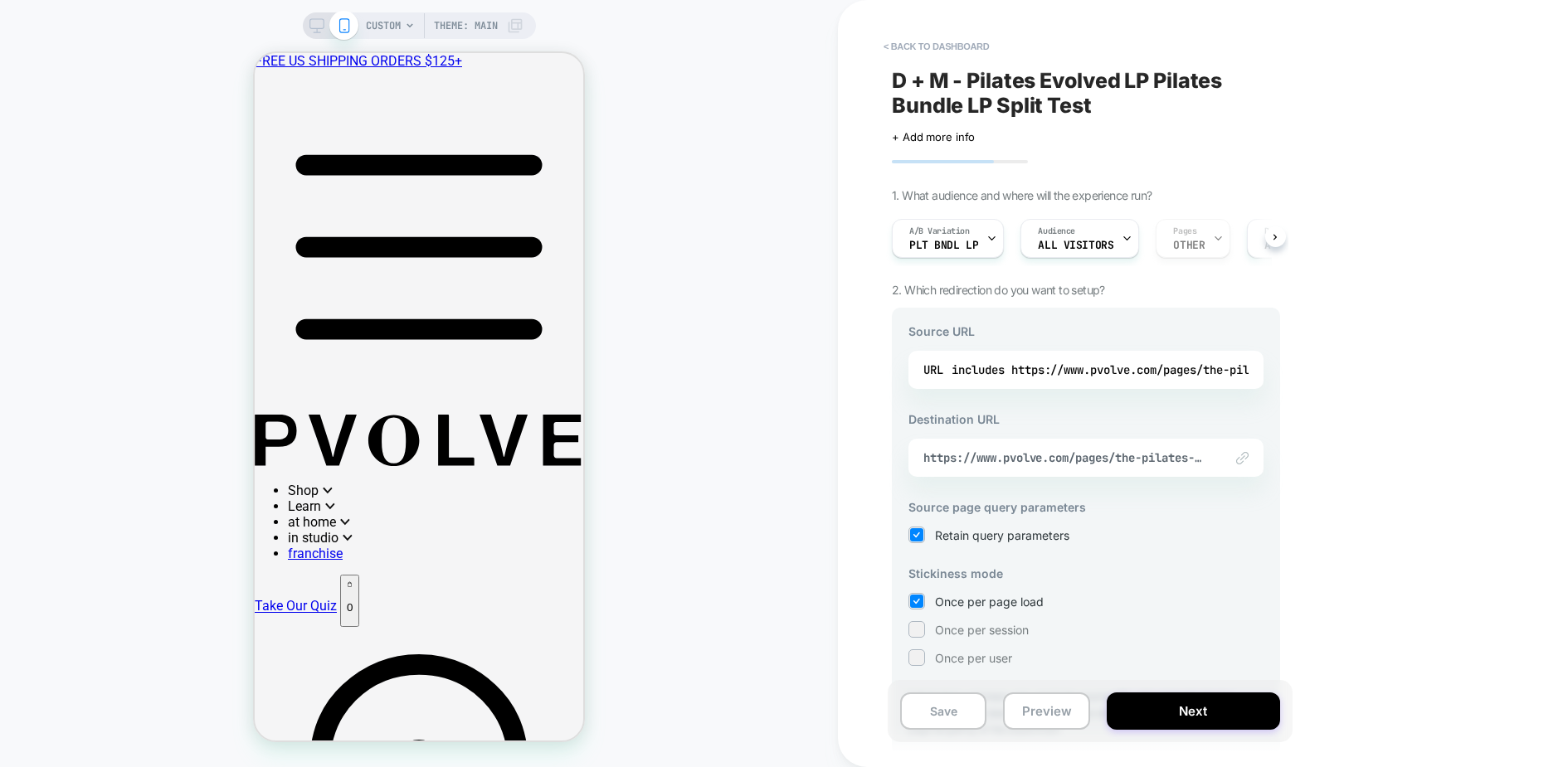 scroll, scrollTop: 0, scrollLeft: 0, axis: both 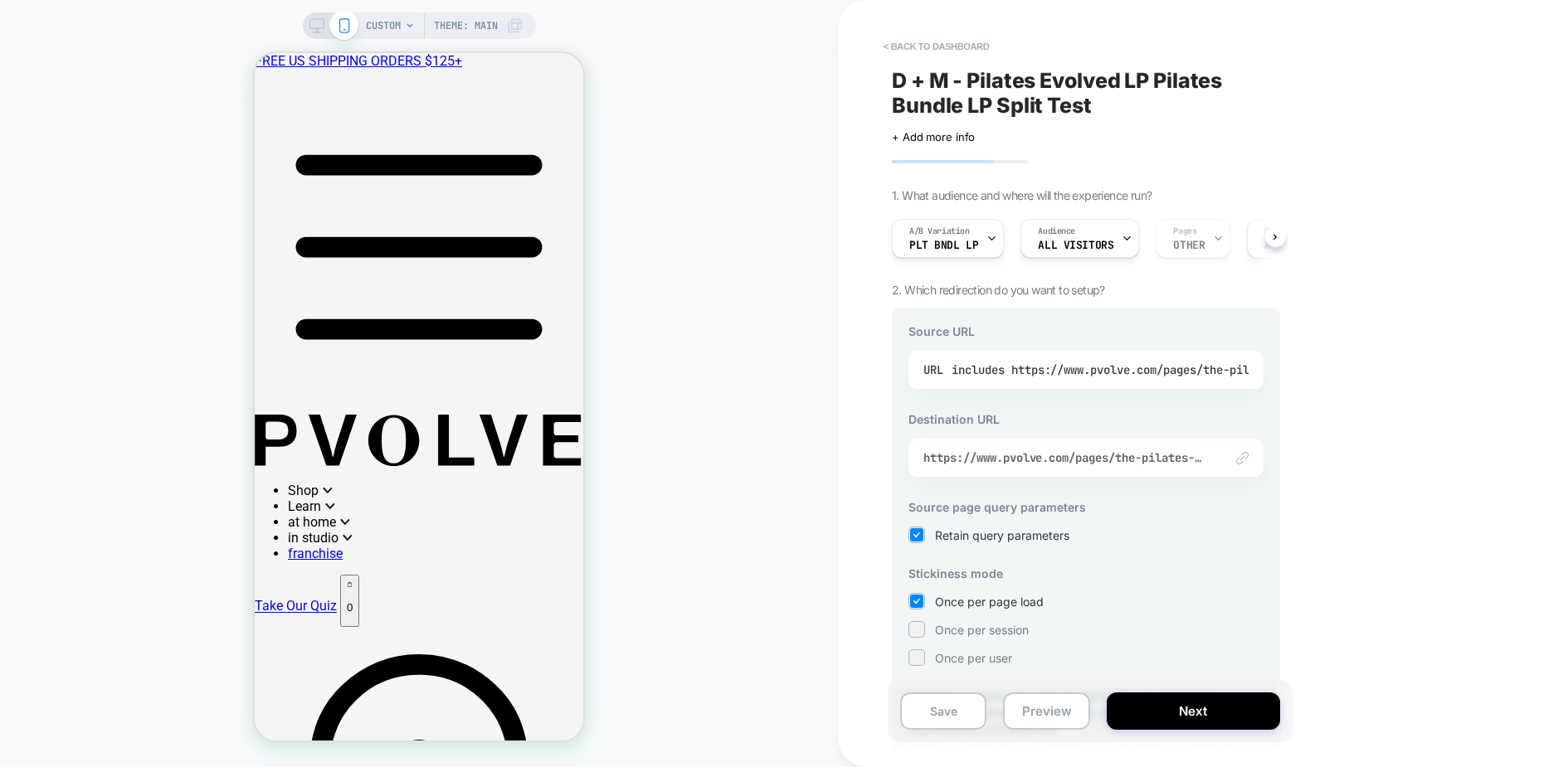 click on "includes   https://www.pvolve.com/pages/the-pilates-evolved-bundle-is-the-last-gym-equipment-you-will-ever-buy" at bounding box center (1308, 370) 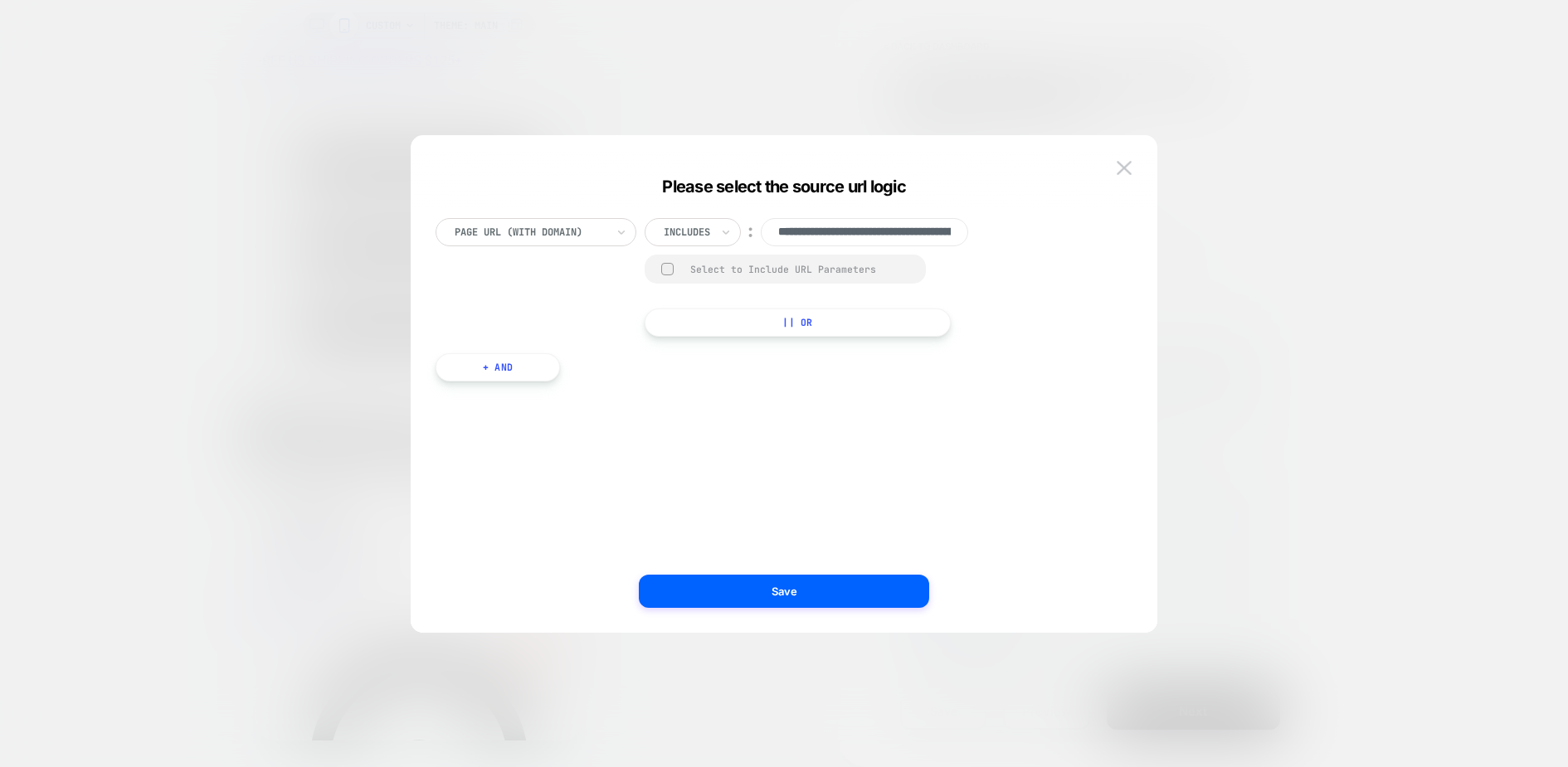 scroll, scrollTop: 0, scrollLeft: 0, axis: both 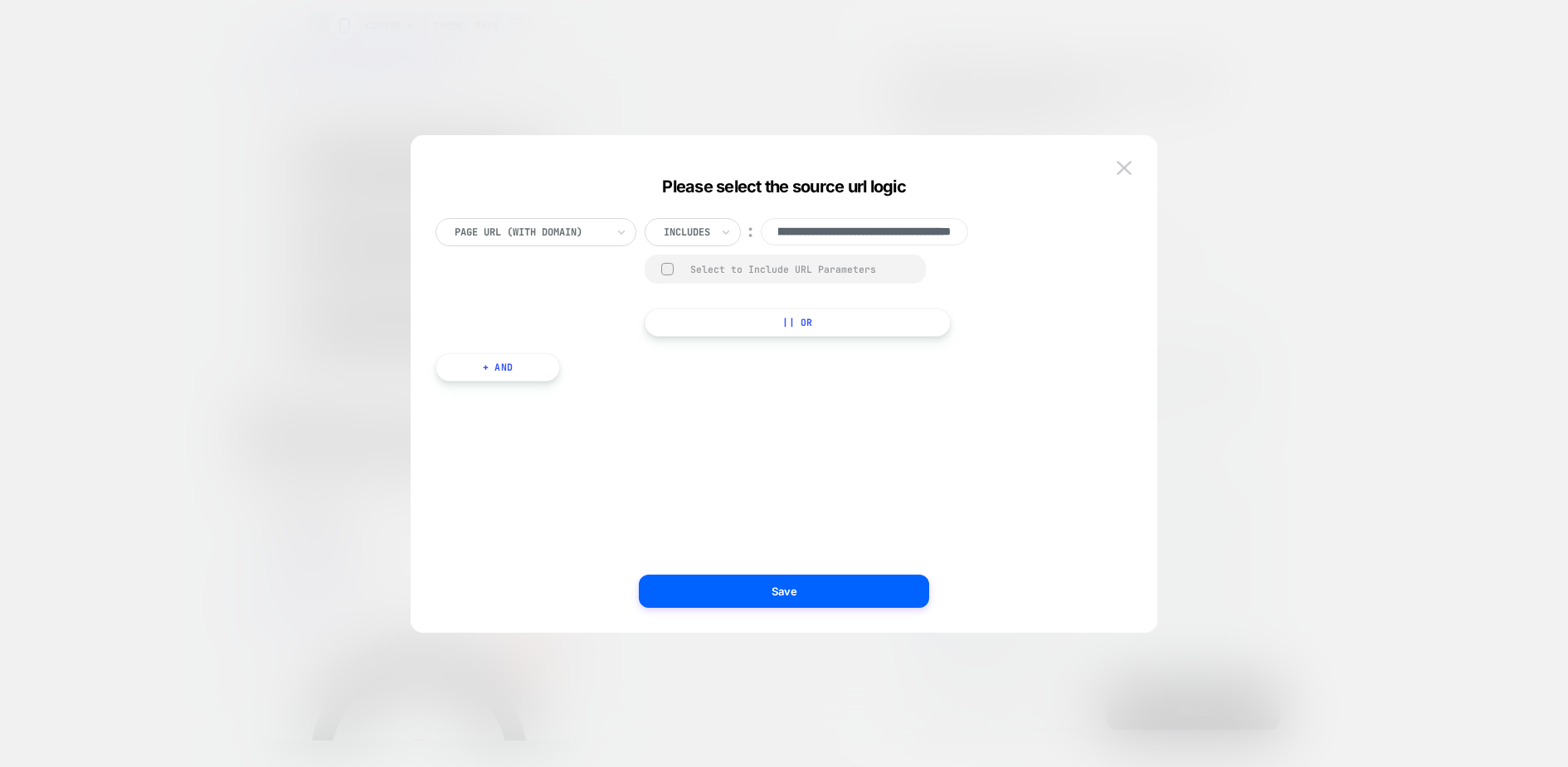 click on "**********" at bounding box center [864, 232] 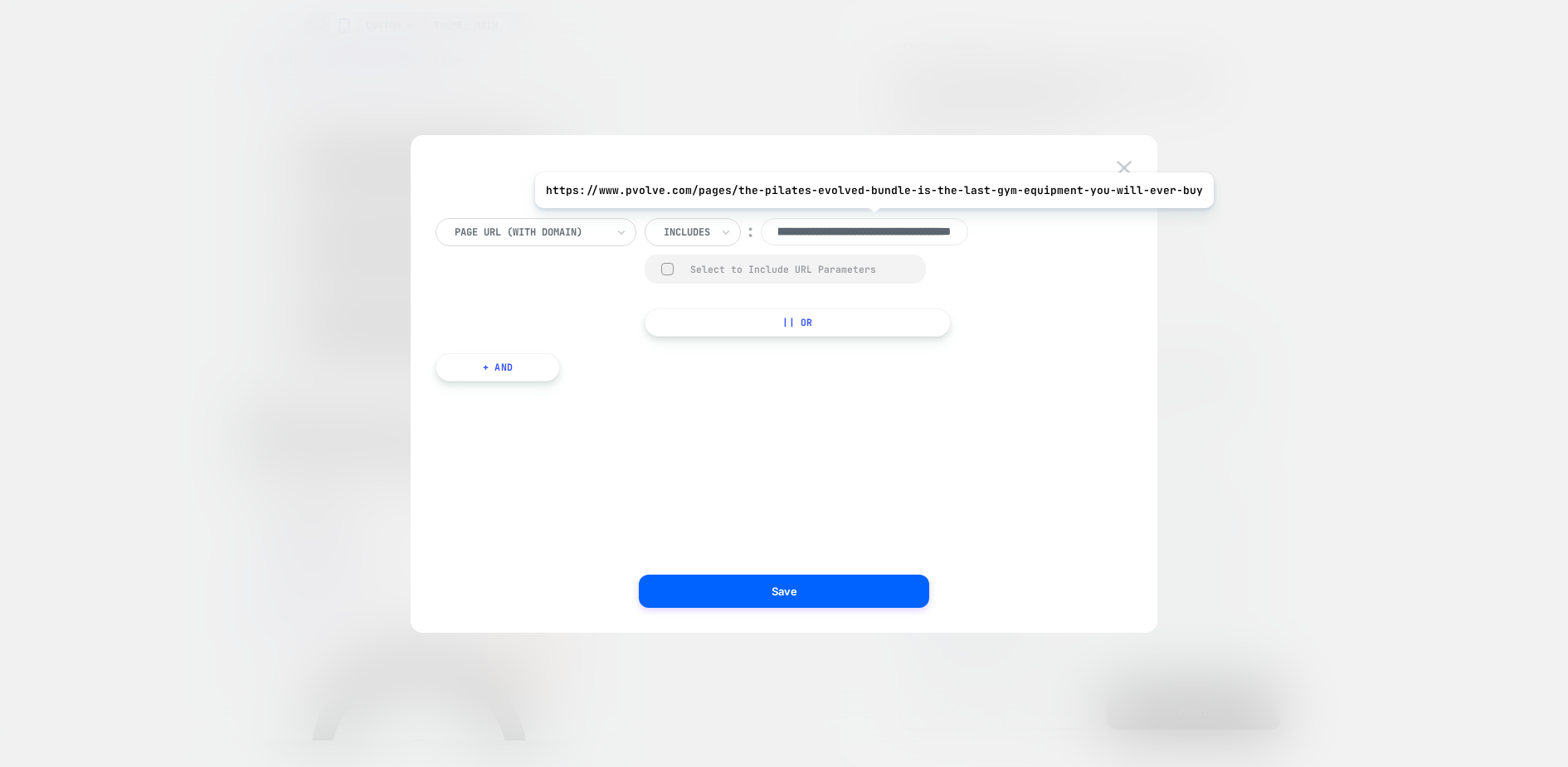 paste 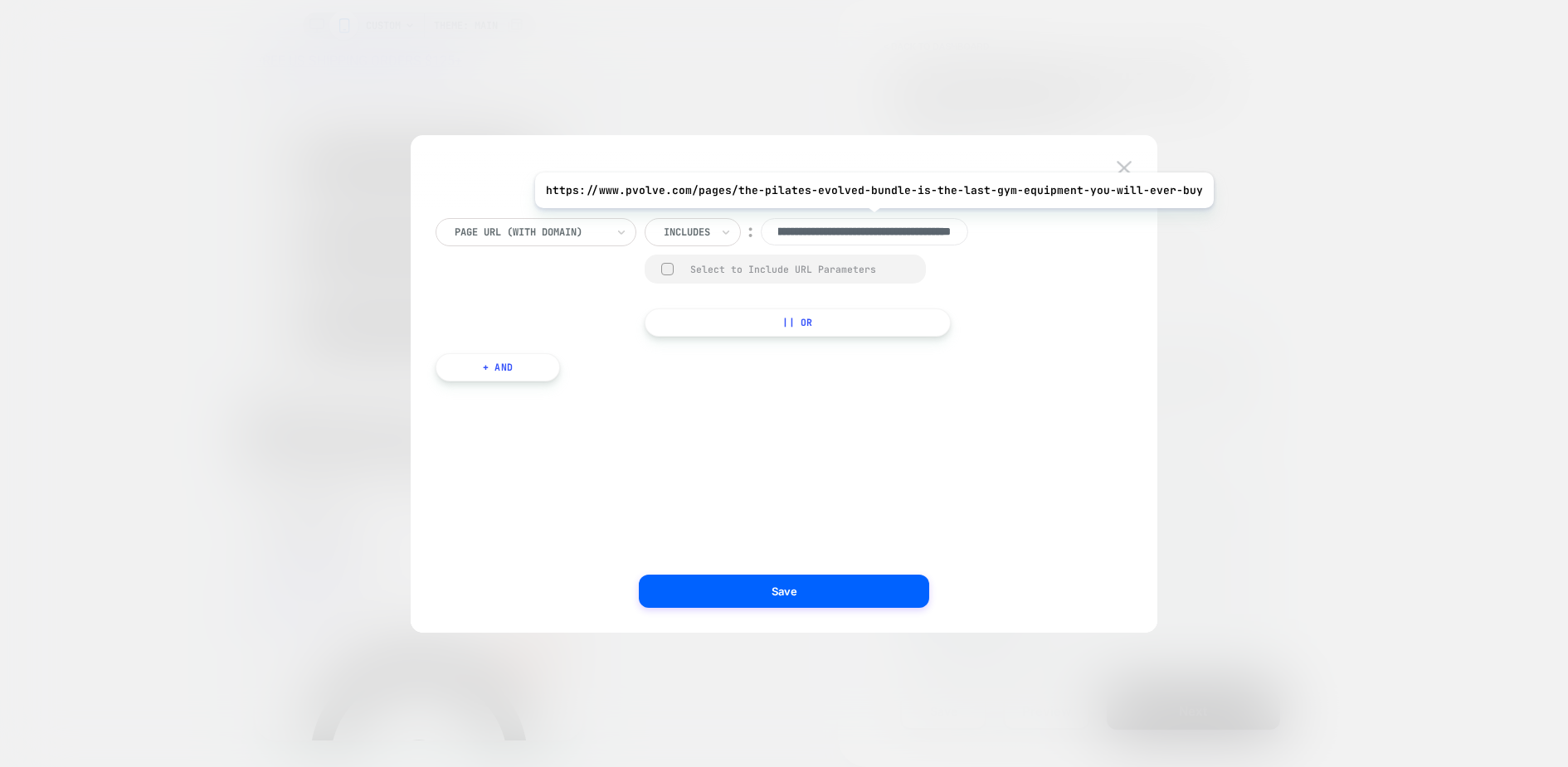 scroll, scrollTop: 0, scrollLeft: 134, axis: horizontal 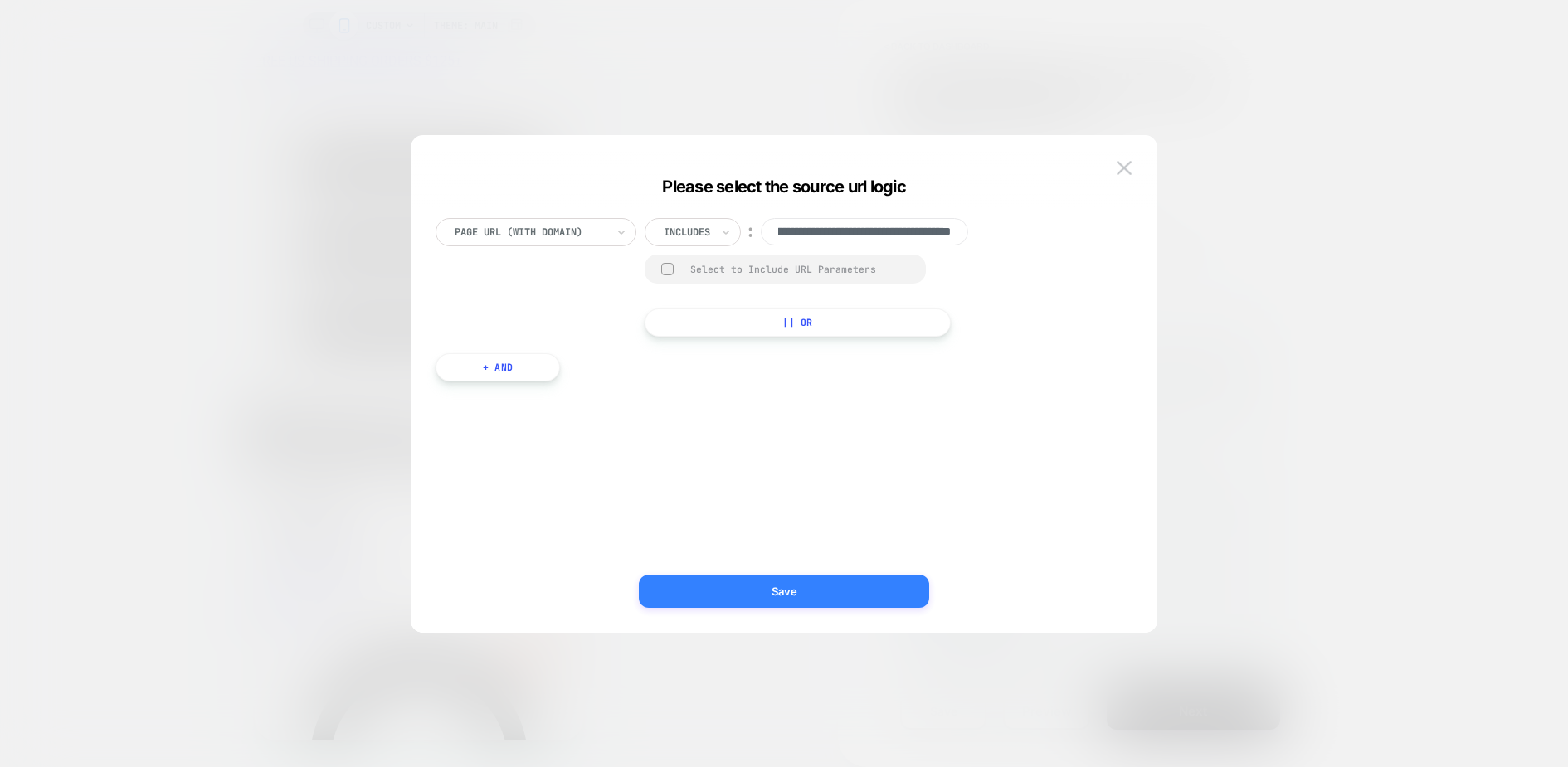 type on "**********" 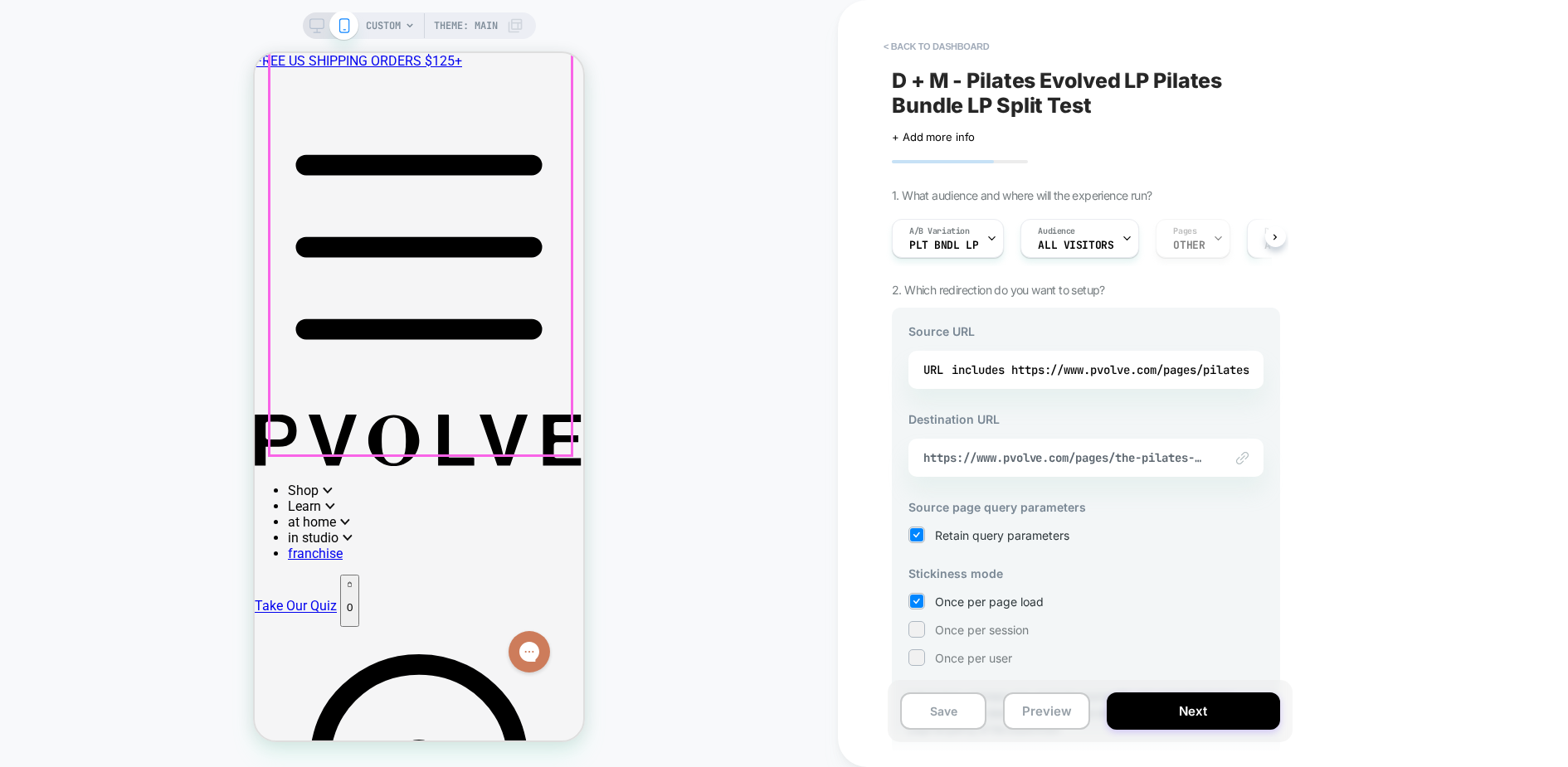 scroll, scrollTop: 126, scrollLeft: 0, axis: vertical 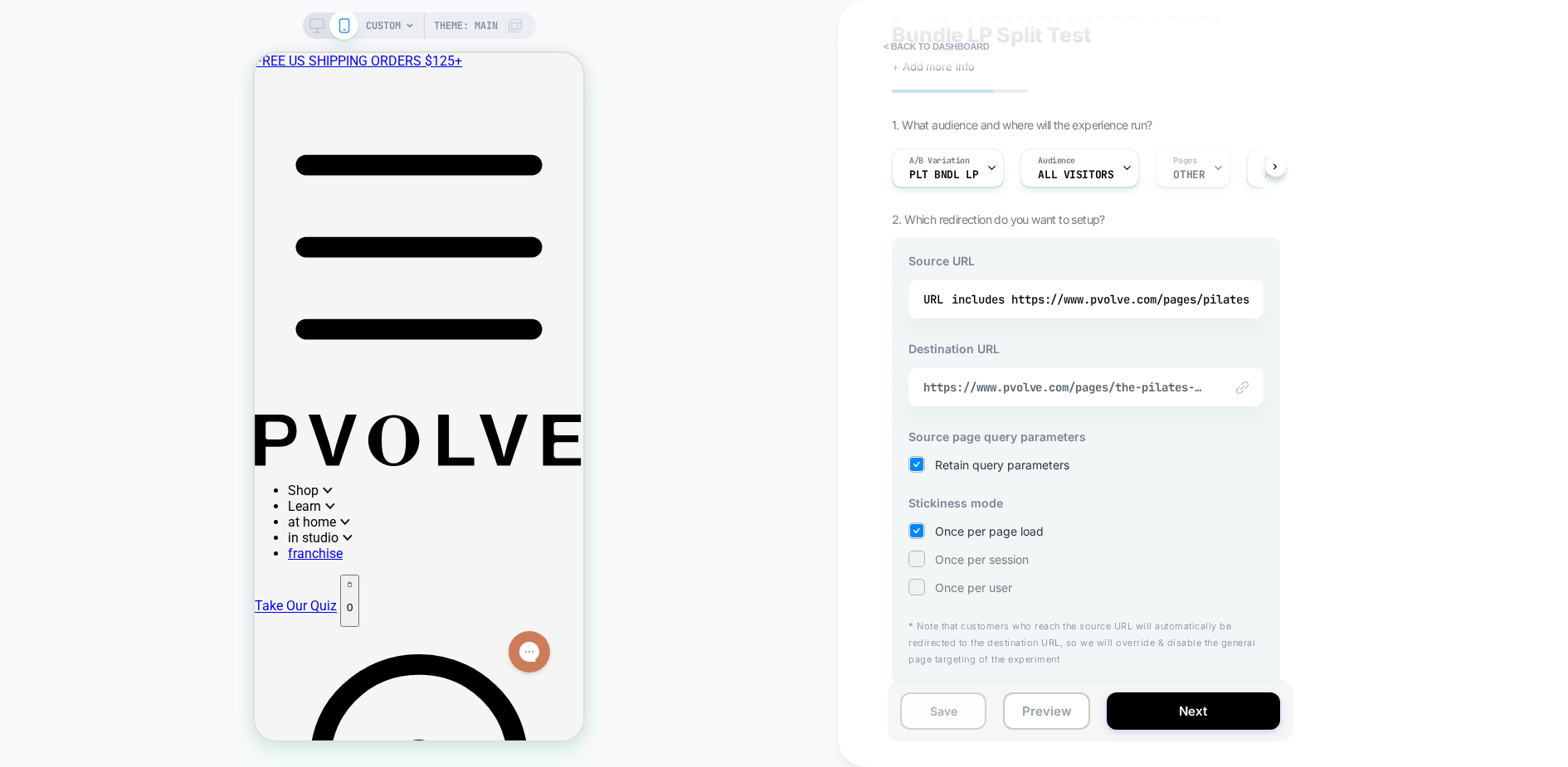 click on "Save" at bounding box center [943, 711] 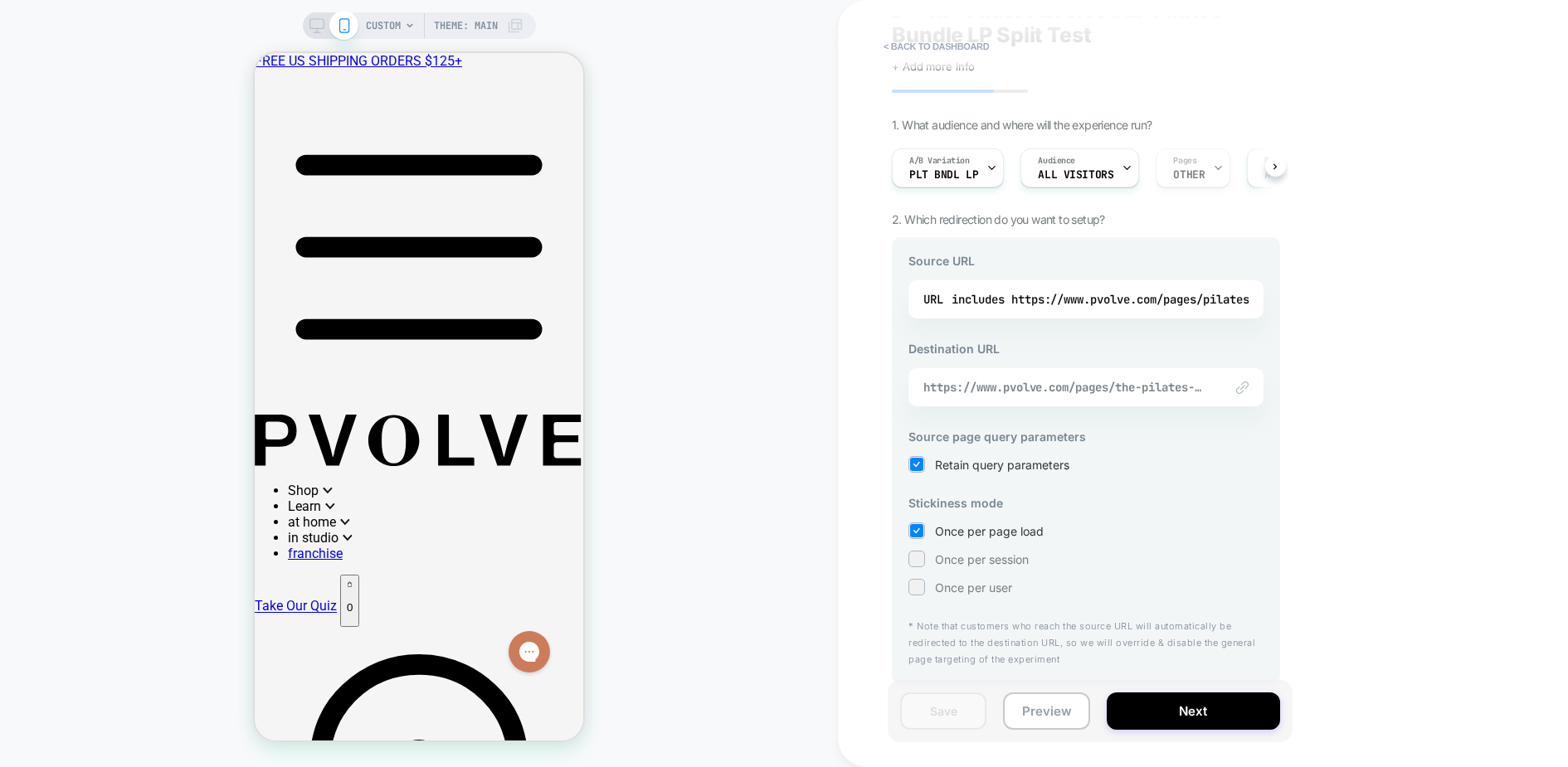 scroll, scrollTop: 0, scrollLeft: 0, axis: both 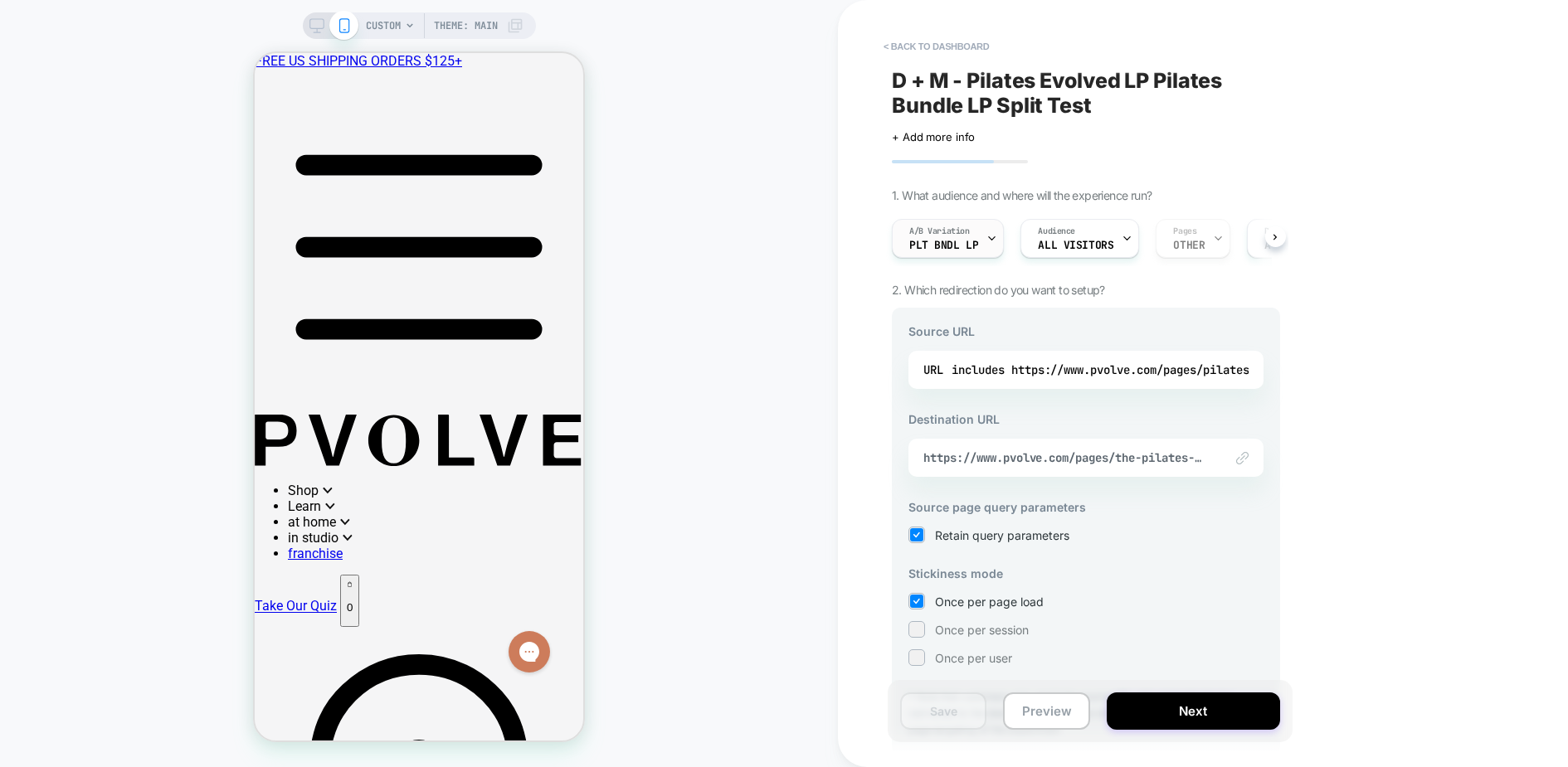 click on "A/B Variation PLT BNDL LP" at bounding box center (943, 238) 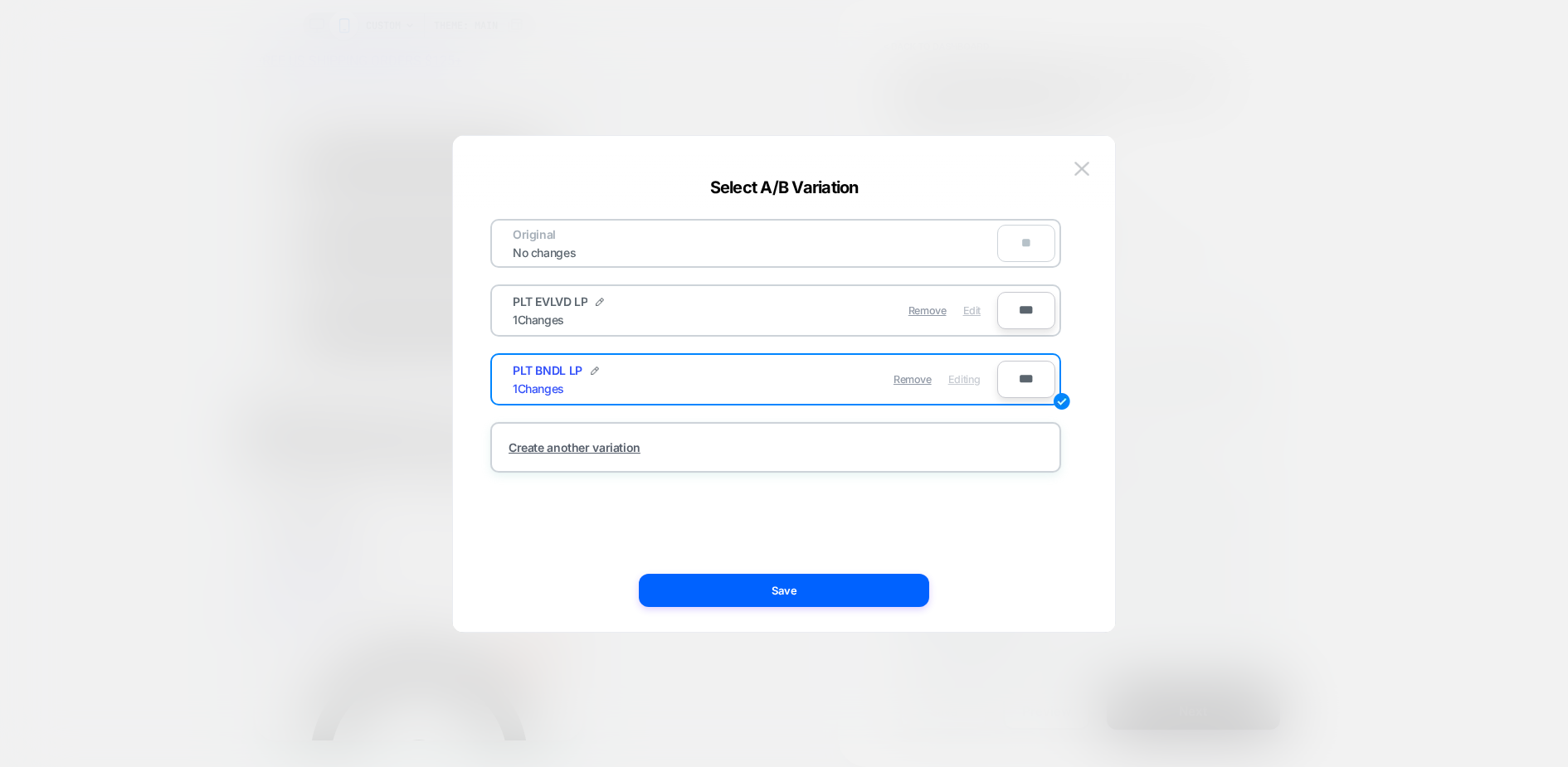 click on "Edit" at bounding box center (971, 310) 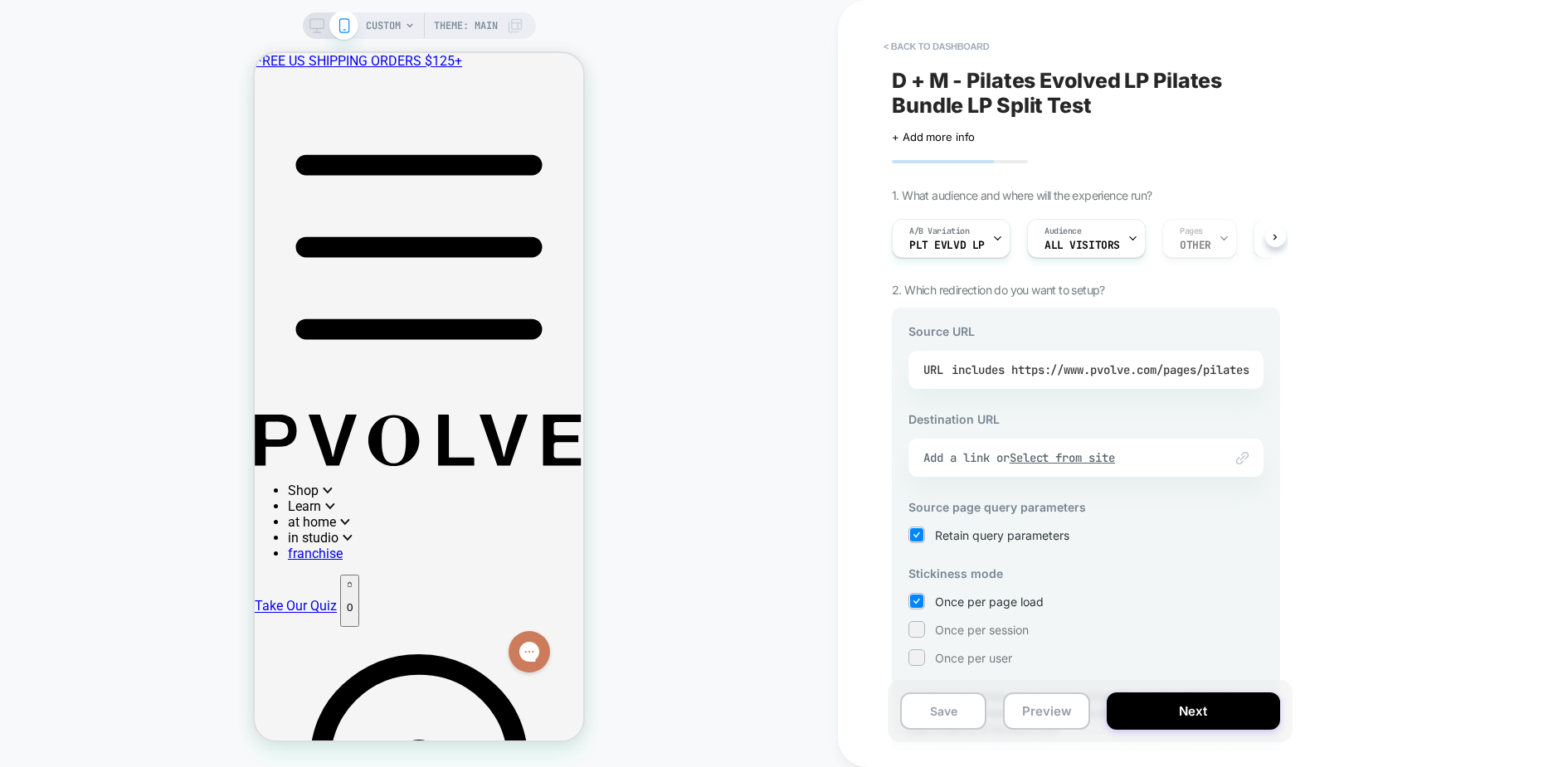 click on "includes   https://www.pvolve.com/pages/pilates-evolved" at bounding box center [1127, 370] 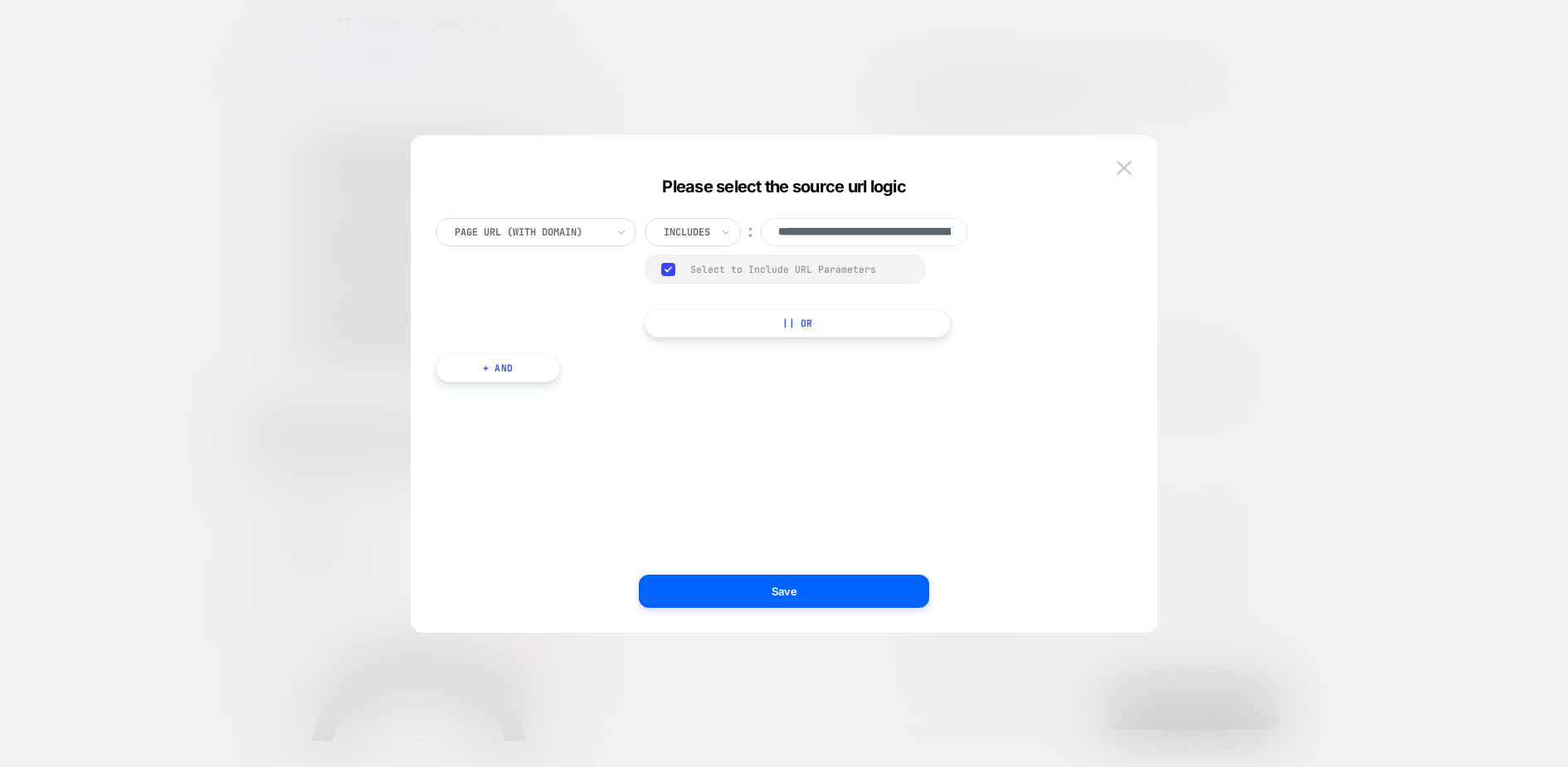 scroll, scrollTop: 0, scrollLeft: 134, axis: horizontal 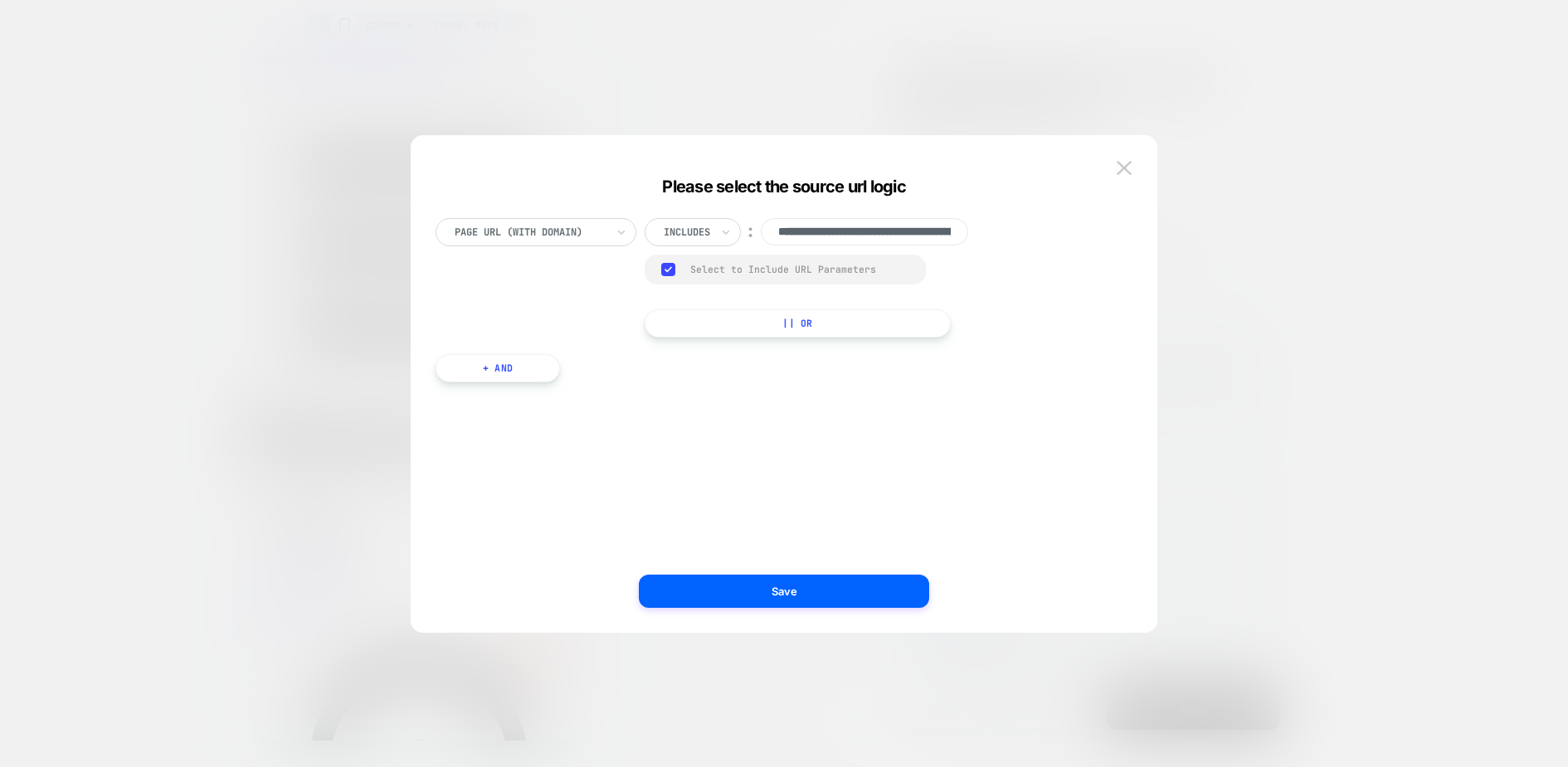 click on "**********" at bounding box center (784, 392) 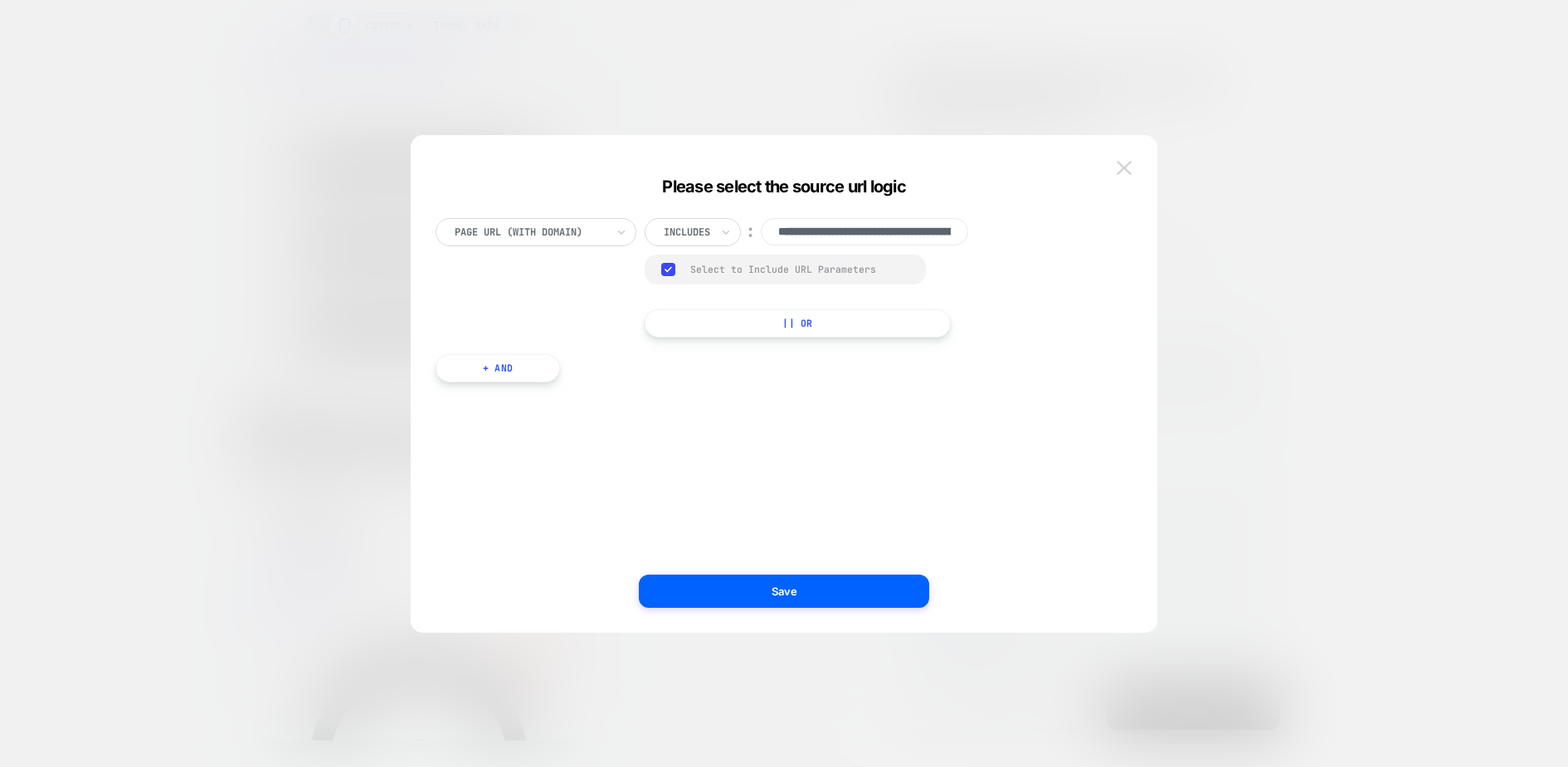 click at bounding box center (1124, 167) 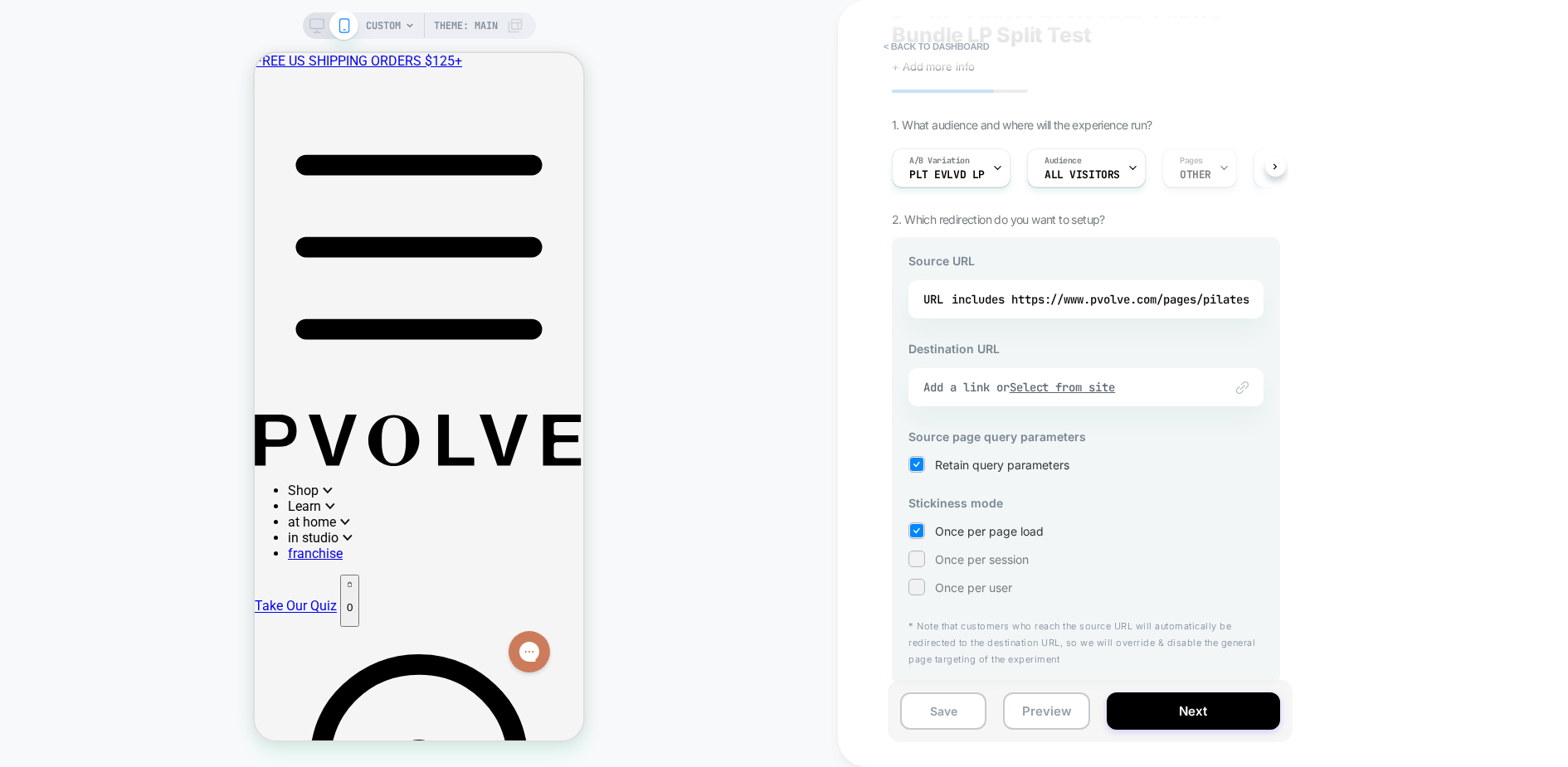 scroll, scrollTop: 0, scrollLeft: 0, axis: both 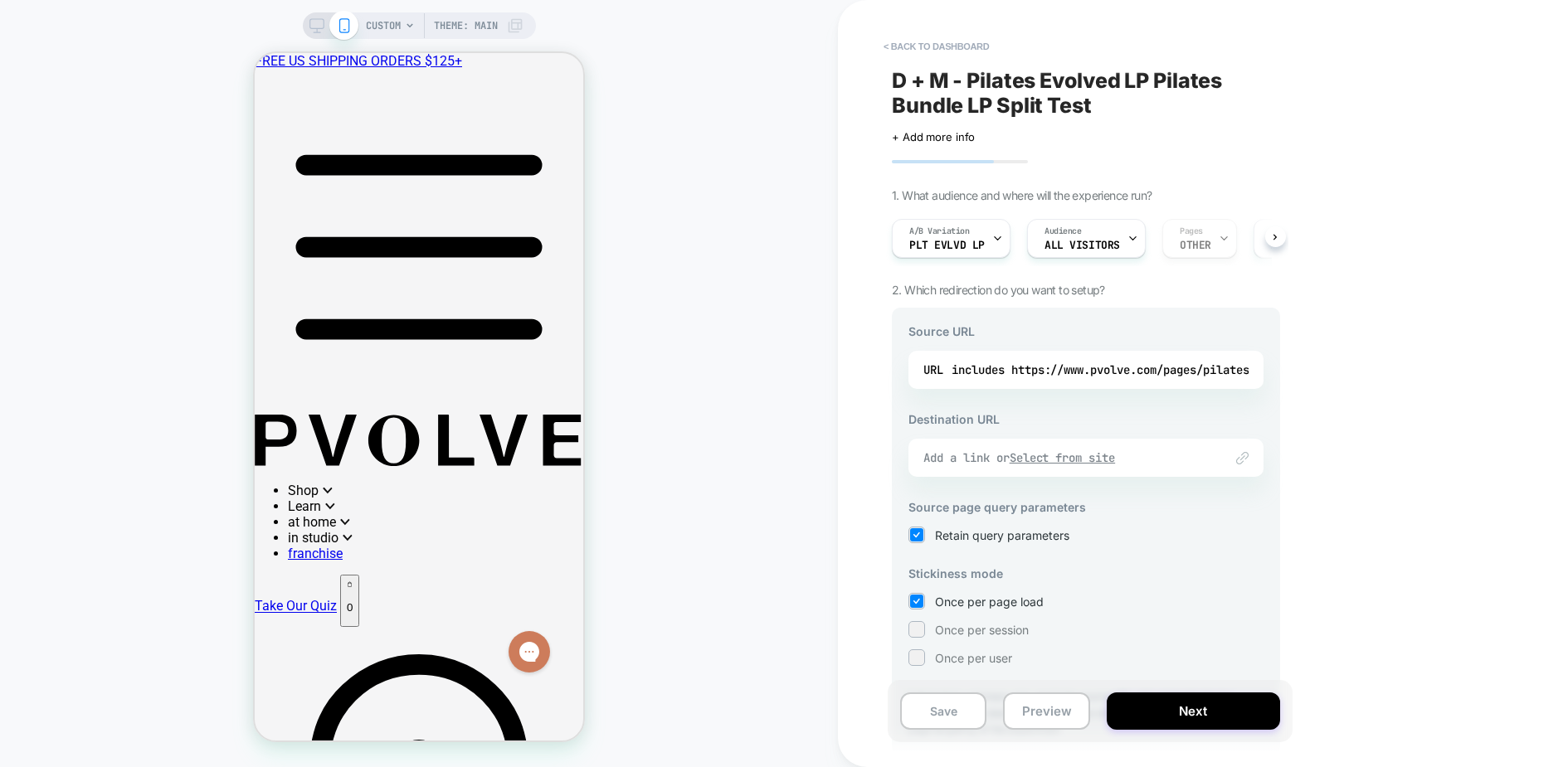 click on "Select from site" at bounding box center [1063, 458] 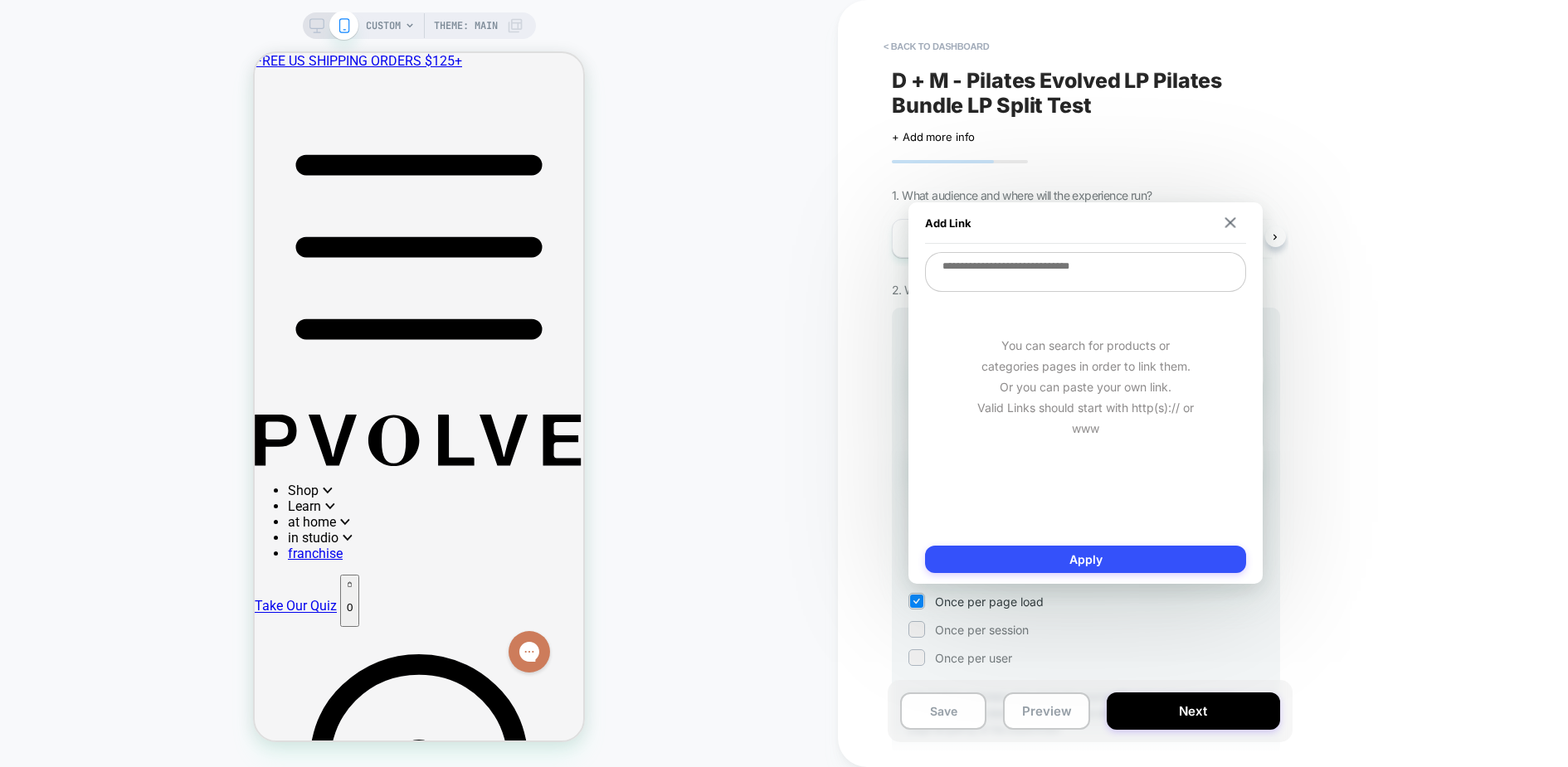 click at bounding box center [1085, 272] 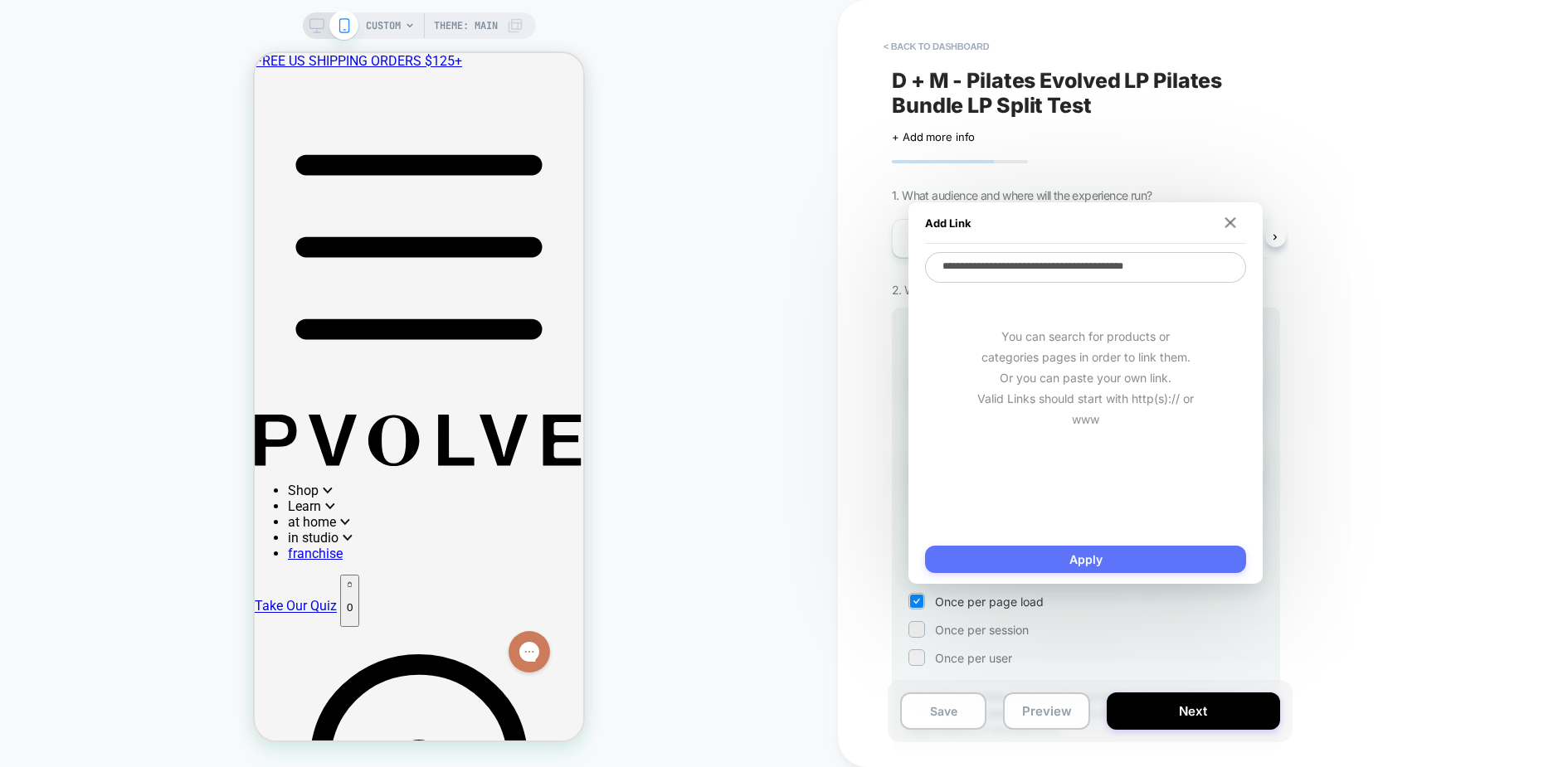 type on "**********" 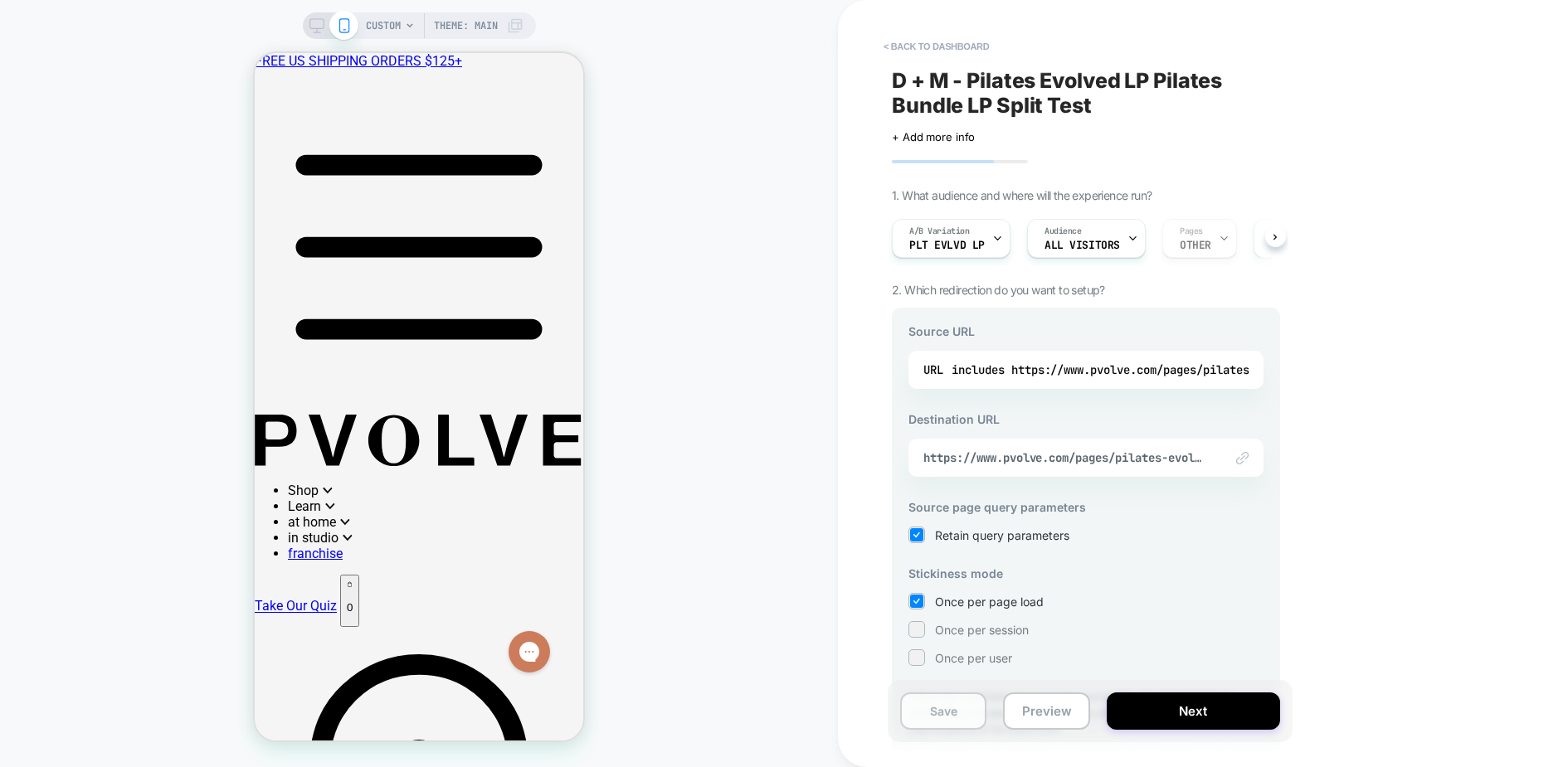 click on "Save" at bounding box center [943, 711] 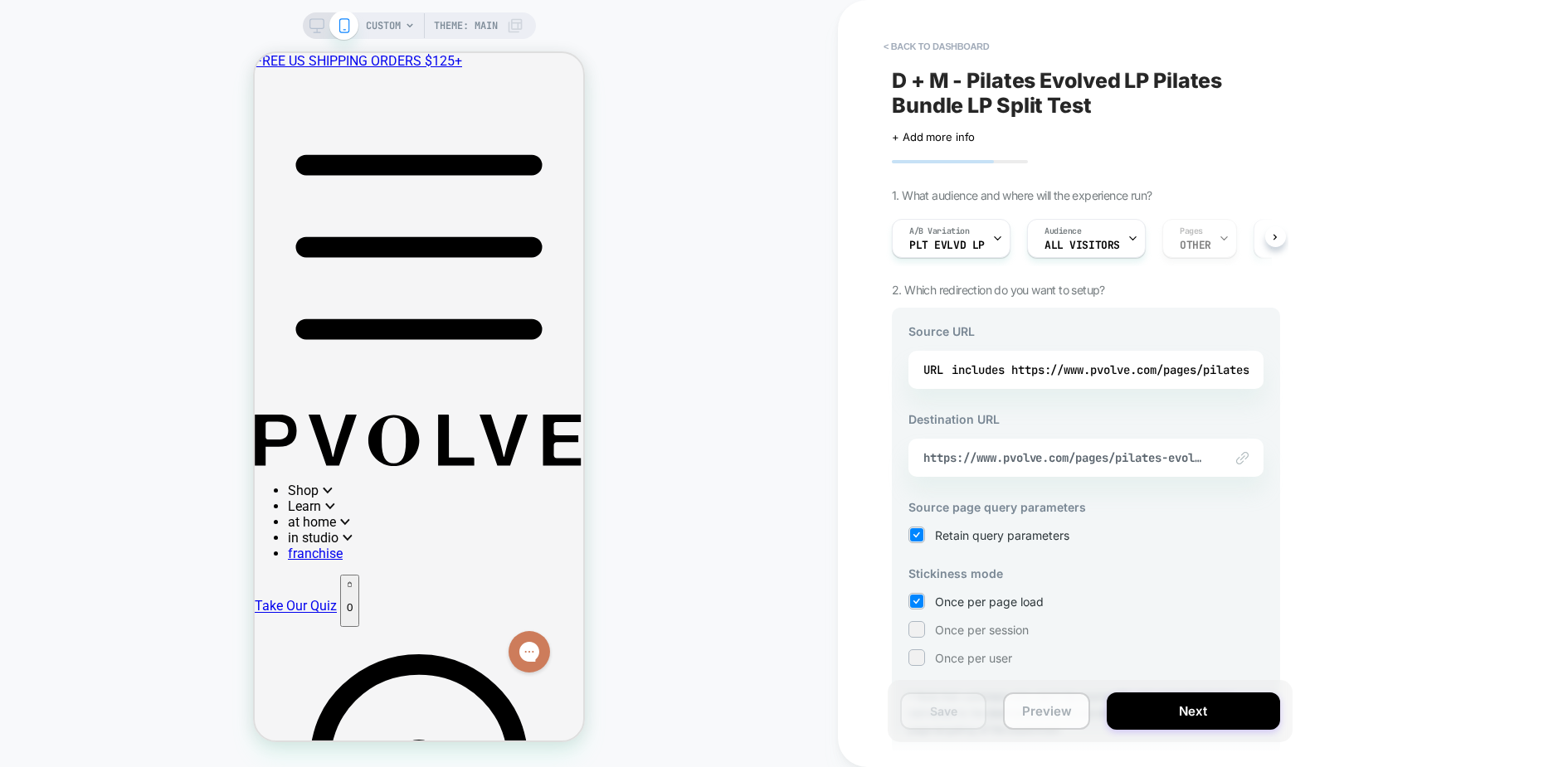 click on "Preview" at bounding box center [1046, 711] 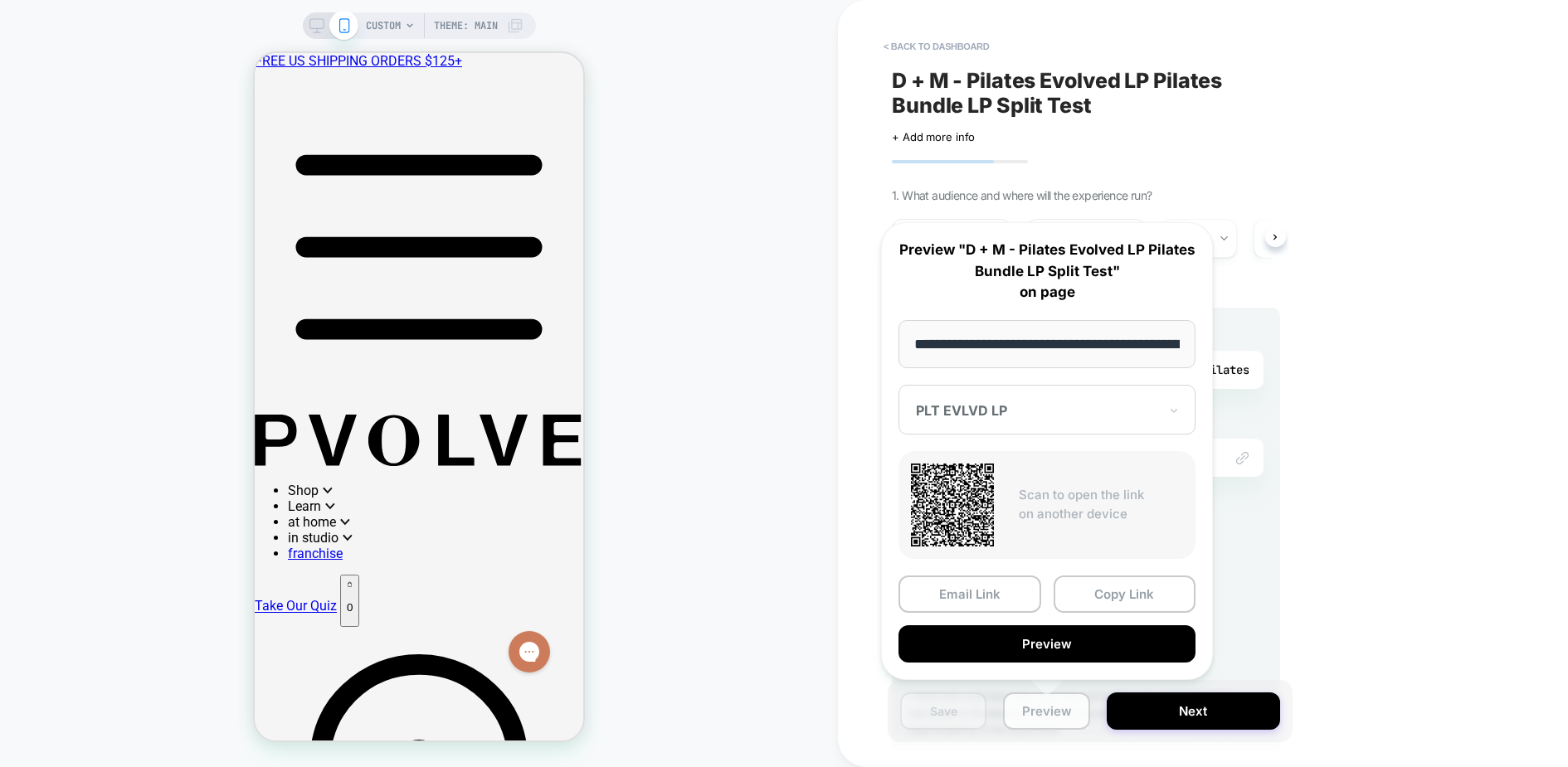 scroll, scrollTop: 0, scrollLeft: 176, axis: horizontal 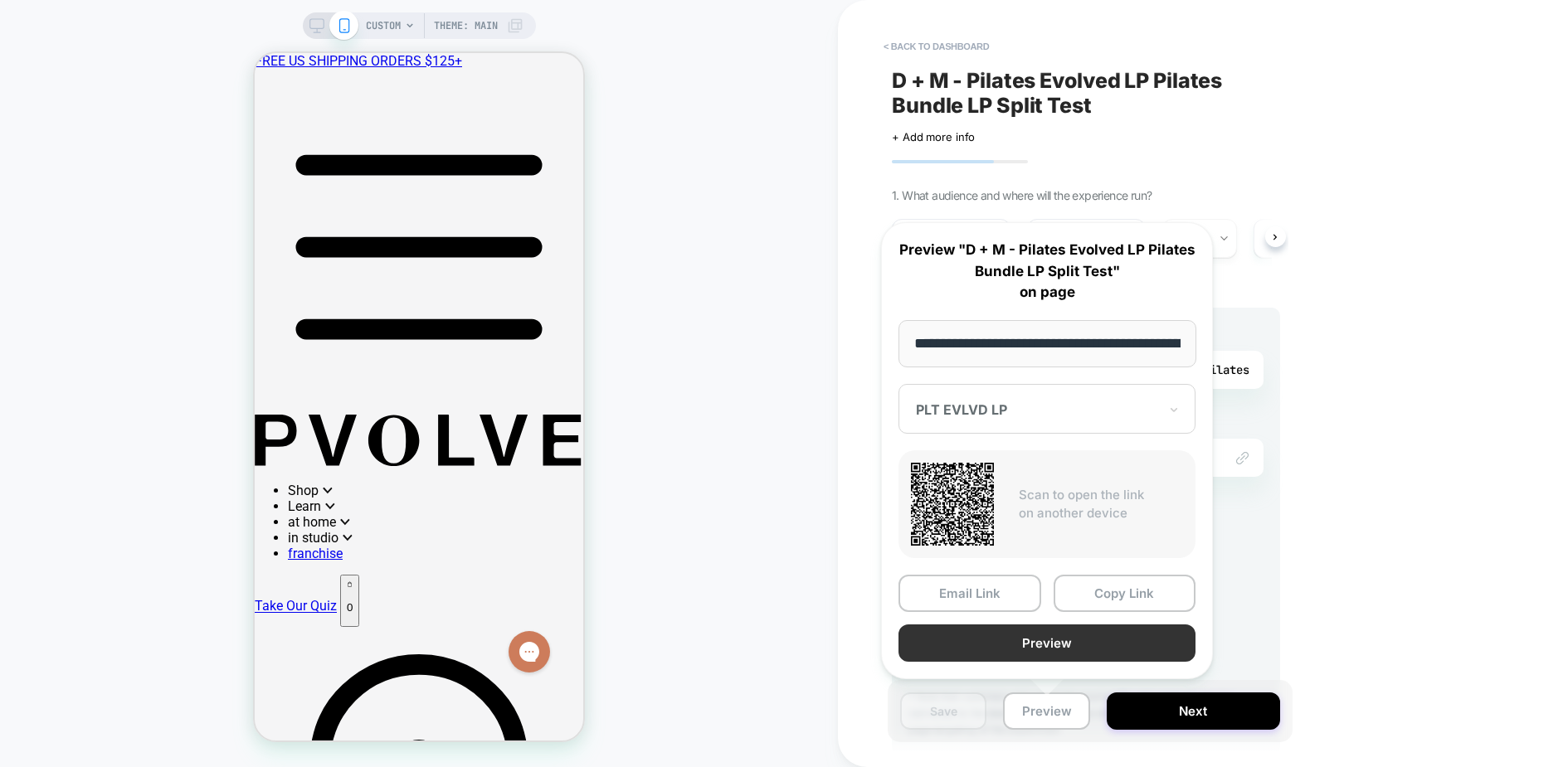 click on "Preview" at bounding box center [1047, 643] 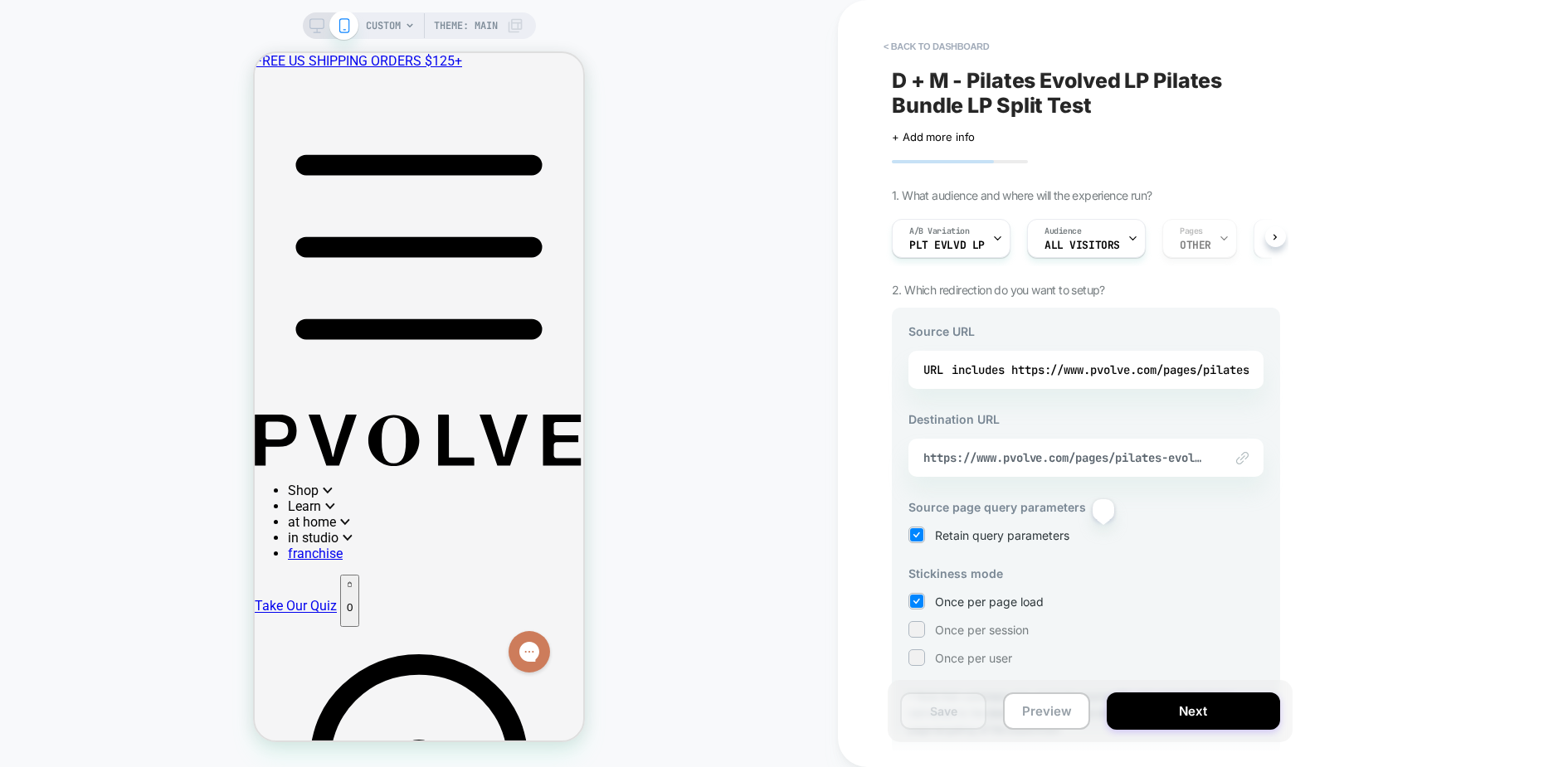 scroll, scrollTop: 70, scrollLeft: 0, axis: vertical 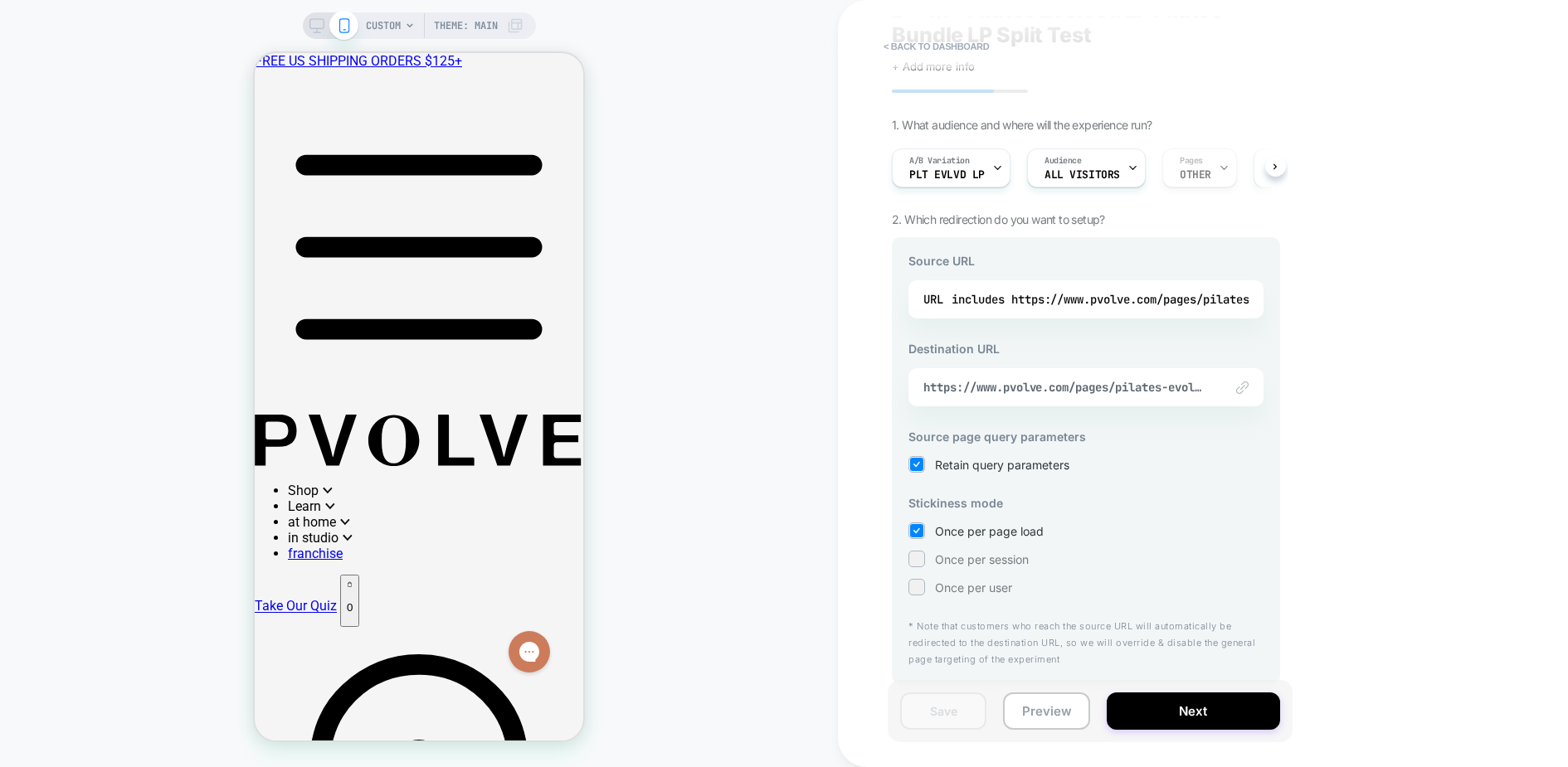 click on "A/B Variation PLT EVLVD LP Audience All Visitors Pages OTHER Devices ALL DEVICES Trigger Page Load" at bounding box center (1078, 167) 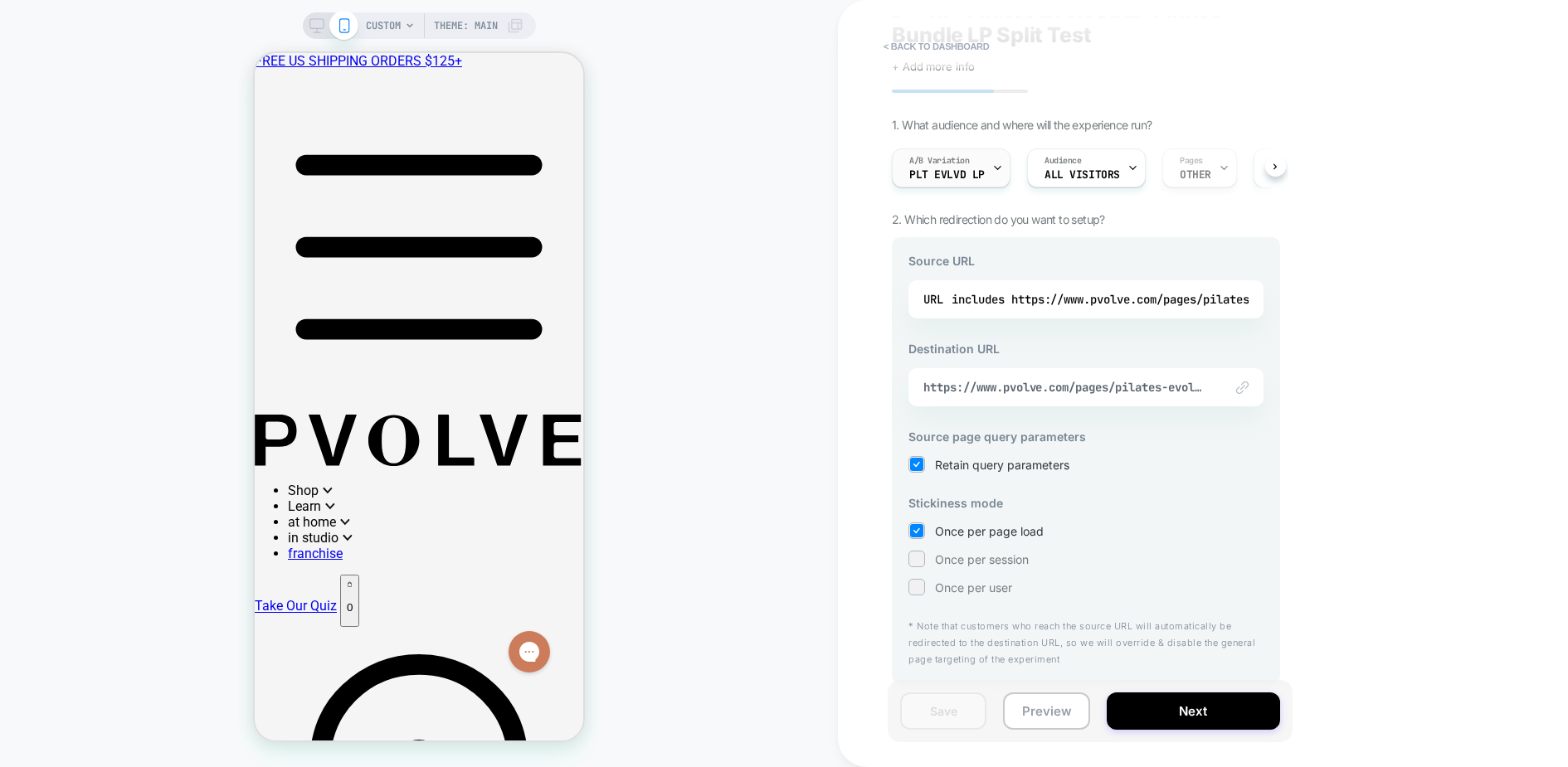 click on "A/B Variation" at bounding box center (939, 161) 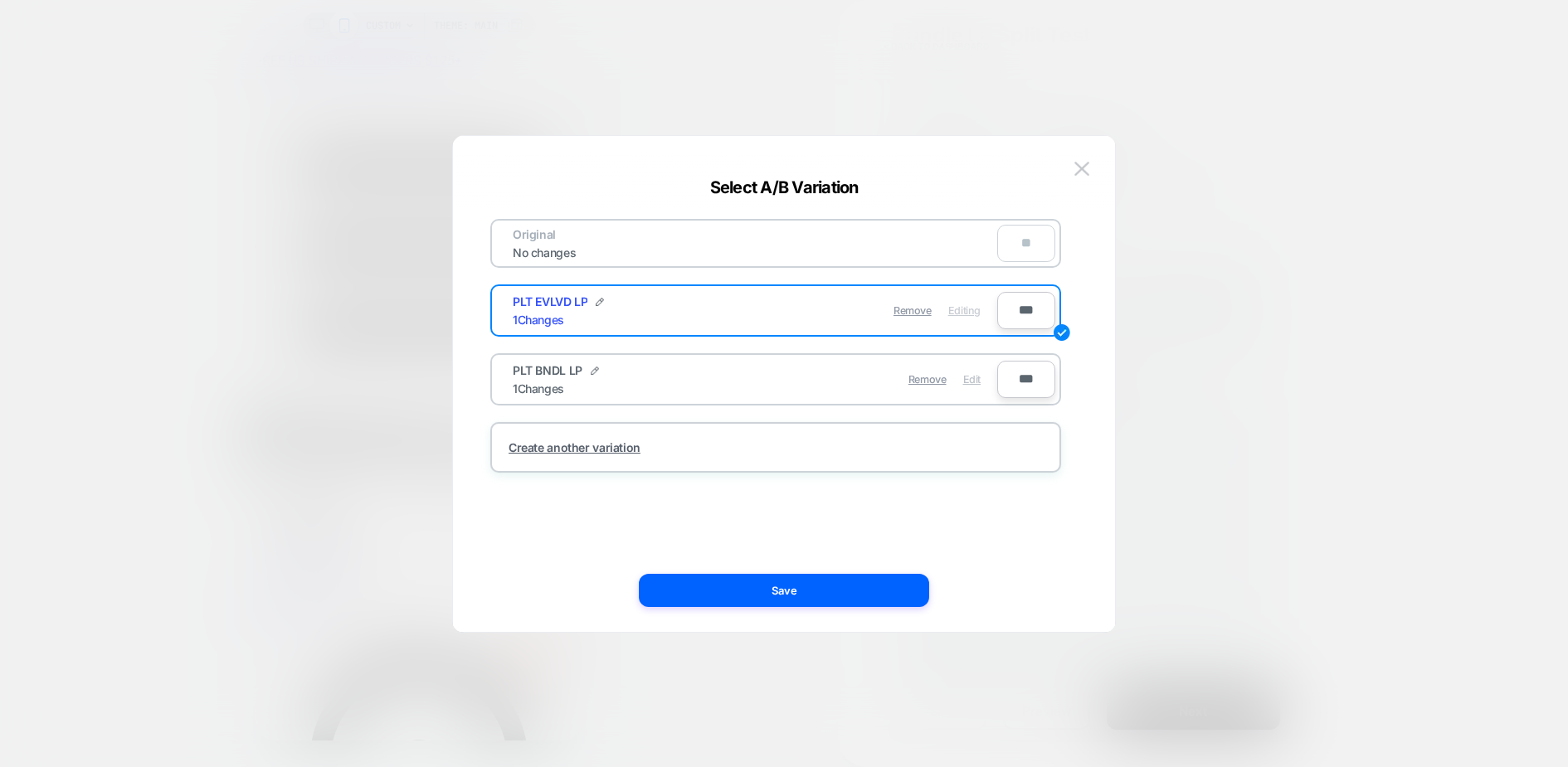 click on "Edit" at bounding box center (971, 379) 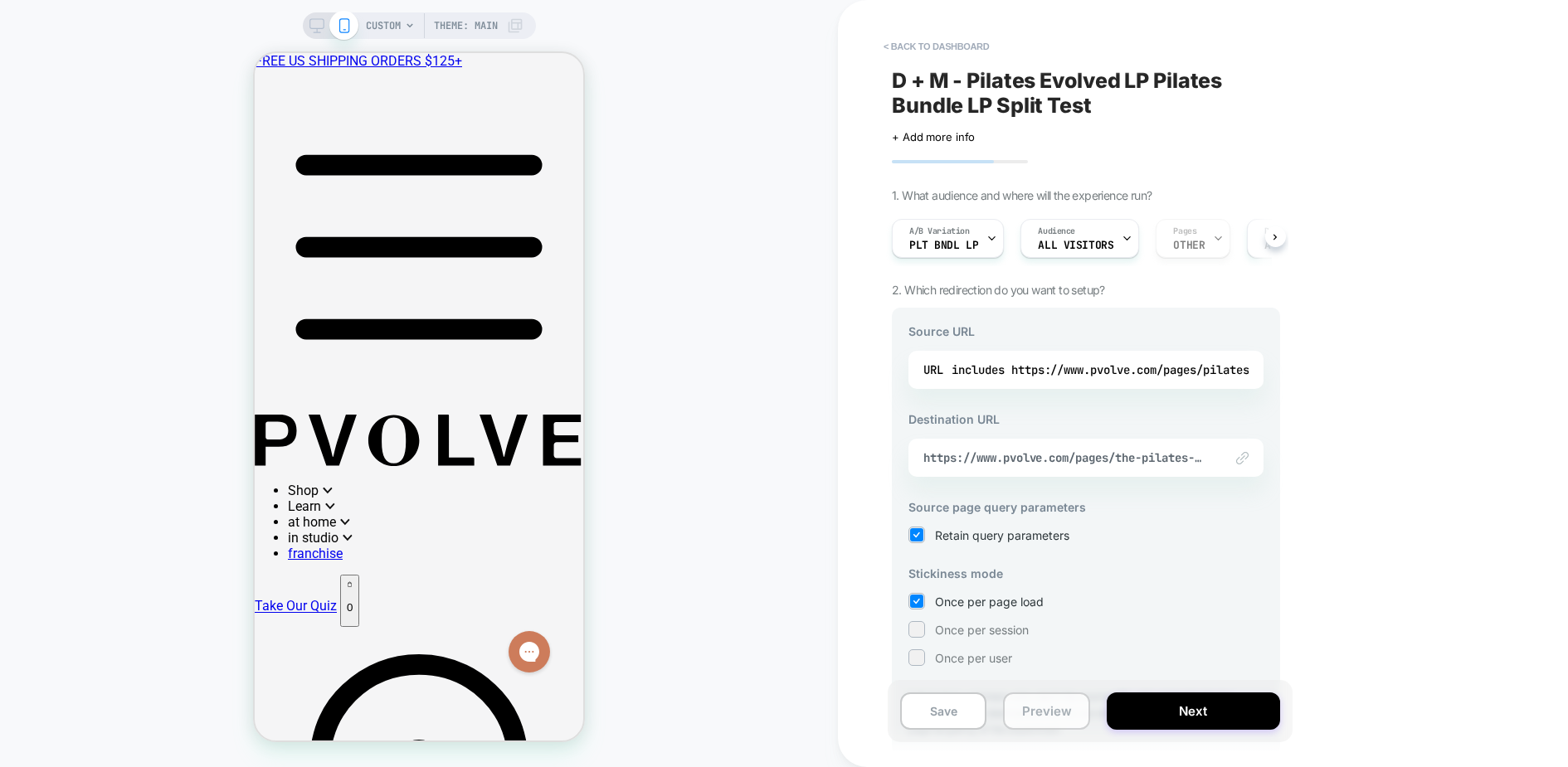 click on "Preview" at bounding box center (1046, 711) 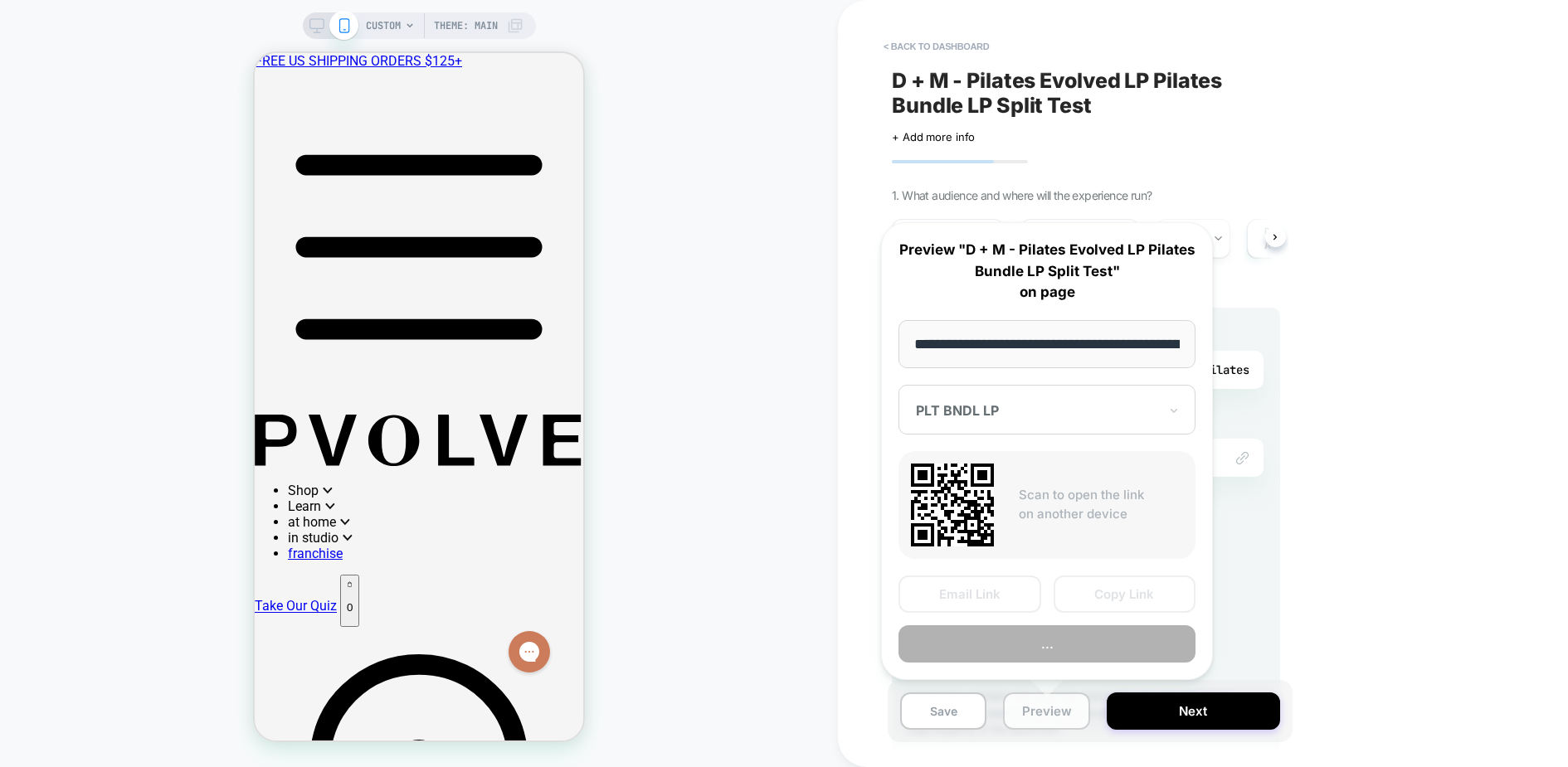 scroll, scrollTop: 0, scrollLeft: 176, axis: horizontal 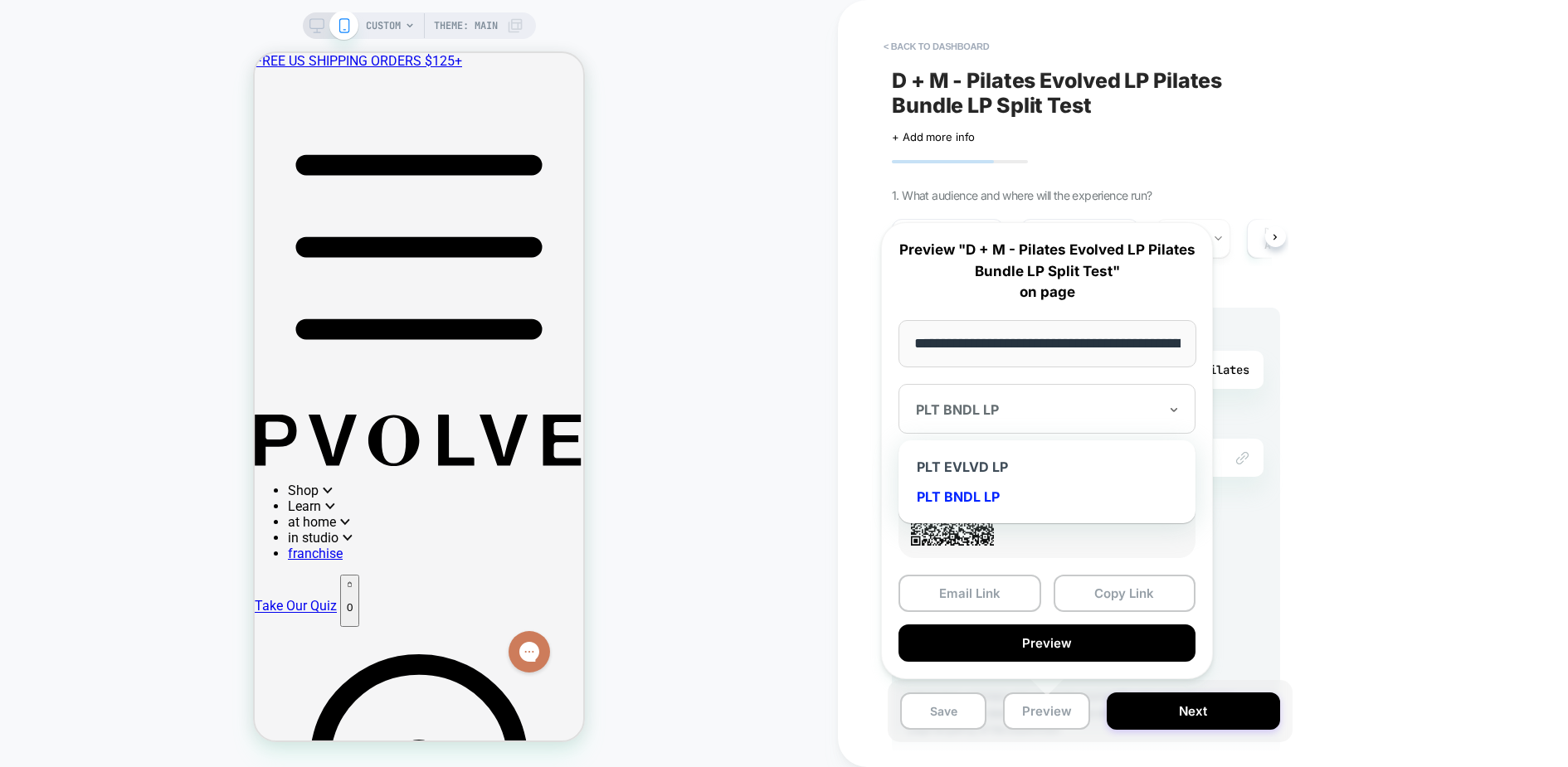 click on "PLT BNDL LP" at bounding box center (1047, 409) 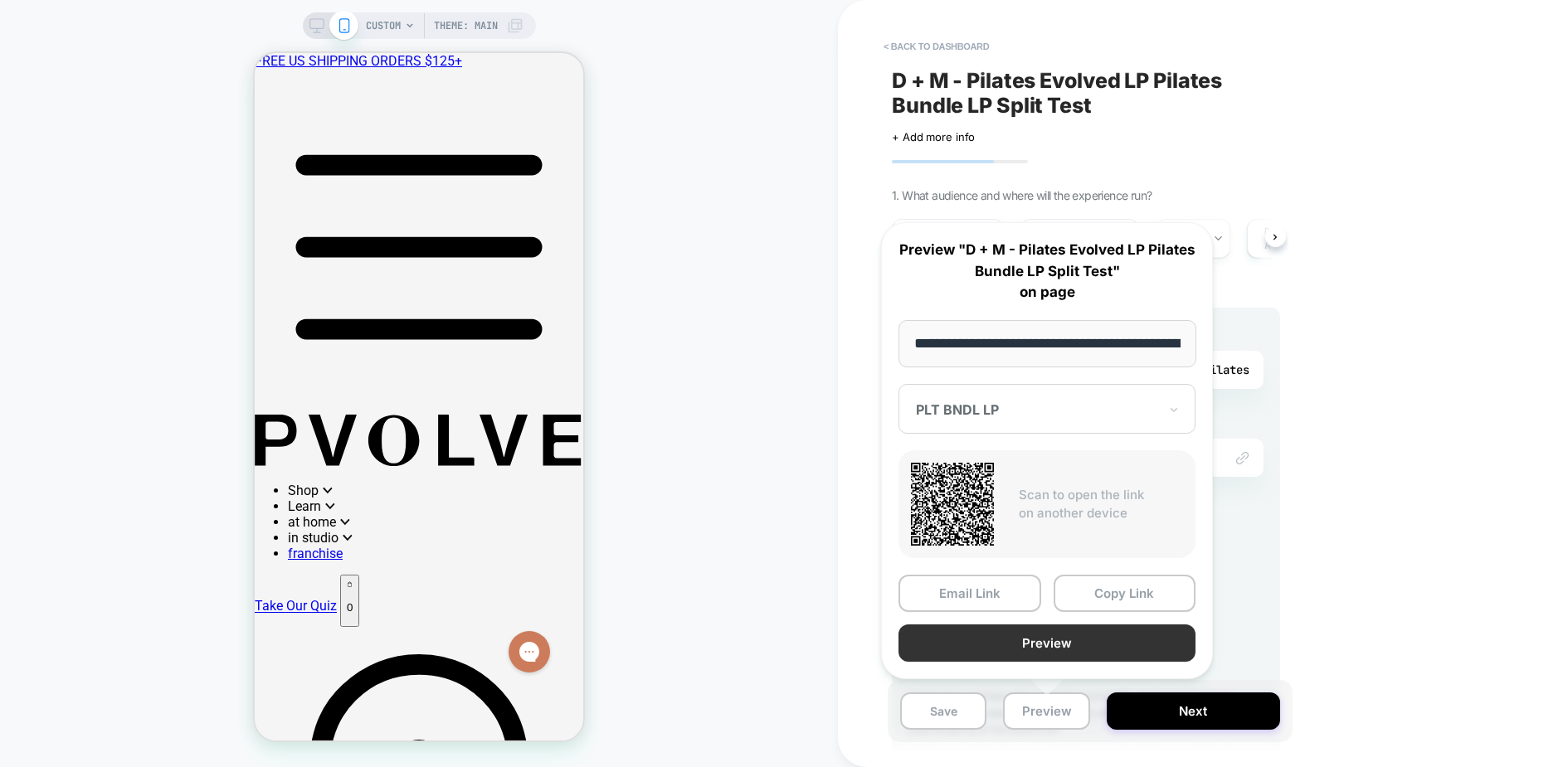 click on "Preview" at bounding box center [1047, 643] 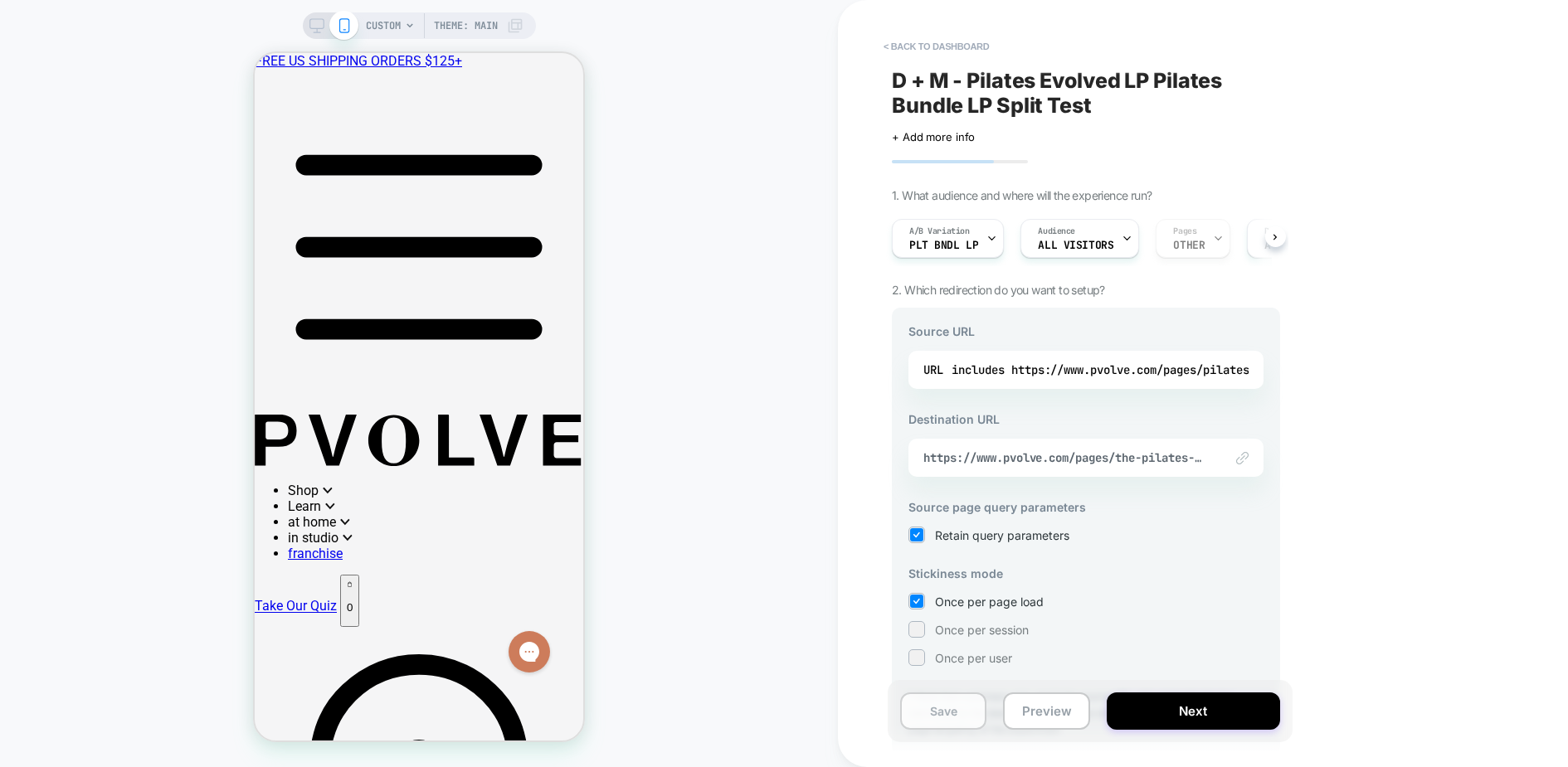 click on "Save" at bounding box center (943, 711) 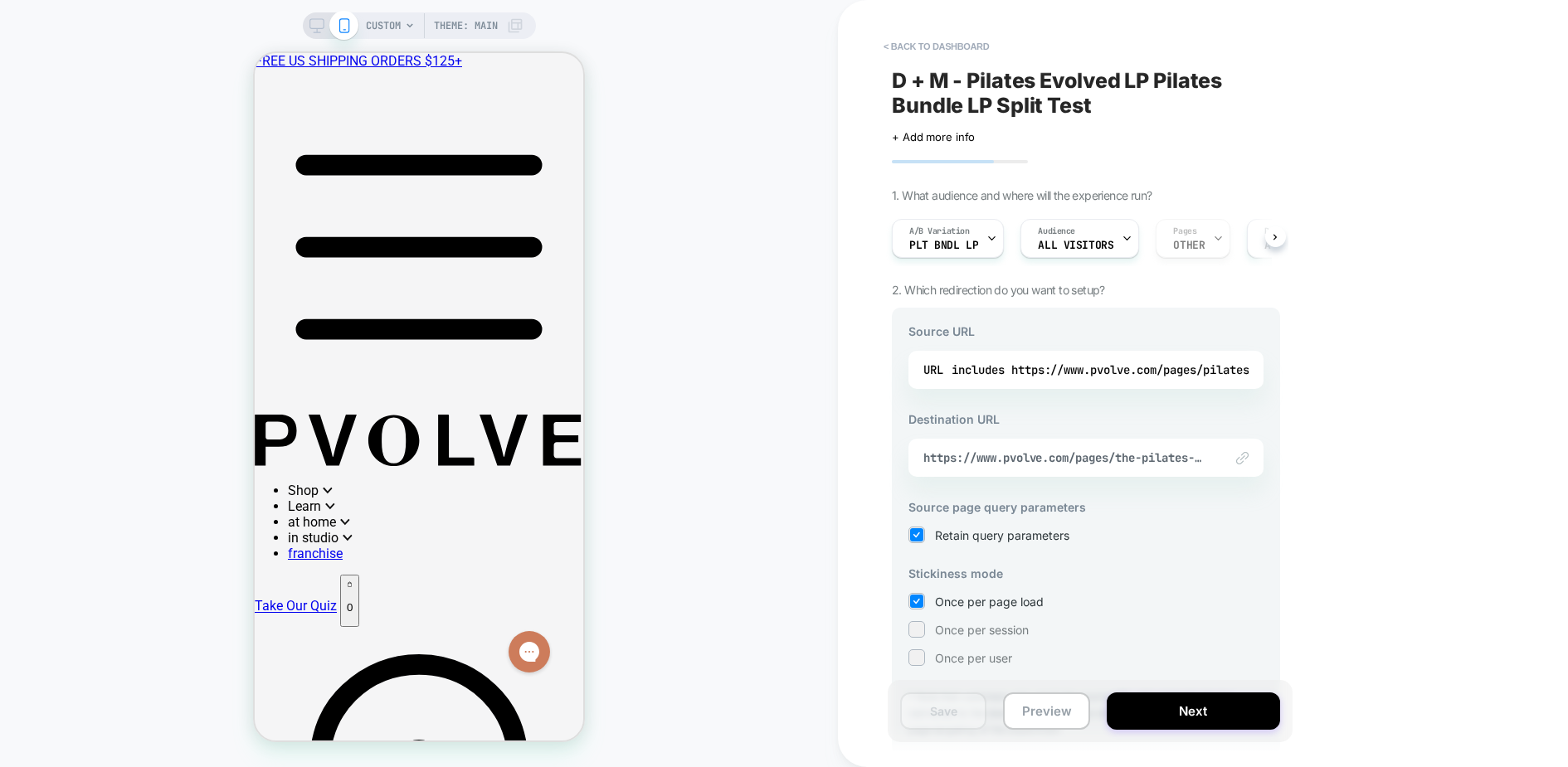 scroll, scrollTop: 70, scrollLeft: 0, axis: vertical 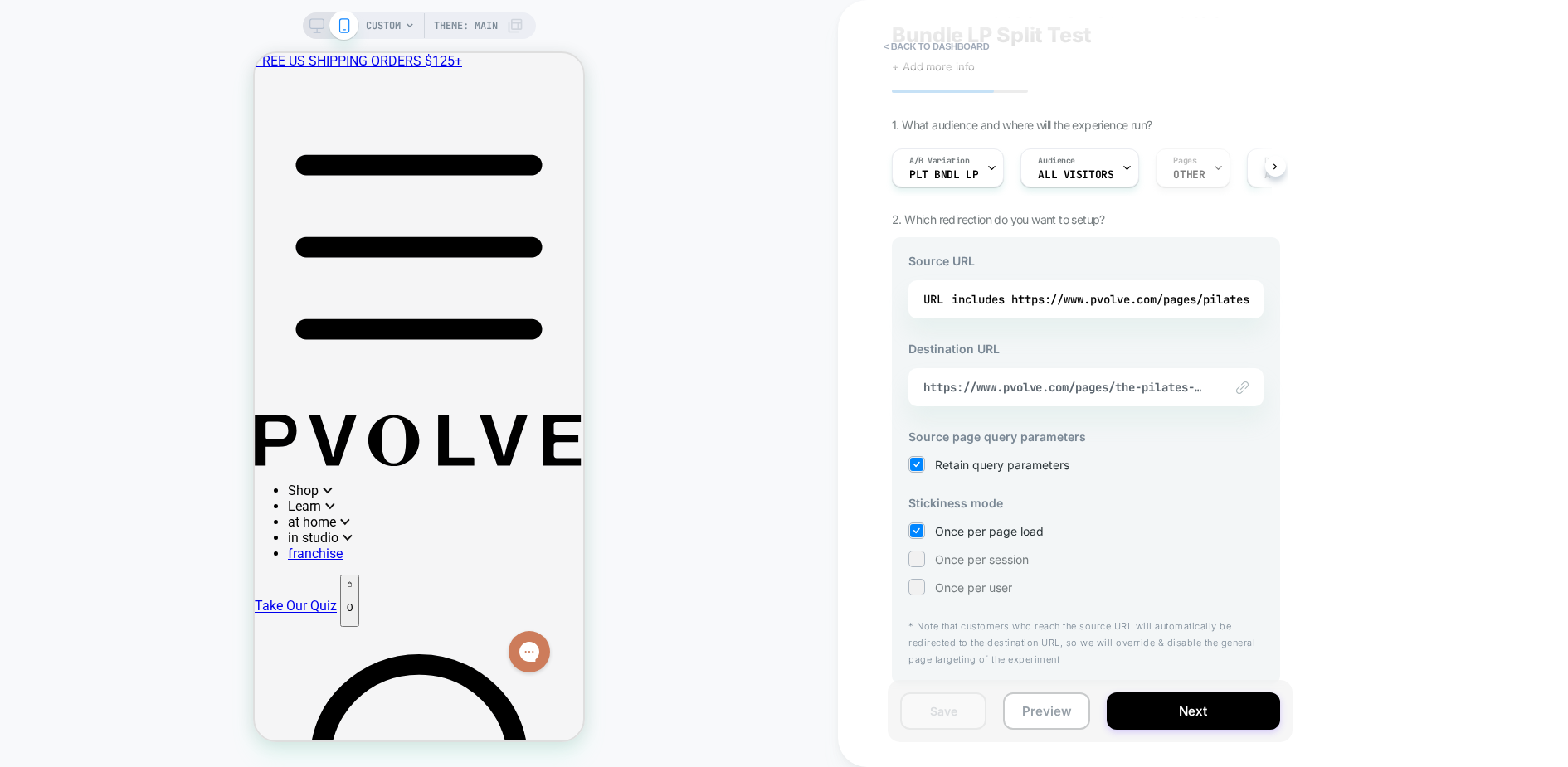 drag, startPoint x: 1159, startPoint y: 717, endPoint x: 1442, endPoint y: 458, distance: 383.62742 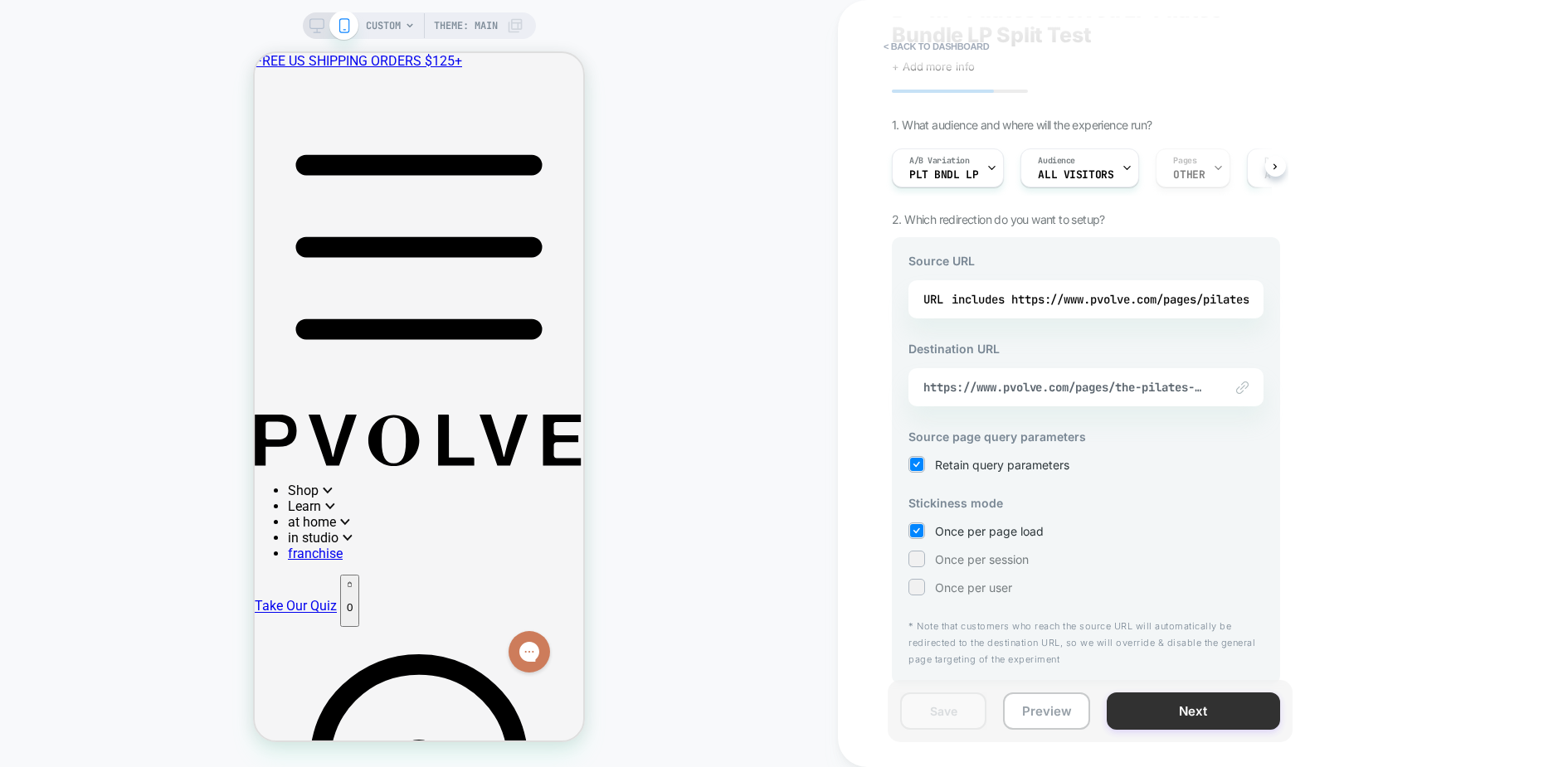 click on "Next" at bounding box center (1193, 711) 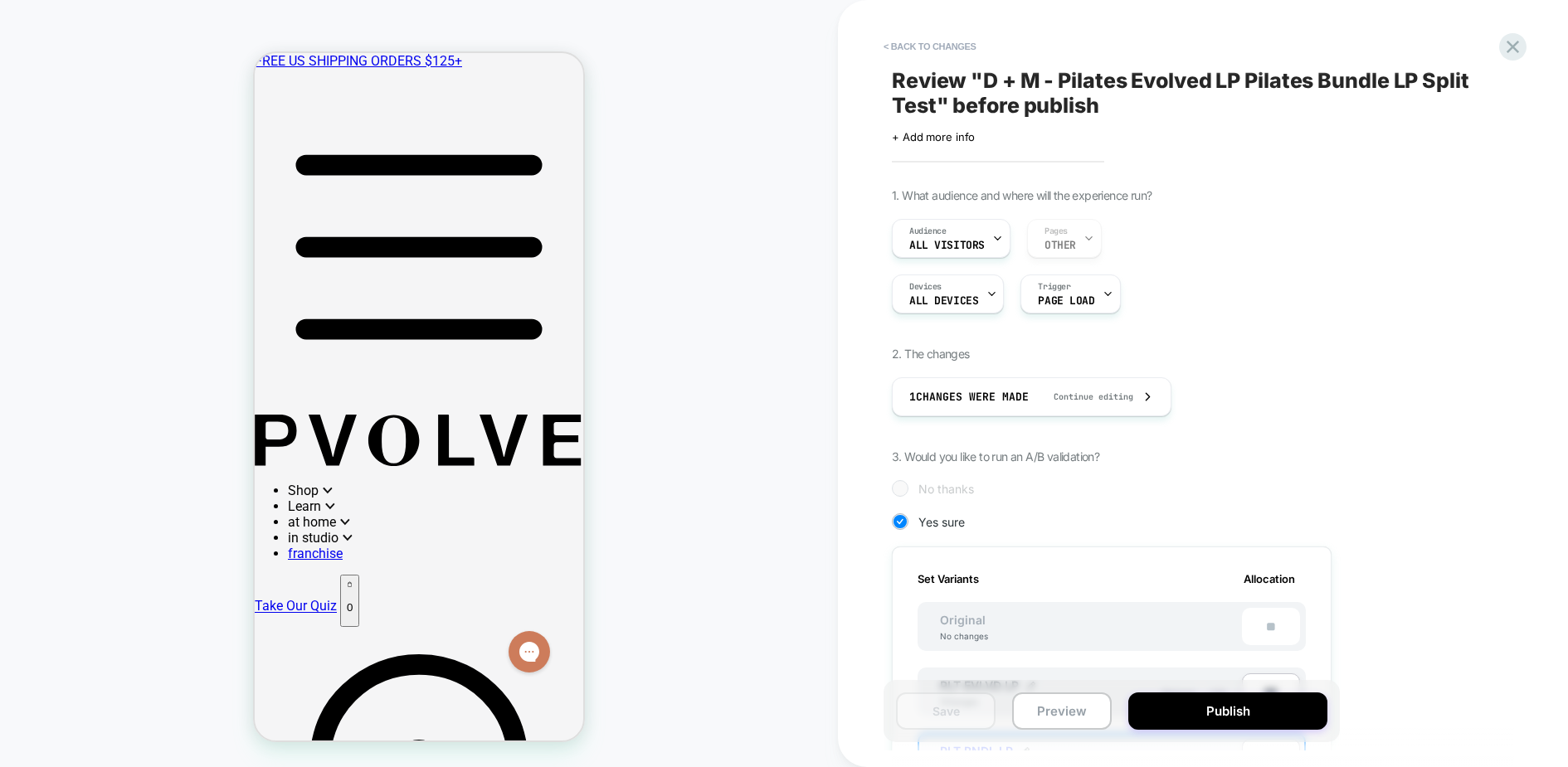click on "CUSTOM Theme: MAIN" at bounding box center [419, 383] 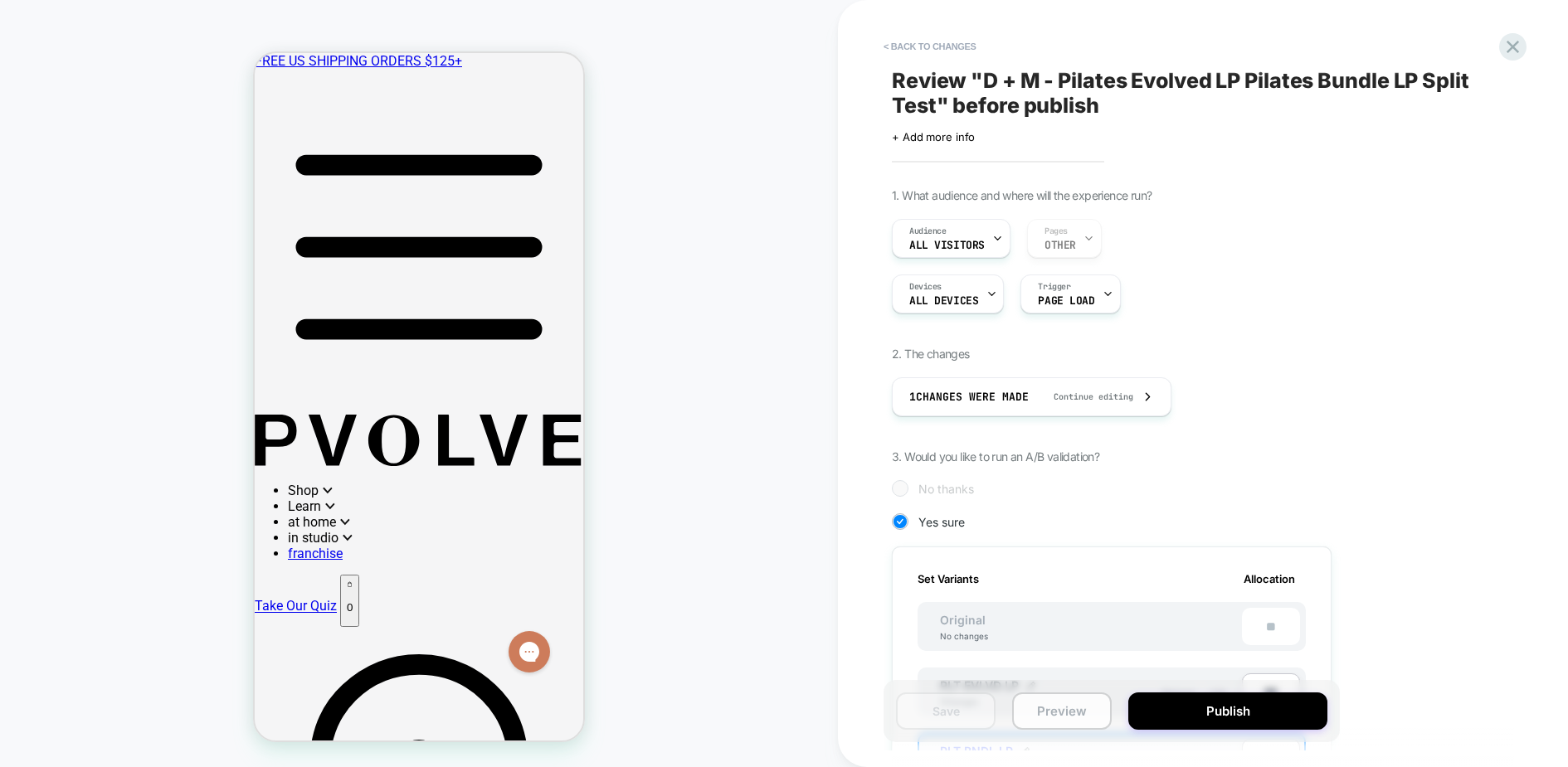 click on "Preview" at bounding box center [1062, 711] 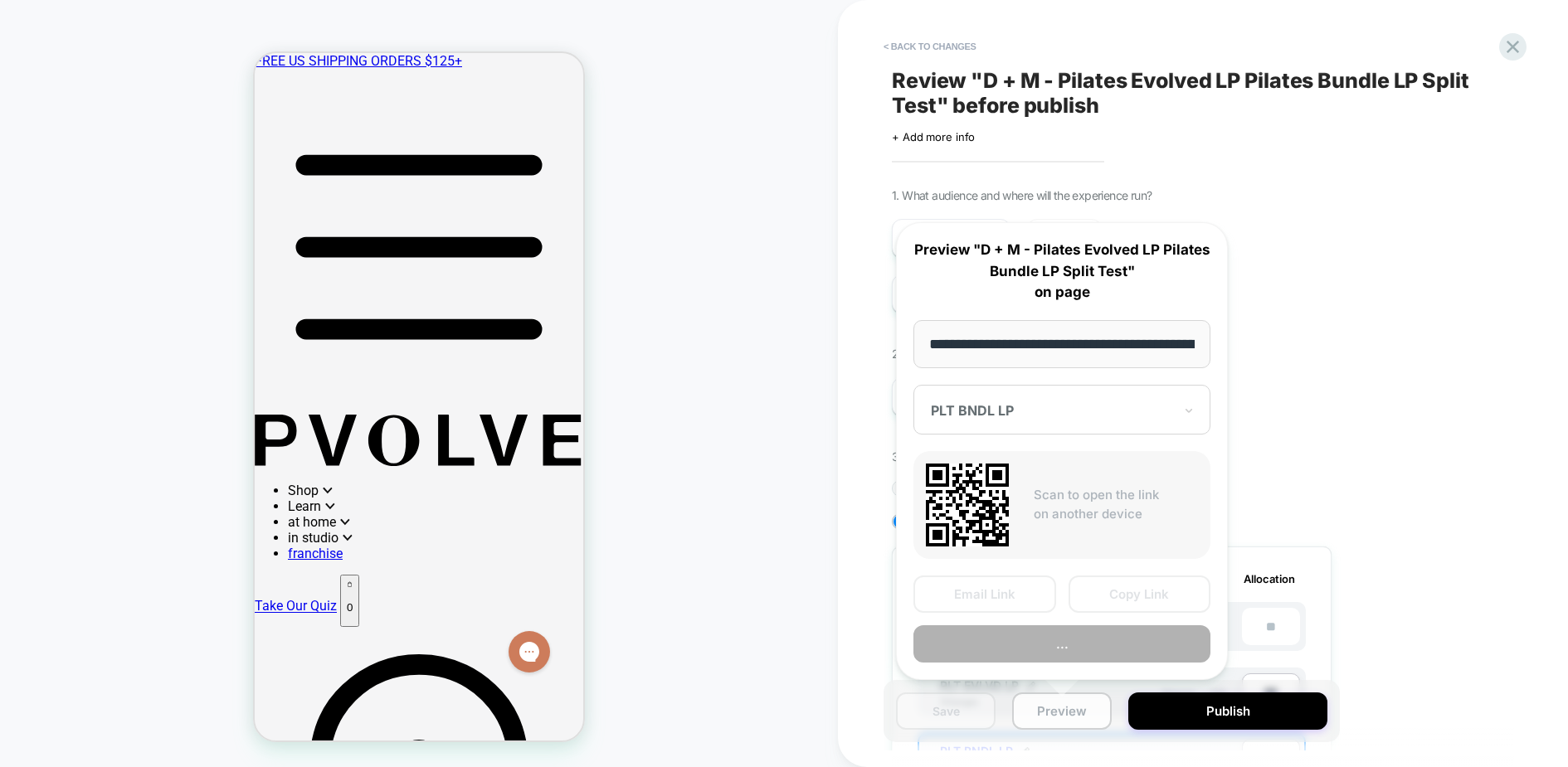 scroll, scrollTop: 0, scrollLeft: 176, axis: horizontal 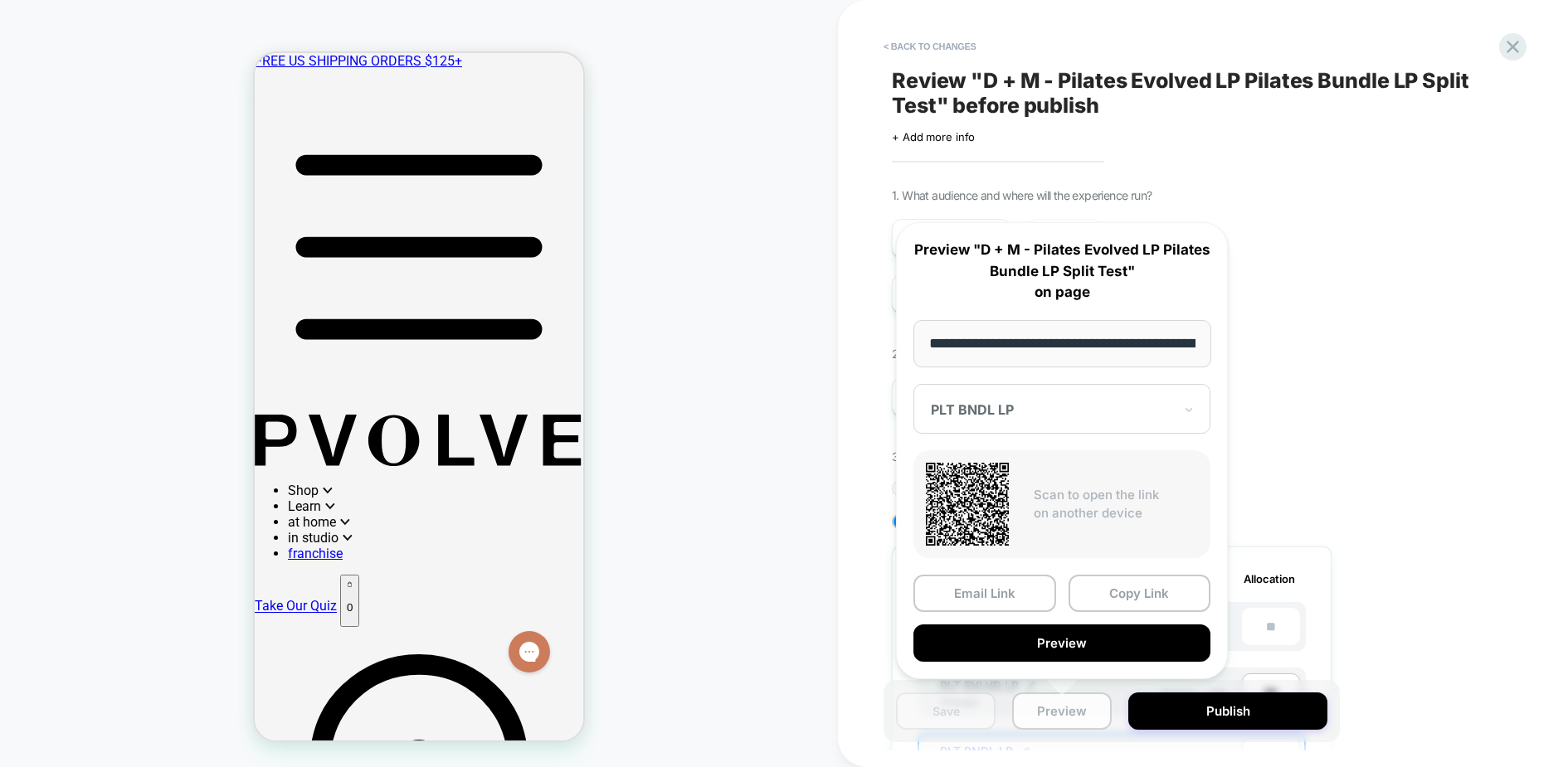 click on "Preview" at bounding box center [1062, 711] 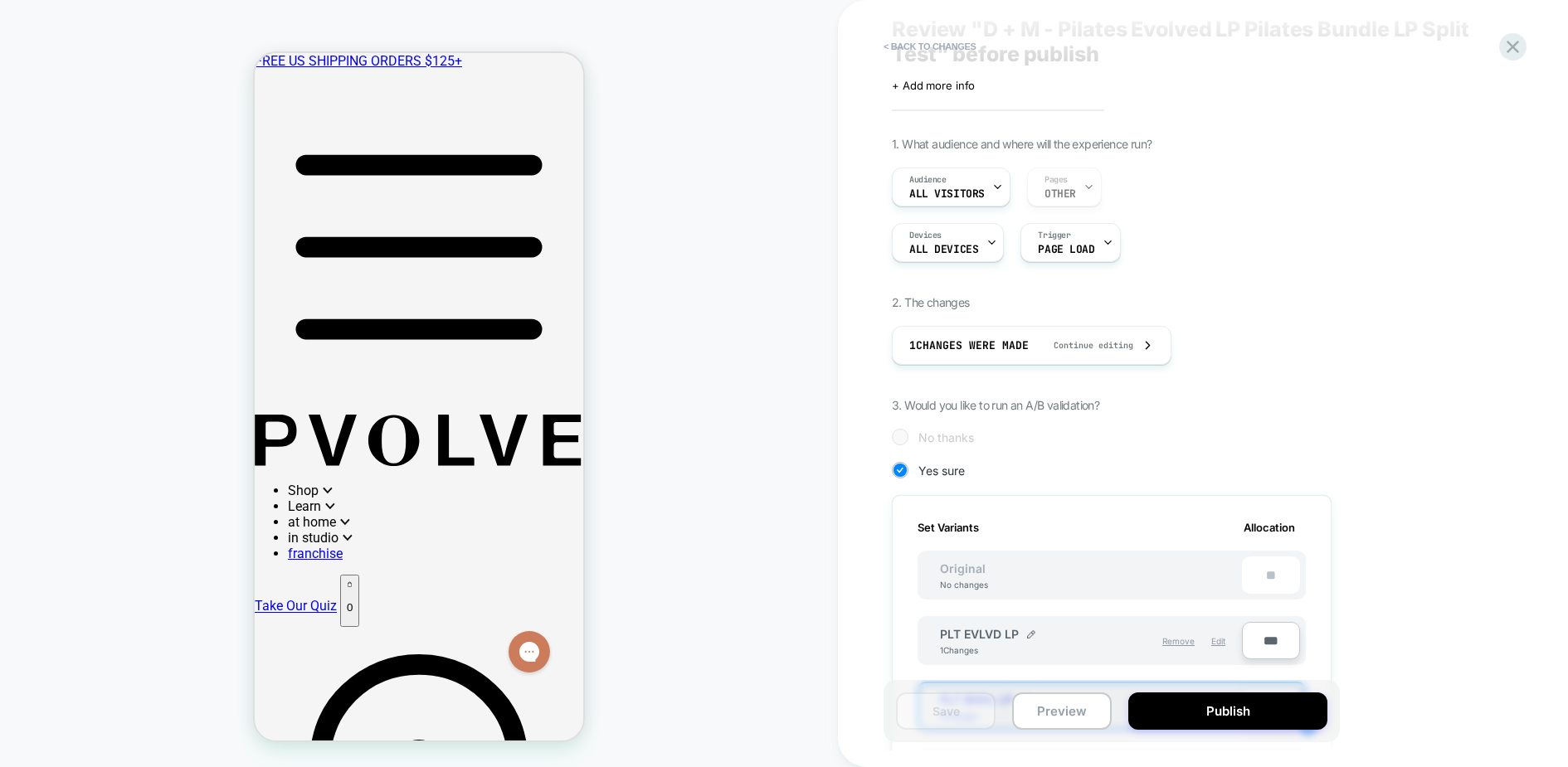 scroll, scrollTop: 0, scrollLeft: 0, axis: both 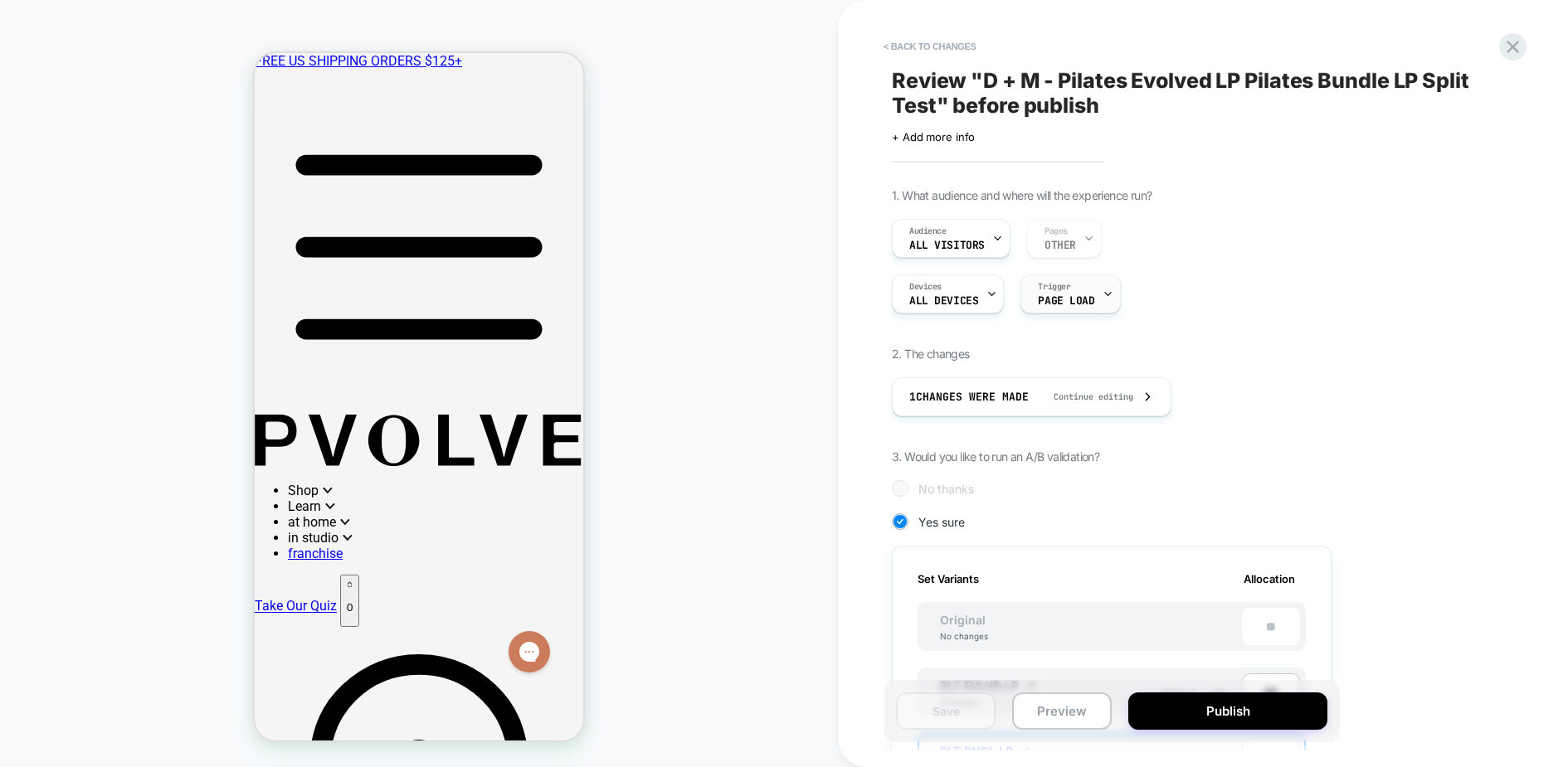 click on "Trigger" at bounding box center [1054, 287] 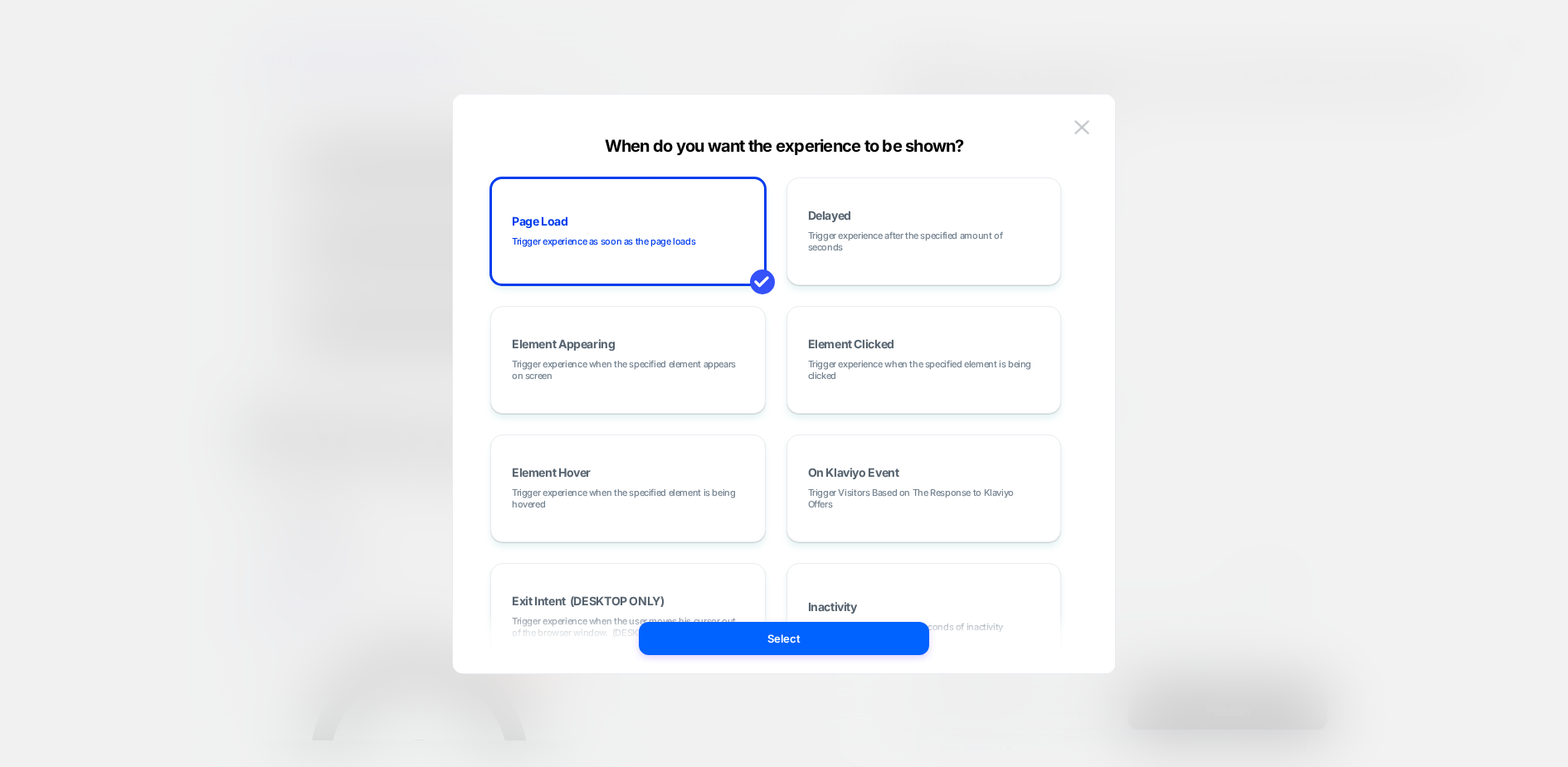 click at bounding box center [784, 383] 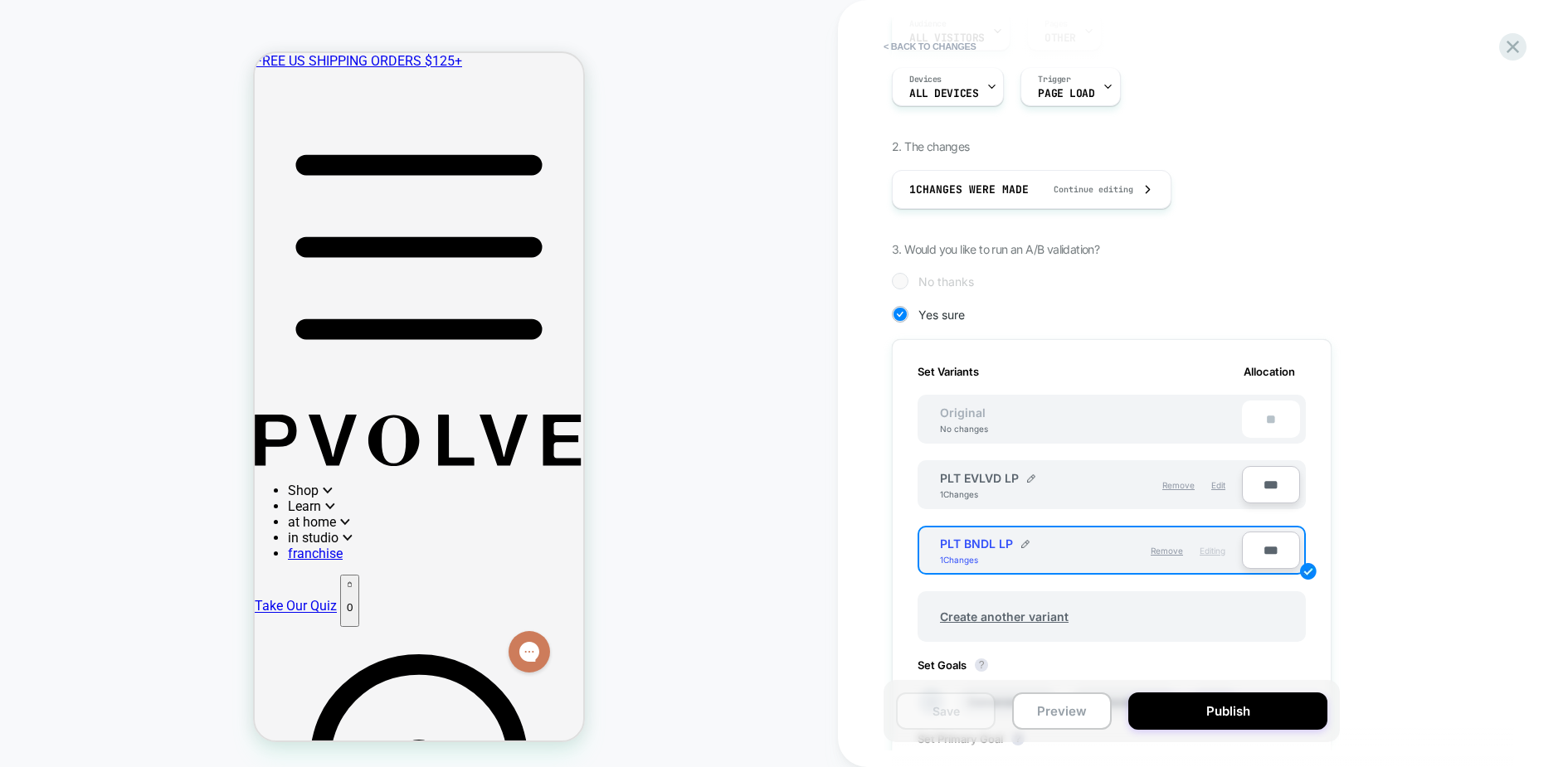 scroll, scrollTop: 292, scrollLeft: 0, axis: vertical 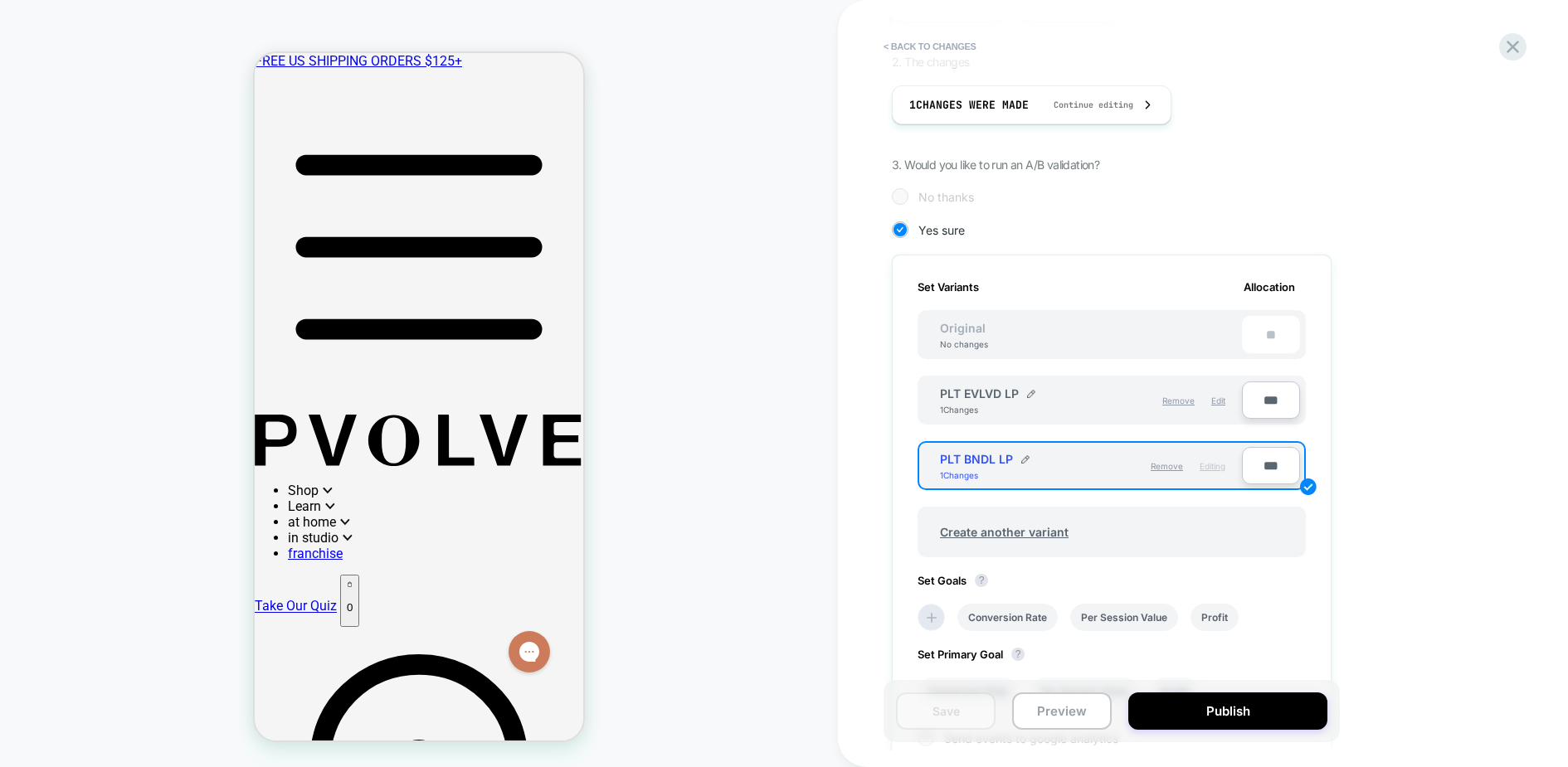 click on "1. What audience and where will the experience run? Audience All Visitors Pages OTHER Devices ALL DEVICES Trigger Page Load 2. The changes 1  Changes were made Continue editing 3. Would you like to run an A/B validation? Set the required variant to 100%, or remove the excess variants No thanks Yes sure Set Variants Allocation Original No changes ** PLT EVLVD LP 1  Changes Remove Edit *** PLT BNDL LP 1  Changes Remove Editing *** Create another variant Set Goals ? Conversion Rate Per Session Value Profit Set Primary Goal ? Conversion Rate Per Session Value Profit Send events to google analytics 4. When do you like to run this experience? Now I would like to schedule the run" at bounding box center [1195, 403] 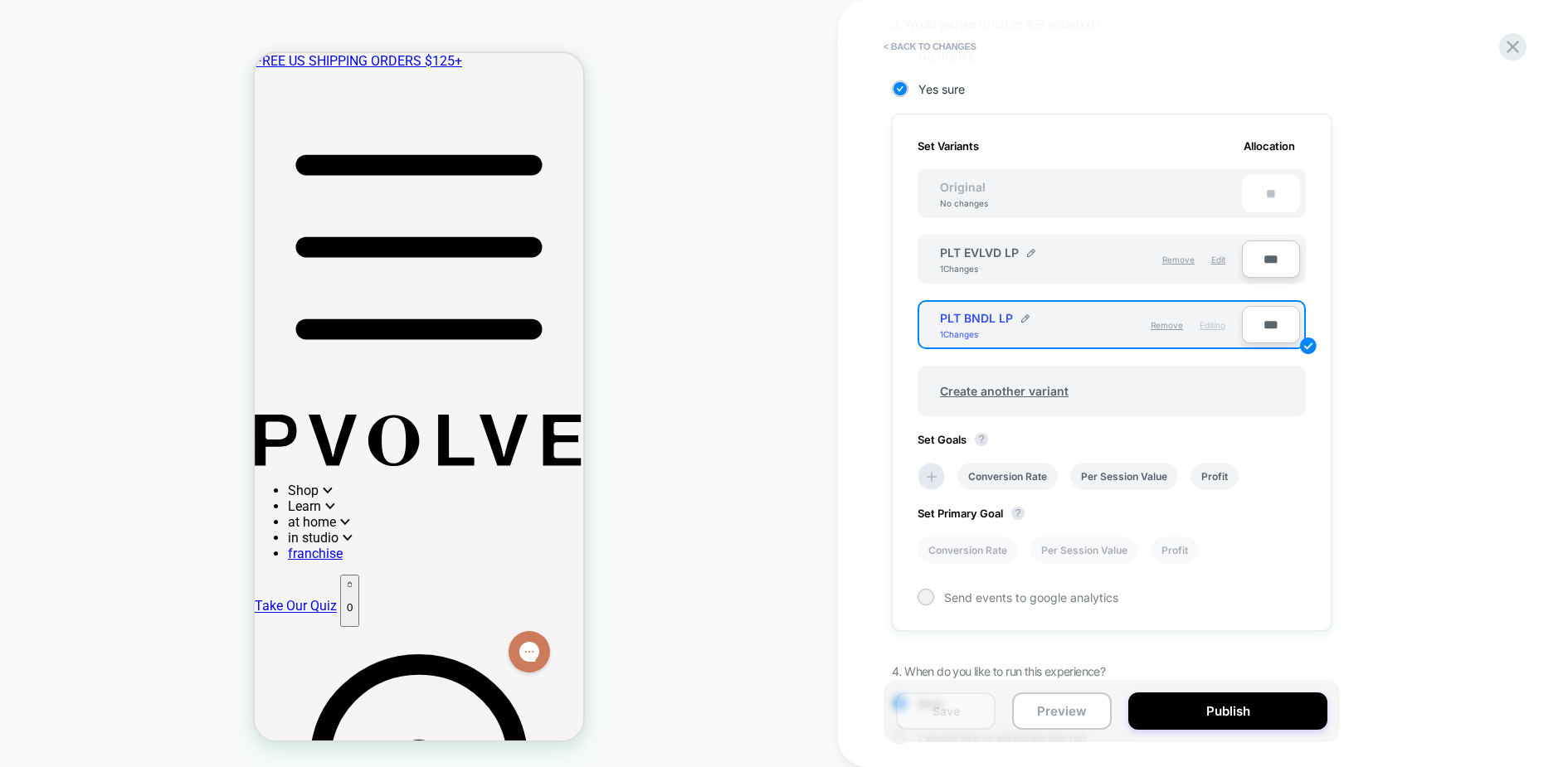 scroll, scrollTop: 516, scrollLeft: 0, axis: vertical 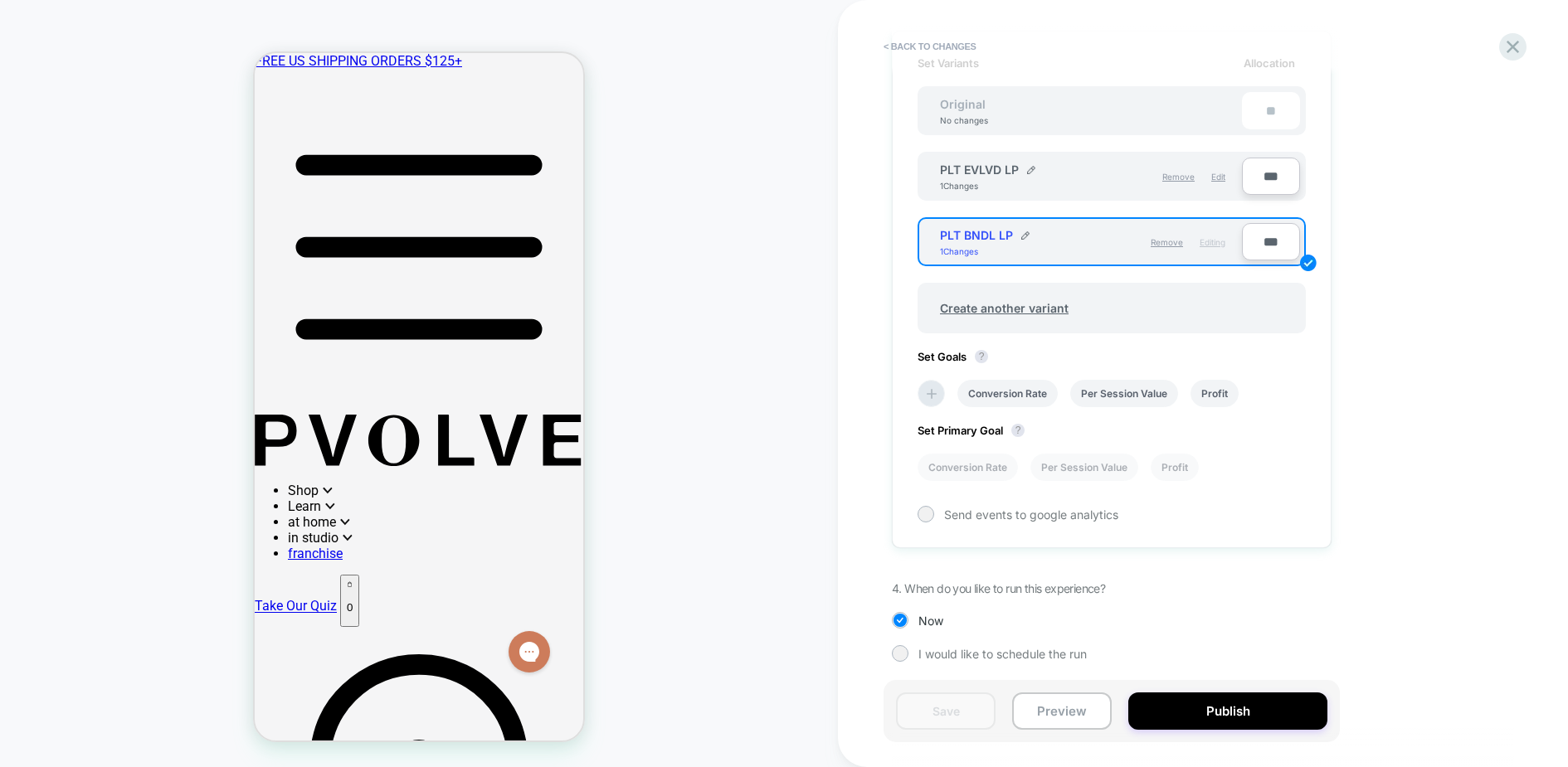 click on "1. What audience and where will the experience run? Audience All Visitors Pages OTHER Devices ALL DEVICES Trigger Page Load 2. The changes 1  Changes were made Continue editing 3. Would you like to run an A/B validation? Set the required variant to 100%, or remove the excess variants No thanks Yes sure Set Variants Allocation Original No changes ** PLT EVLVD LP 1  Changes Remove Edit *** PLT BNDL LP 1  Changes Remove Editing *** Create another variant Set Goals ? Conversion Rate Per Session Value Profit Set Primary Goal ? Conversion Rate Per Session Value Profit Send events to google analytics 4. When do you like to run this experience? Now I would like to schedule the run" at bounding box center [1195, 179] 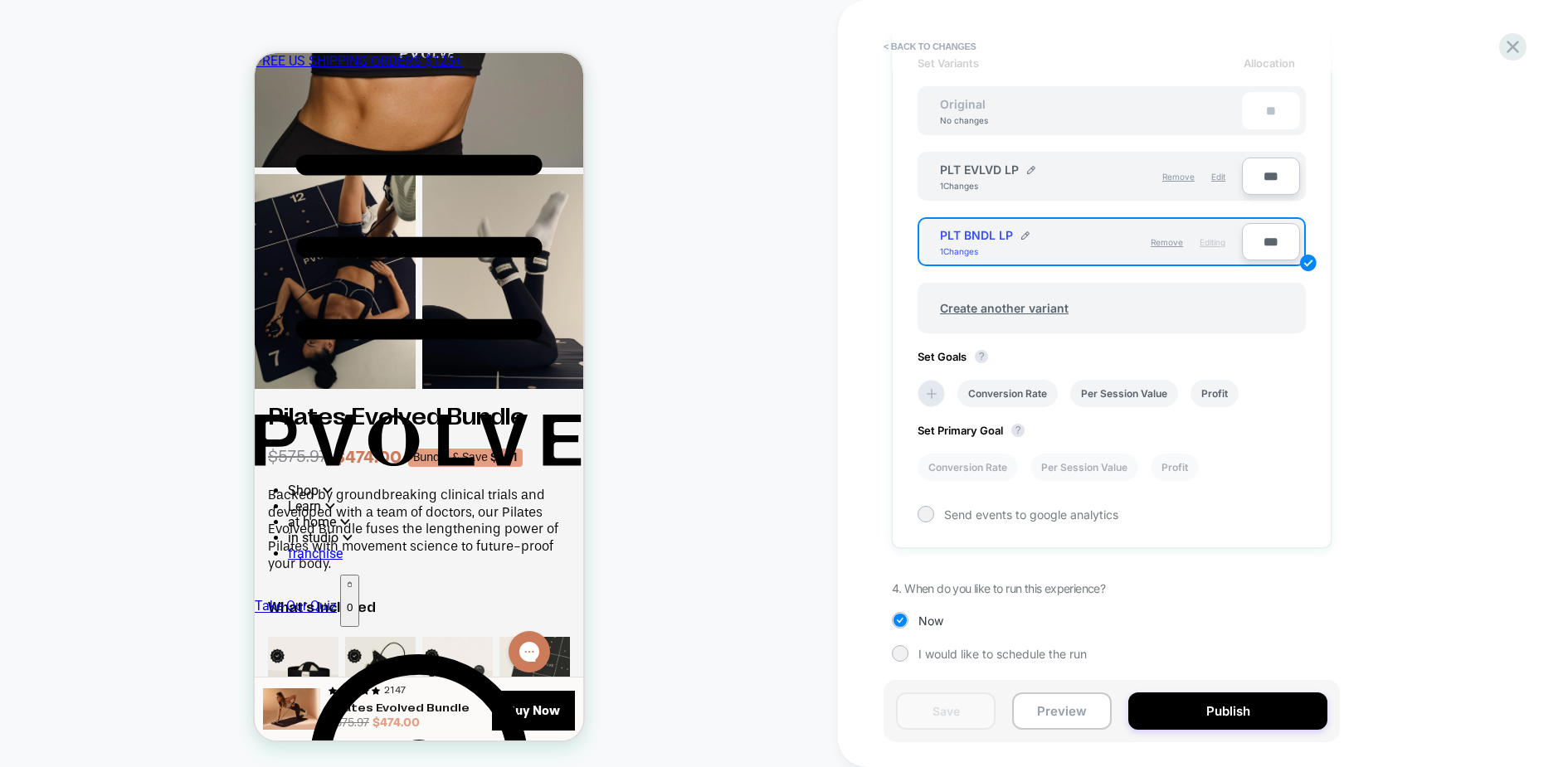 scroll, scrollTop: 3455, scrollLeft: 0, axis: vertical 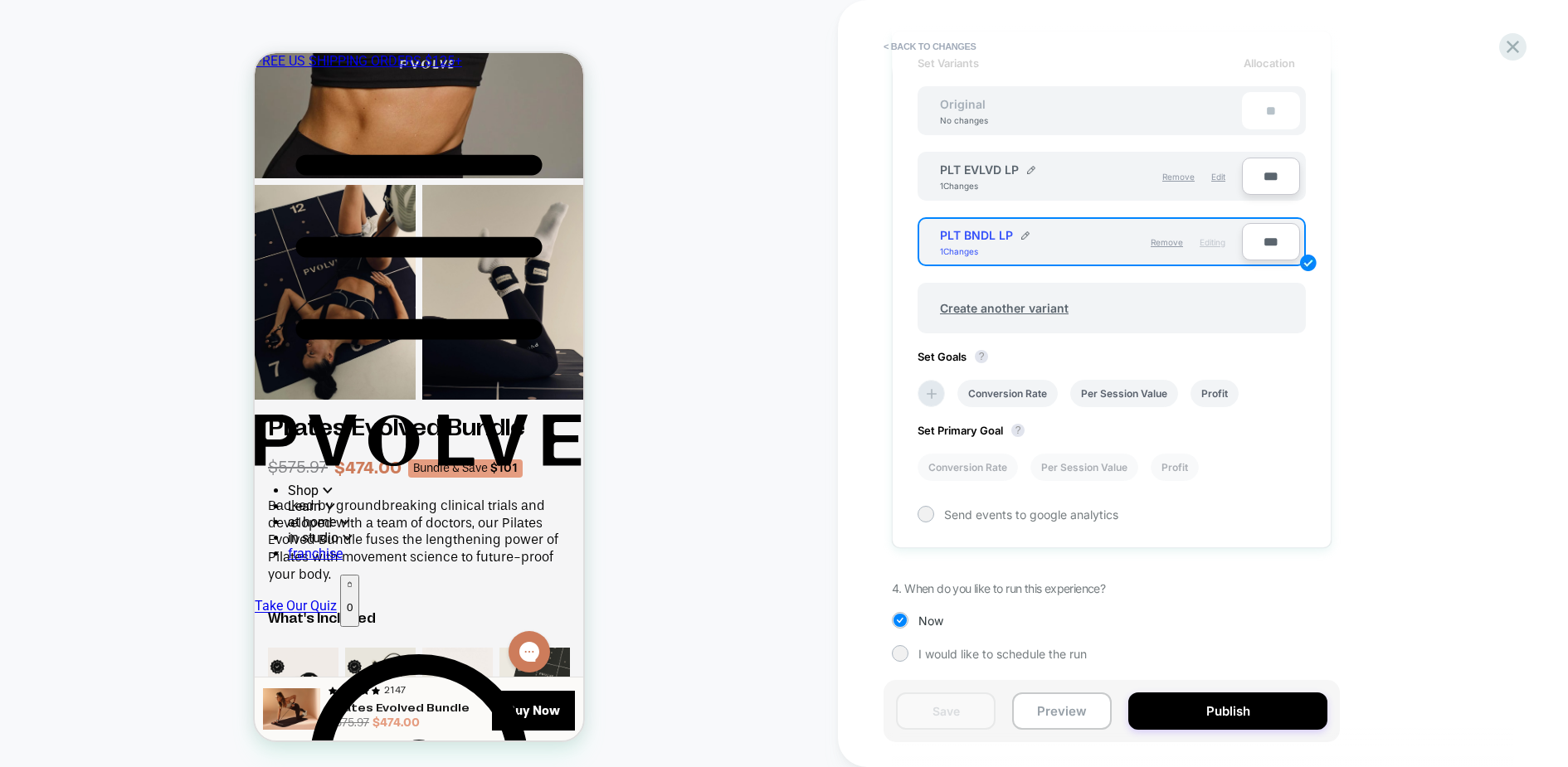 click on "CUSTOM Theme: MAIN" at bounding box center [419, 383] 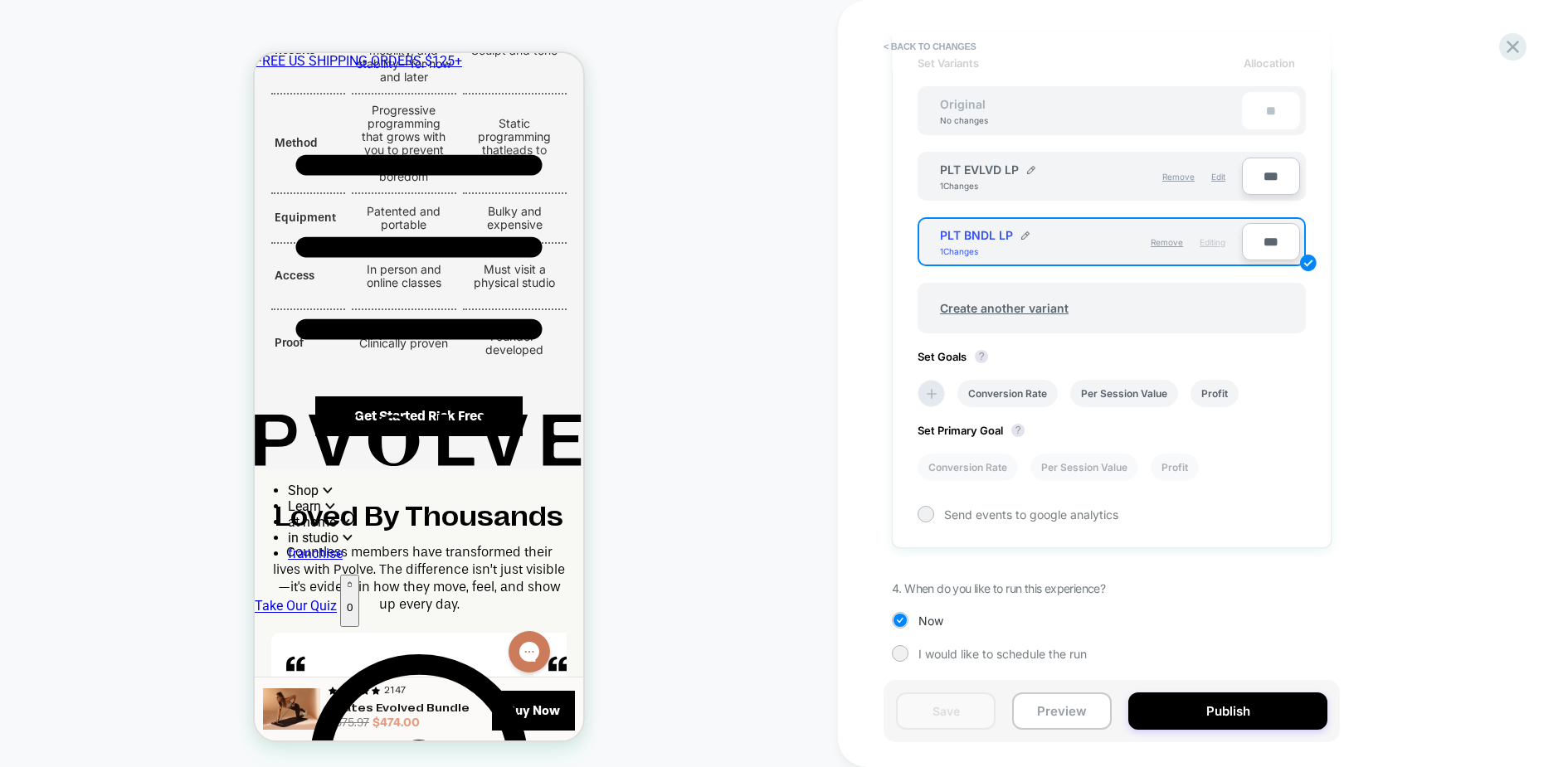 scroll, scrollTop: 4600, scrollLeft: 0, axis: vertical 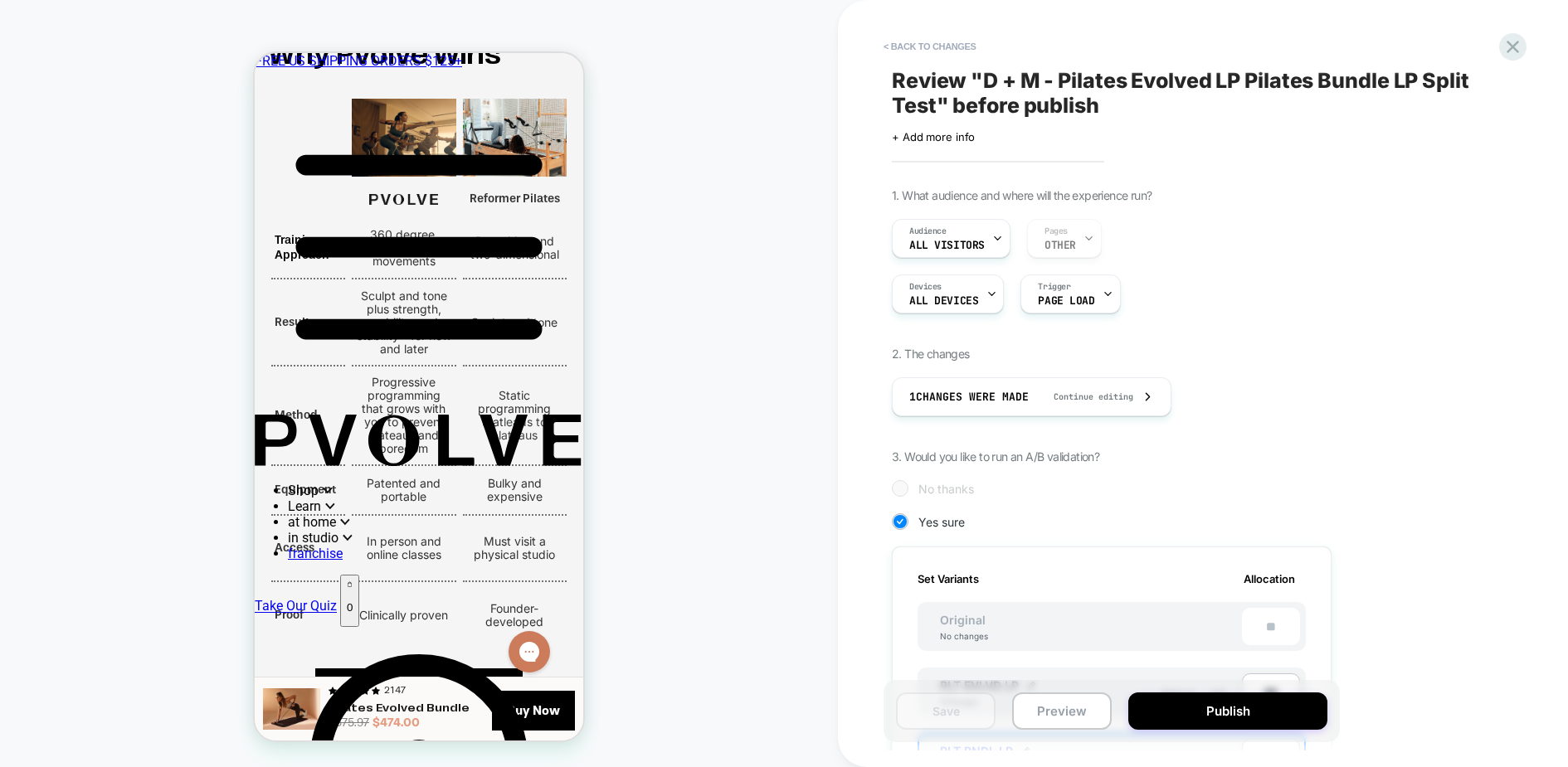 click on "CUSTOM Theme: MAIN" at bounding box center [419, 383] 